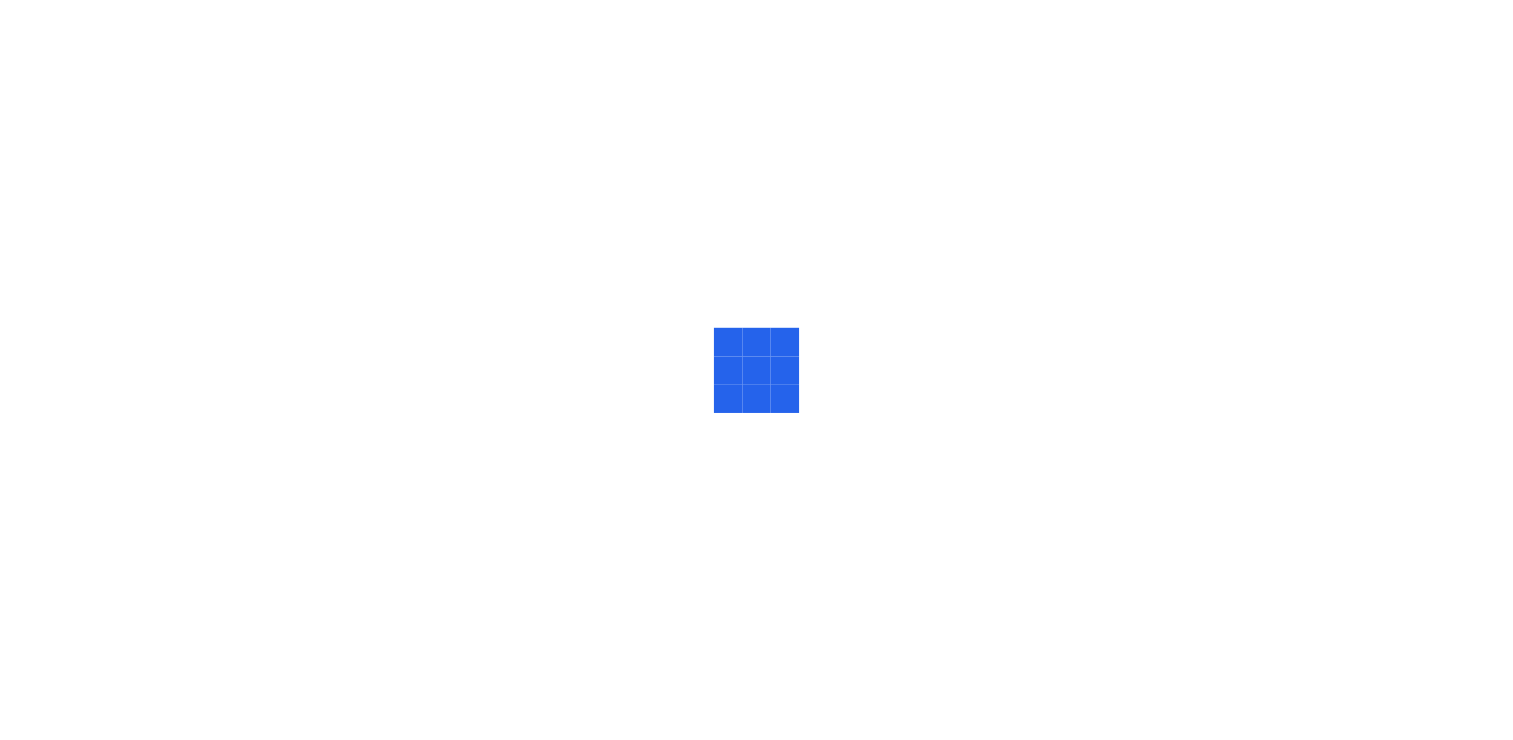 scroll, scrollTop: 0, scrollLeft: 0, axis: both 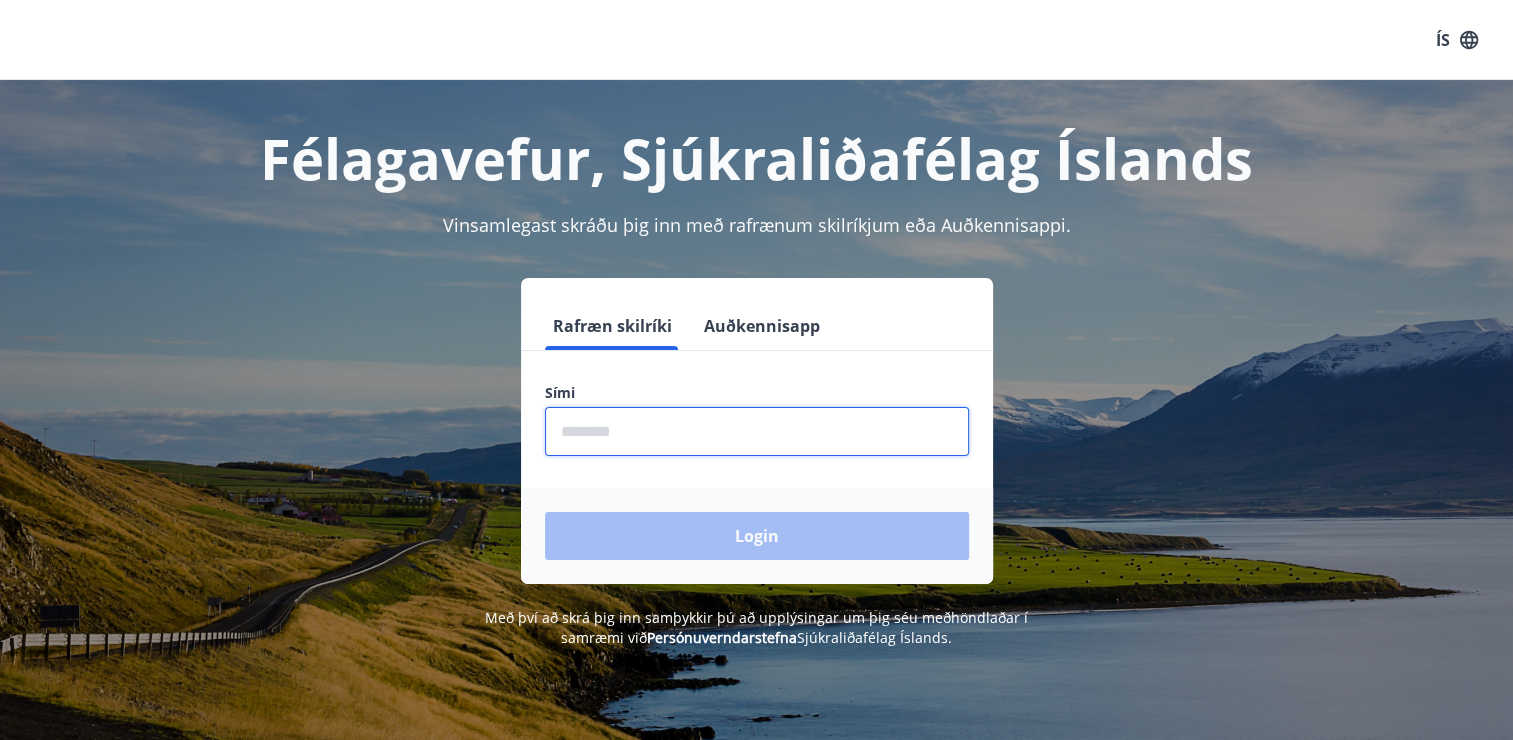 click at bounding box center [757, 431] 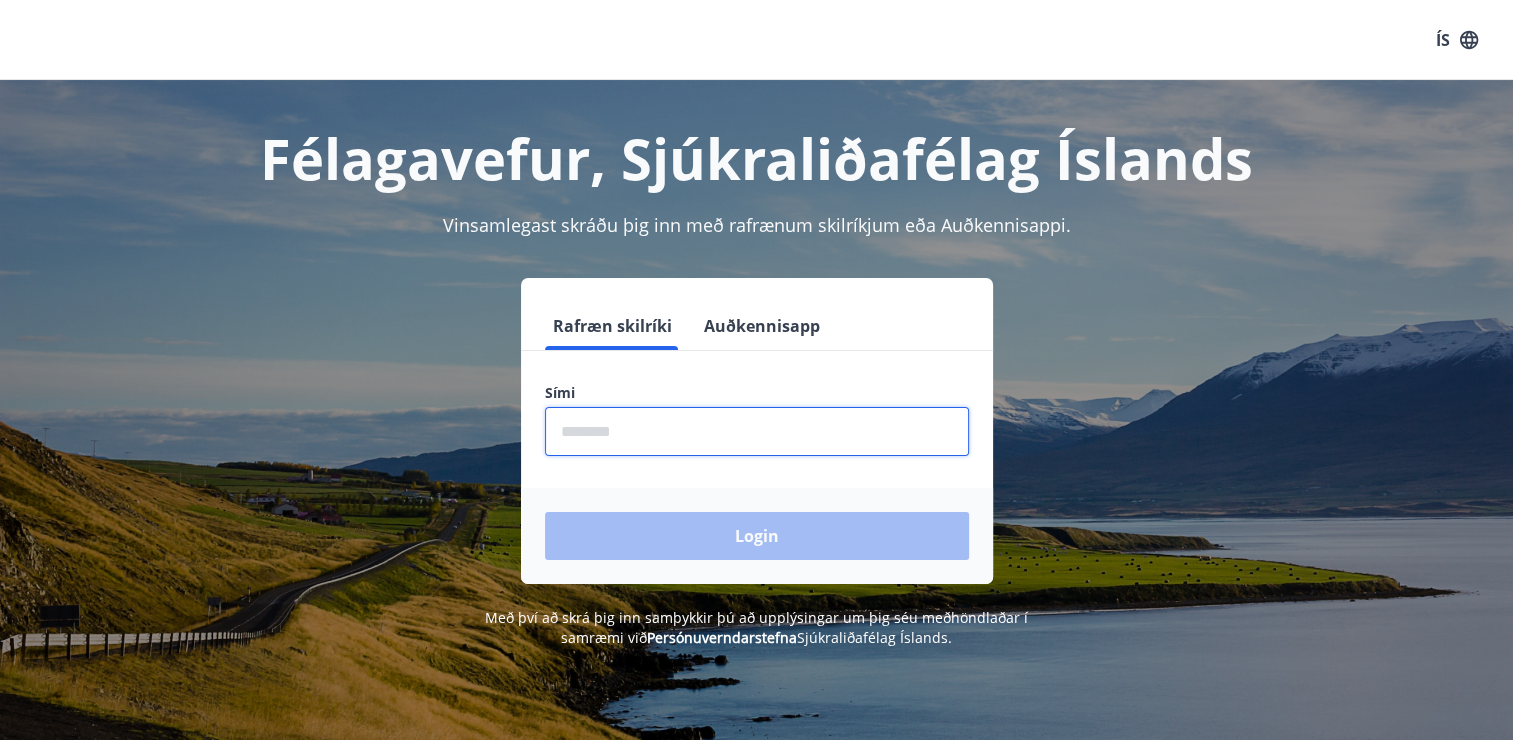 type on "********" 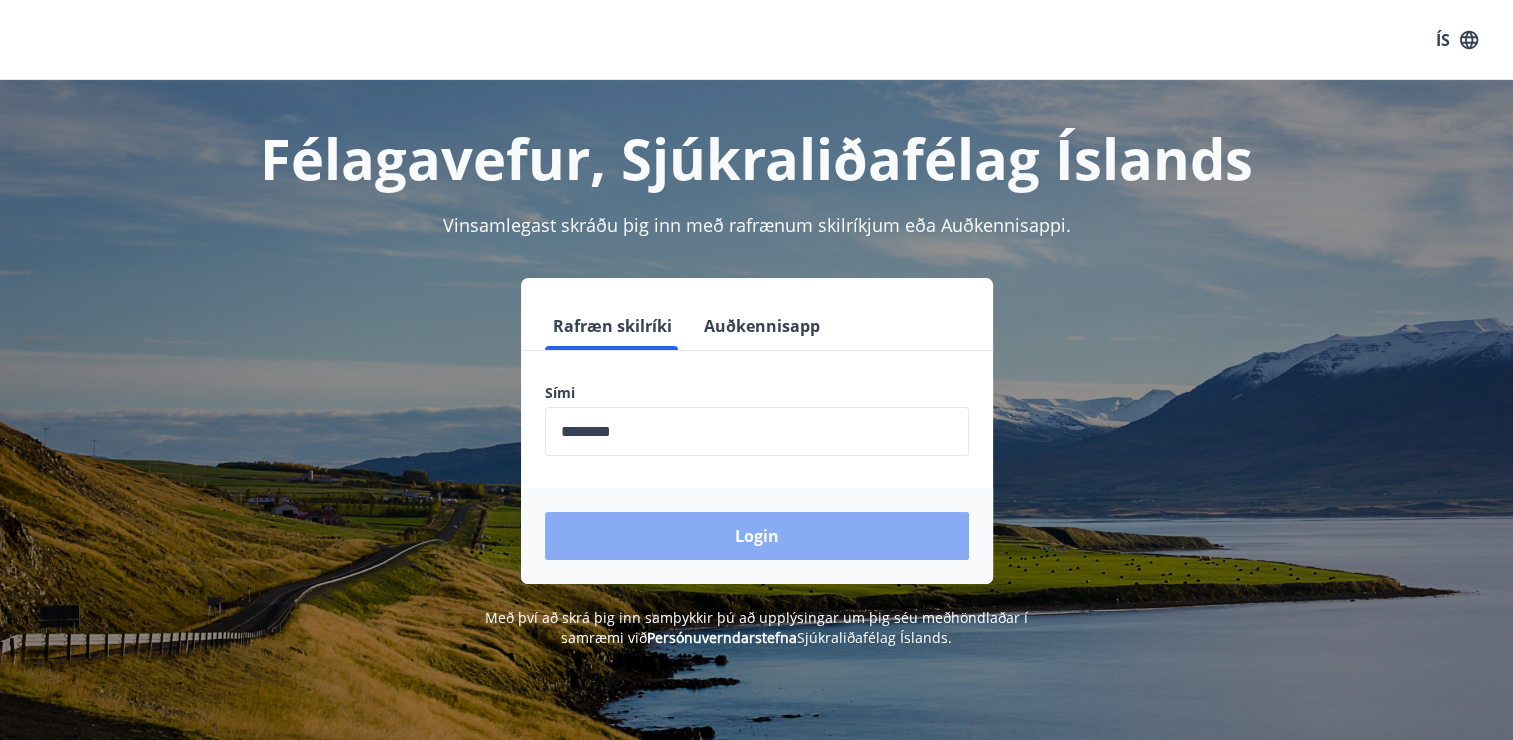 click on "Login" at bounding box center (757, 536) 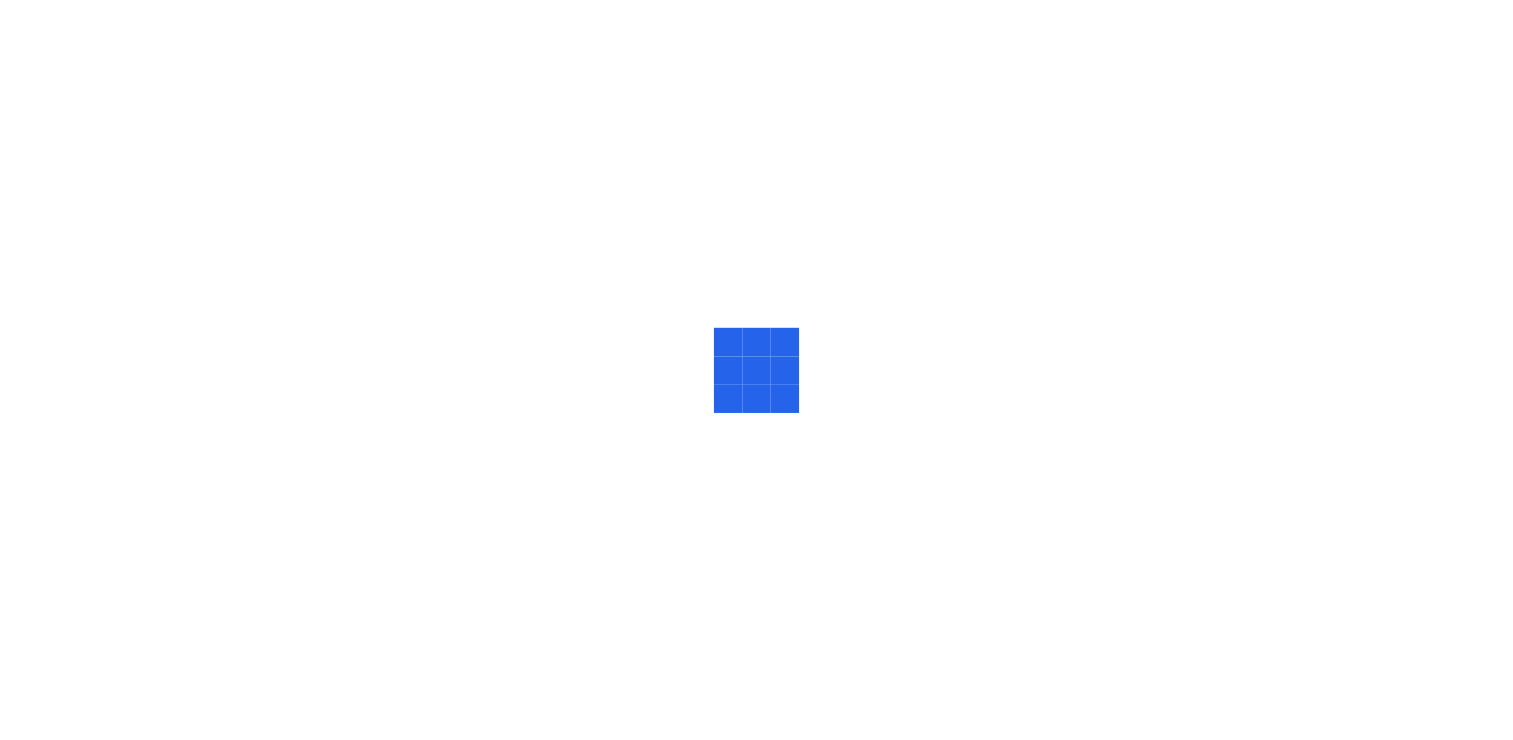 scroll, scrollTop: 0, scrollLeft: 0, axis: both 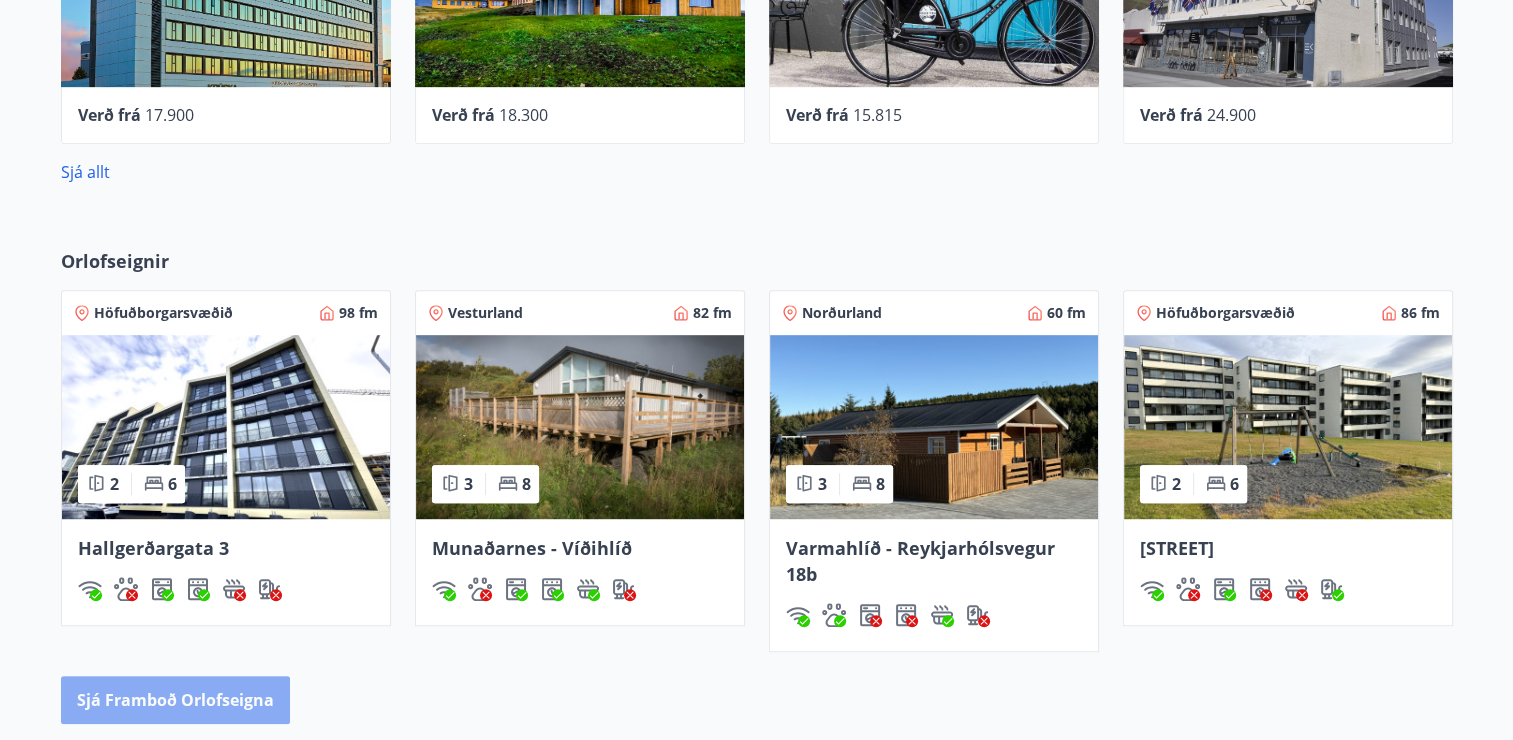 click on "Sjá framboð orlofseigna" at bounding box center [175, 700] 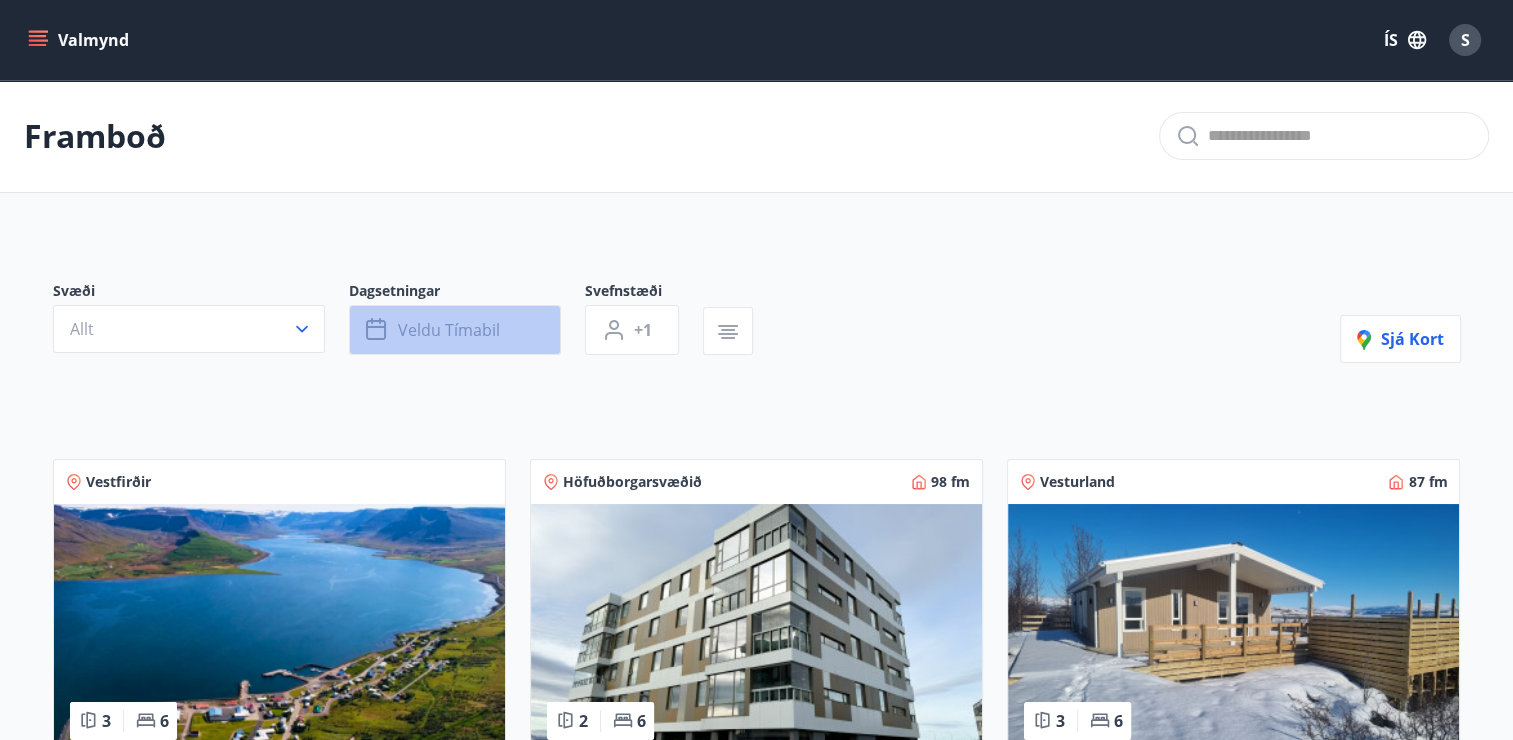 click on "Veldu tímabil" at bounding box center (455, 330) 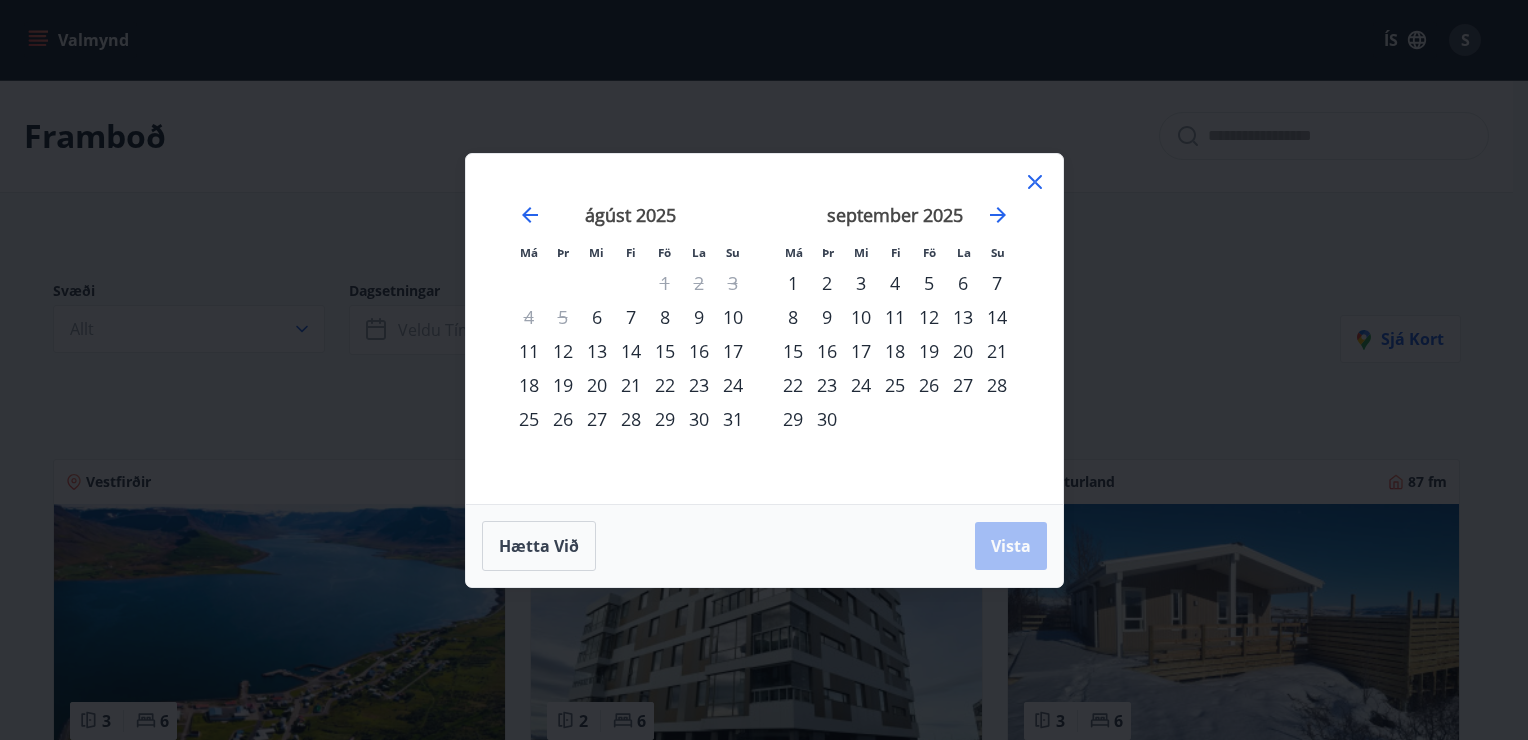click on "Má Þr Mi Fi Fö La Su Má Þr Mi Fi Fö La Su júlí 2025 1 2 3 4 5 6 7 8 9 10 11 12 13 14 15 16 17 18 19 20 21 22 23 24 25 26 27 28 29 30 31 ágúst 2025 1 2 3 4 5 6 7 8 9 10 11 12 13 14 15 16 17 18 19 20 21 22 23 24 25 26 27 28 29 30 31 september 2025 1 2 3 4 5 6 7 8 9 10 11 12 13 14 15 16 17 18 19 20 21 22 23 24 25 26 27 28 29 30 október 2025 1 2 3 4 5 6 7 8 9 10 11 12 13 14 15 16 17 18 19 20 21 22 23 24 25 26 27 28 29 30 31 Hætta við Vista" at bounding box center (764, 370) 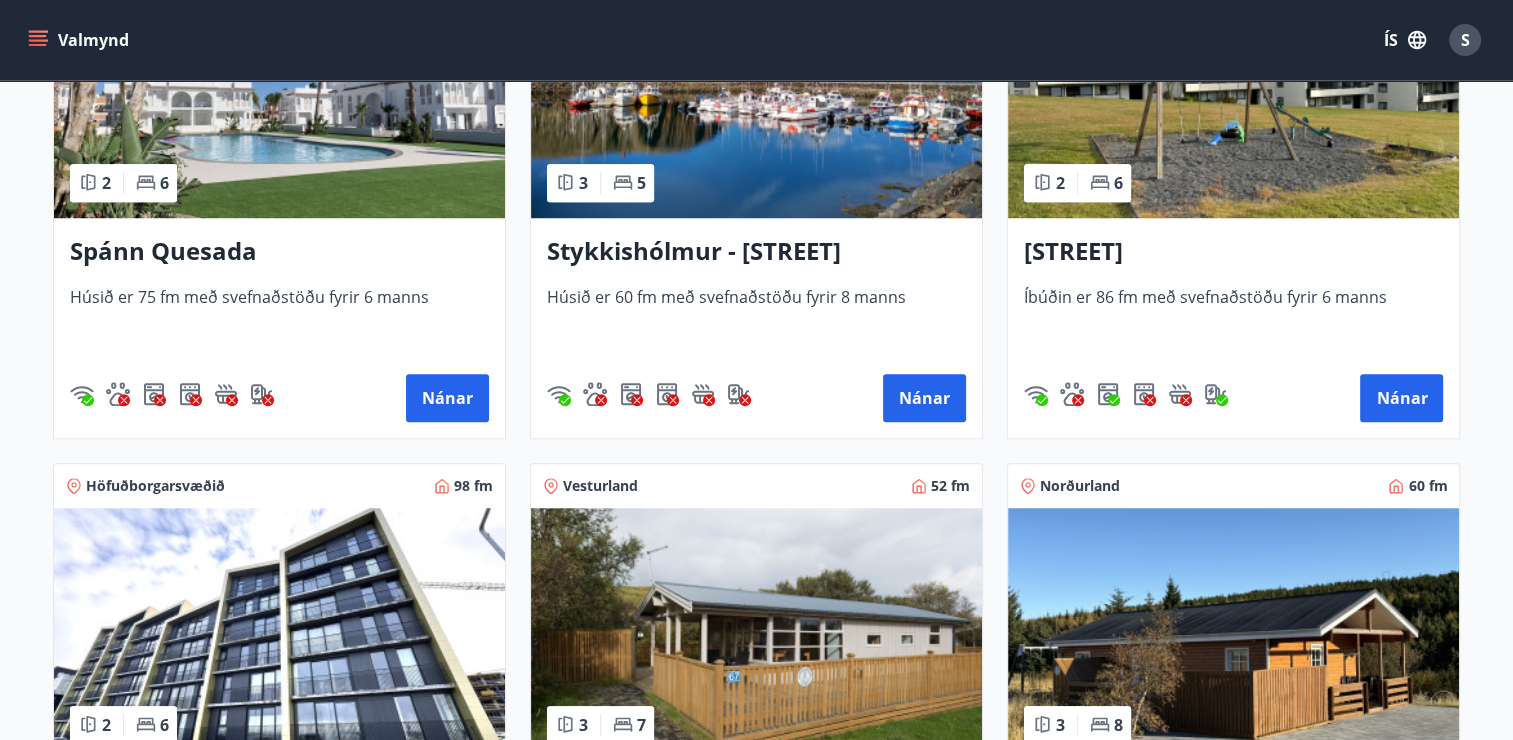 scroll, scrollTop: 1600, scrollLeft: 0, axis: vertical 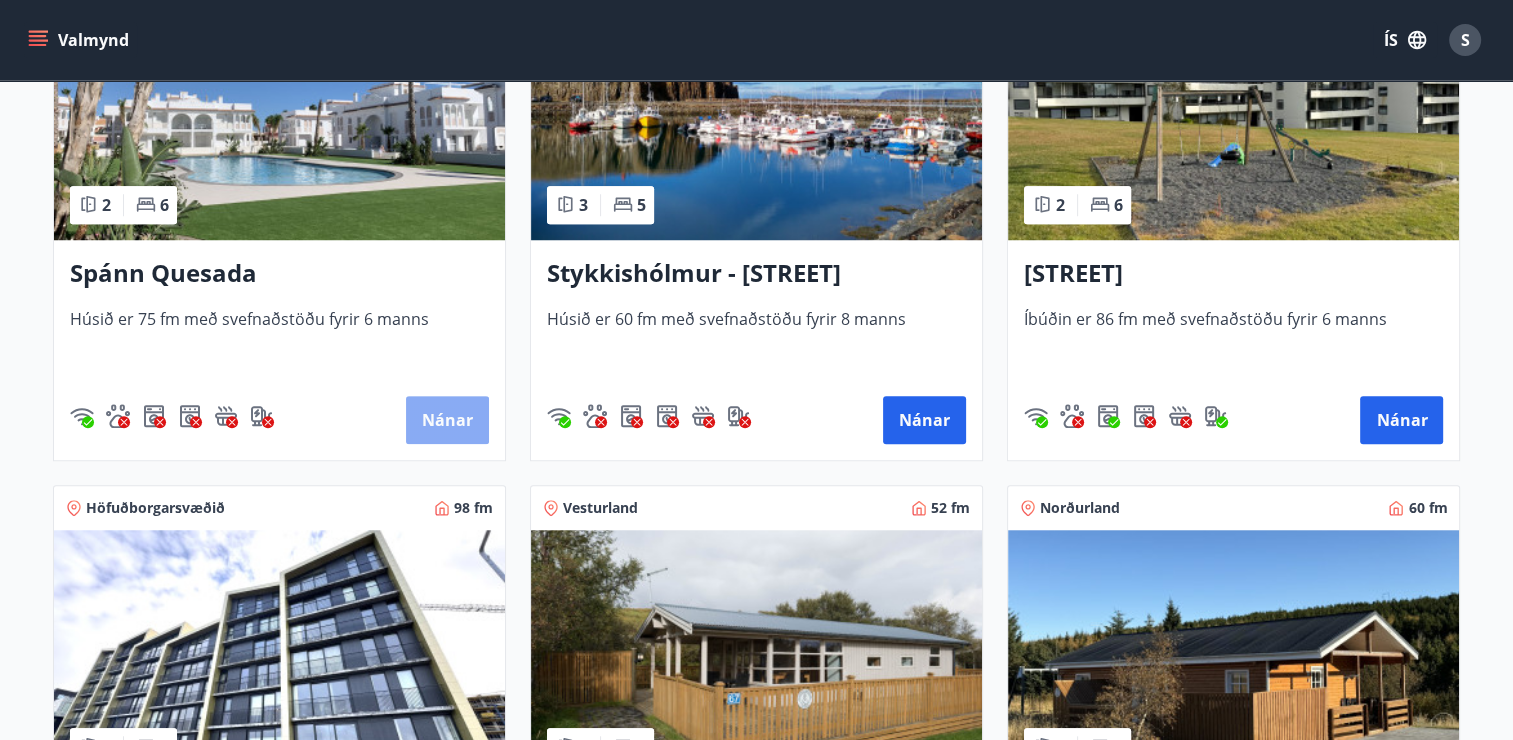 click on "Nánar" at bounding box center (447, 420) 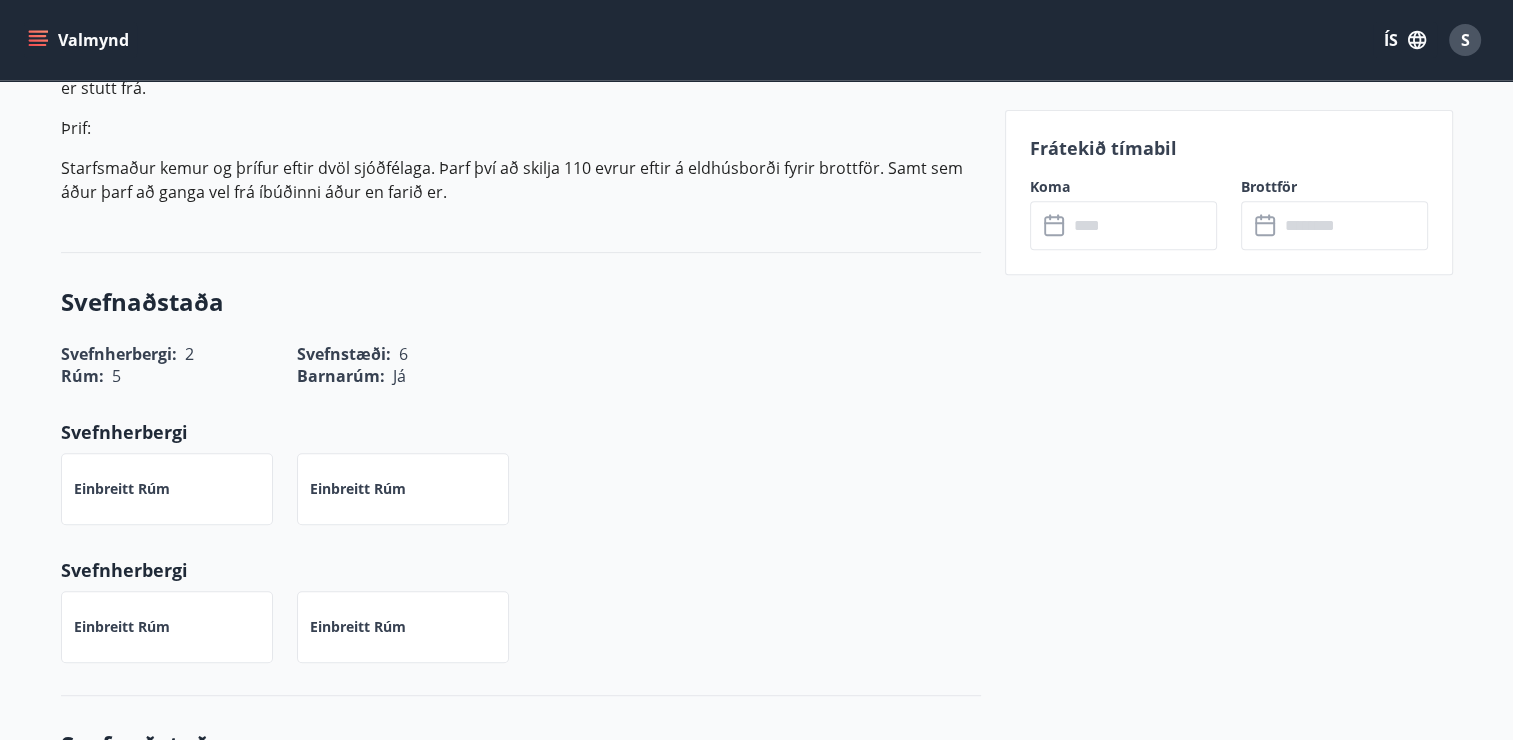 scroll, scrollTop: 900, scrollLeft: 0, axis: vertical 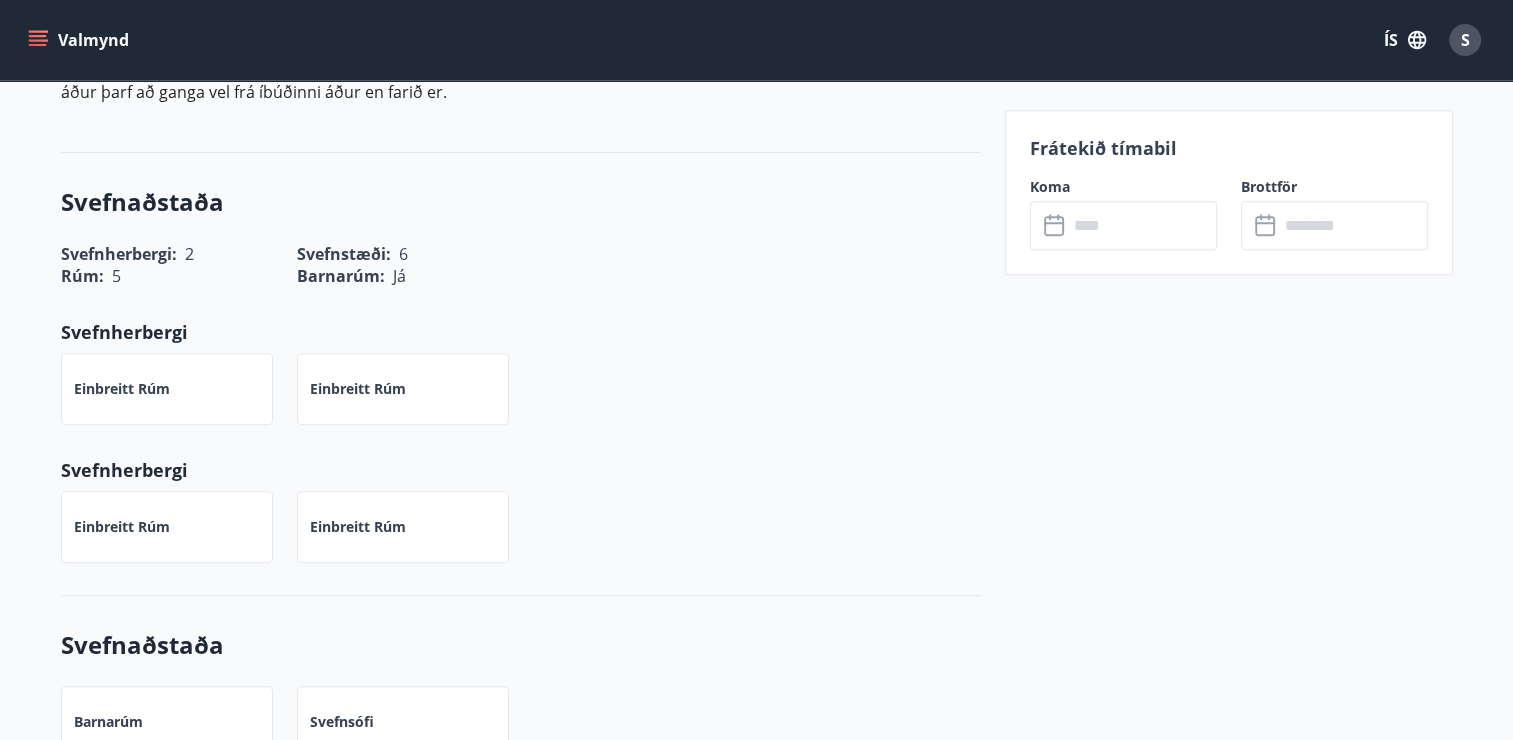 click 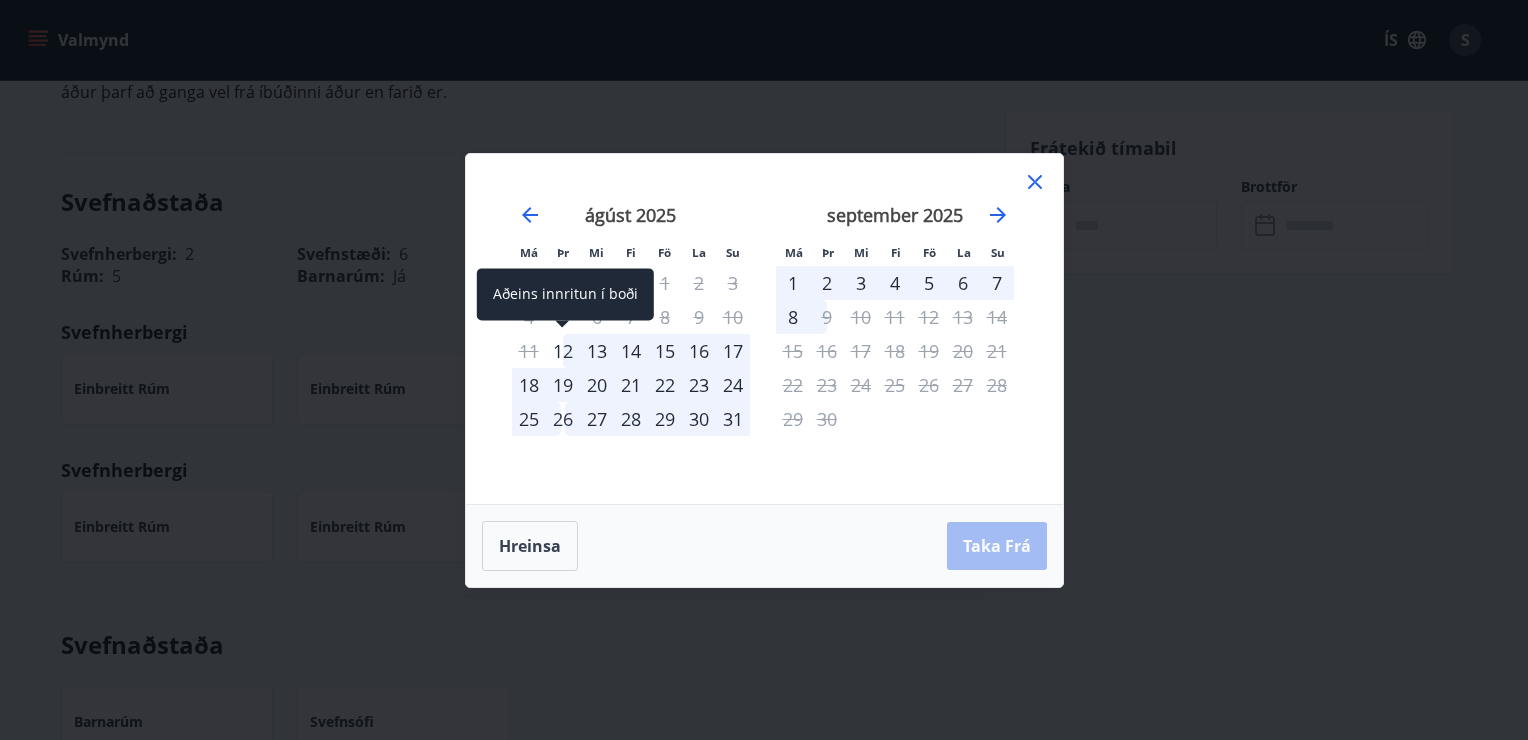 click on "12" at bounding box center [563, 351] 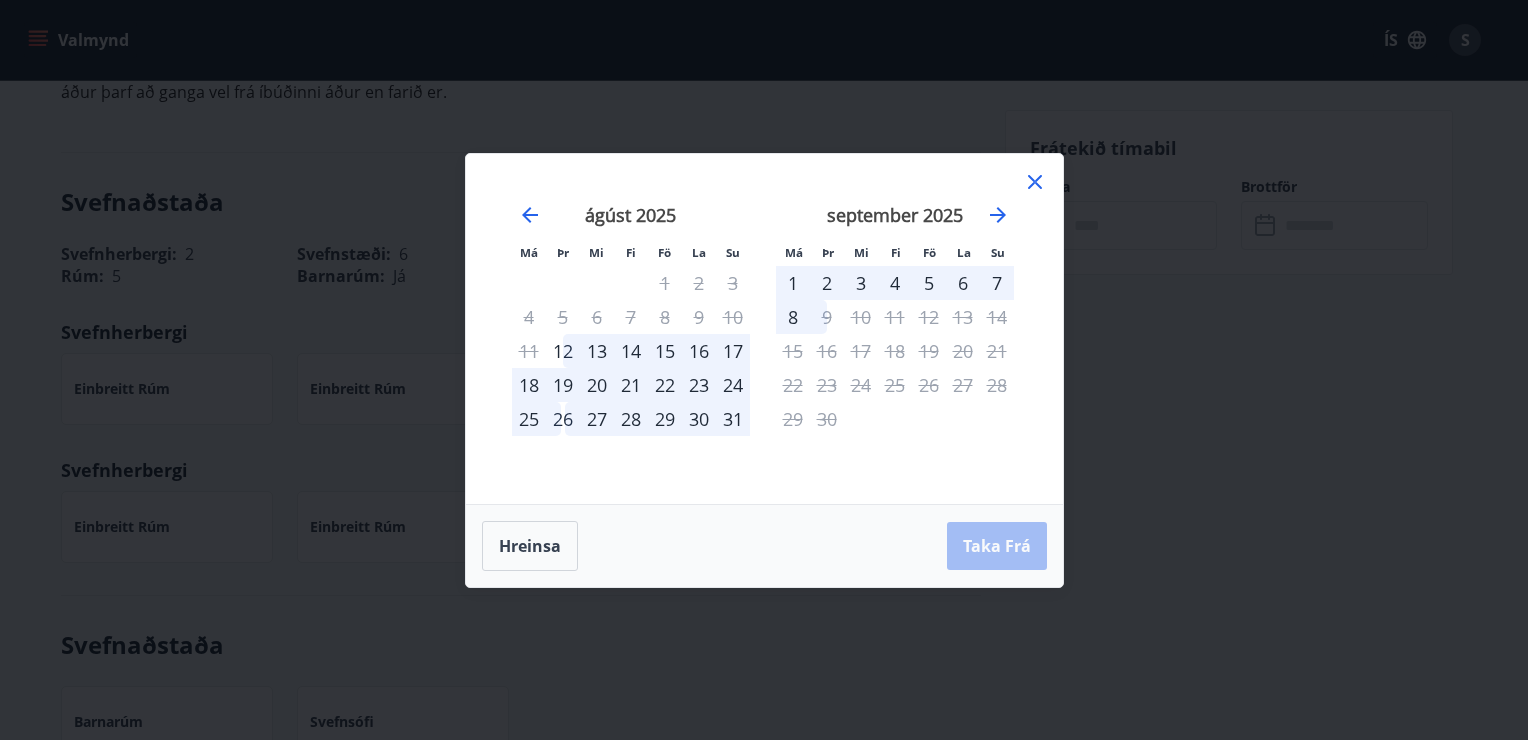 click 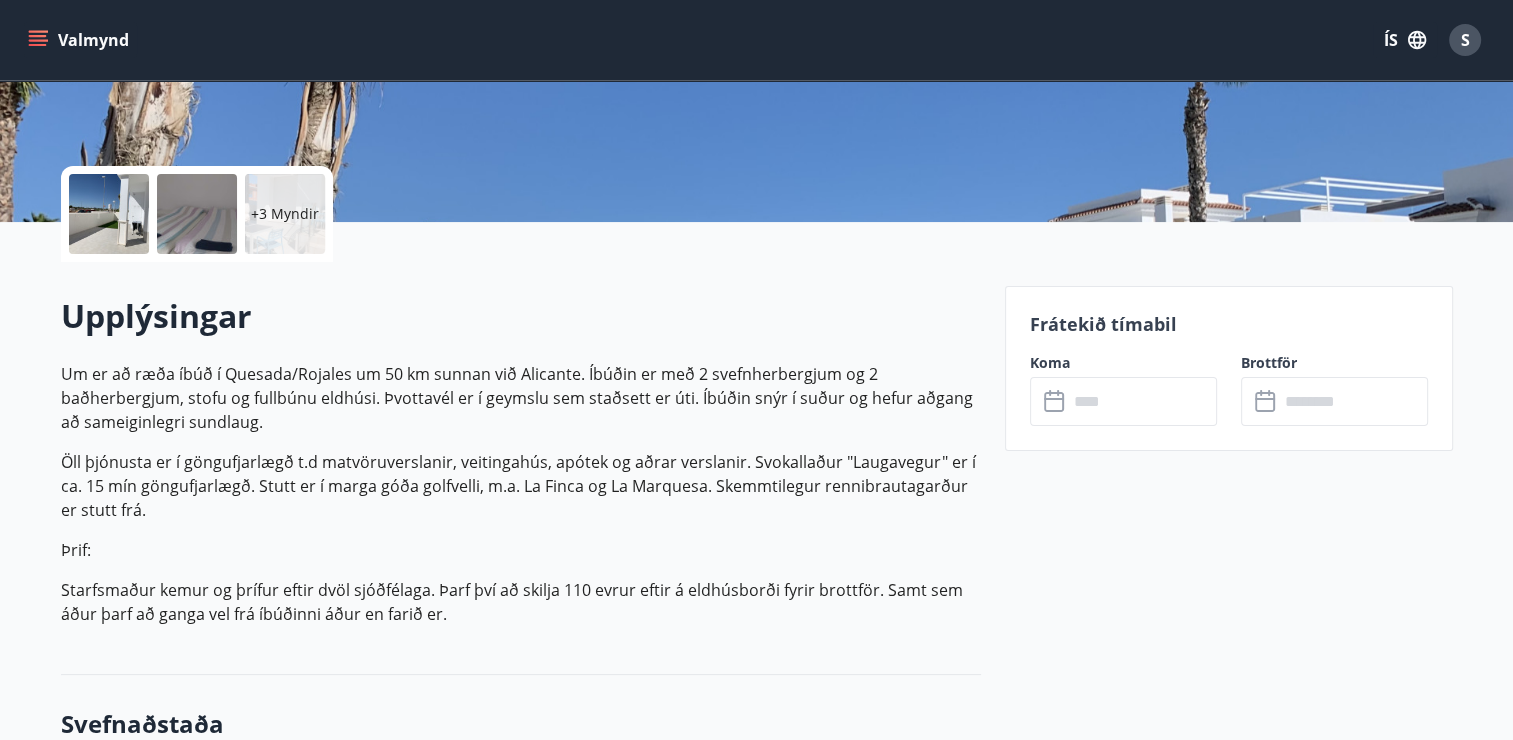 scroll, scrollTop: 500, scrollLeft: 0, axis: vertical 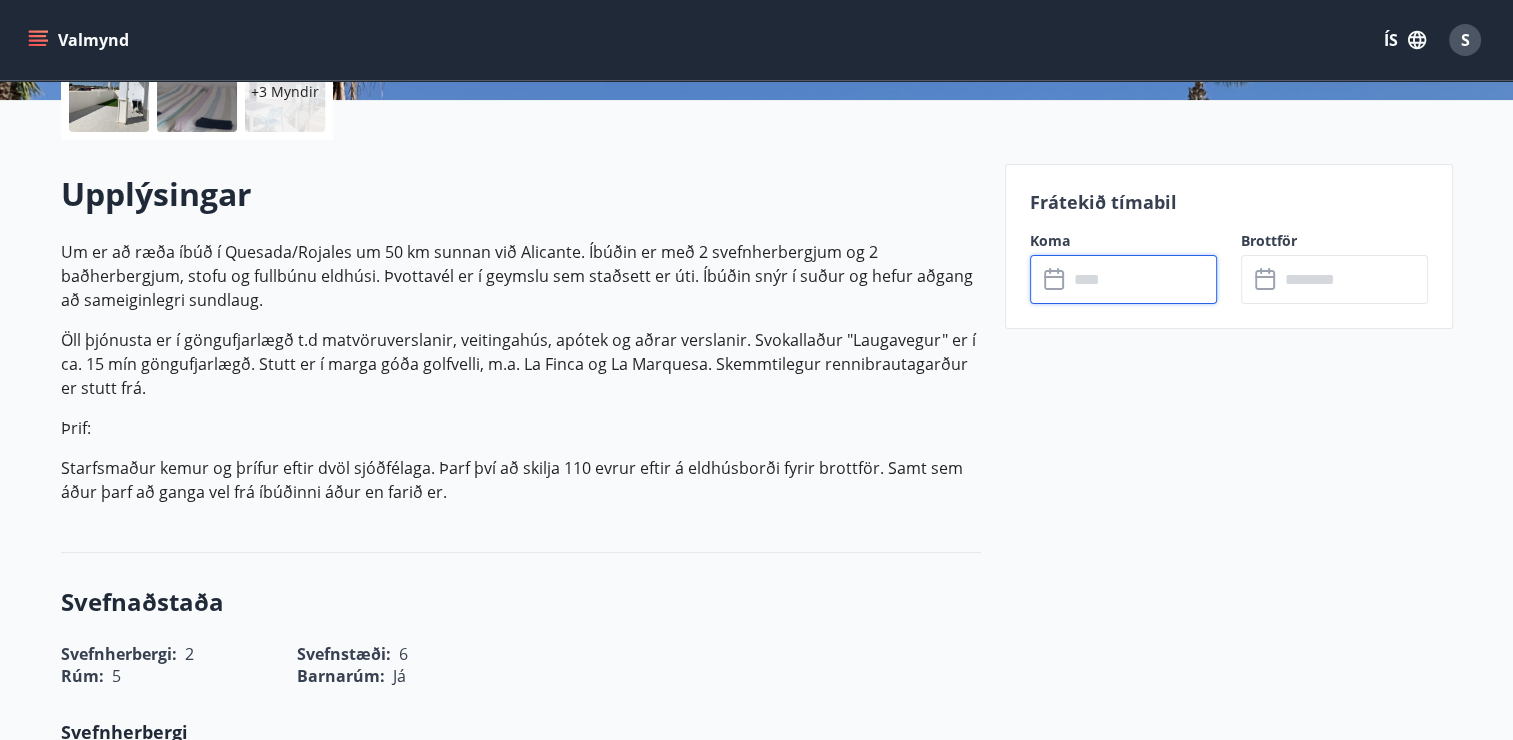click at bounding box center [1142, 279] 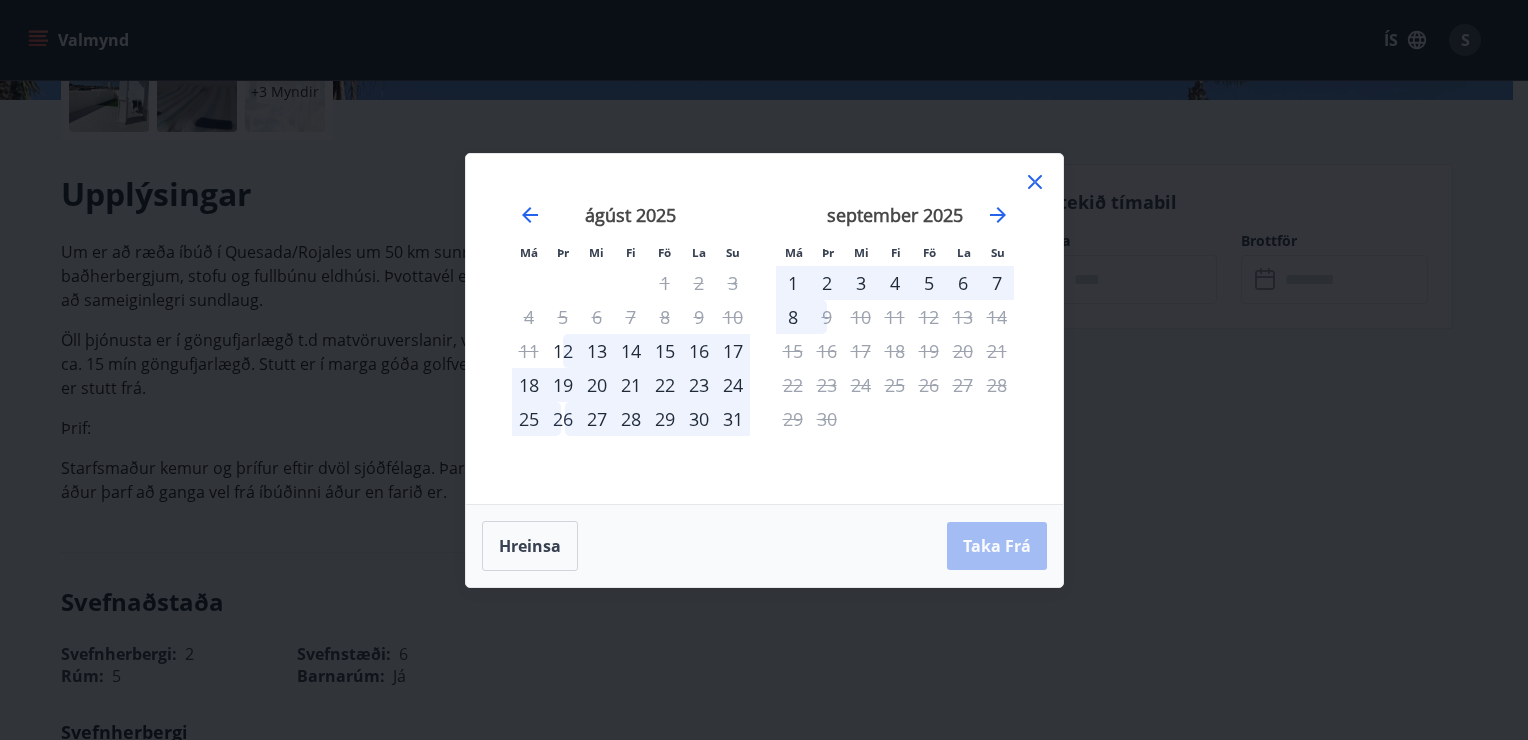 click 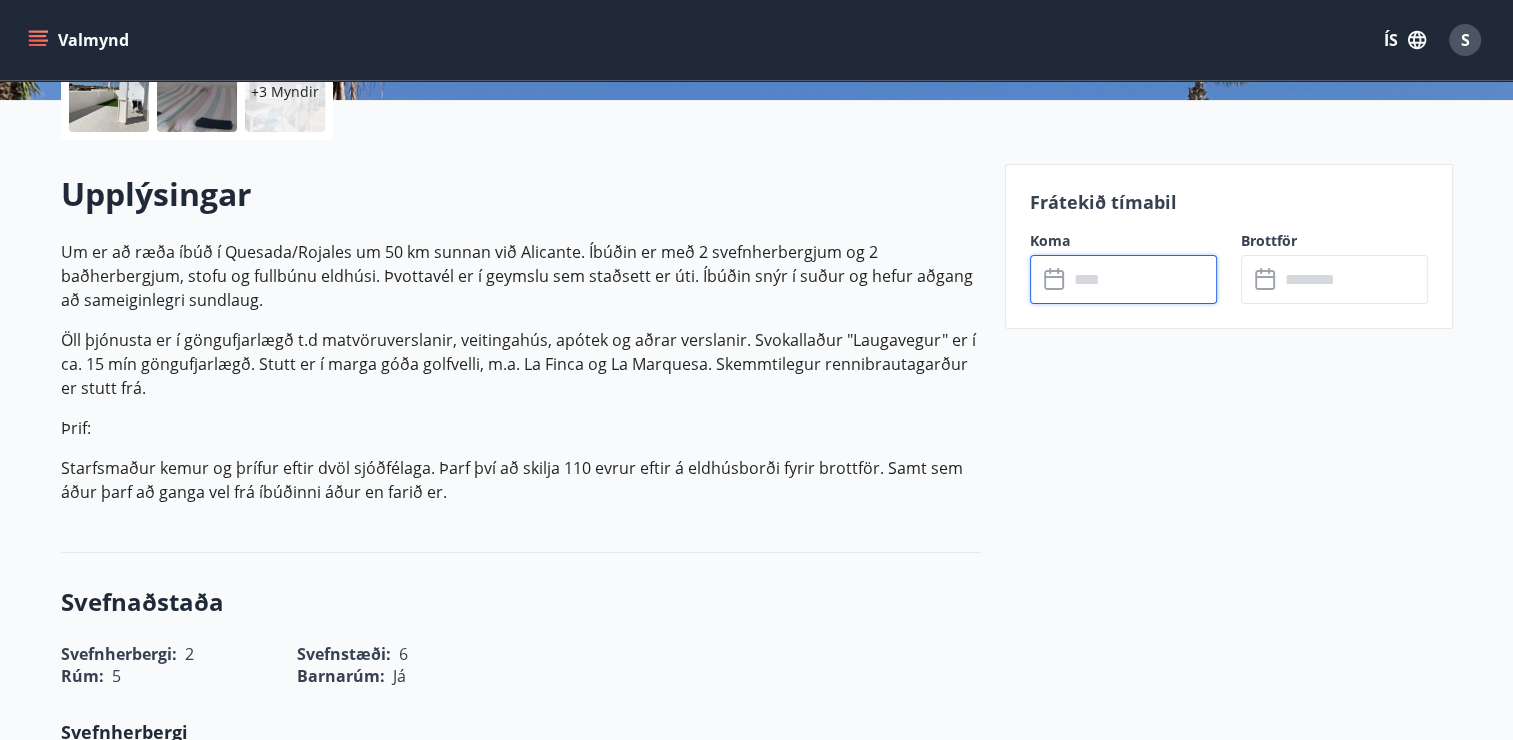 click on "Um er að ræða íbúð í Quesada/Rojales um 50 km sunnan við Alicante. Íbúðin er með 2 svefnherbergjum og 2 baðherbergjum, stofu og fullbúnu eldhúsi. Þvottavél er í geymslu sem staðsett er úti. Íbúðin snýr í suður og hefur aðgang að sameiginlegri sundlaug." at bounding box center (521, 276) 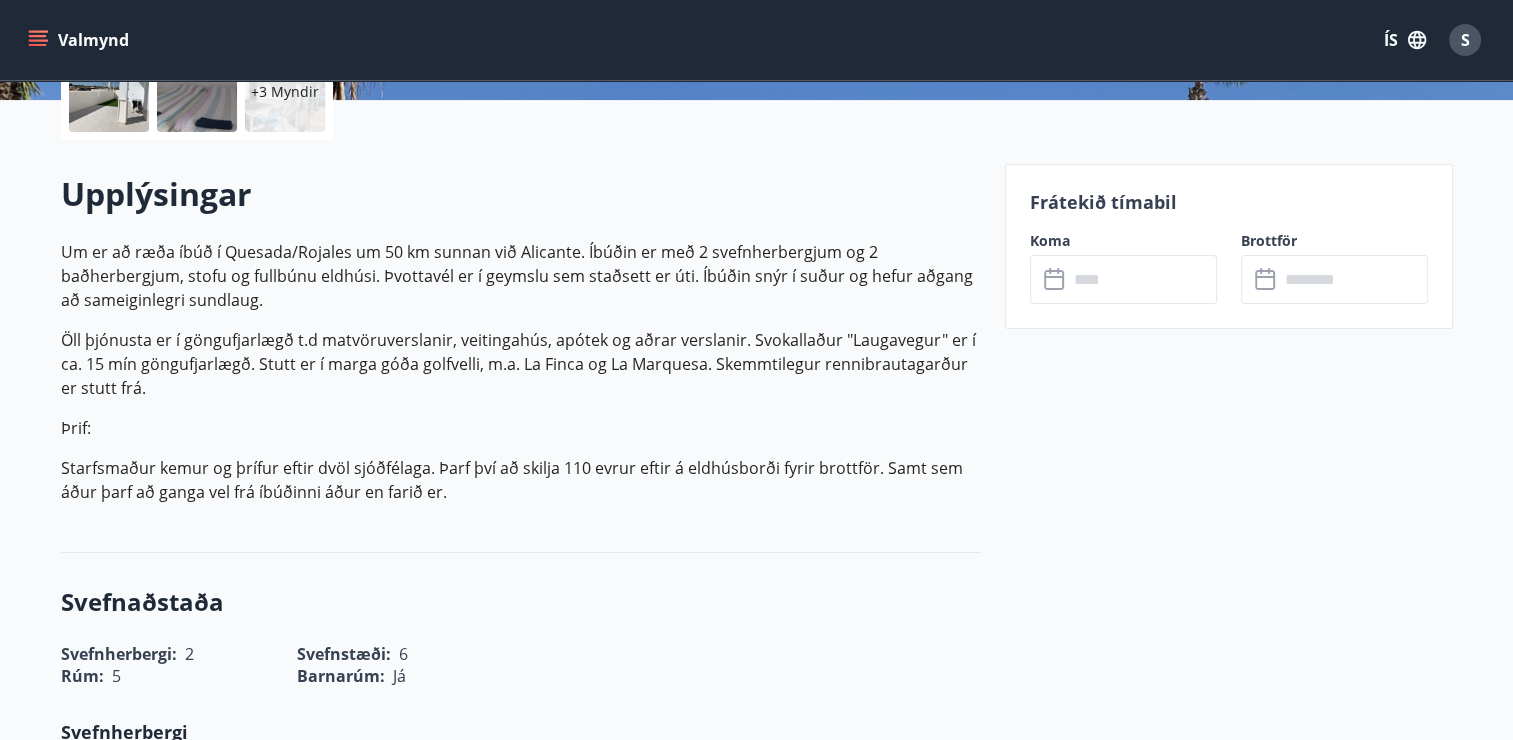 drag, startPoint x: 1132, startPoint y: 630, endPoint x: 1155, endPoint y: 579, distance: 55.946404 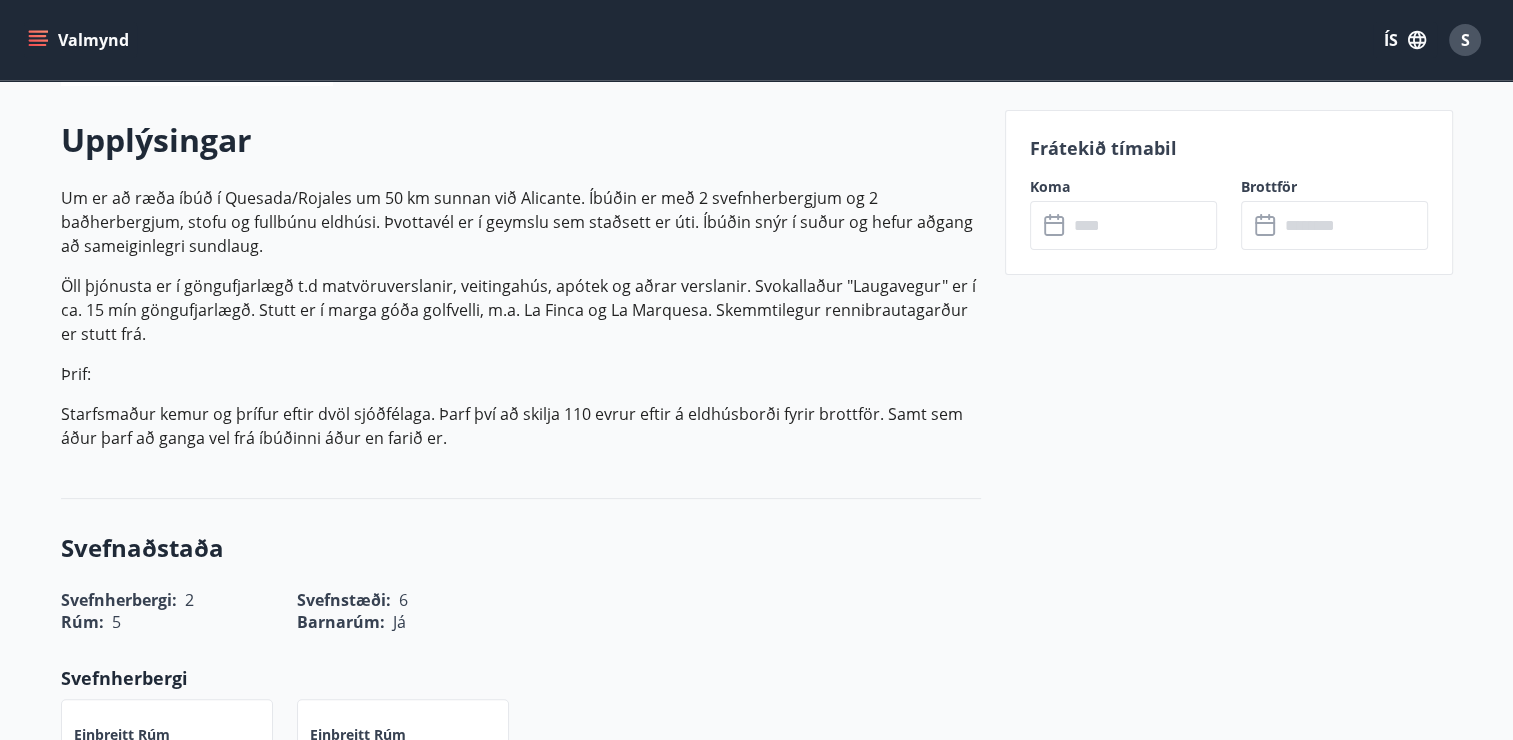 scroll, scrollTop: 249, scrollLeft: 0, axis: vertical 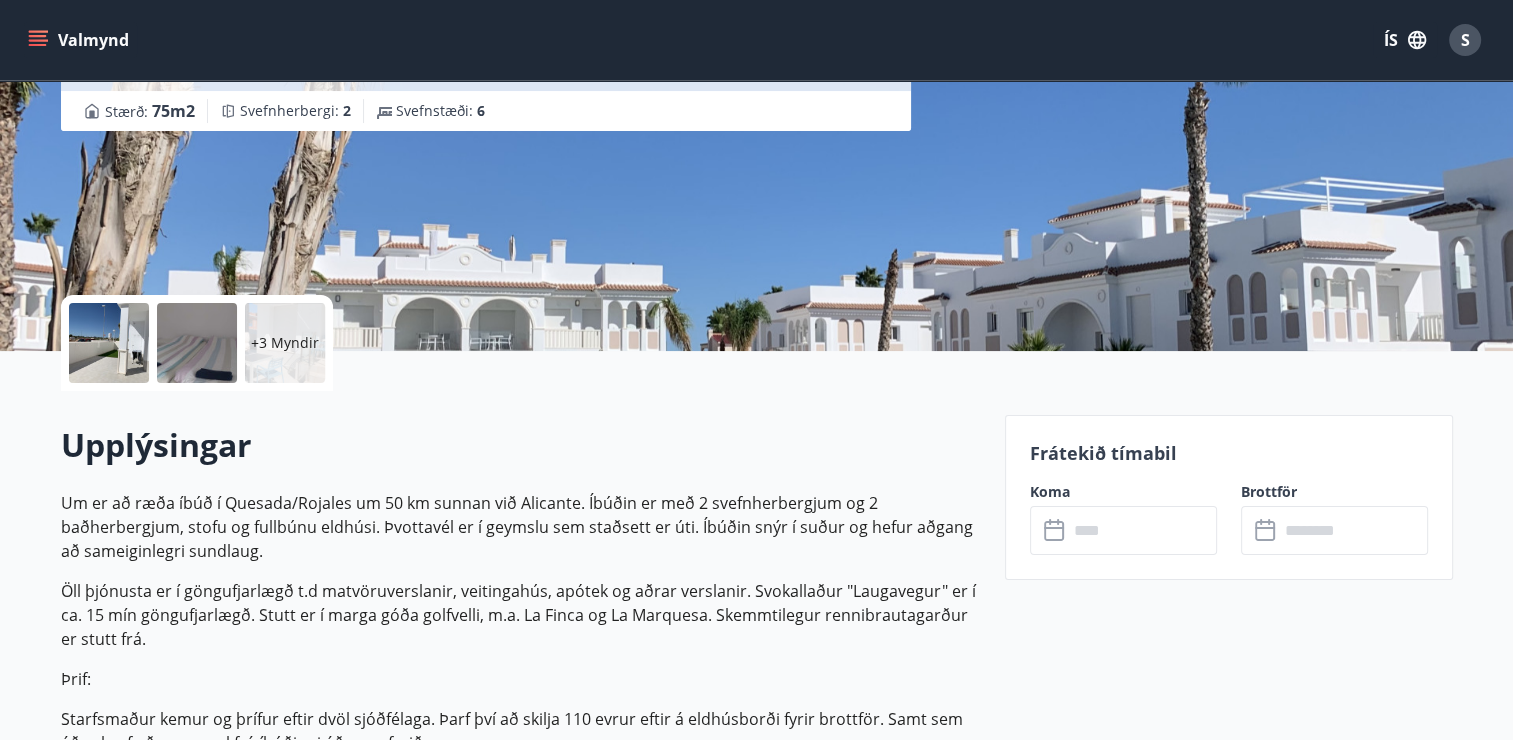 click 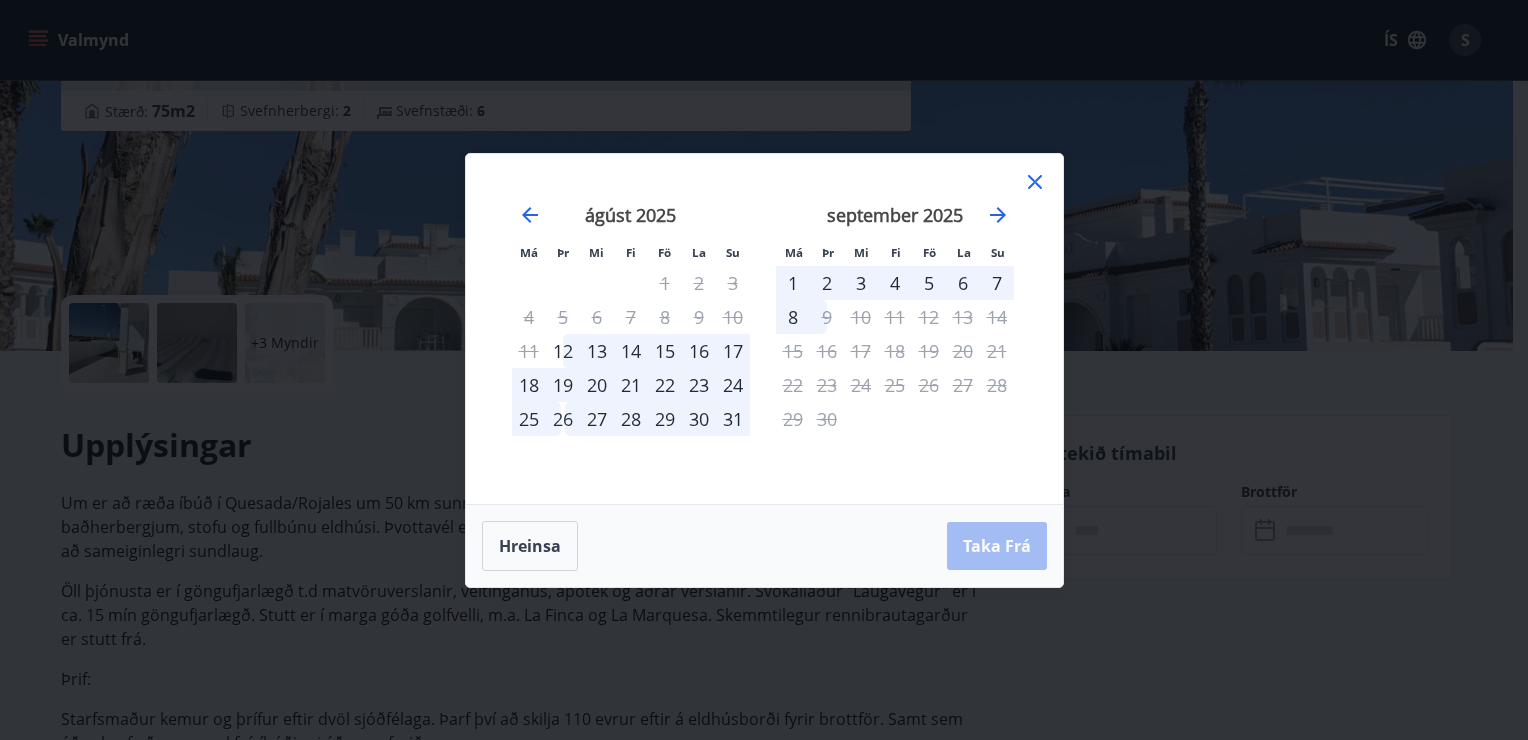 click on "18" at bounding box center (529, 385) 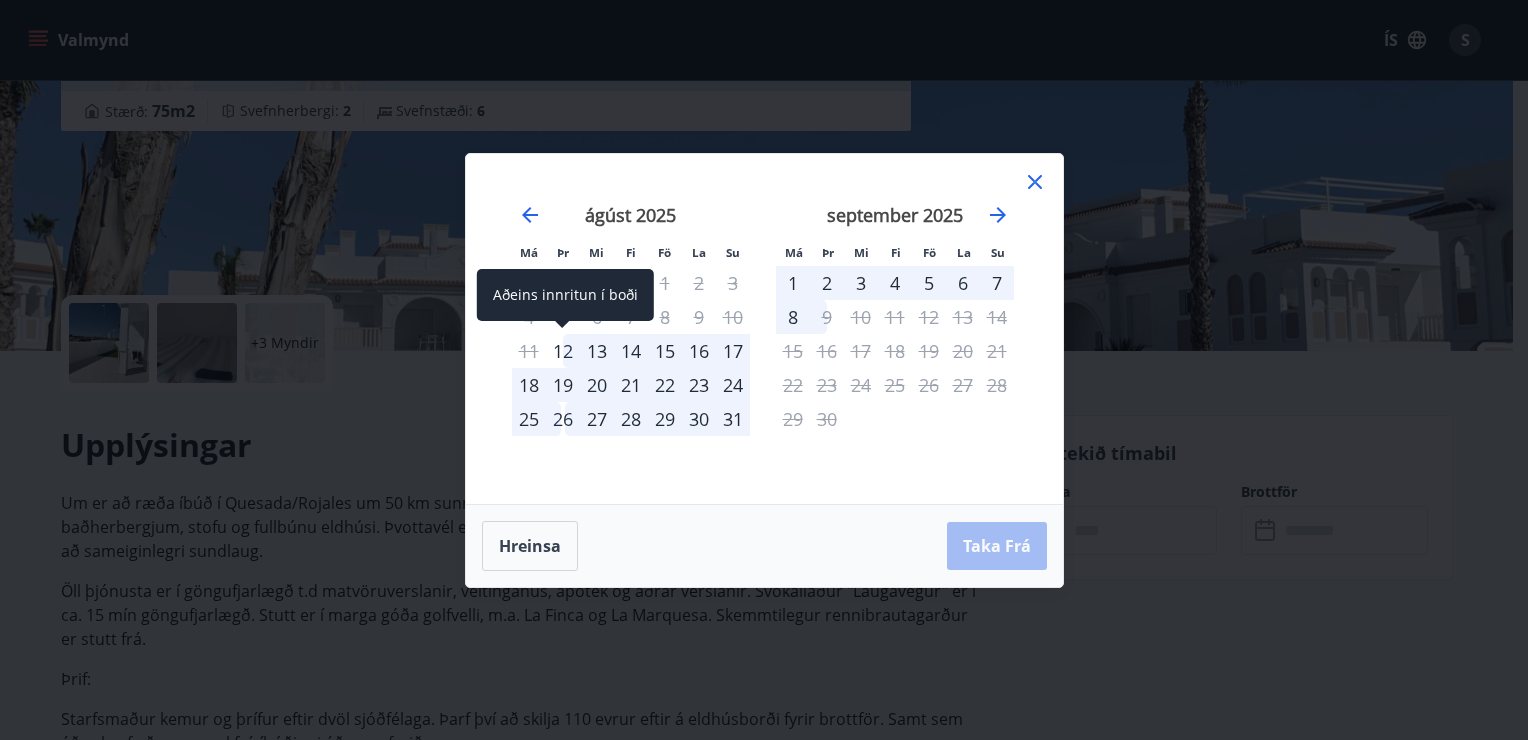 click on "12" at bounding box center [563, 351] 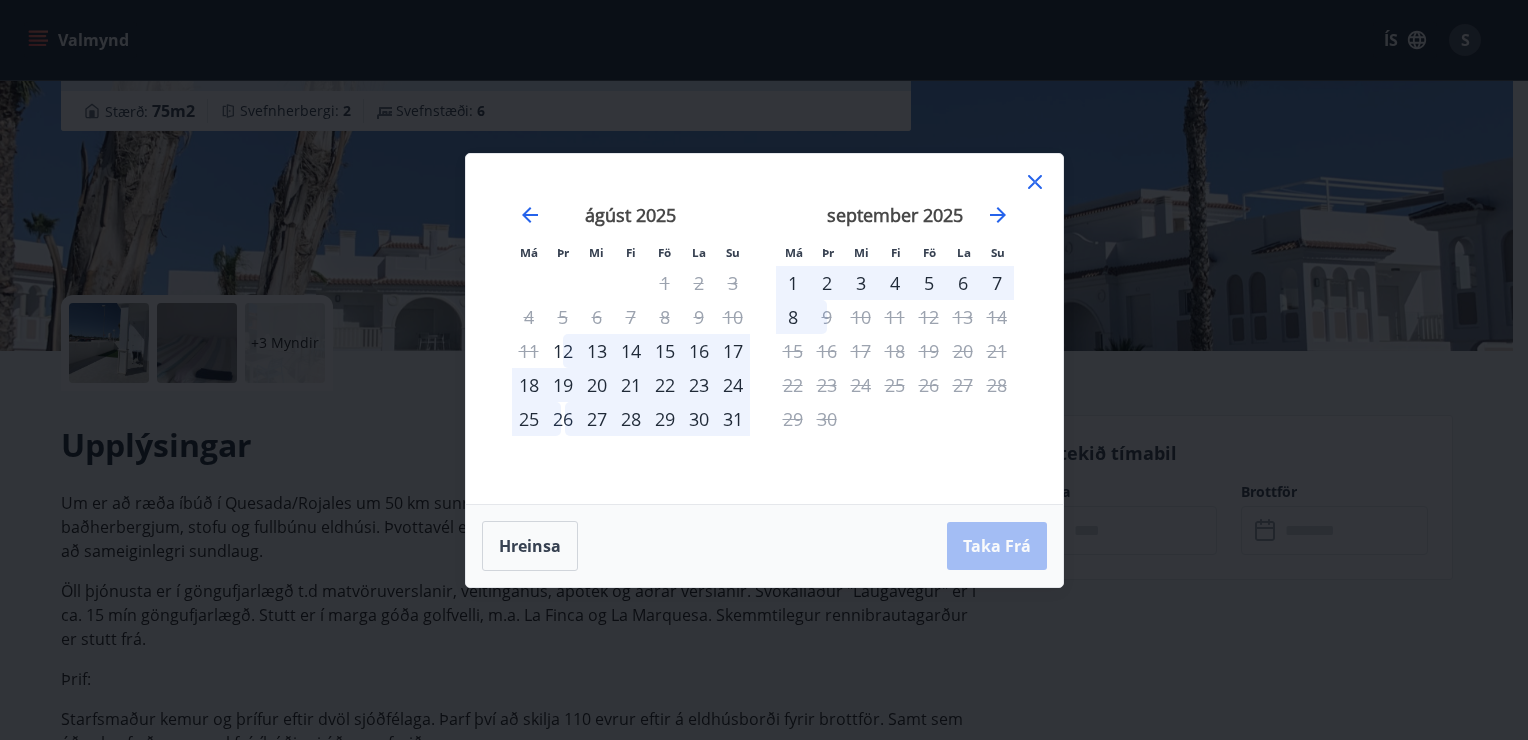 click on "10" at bounding box center [861, 317] 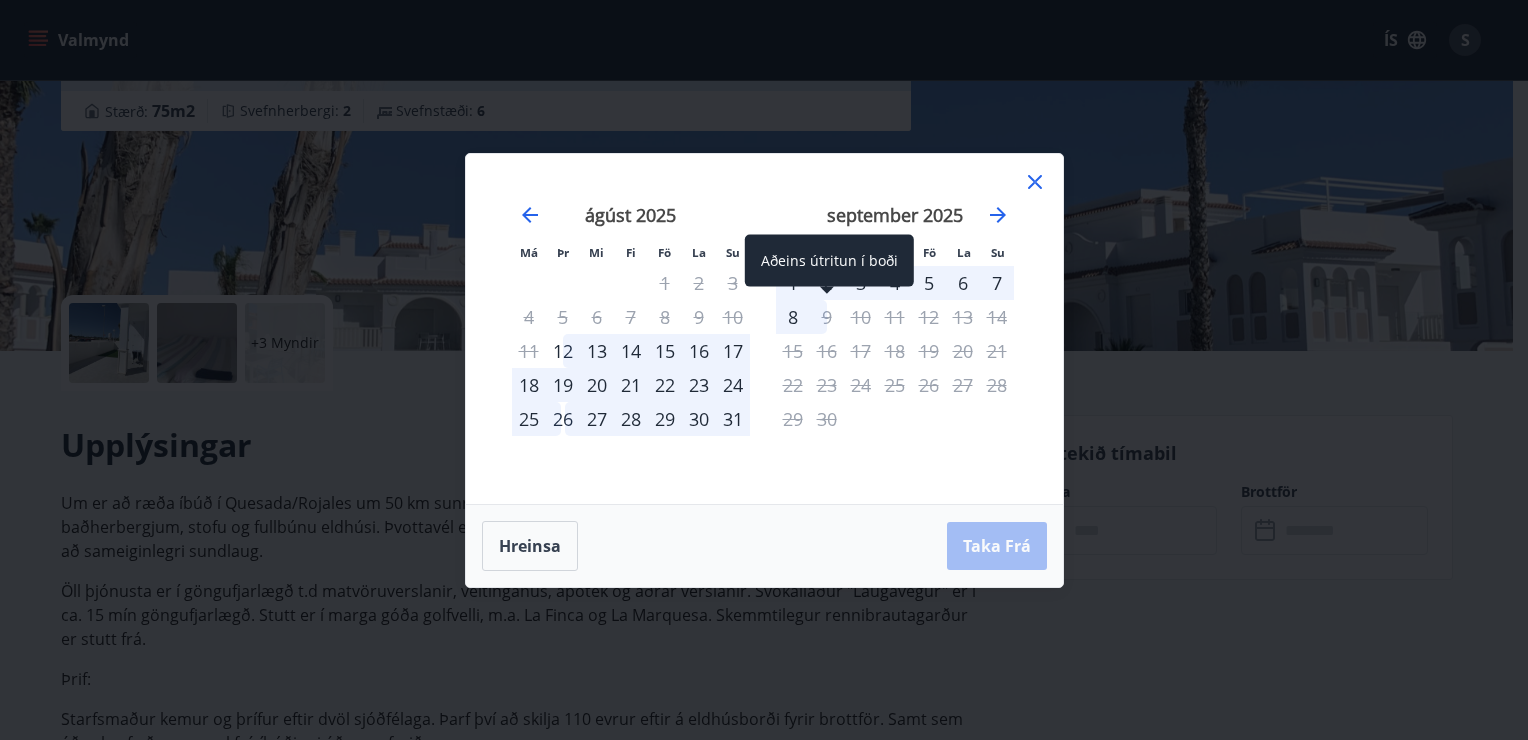 click on "9" at bounding box center [827, 317] 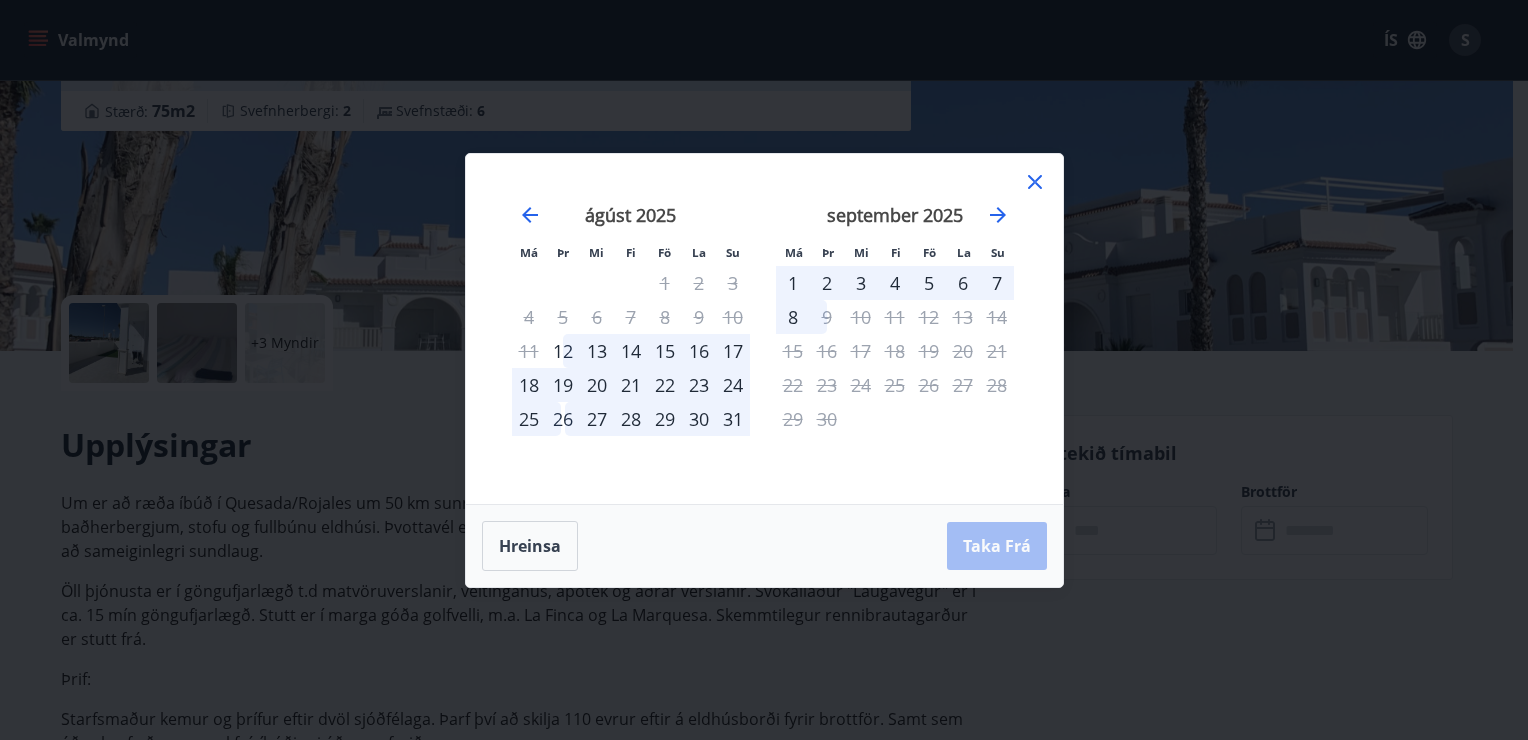 drag, startPoint x: 739, startPoint y: 471, endPoint x: 625, endPoint y: 499, distance: 117.388245 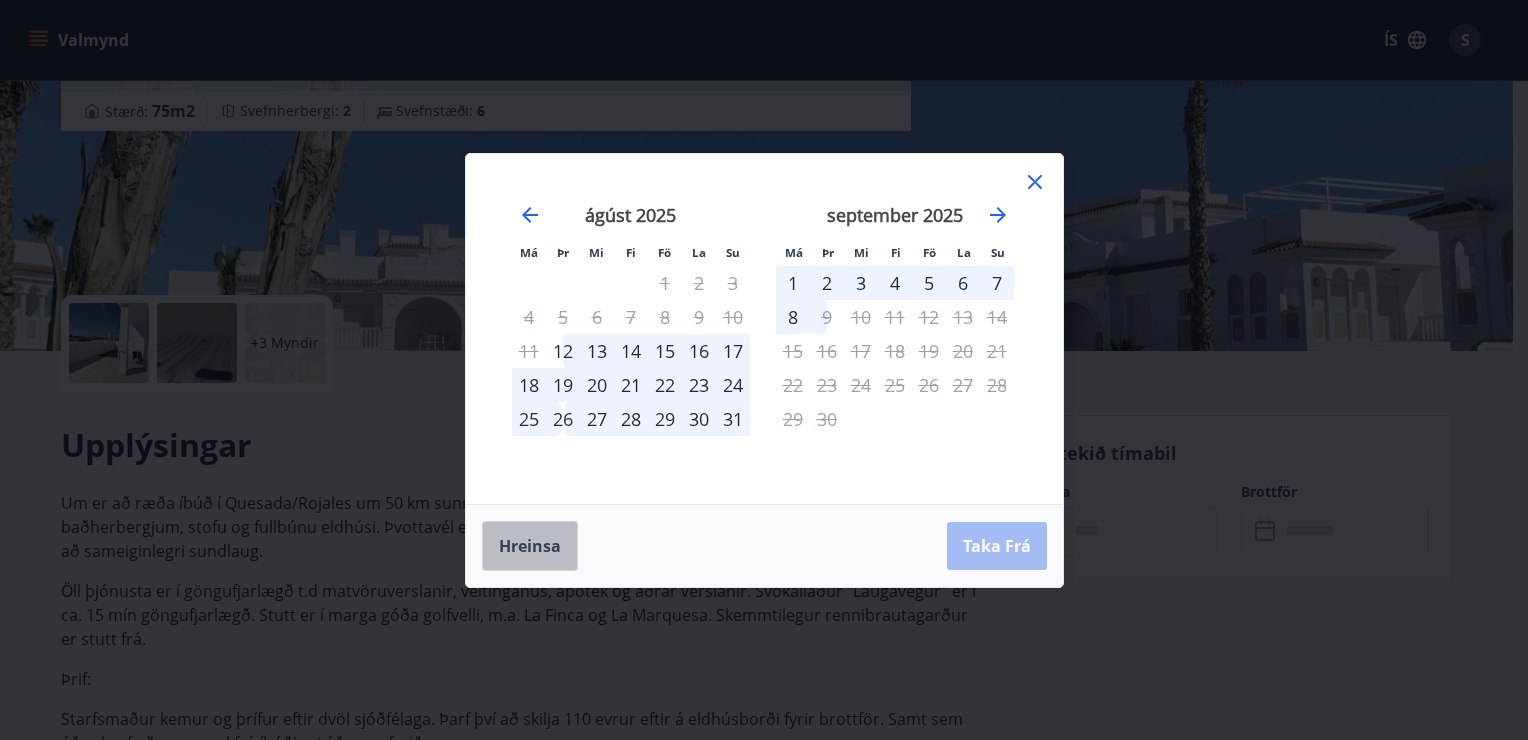 click on "Hreinsa" at bounding box center (530, 546) 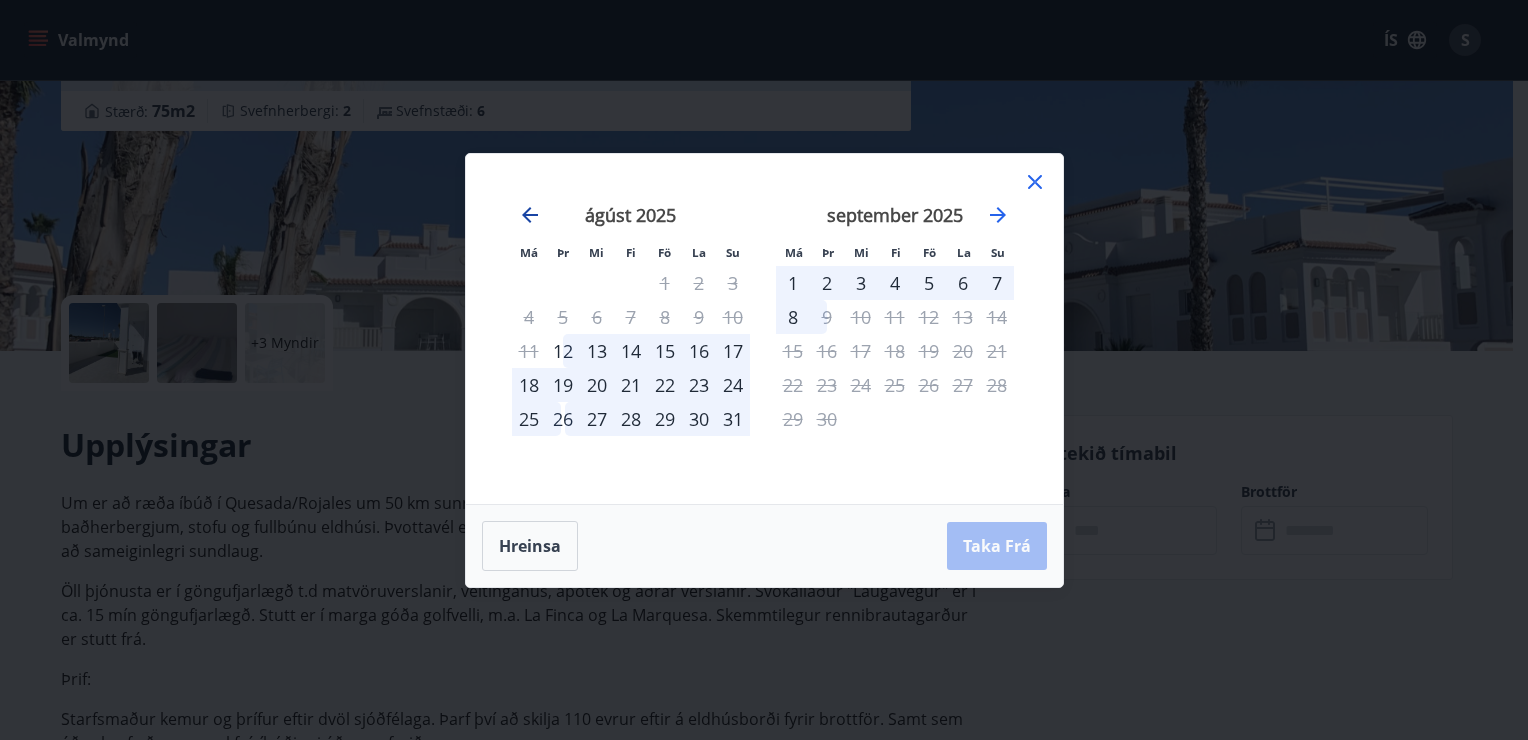click 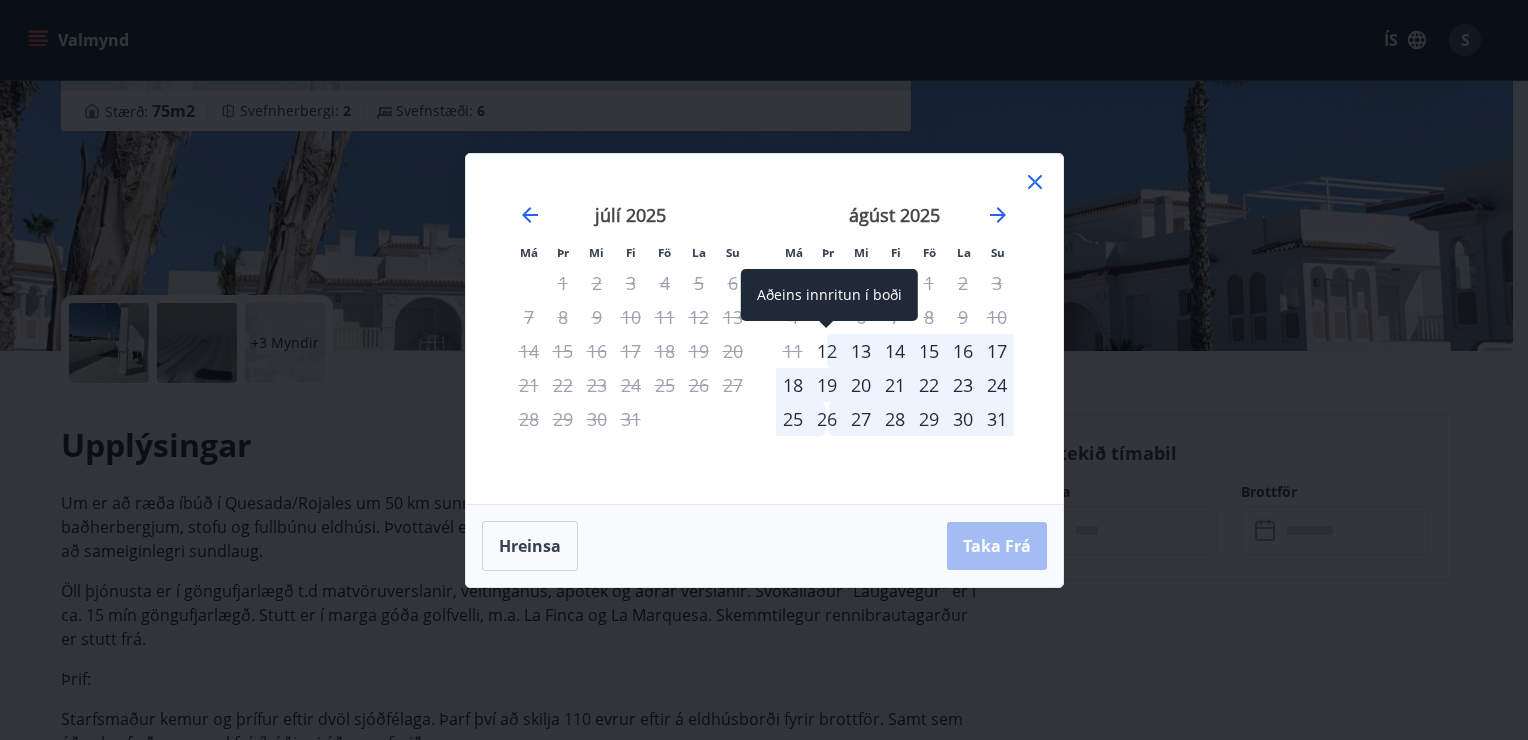 click on "12" at bounding box center [827, 351] 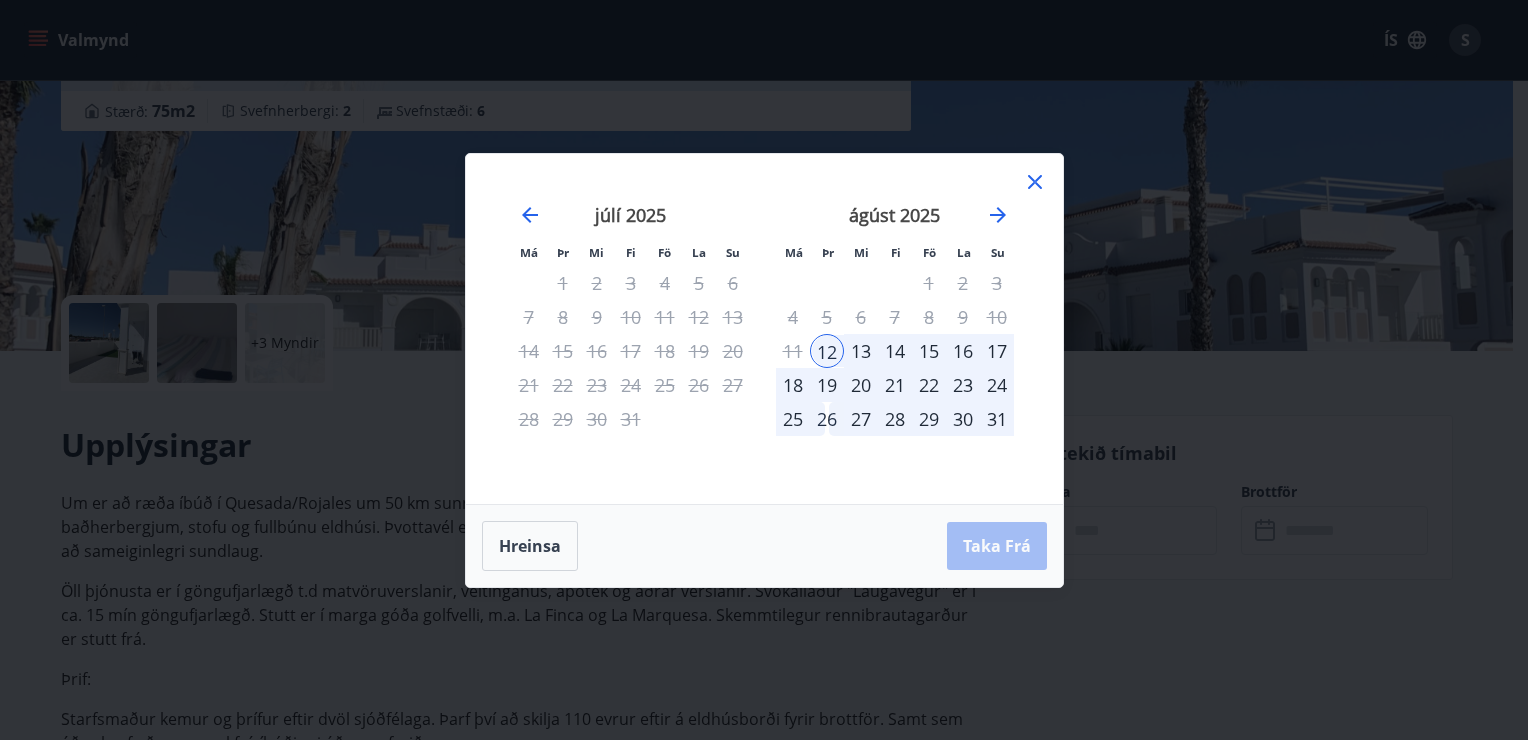 click on "Hreinsa Taka Frá" at bounding box center (764, 546) 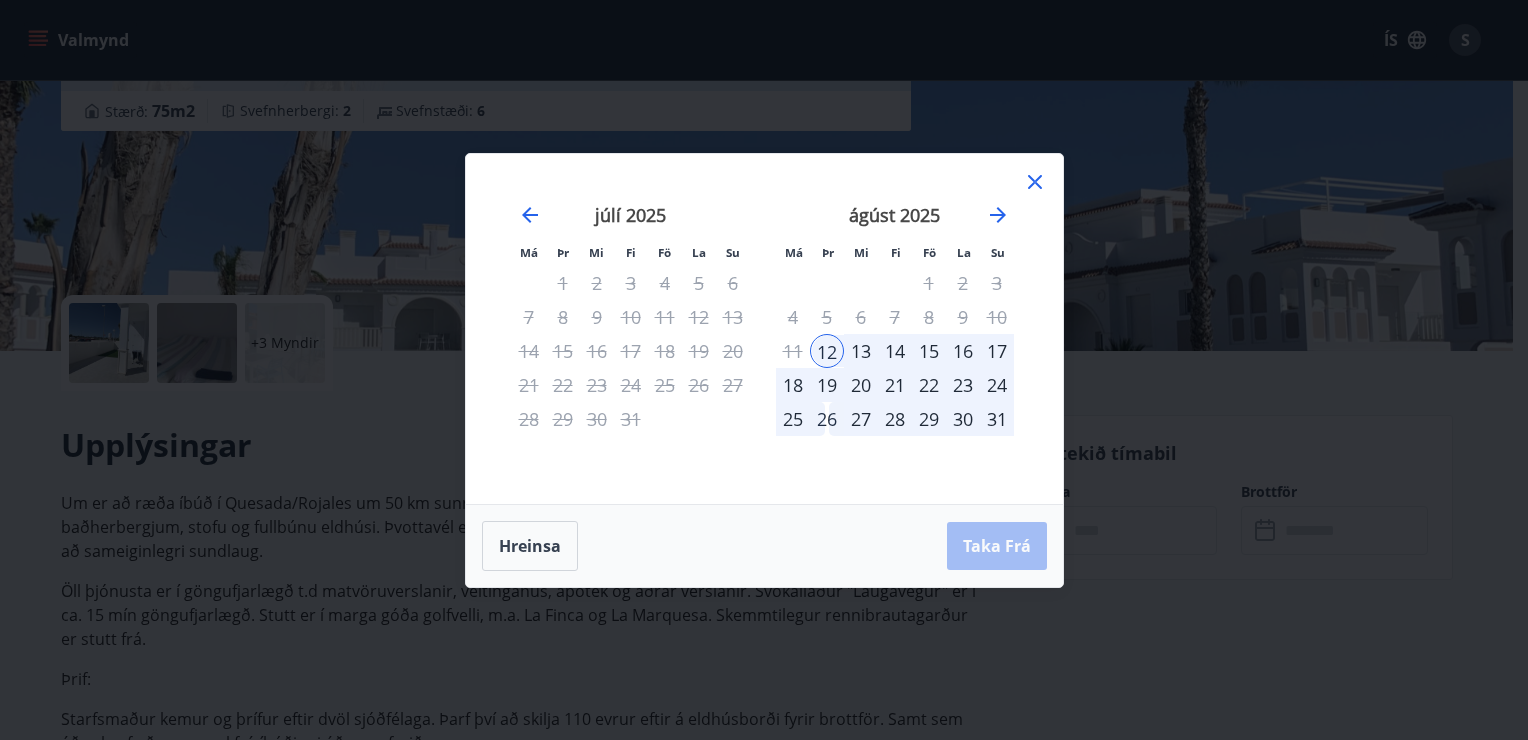 click 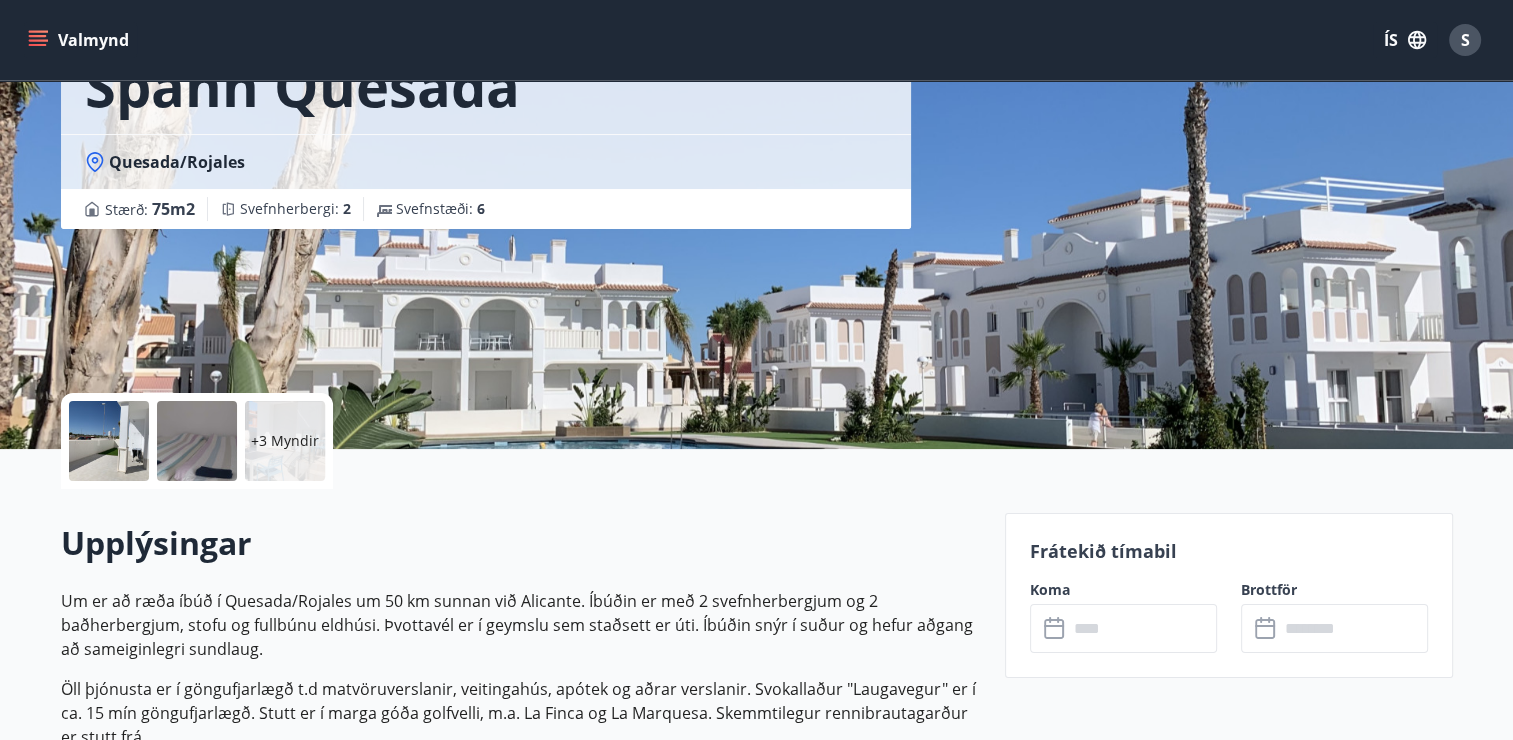 scroll, scrollTop: 0, scrollLeft: 0, axis: both 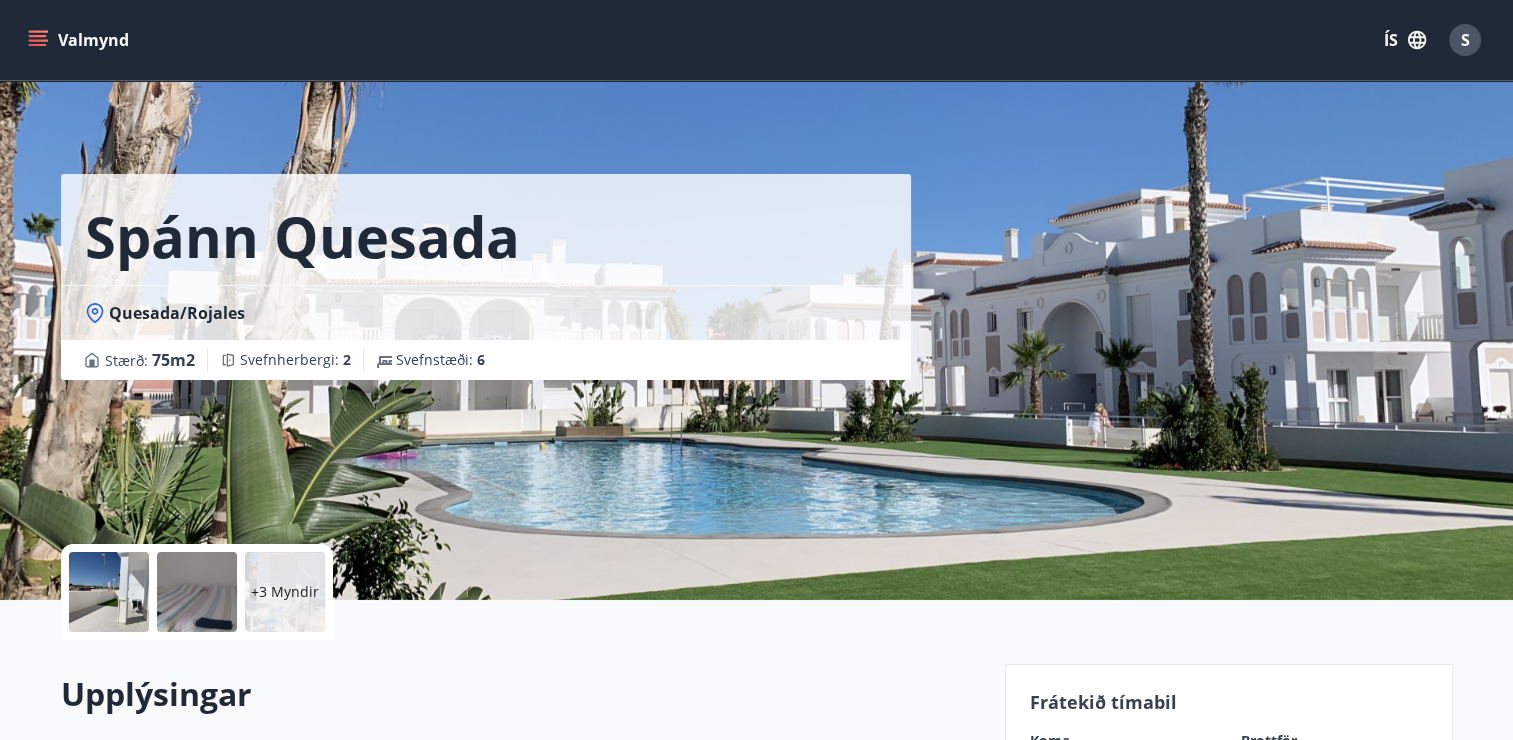 click 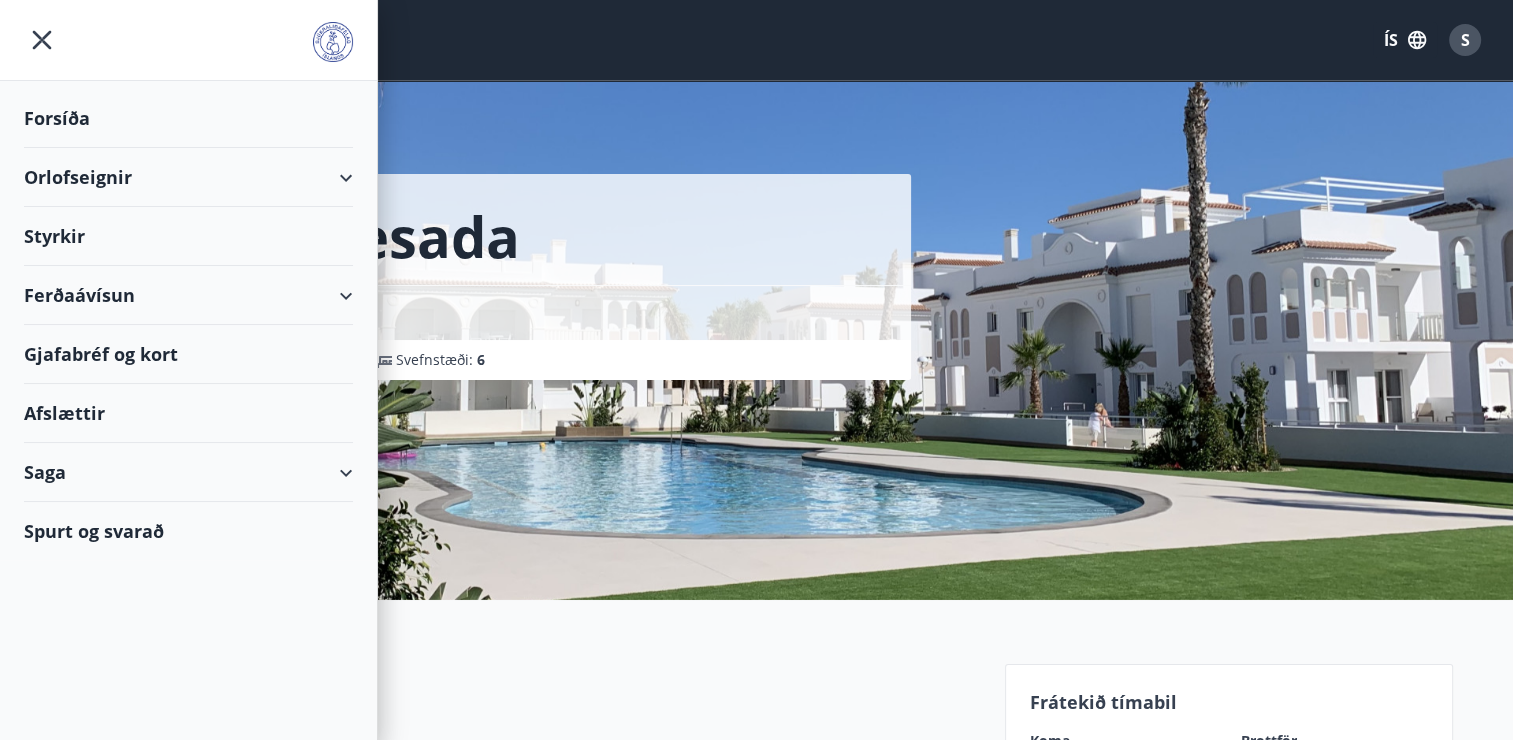 click on "[COUNTRY] Quesada Quesada/Rojales Stærð : 75 m2 Svefnherbergi : 2 Svefnstæði : 6" at bounding box center (525, 190) 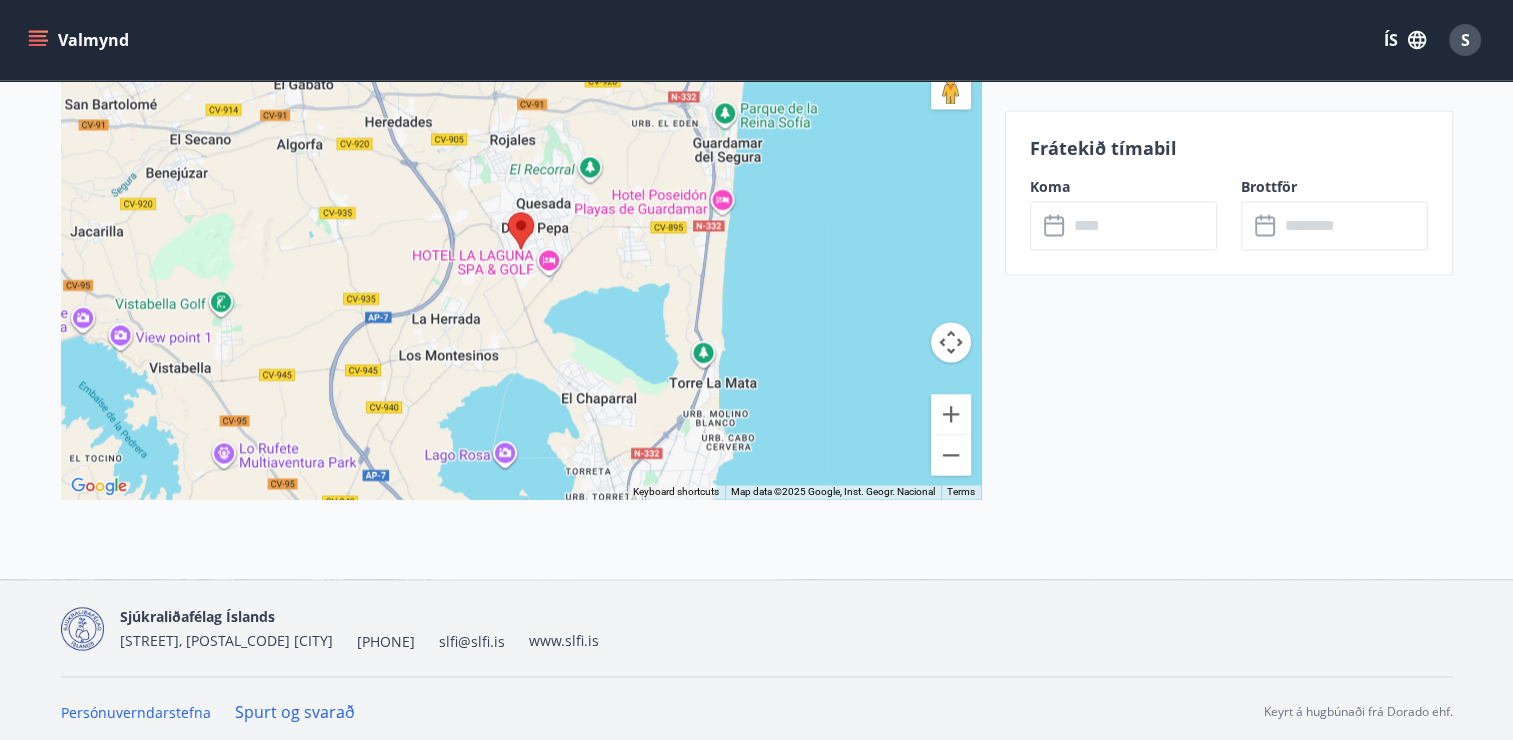 scroll, scrollTop: 2949, scrollLeft: 0, axis: vertical 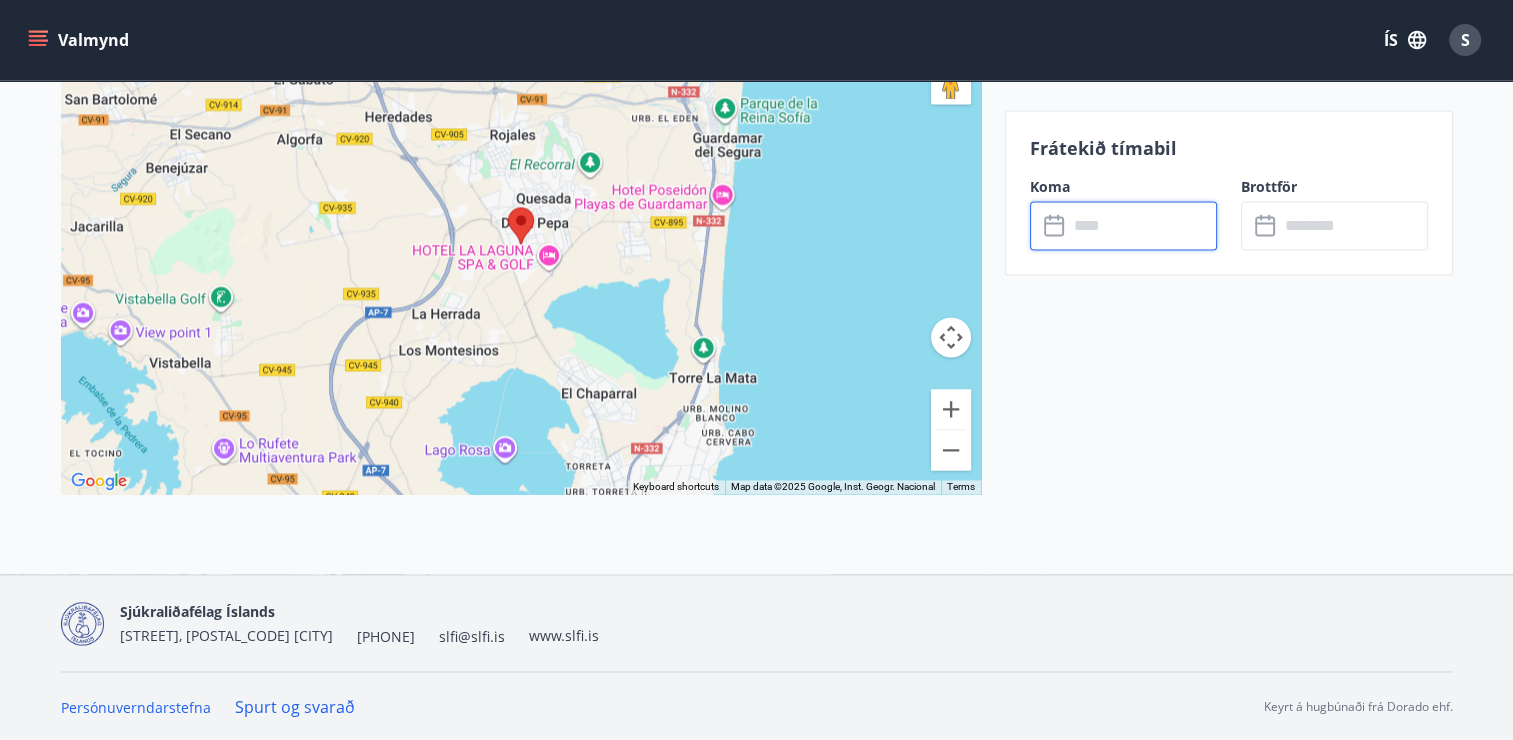click at bounding box center (1142, 225) 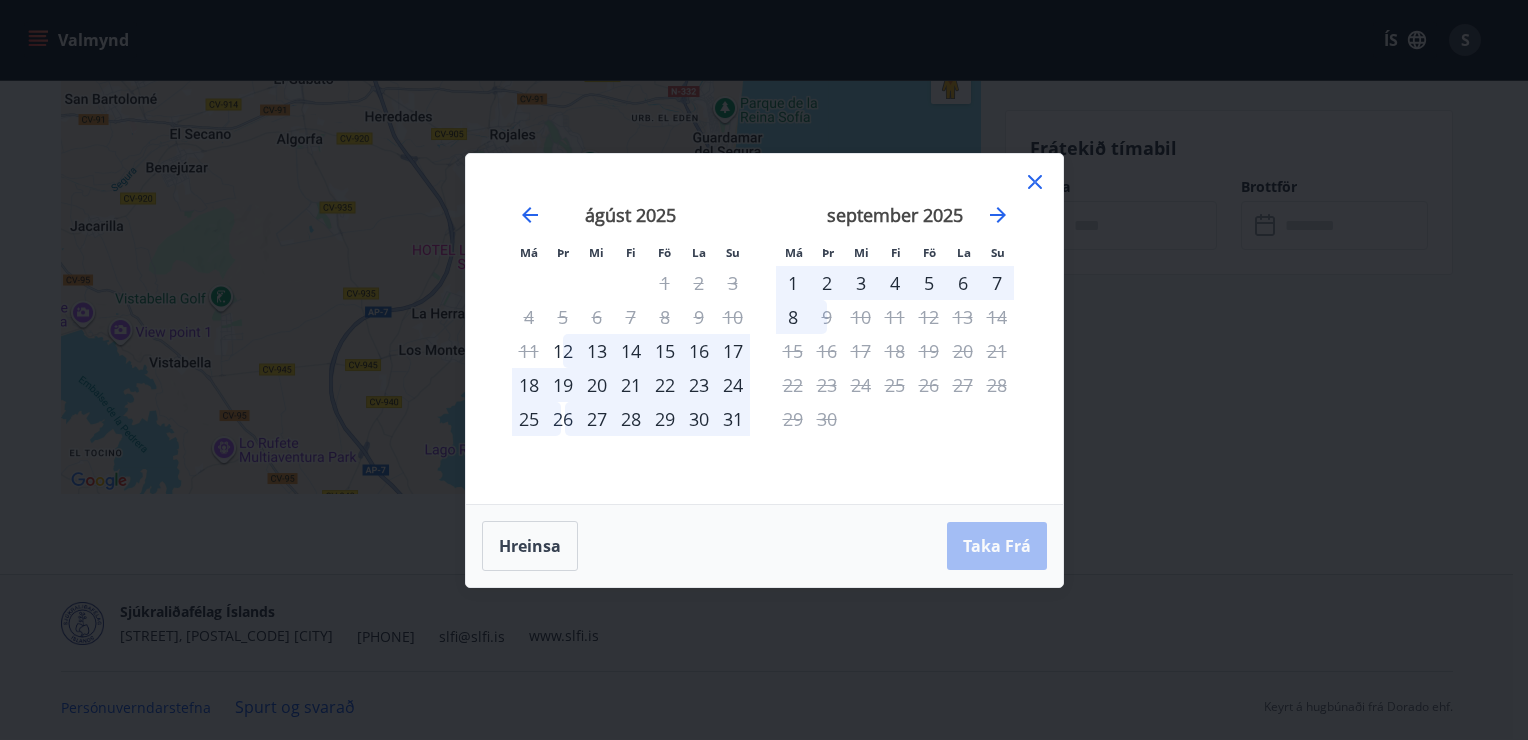 click on "23" at bounding box center (699, 385) 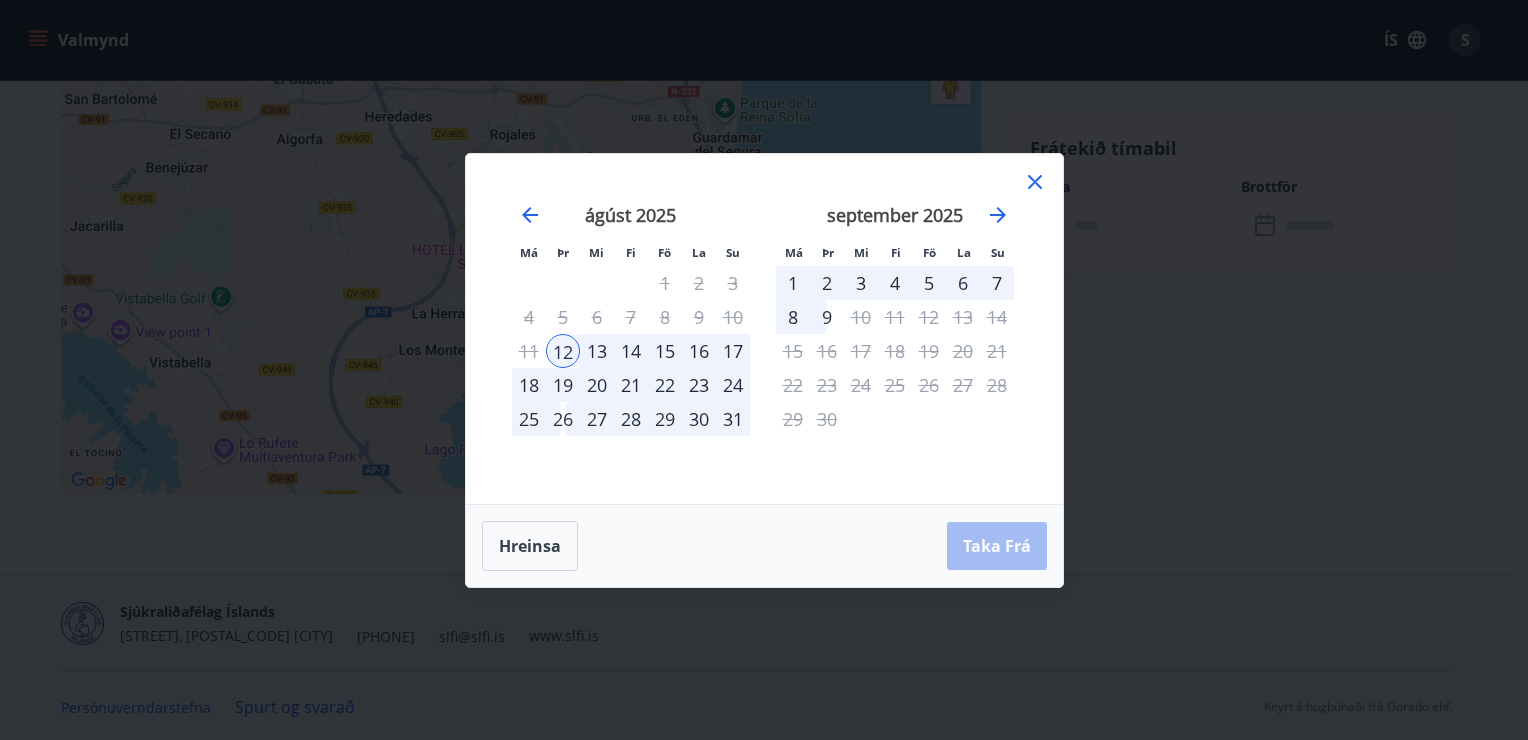 click on "19" at bounding box center (563, 385) 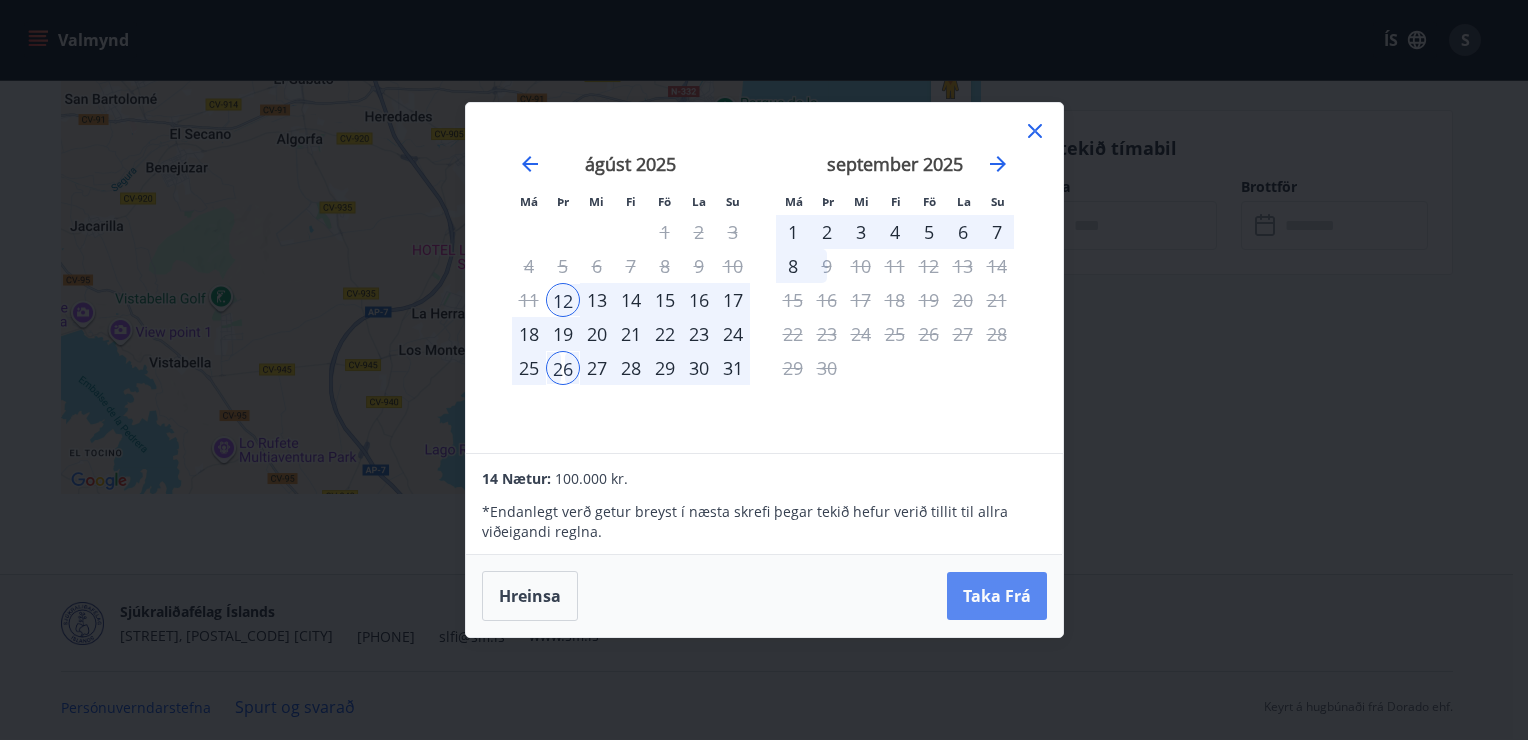 click on "Taka Frá" at bounding box center [997, 596] 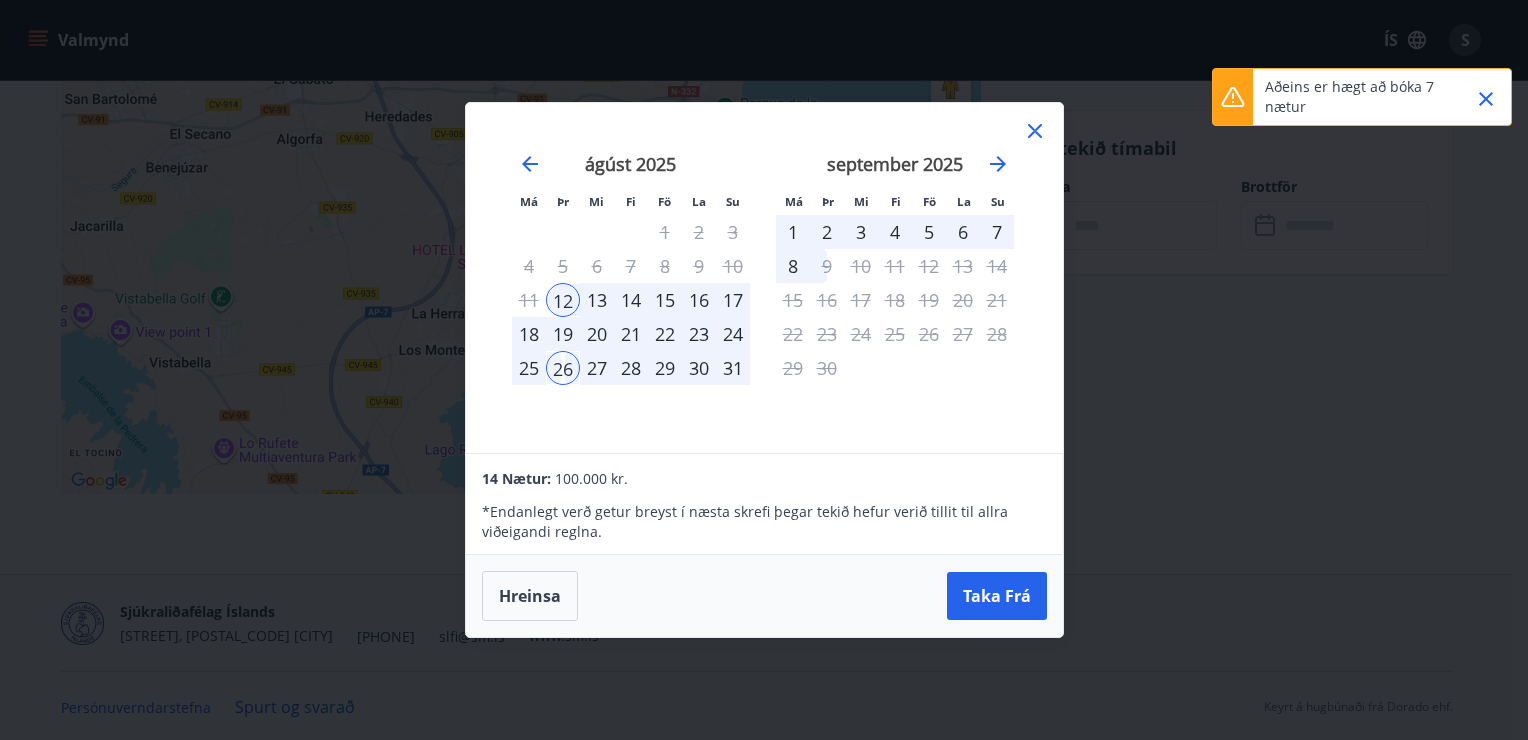 click 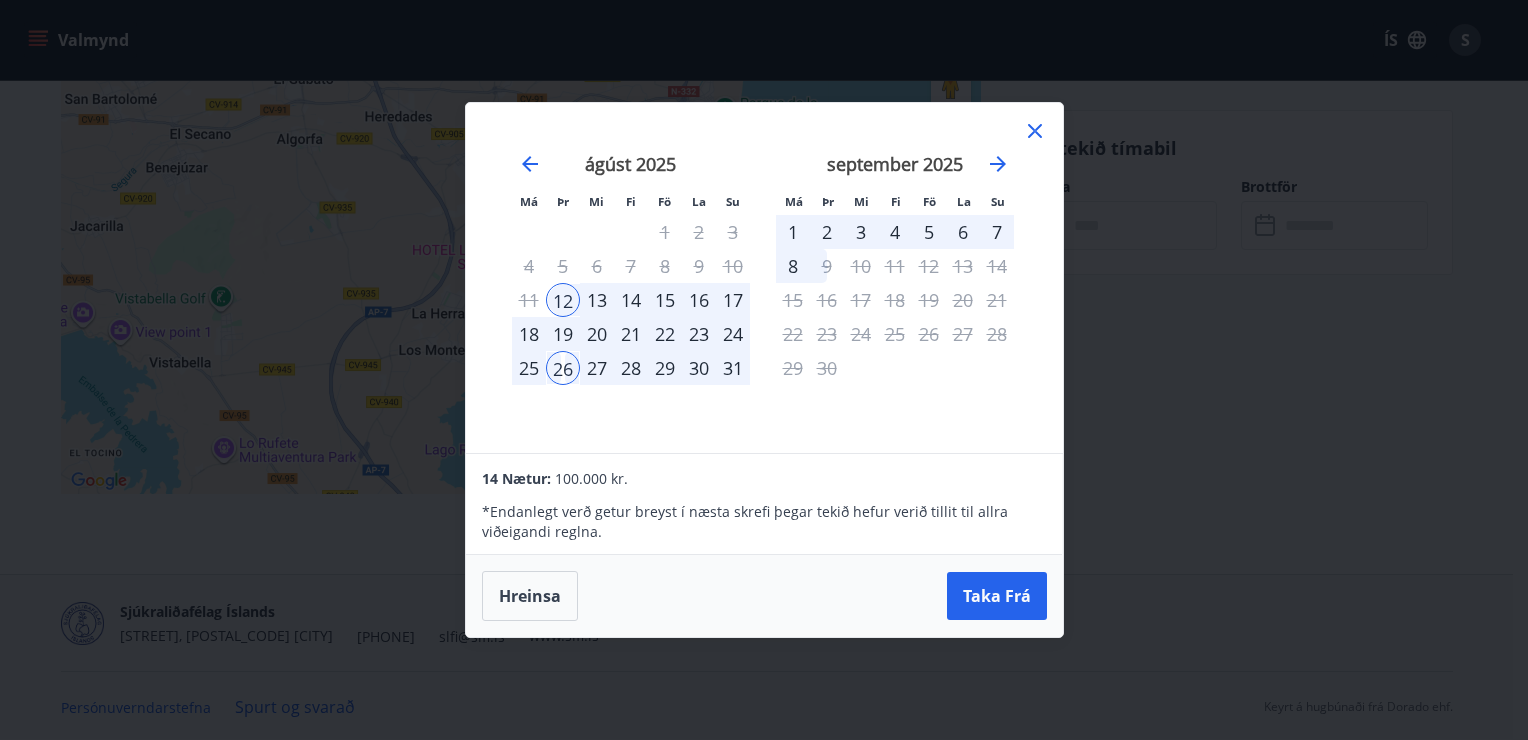 click on "19" at bounding box center (563, 334) 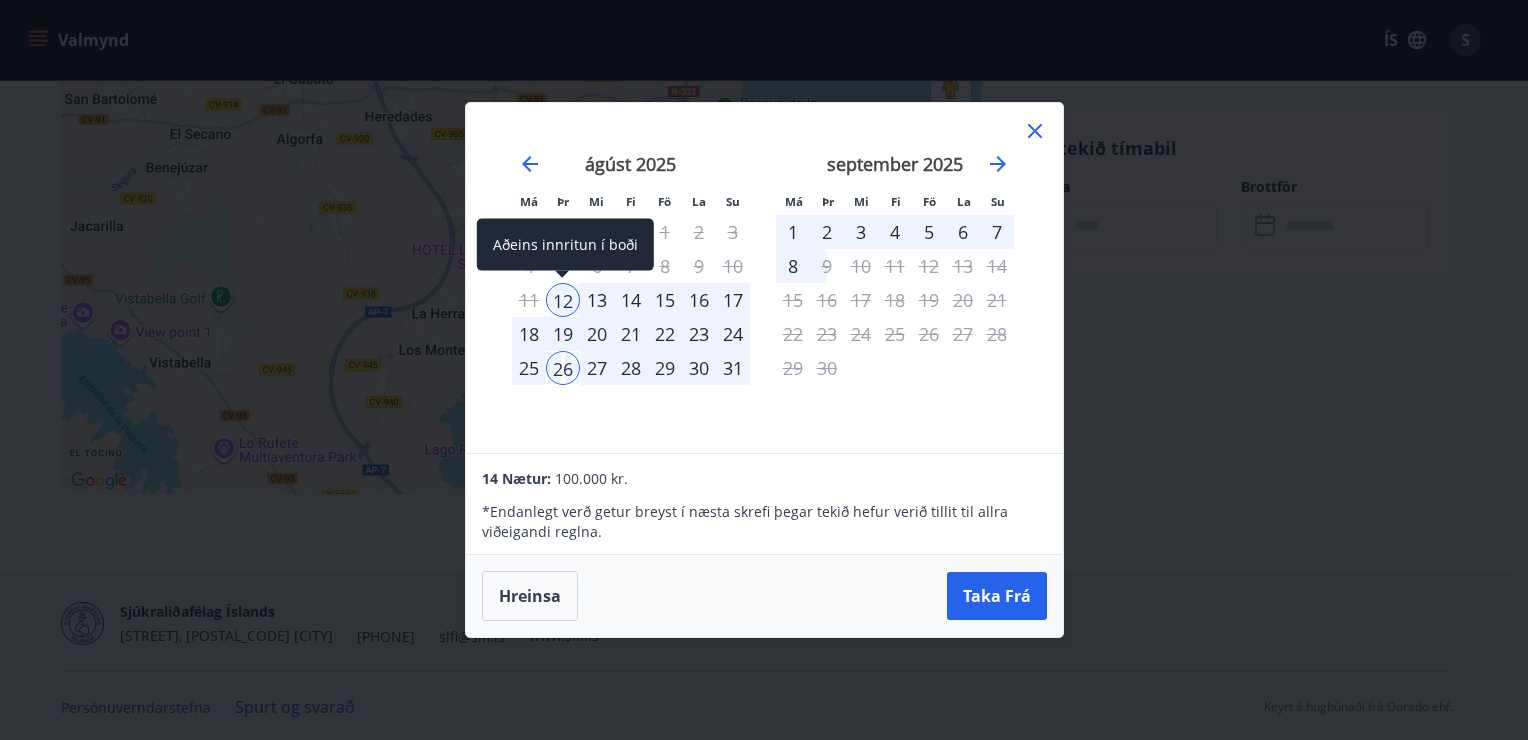 click on "12" at bounding box center [563, 300] 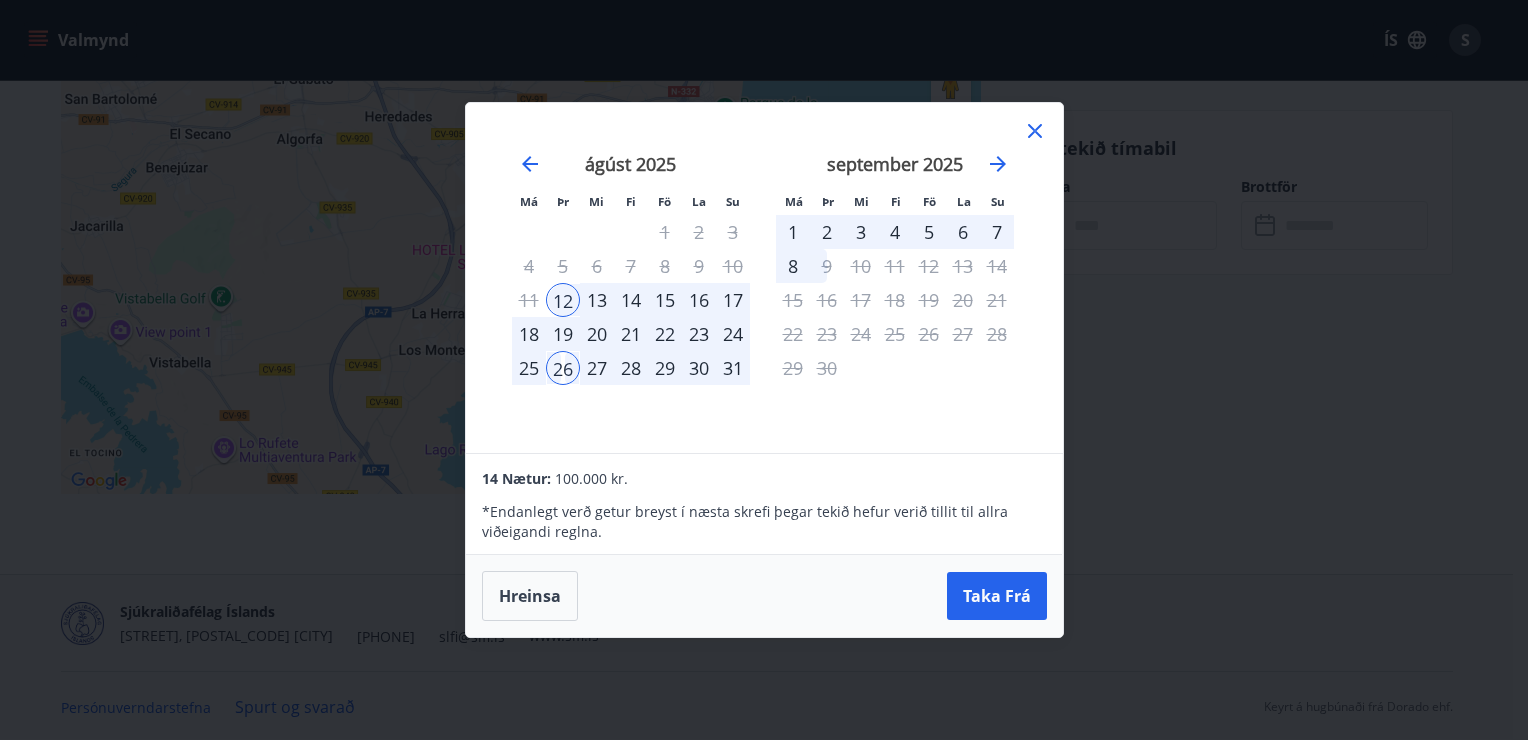 click on "19" at bounding box center (563, 334) 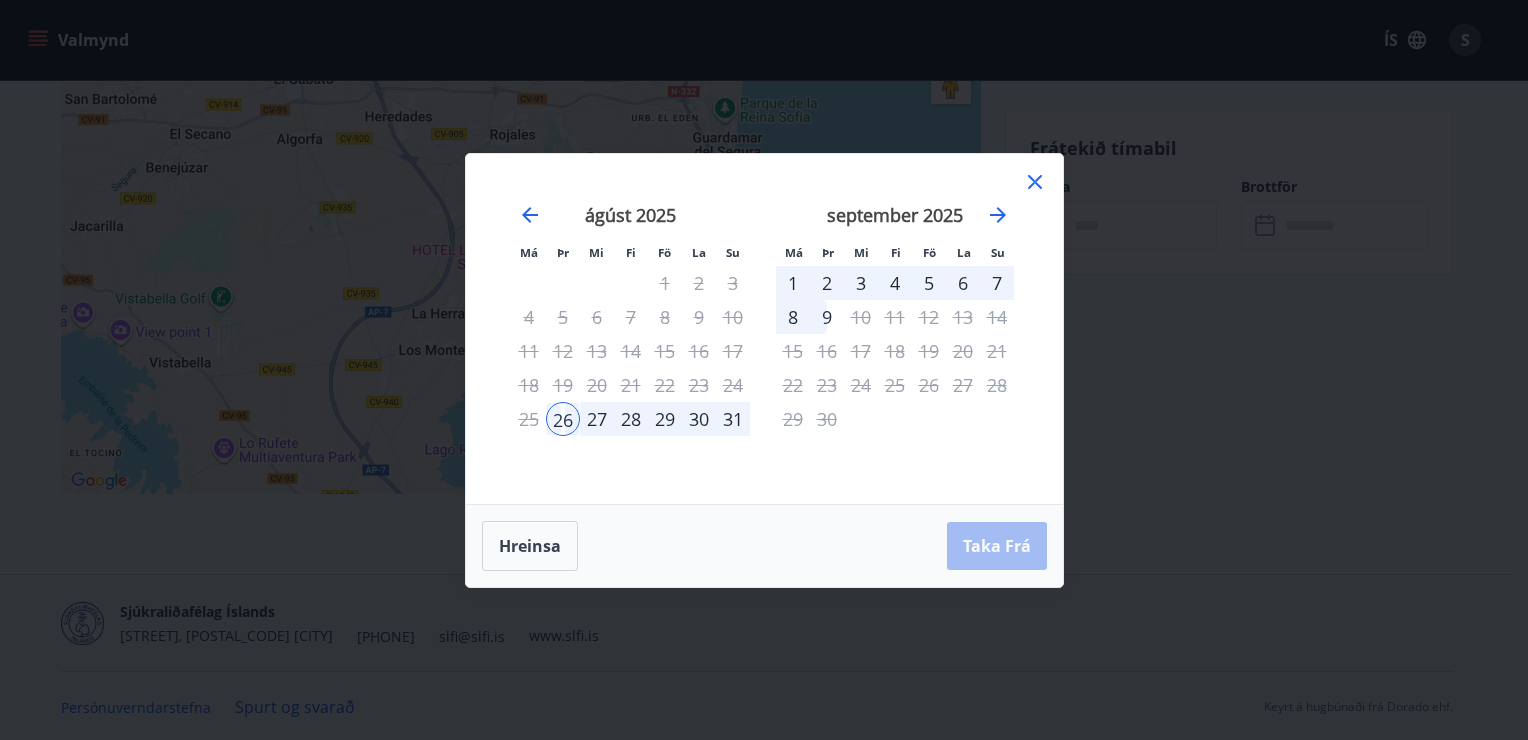 click on "Hreinsa Taka Frá" at bounding box center [764, 546] 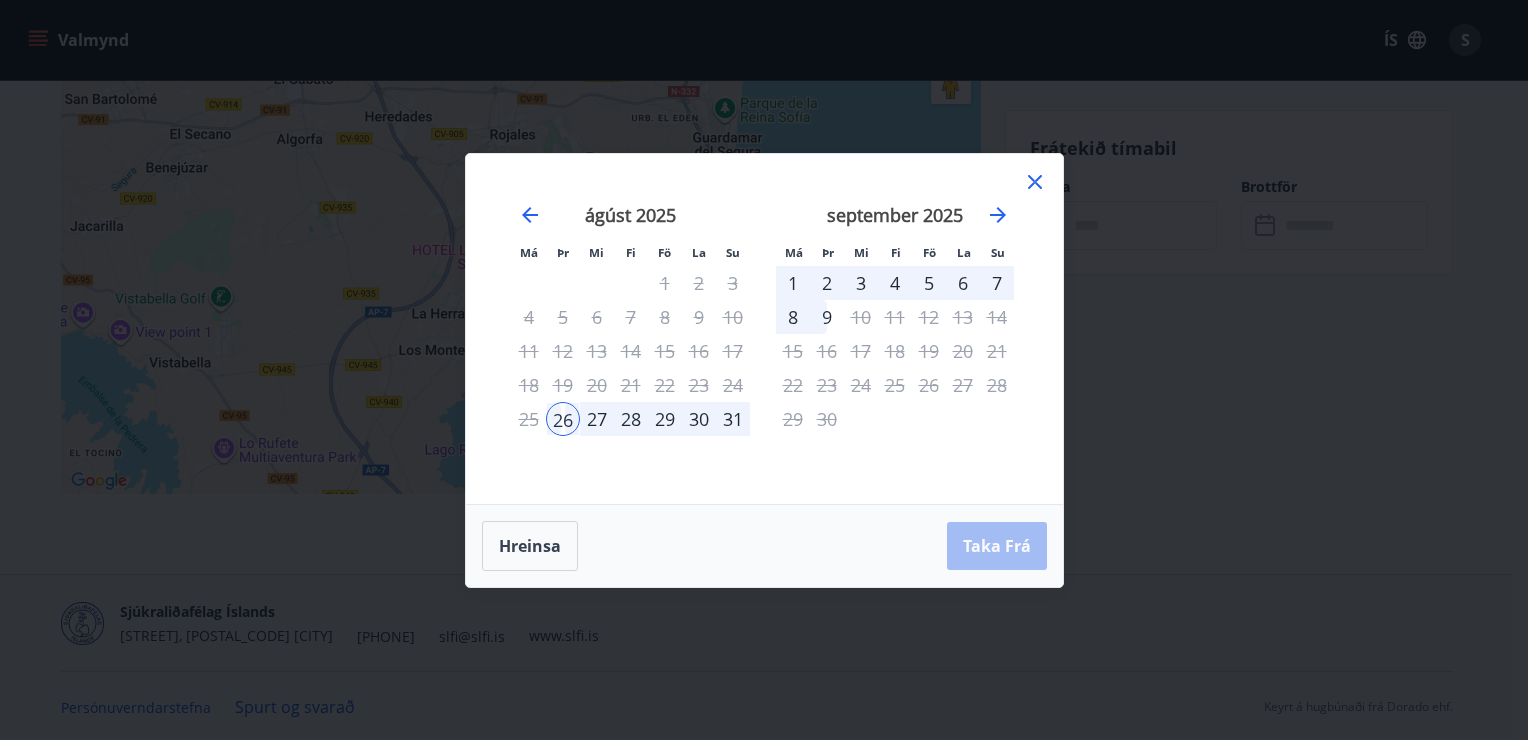 click on "september 2025 1 2 3 4 5 6 7 8 9 10 11 12 13 14 15 16 17 18 19 20 21 22 23 24 25 26 27 28 29 30" at bounding box center (895, 342) 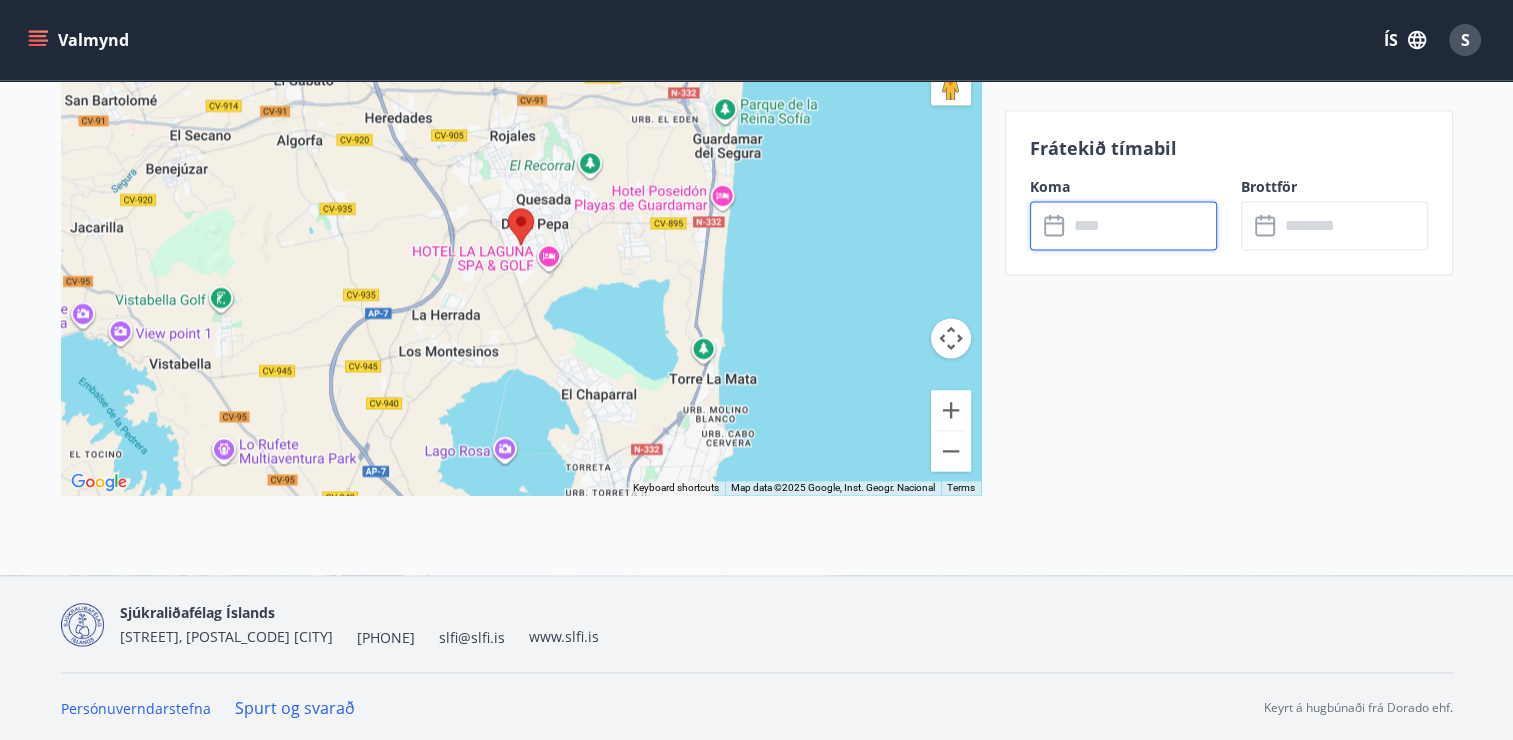 scroll, scrollTop: 2949, scrollLeft: 0, axis: vertical 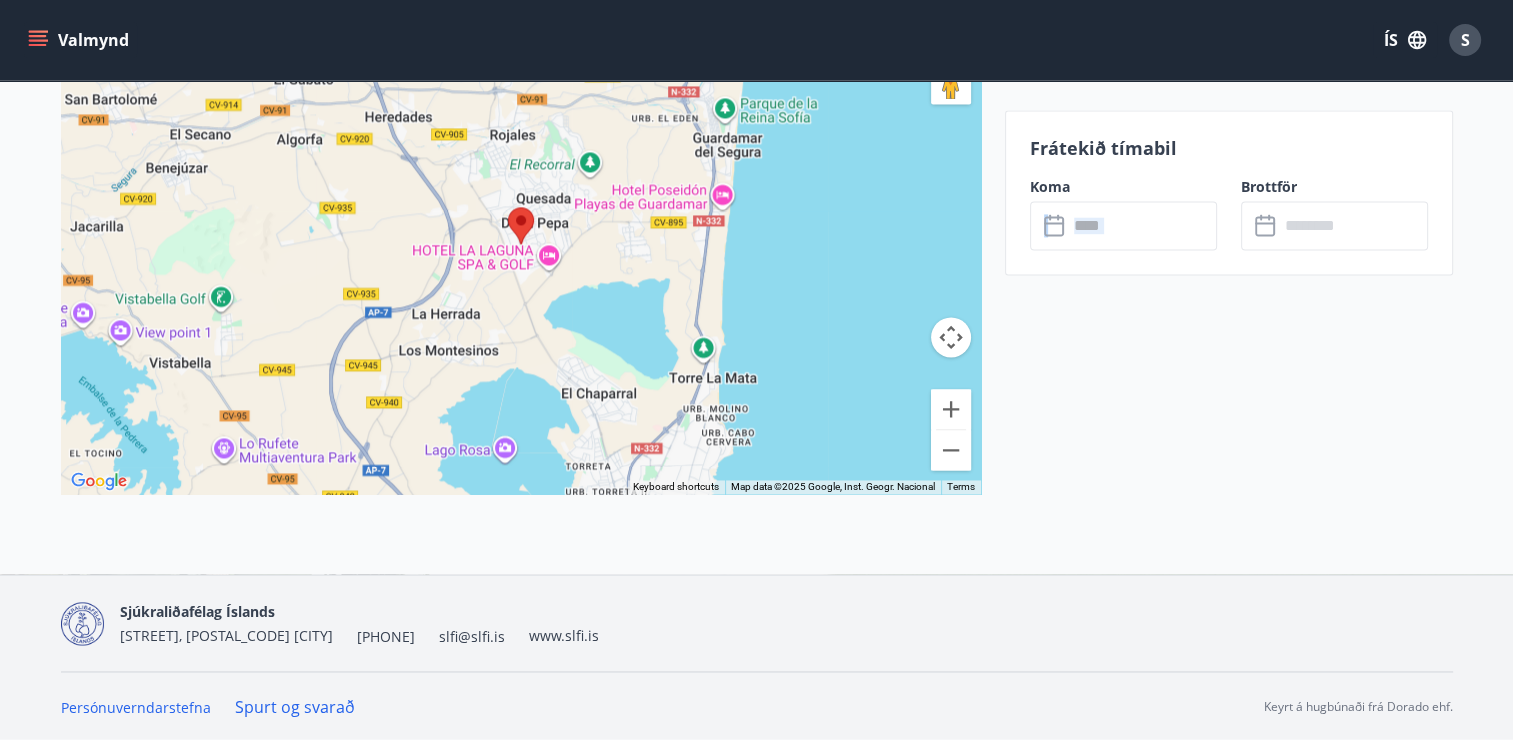 click on "Frátekið tímabil Koma ​ ​ Brottför ​ ​" at bounding box center (1229, 192) 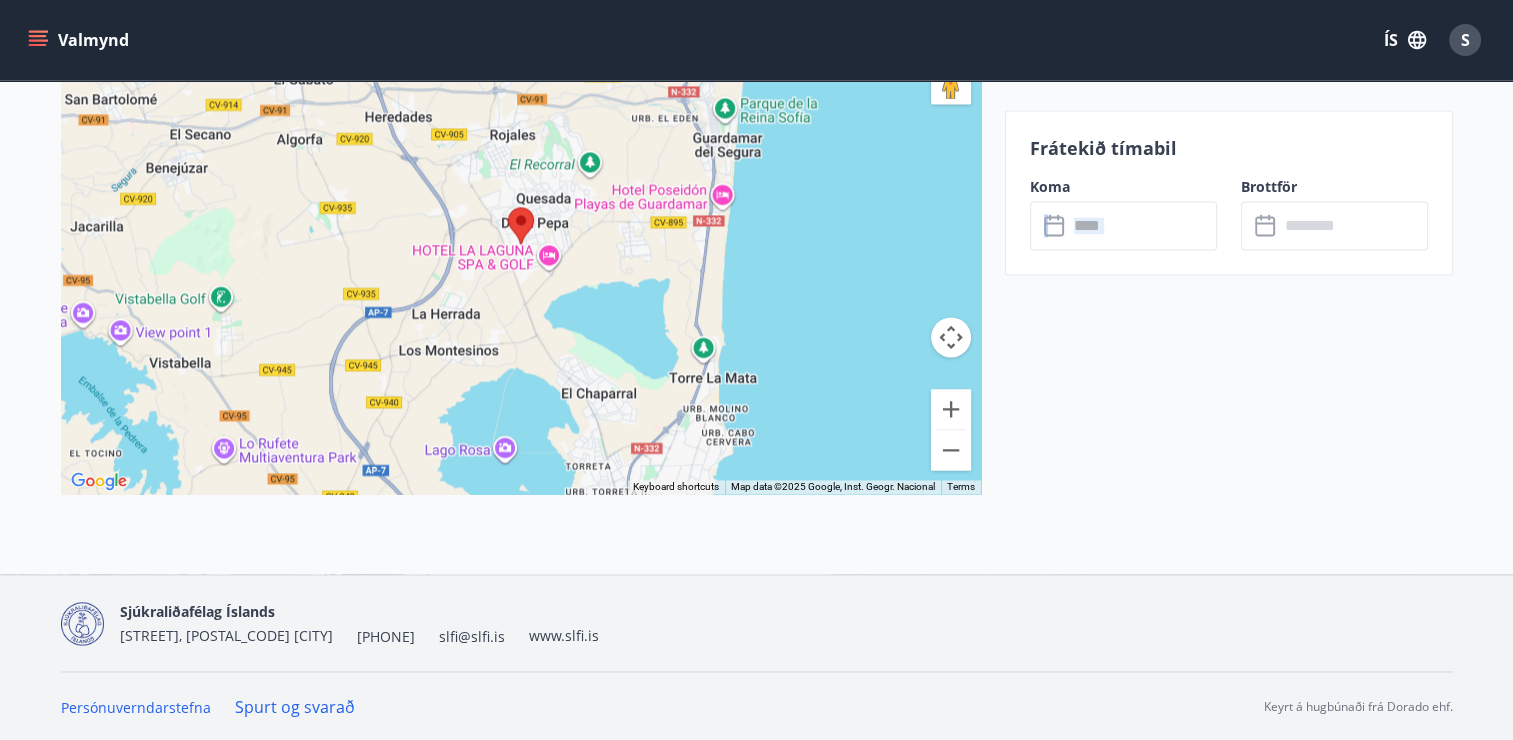 drag, startPoint x: 1116, startPoint y: 243, endPoint x: 1060, endPoint y: 223, distance: 59.464275 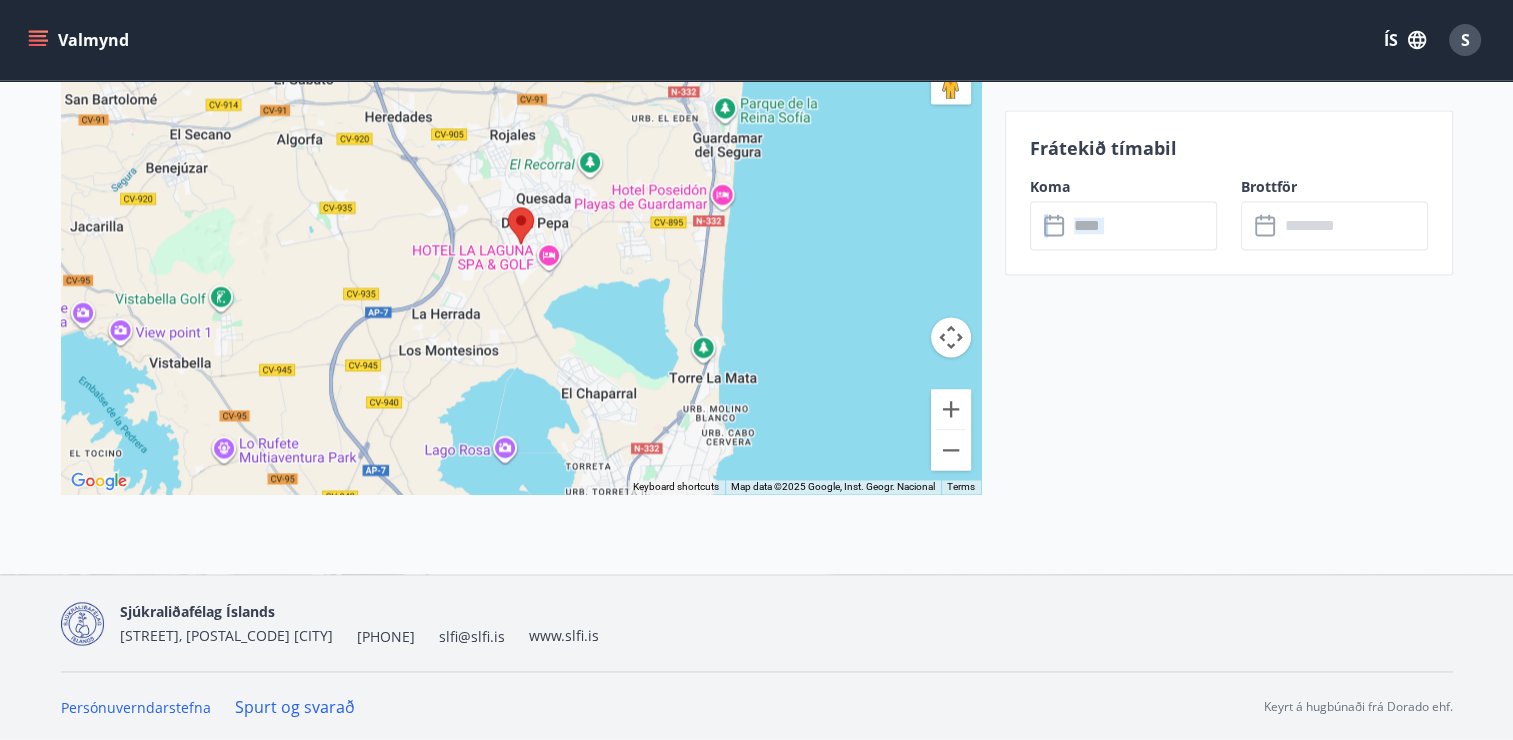 click 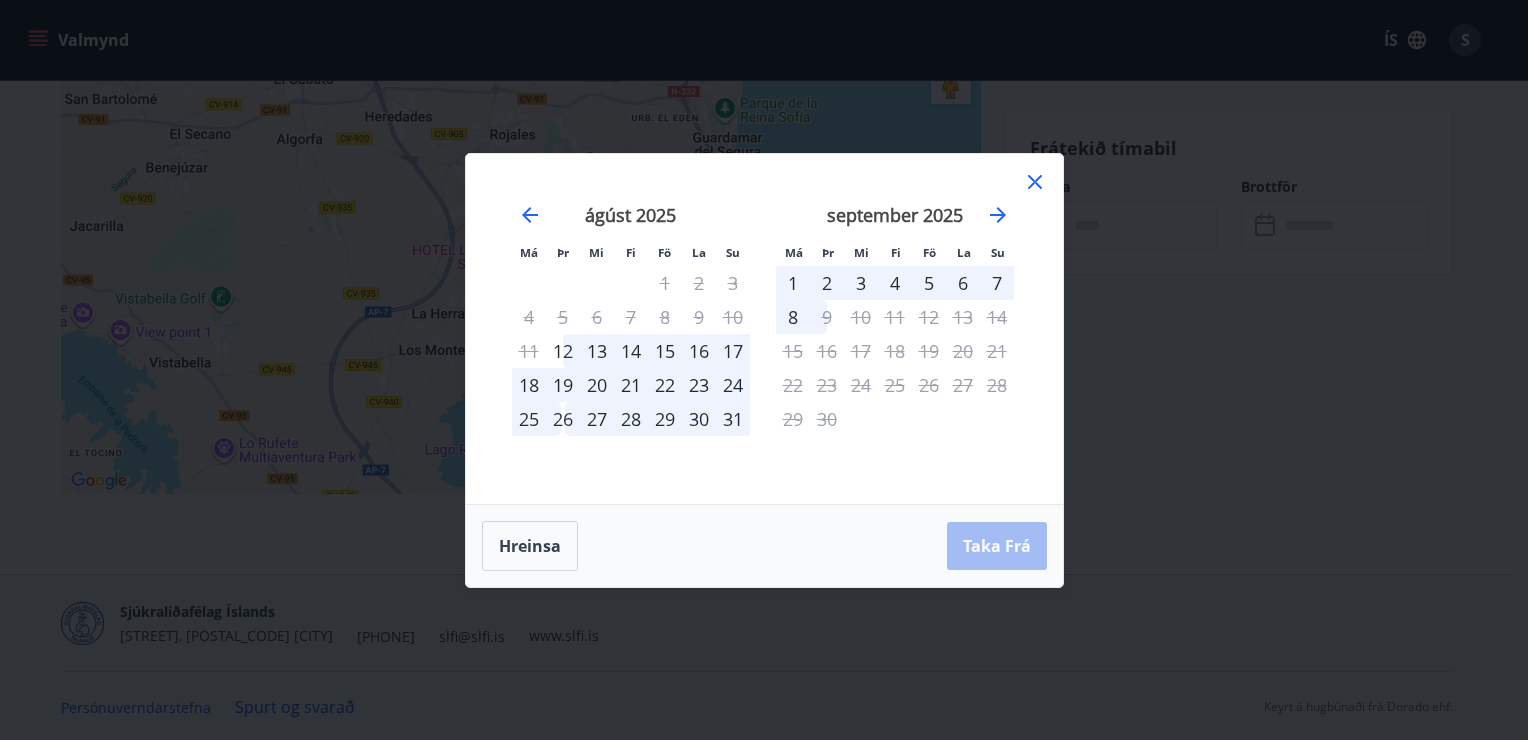click on "Má Þr Mi Fi Fö La Su Má Þr Mi Fi Fö La Su júlí 2025 1 2 3 4 5 6 7 8 9 10 11 12 13 14 15 16 17 18 19 20 21 22 23 24 25 26 27 28 29 30 31 ágúst 2025 1 2 3 4 5 6 7 8 9 10 11 12 13 14 15 16 17 18 19 20 21 22 23 24 25 26 27 28 29 30 31 september 2025 1 2 3 4 5 6 7 8 9 10 11 12 13 14 15 16 17 18 19 20 21 22 23 24 25 26 27 28 29 30 október 2025 1 2 3 4 5 6 7 8 9 10 11 12 13 14 15 16 17 18 19 20 21 22 23 24 25 26 27 28 29 30 31 Hreinsa Taka Frá" at bounding box center (764, 370) 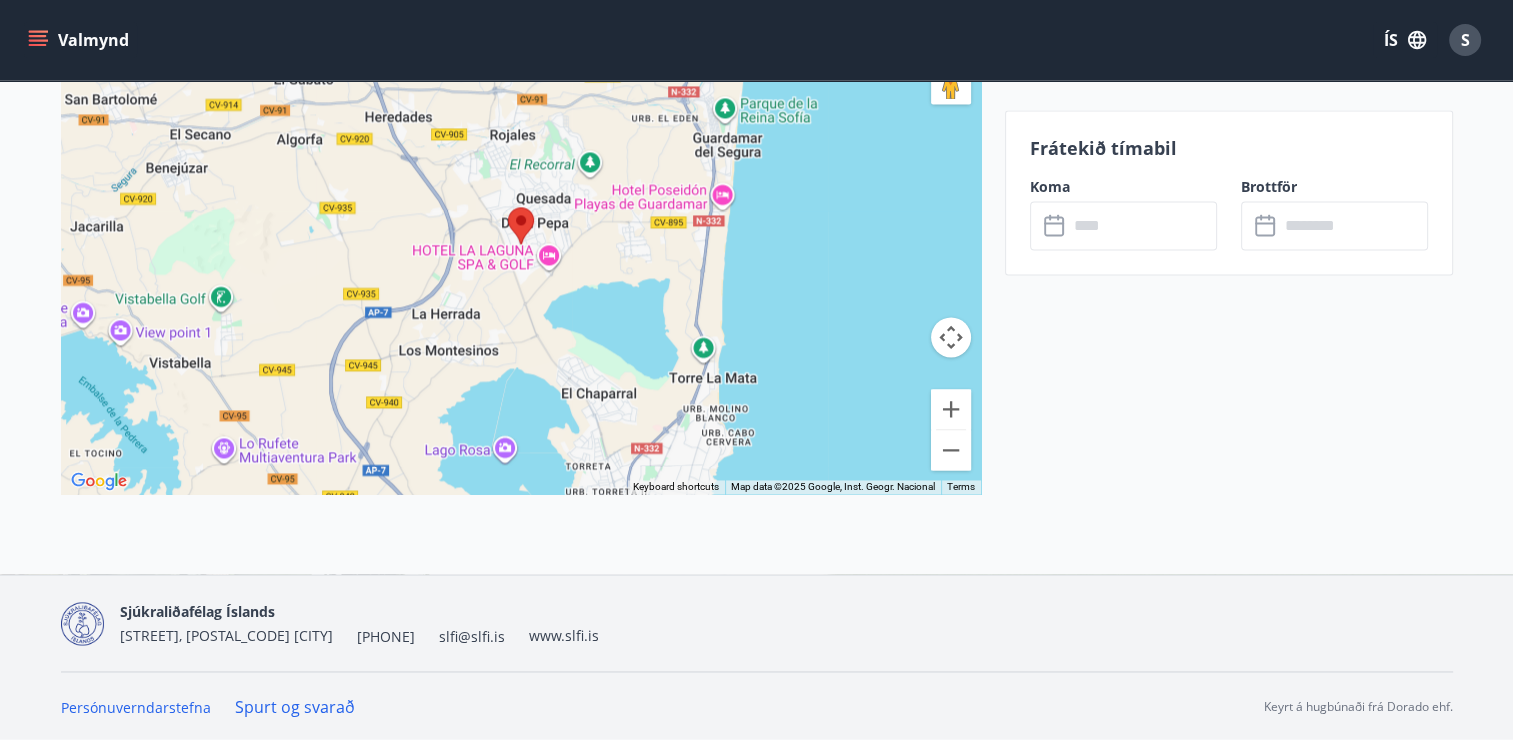 click at bounding box center (1142, 225) 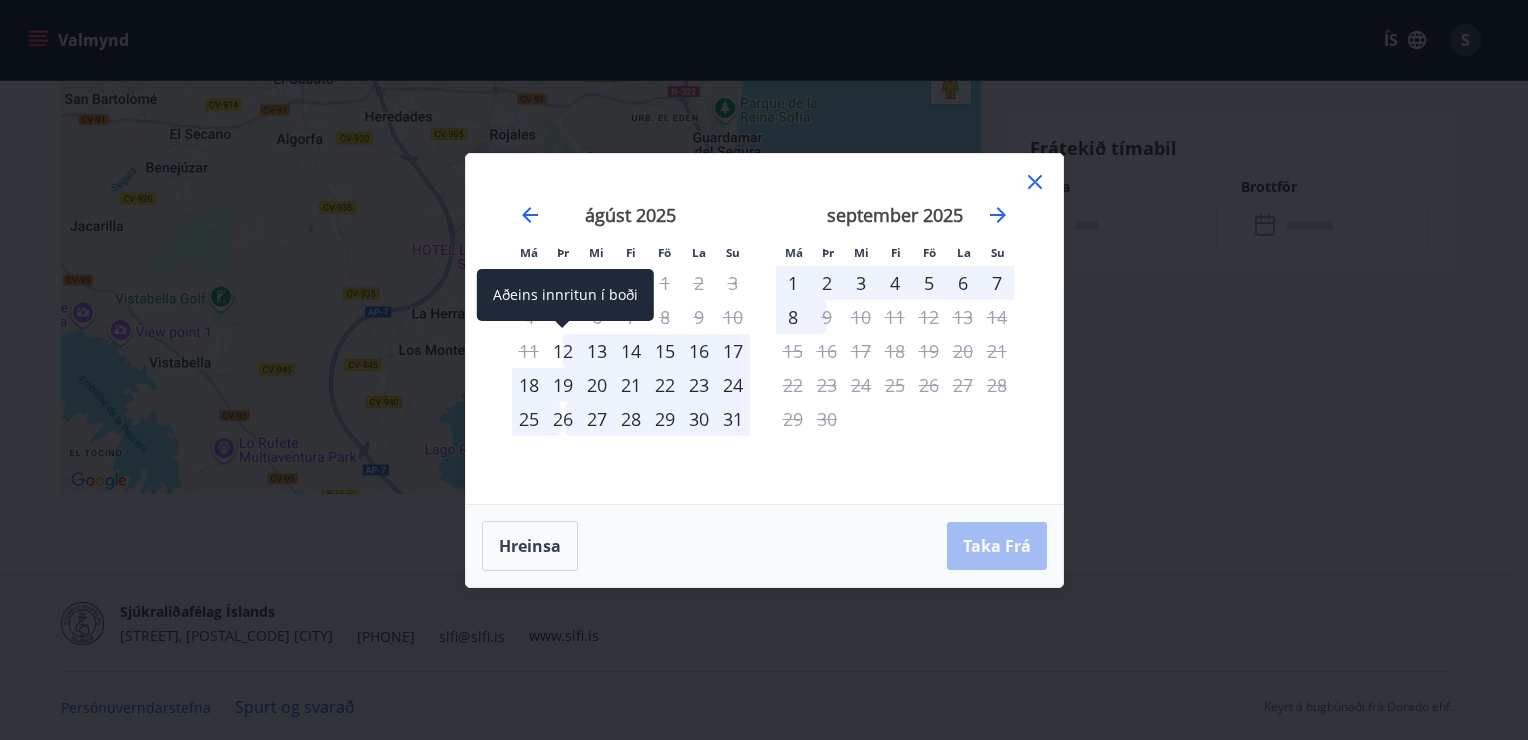 click on "12" at bounding box center (563, 351) 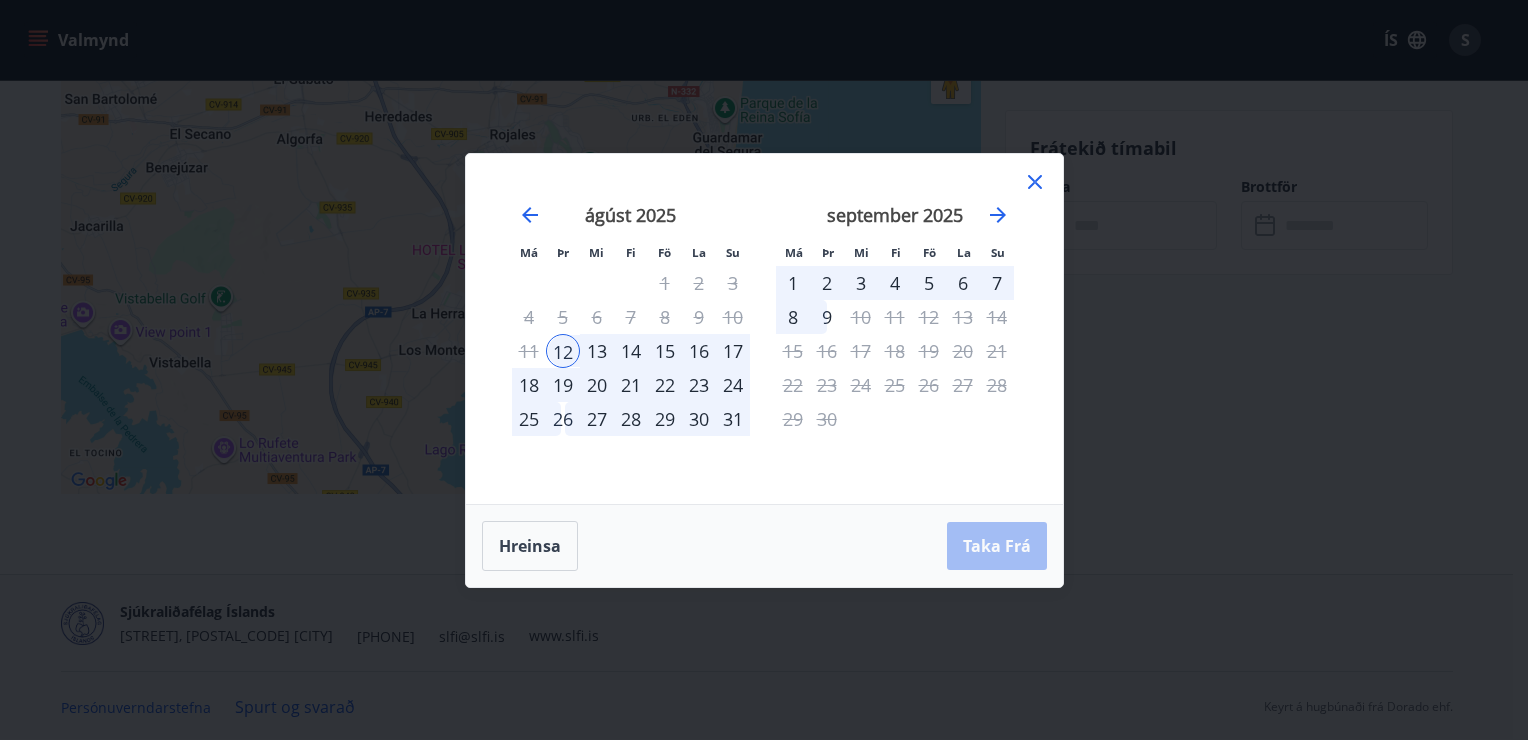 click on "19" at bounding box center [563, 385] 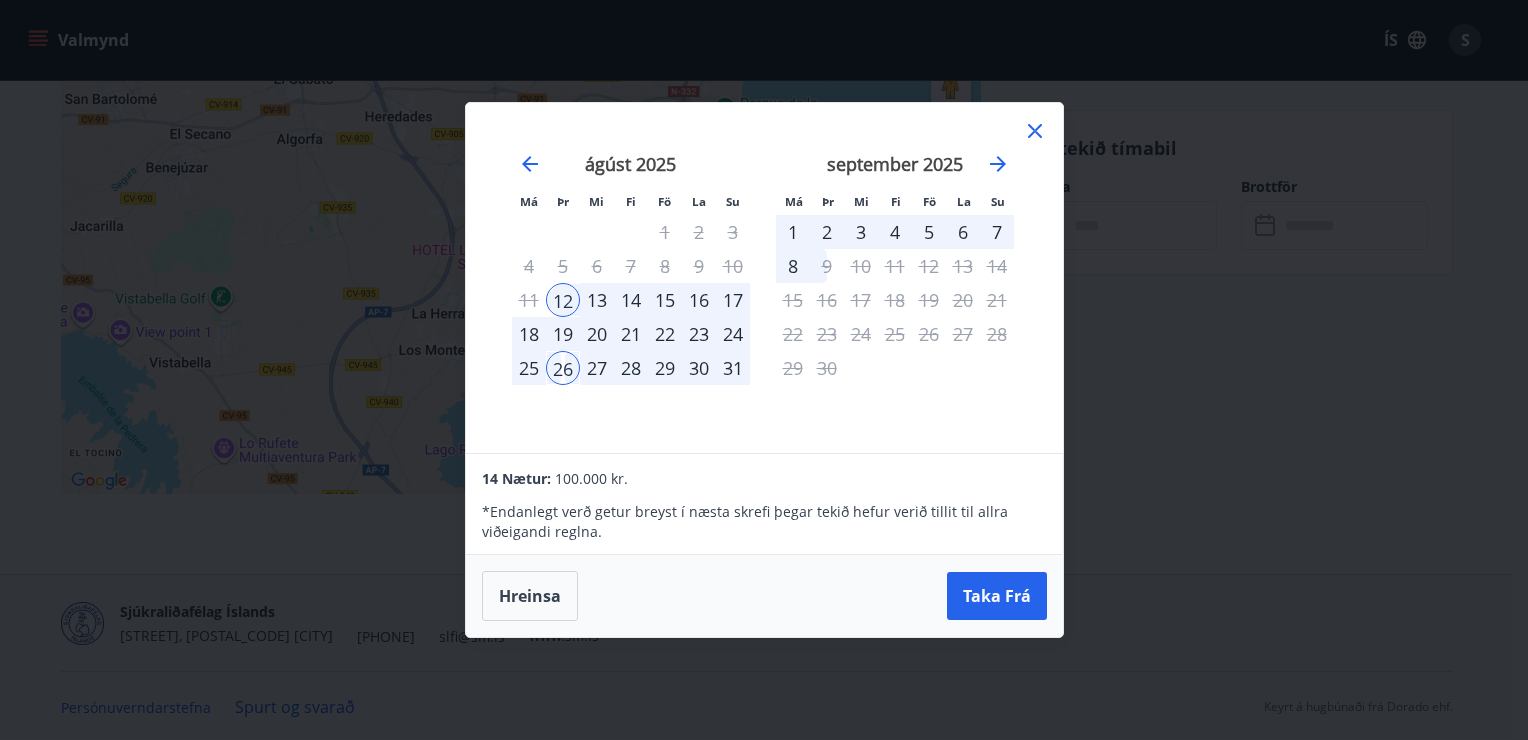 drag, startPoint x: 844, startPoint y: 592, endPoint x: 1097, endPoint y: 608, distance: 253.50542 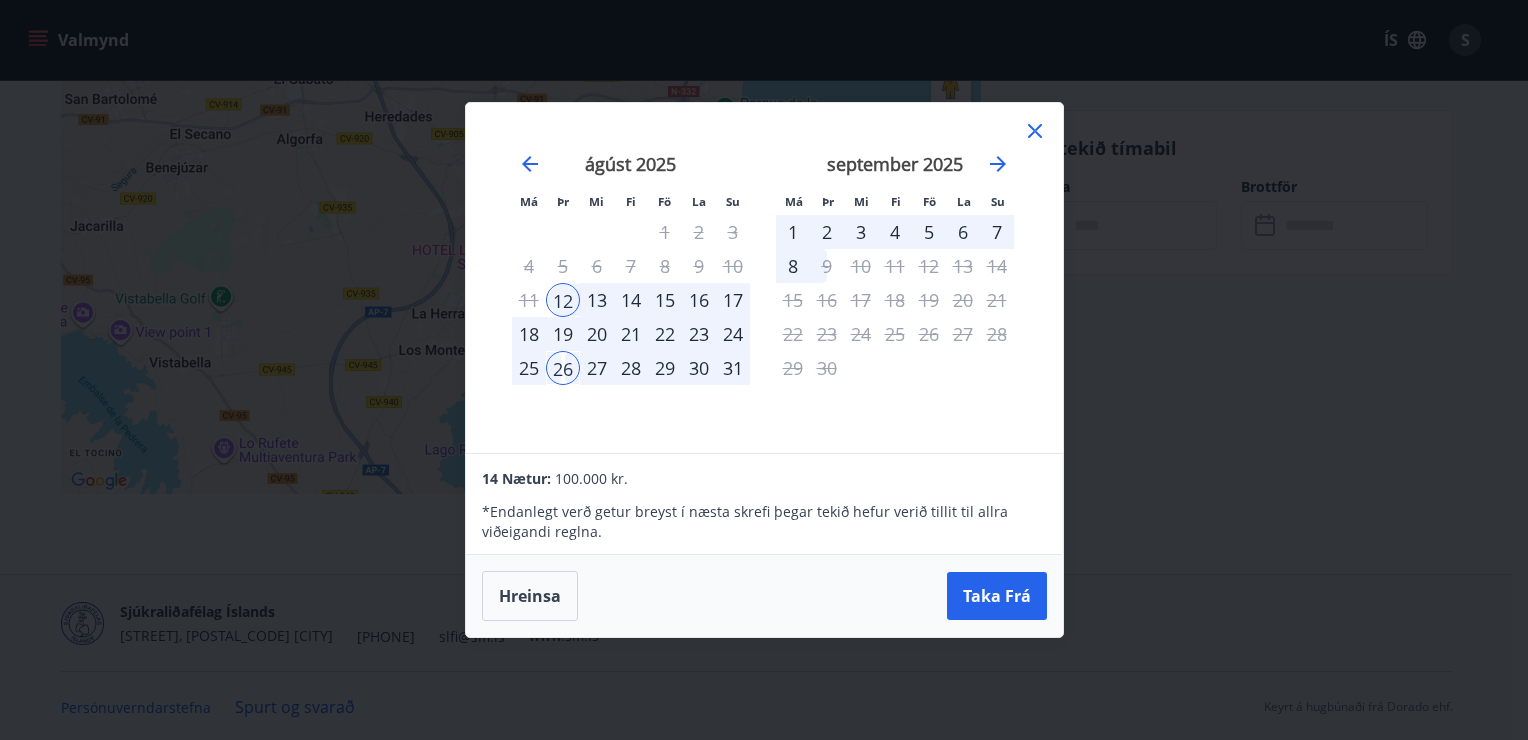 click on "Má Þr Mi Fi Fö La Su Má Þr Mi Fi Fö La Su júlí 2025 1 2 3 4 5 6 7 8 9 10 11 12 13 14 15 16 17 18 19 20 21 22 23 24 25 26 27 28 29 30 31 ágúst 2025 1 2 3 4 5 6 7 8 9 10 11 12 13 14 15 16 17 18 19 20 21 22 23 24 25 26 27 28 29 30 31 september 2025 1 2 3 4 5 6 7 8 9 10 11 12 13 14 15 16 17 18 19 20 21 22 23 24 25 26 27 28 29 30 október 2025 1 2 3 4 5 6 7 8 9 10 11 12 13 14 15 16 17 18 19 20 21 22 23 24 25 26 27 28 29 30 31 14 Nætur: 100.000 kr. * Endanlegt verð getur breyst í næsta skrefi þegar tekið hefur verið tillit til allra viðeigandi reglna. Hreinsa Taka Frá" at bounding box center [764, 370] 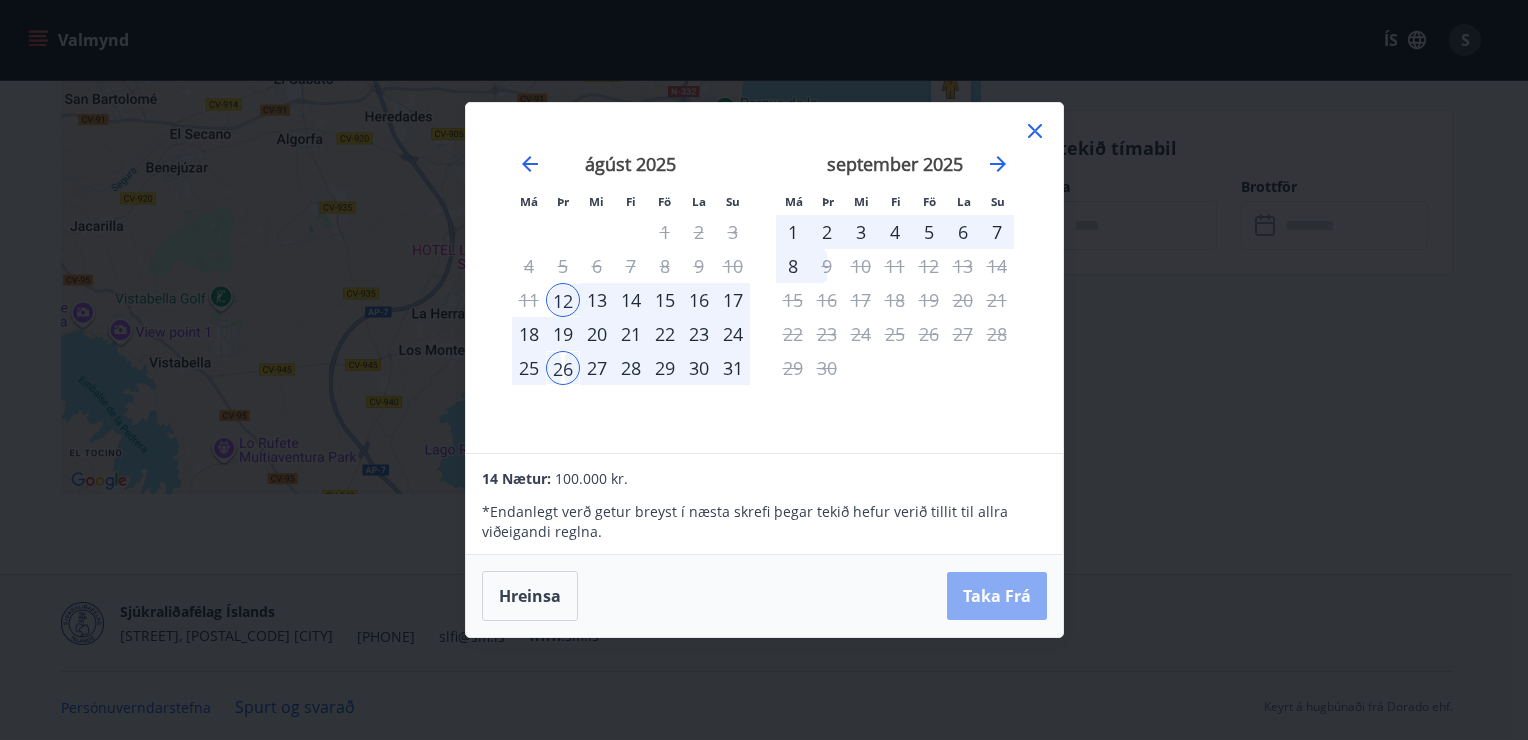 click on "Taka Frá" at bounding box center [997, 596] 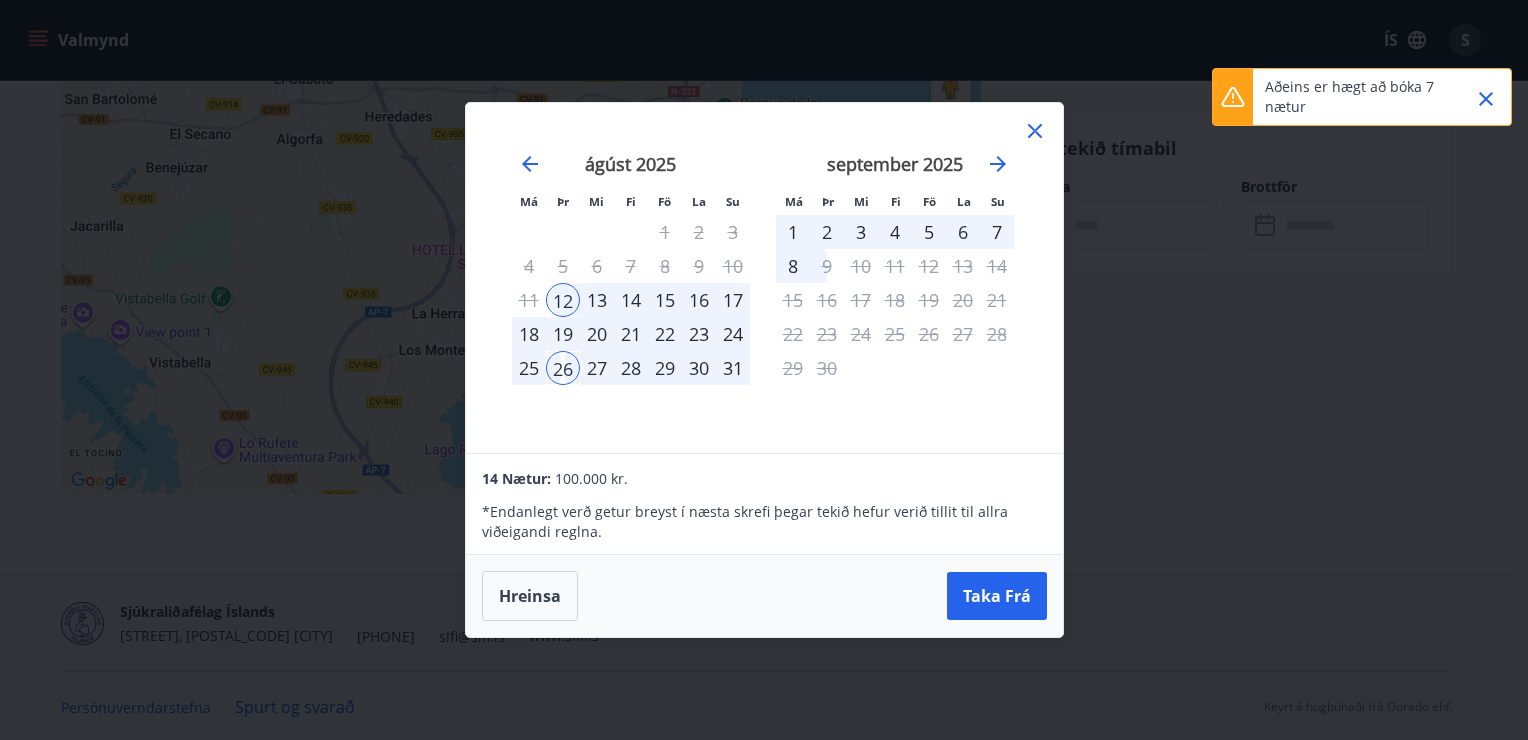 click 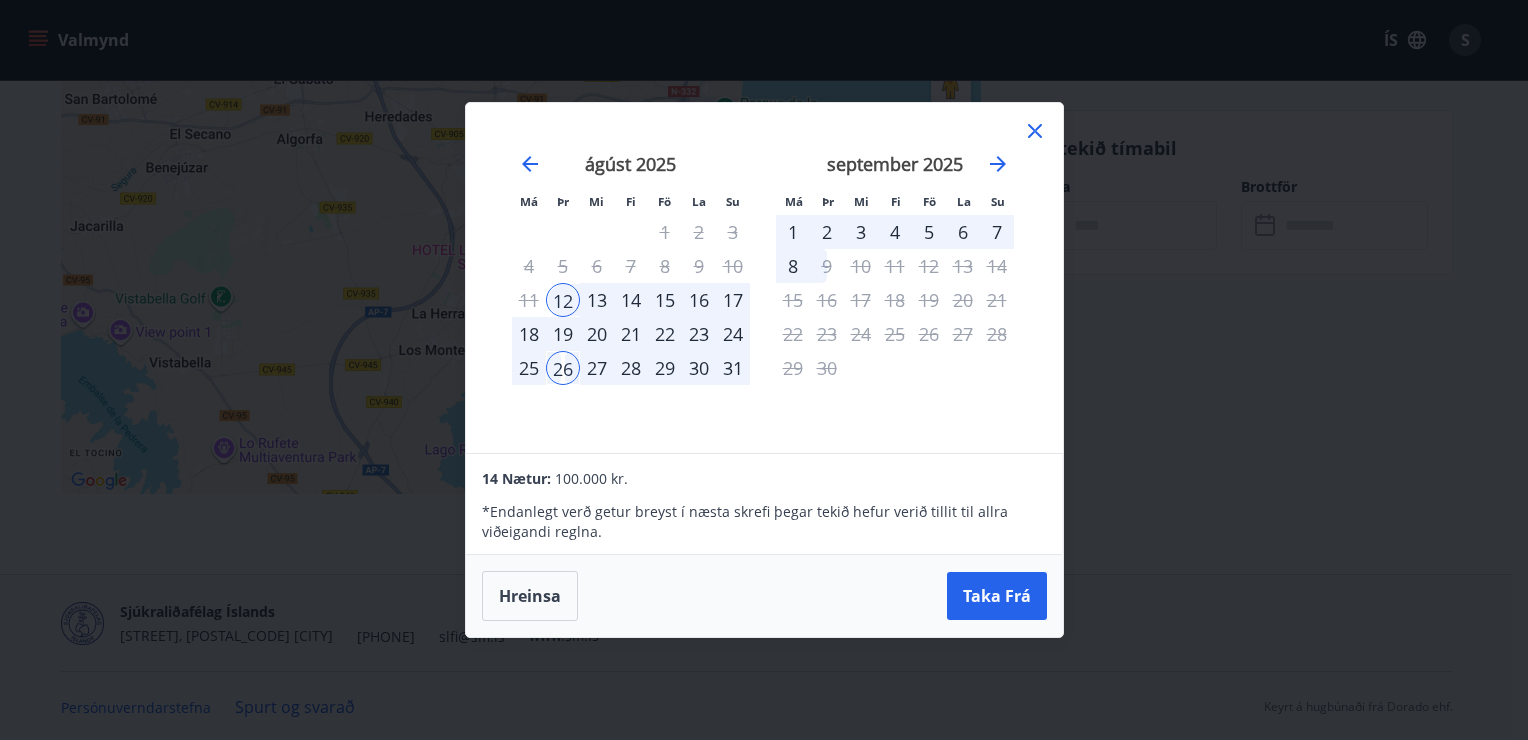 click on "20" at bounding box center (597, 334) 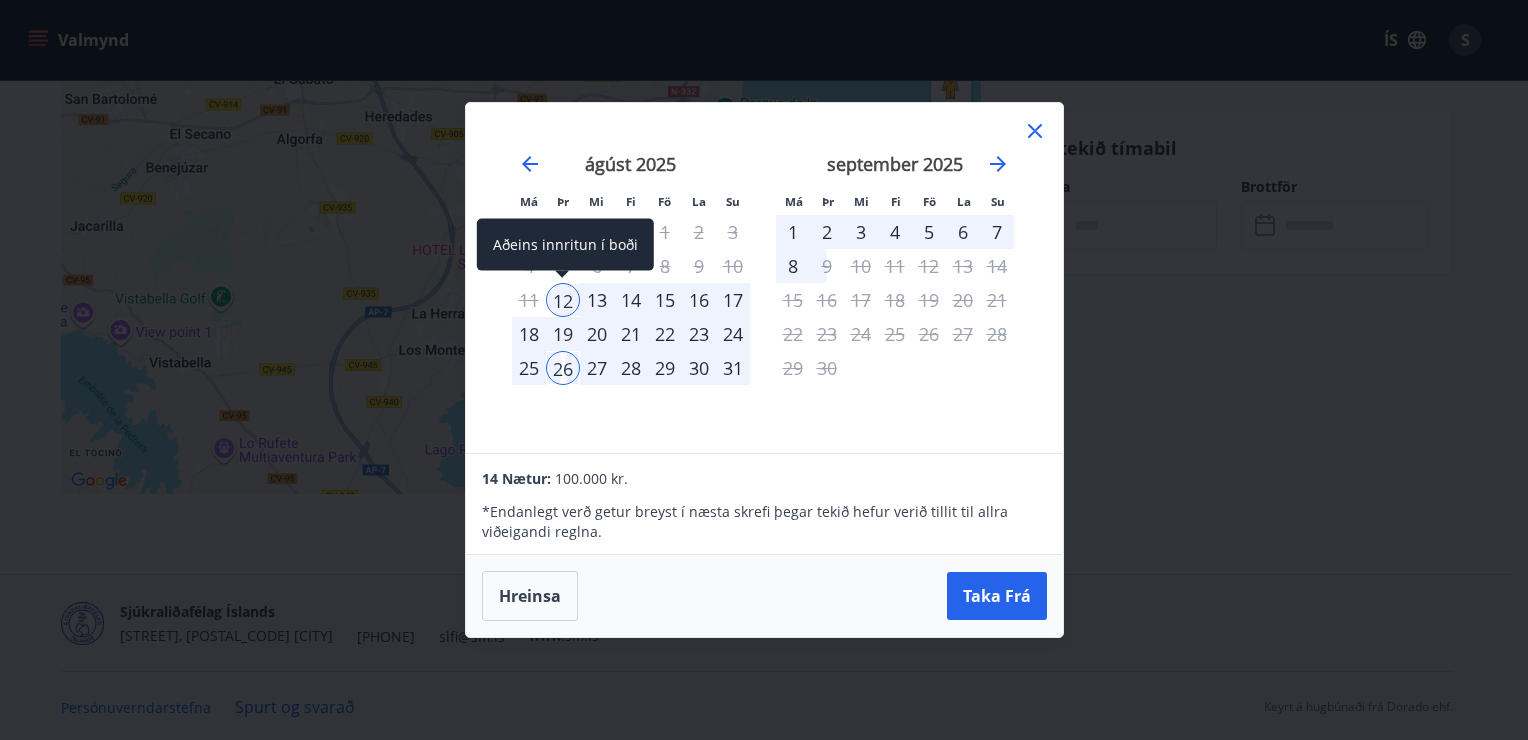 click on "12" at bounding box center [563, 300] 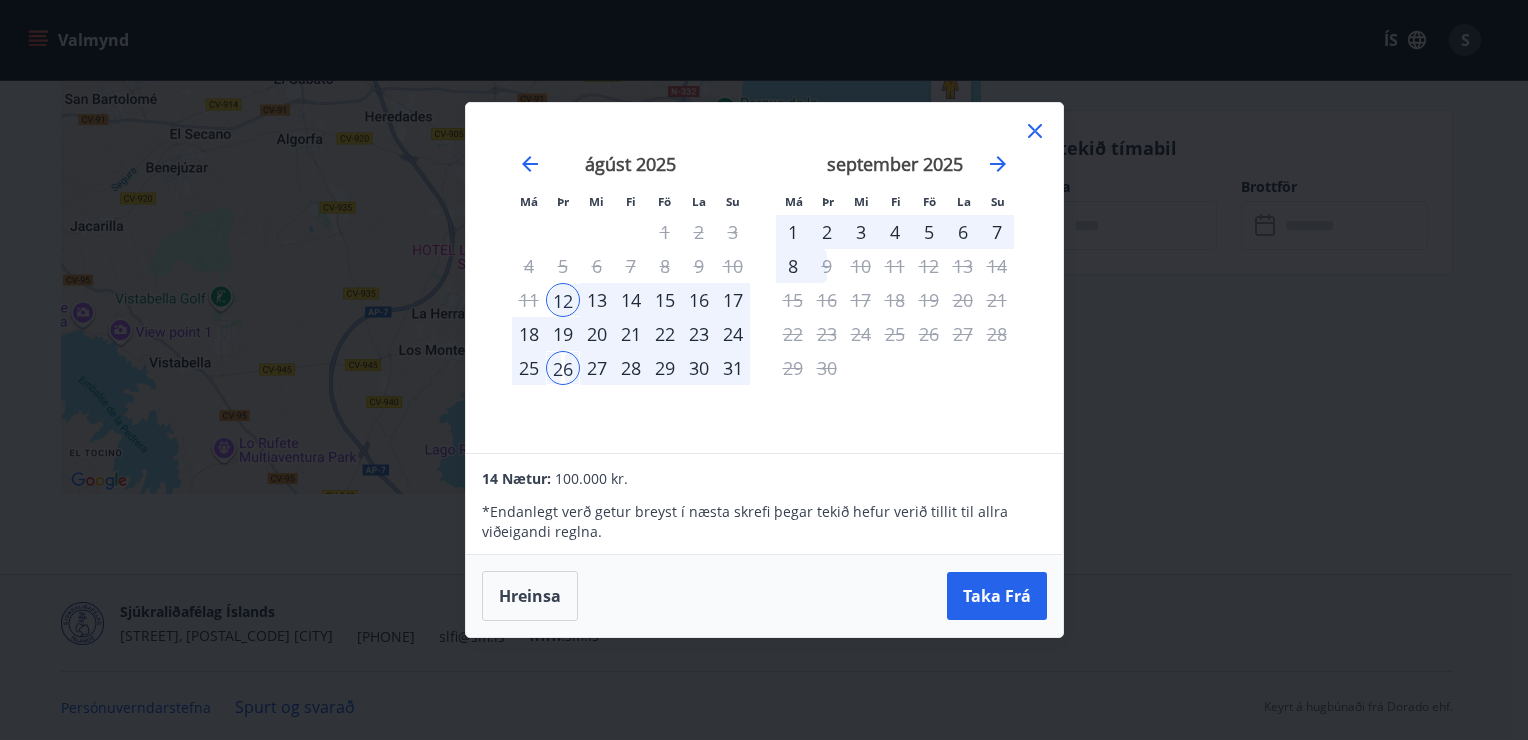 click on "14" at bounding box center (631, 300) 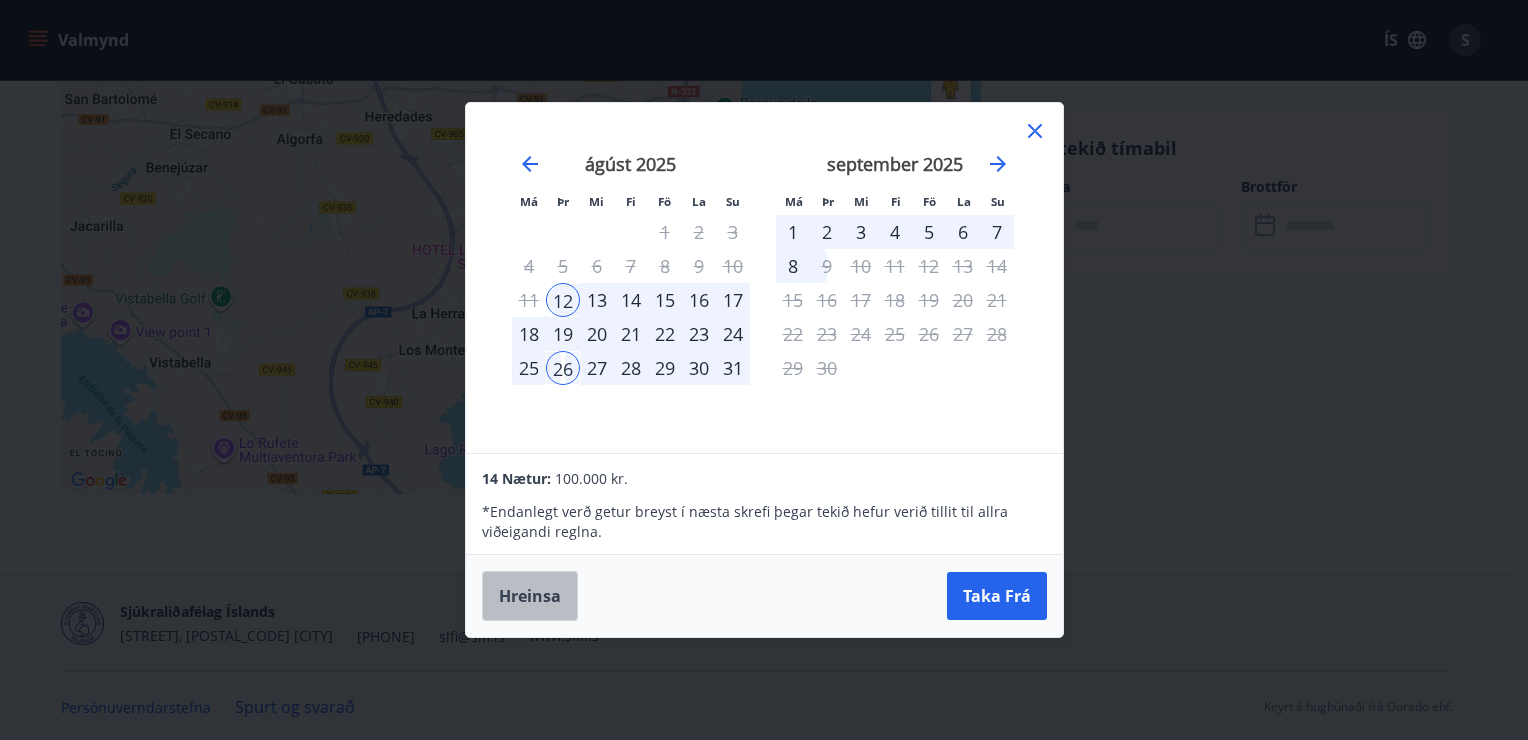 click on "Hreinsa" at bounding box center [530, 596] 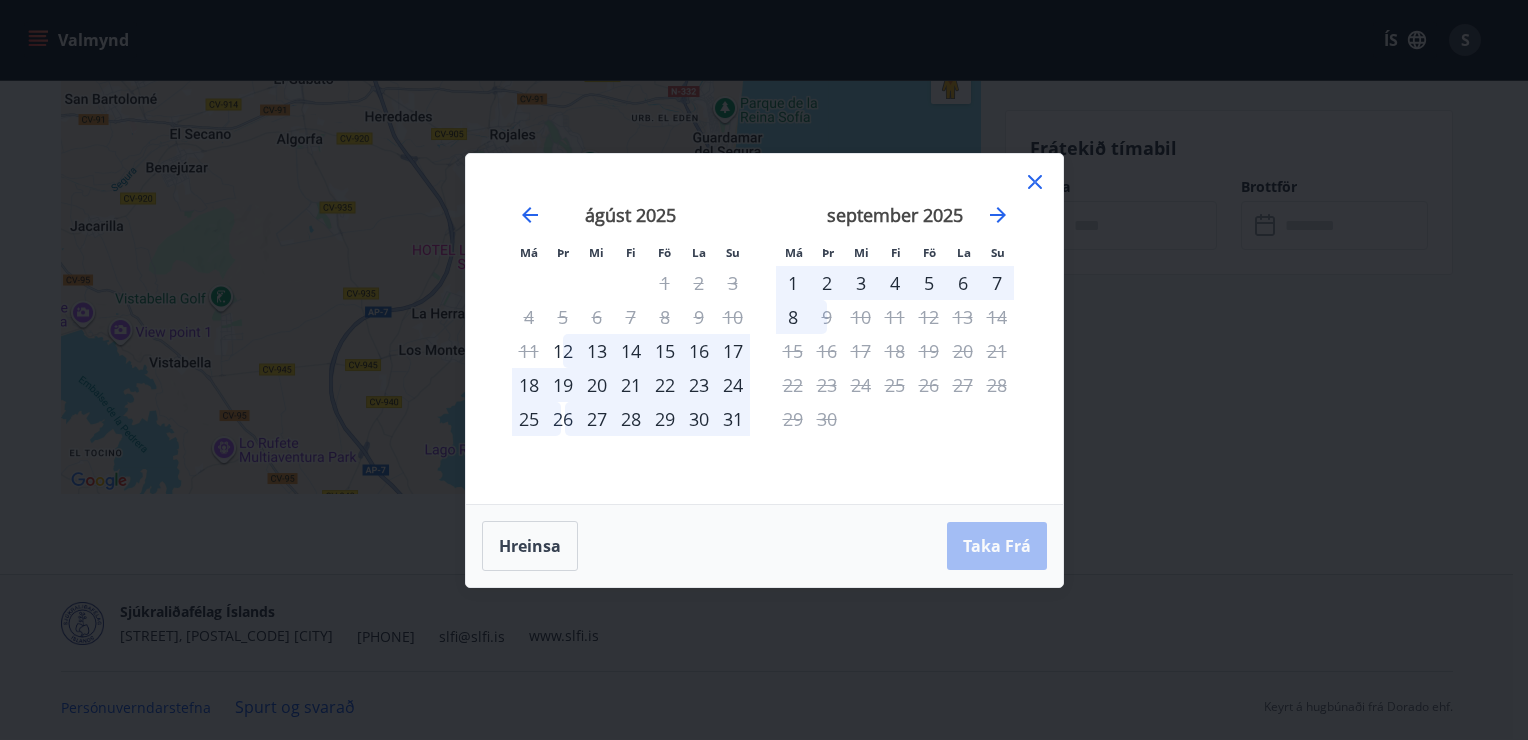 click on "19" at bounding box center [563, 385] 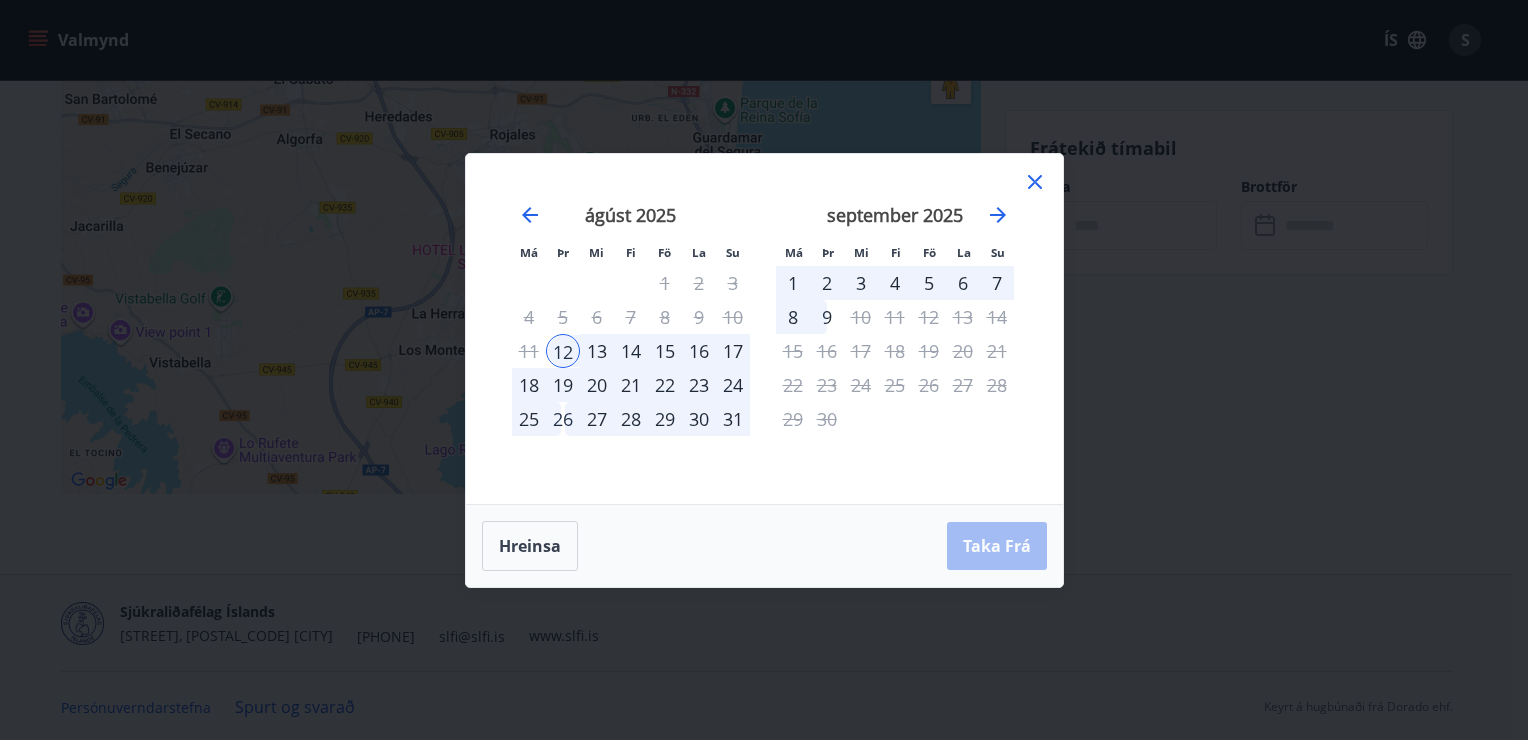 click on "14" at bounding box center [631, 351] 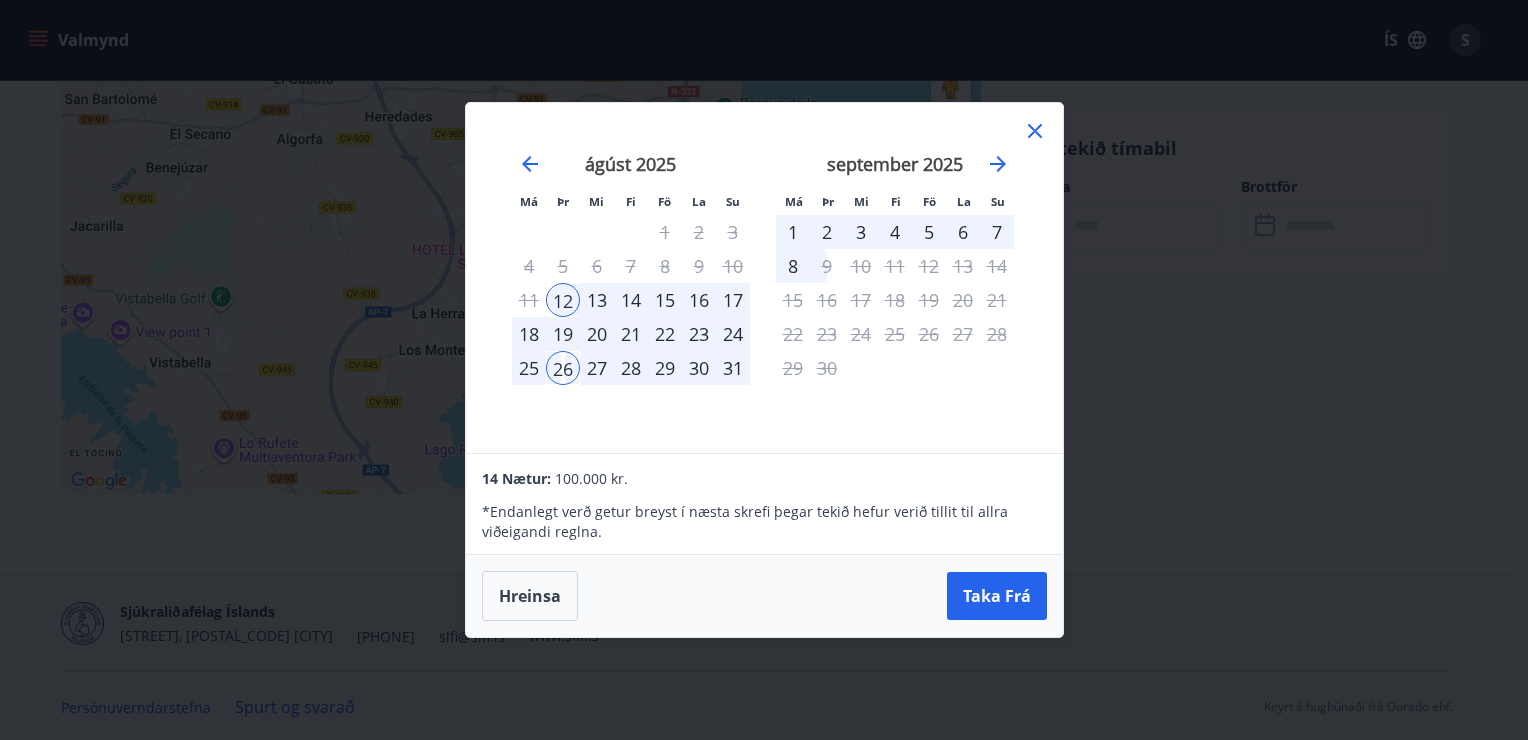click on "26" at bounding box center [563, 368] 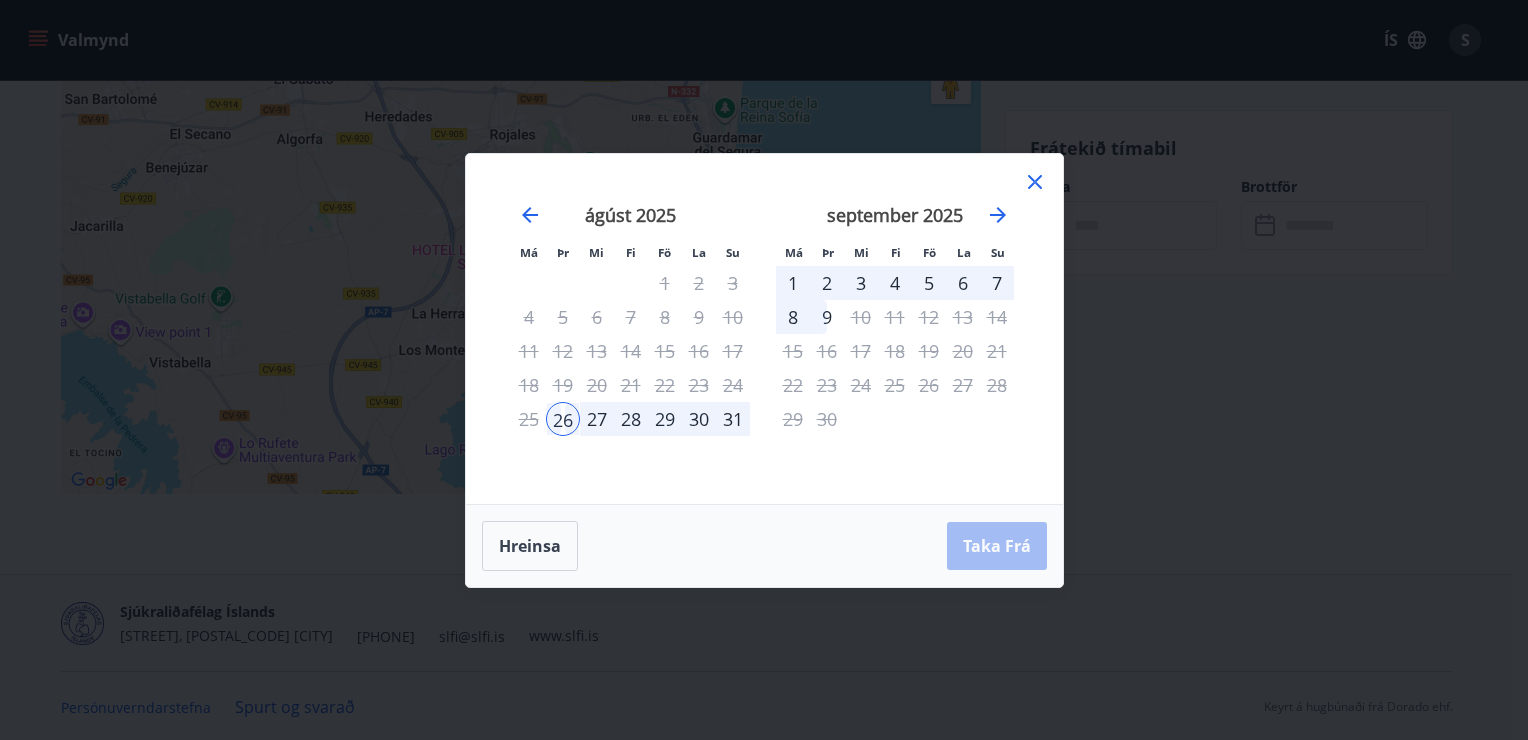 click on "19" at bounding box center [563, 385] 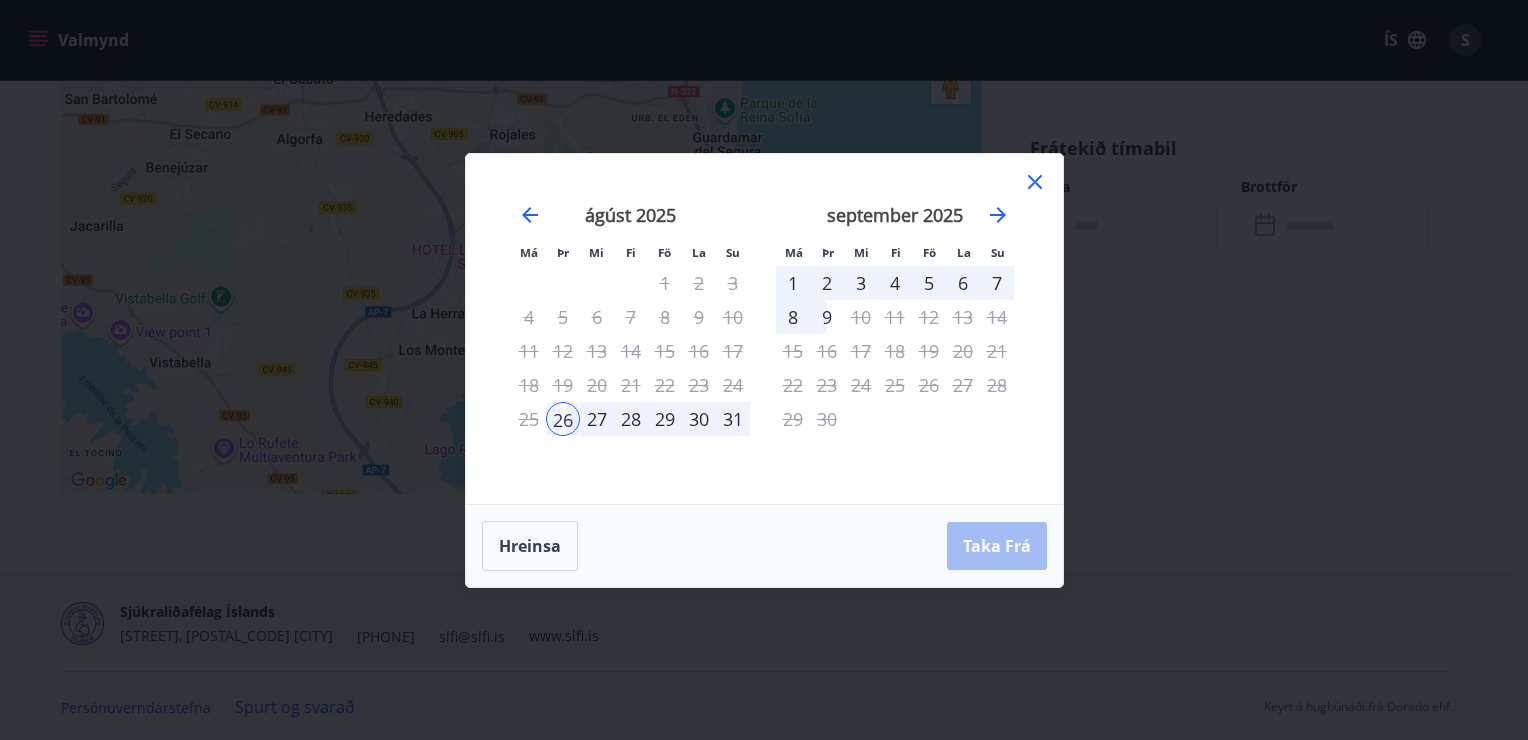 drag, startPoint x: 992, startPoint y: 545, endPoint x: 854, endPoint y: 541, distance: 138.05795 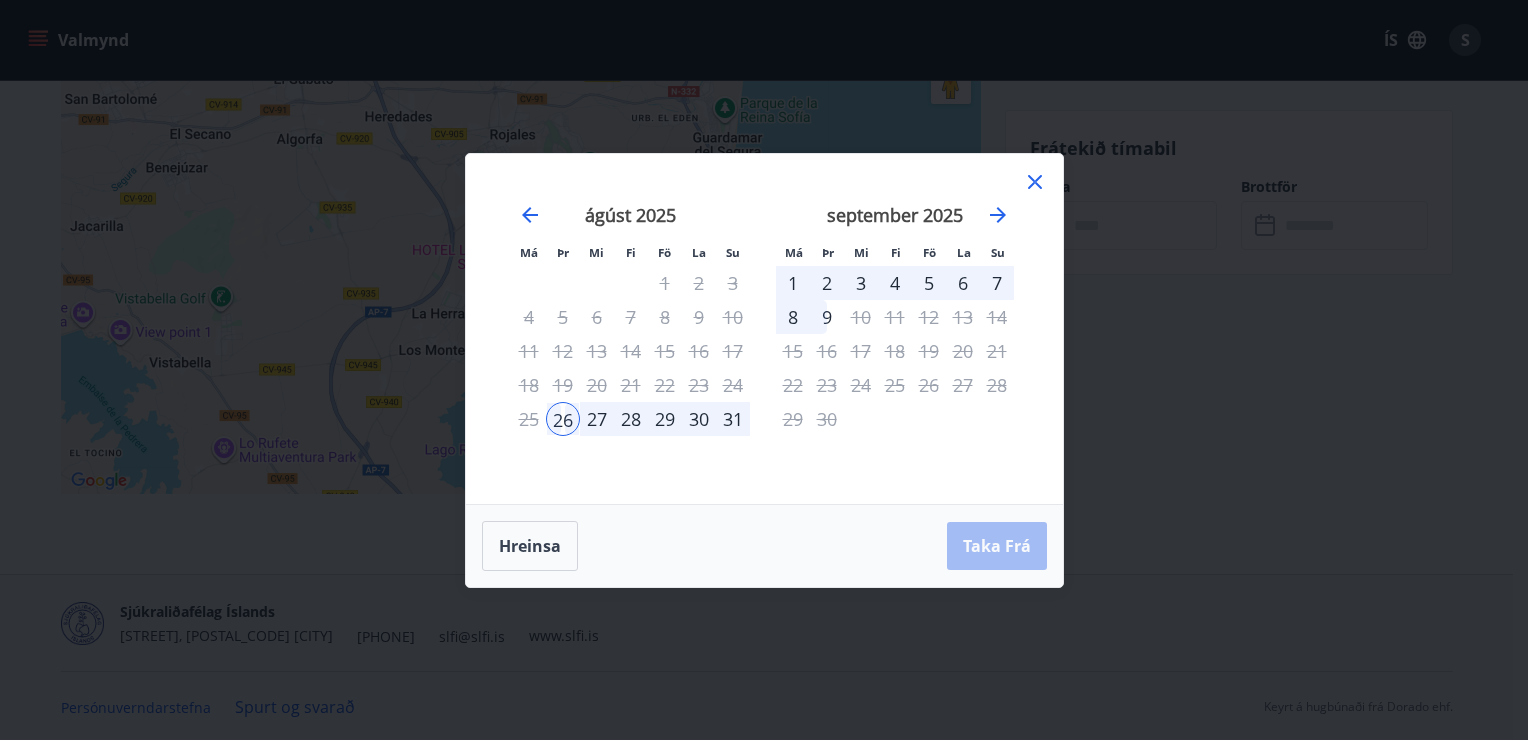 click on "Hreinsa Taka Frá" at bounding box center [764, 546] 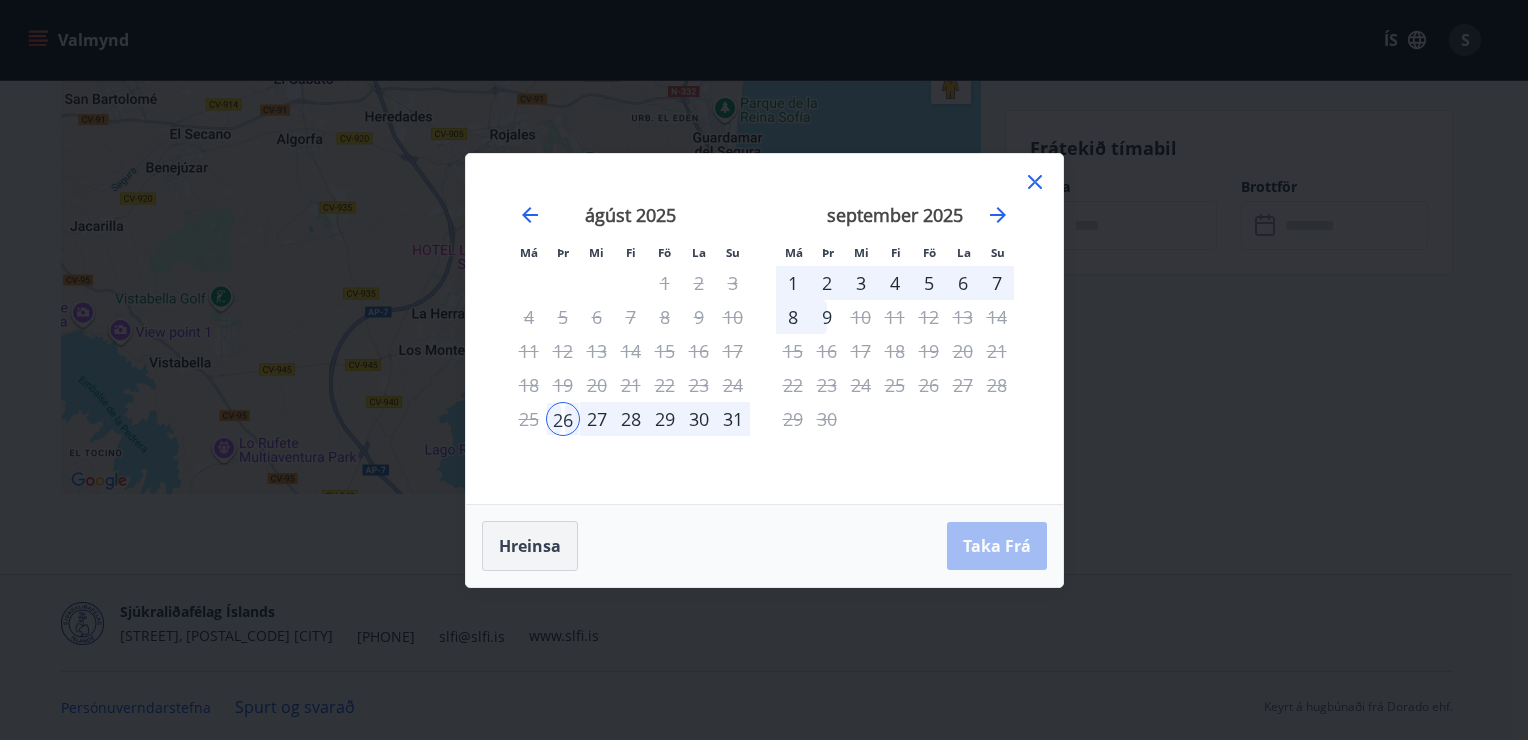 click on "Hreinsa" at bounding box center (530, 546) 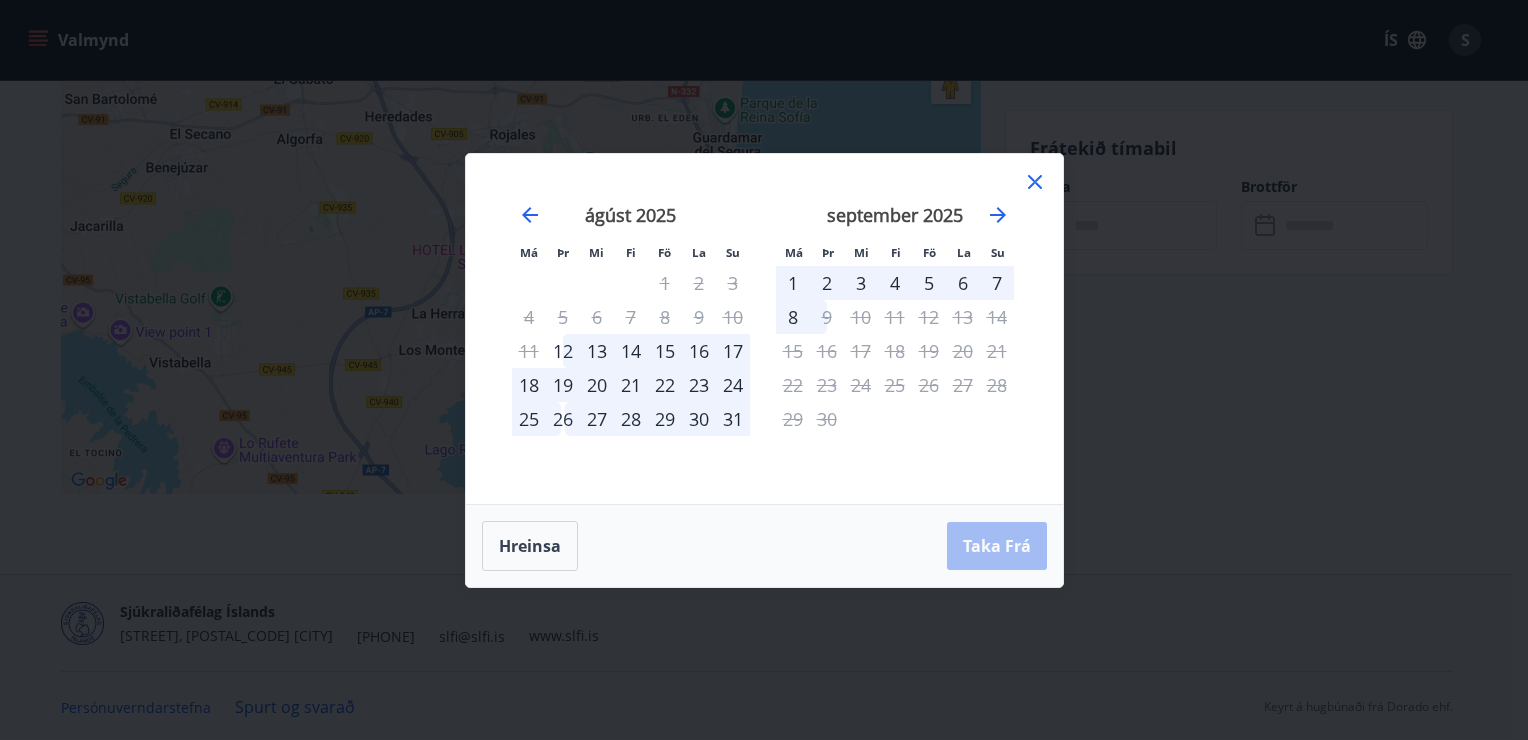 click on "19" at bounding box center [563, 385] 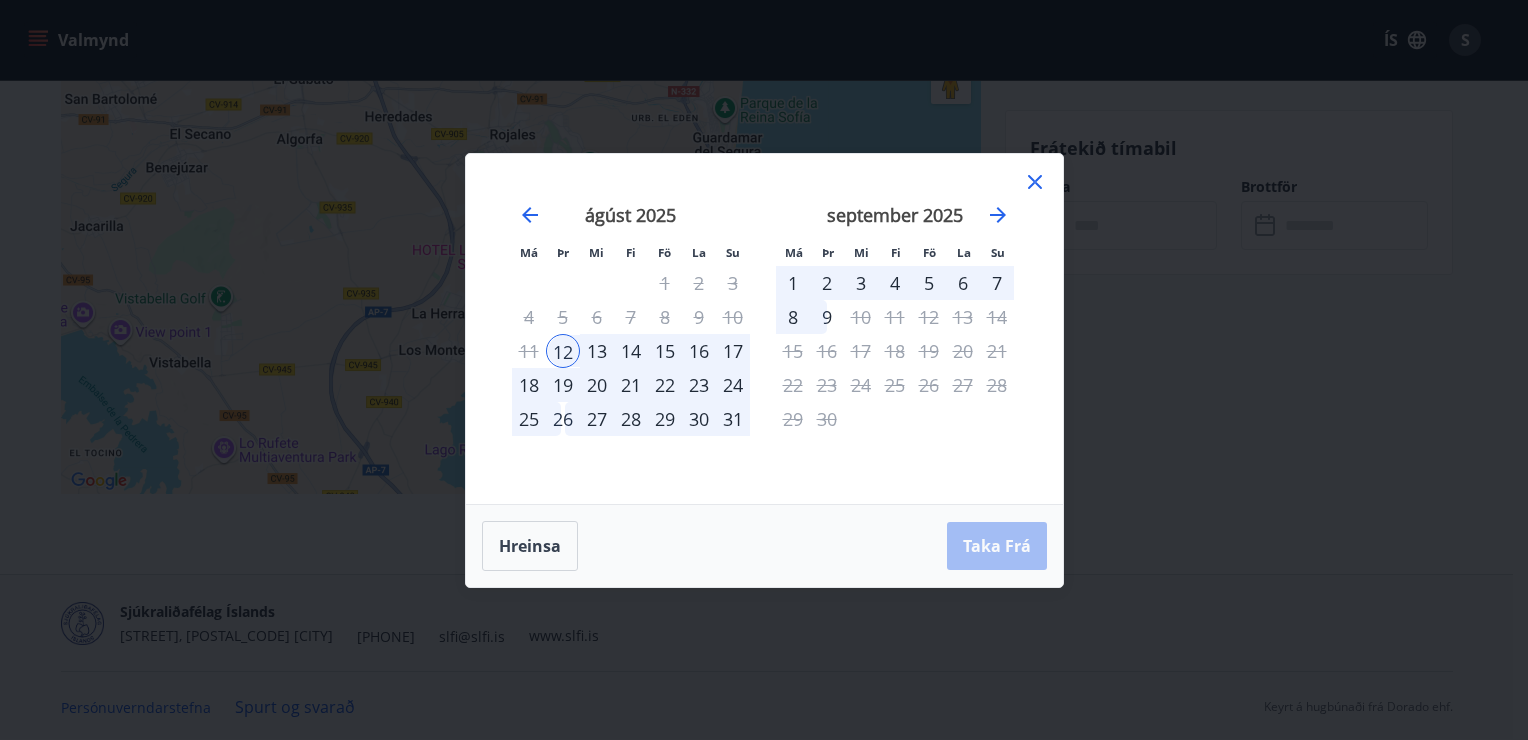 click on "19" at bounding box center (563, 385) 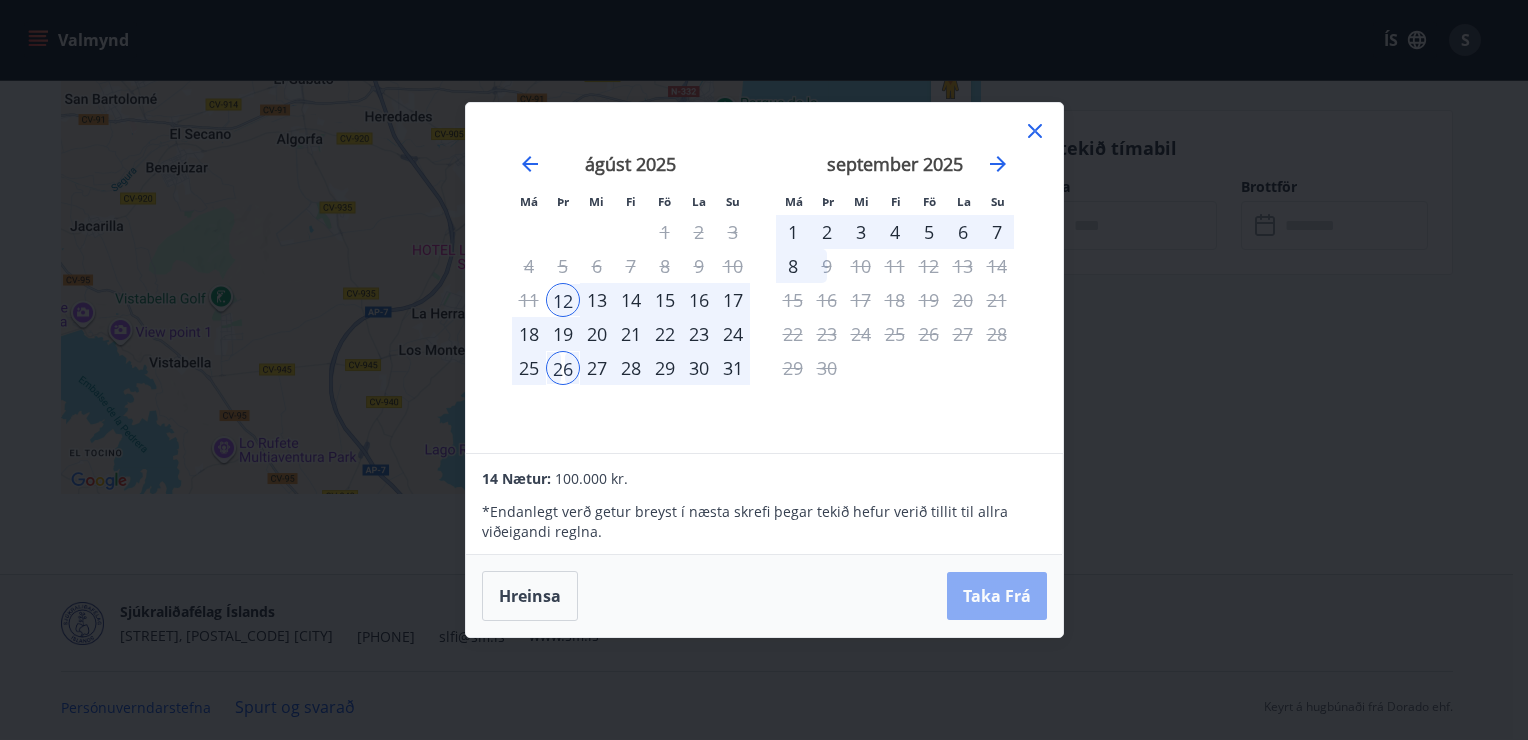 click on "Taka Frá" at bounding box center (997, 596) 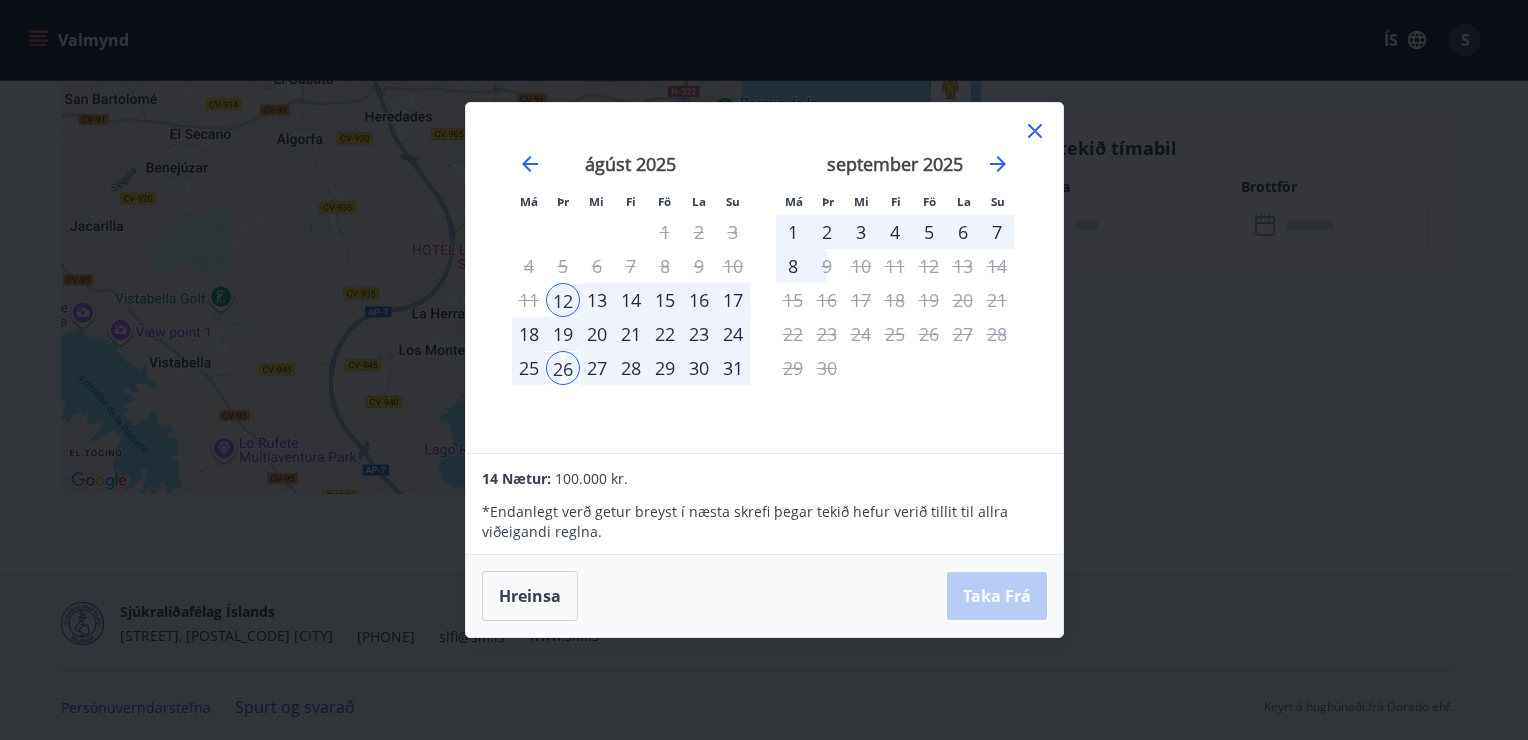 click on "Hreinsa Taka Frá" at bounding box center [764, 596] 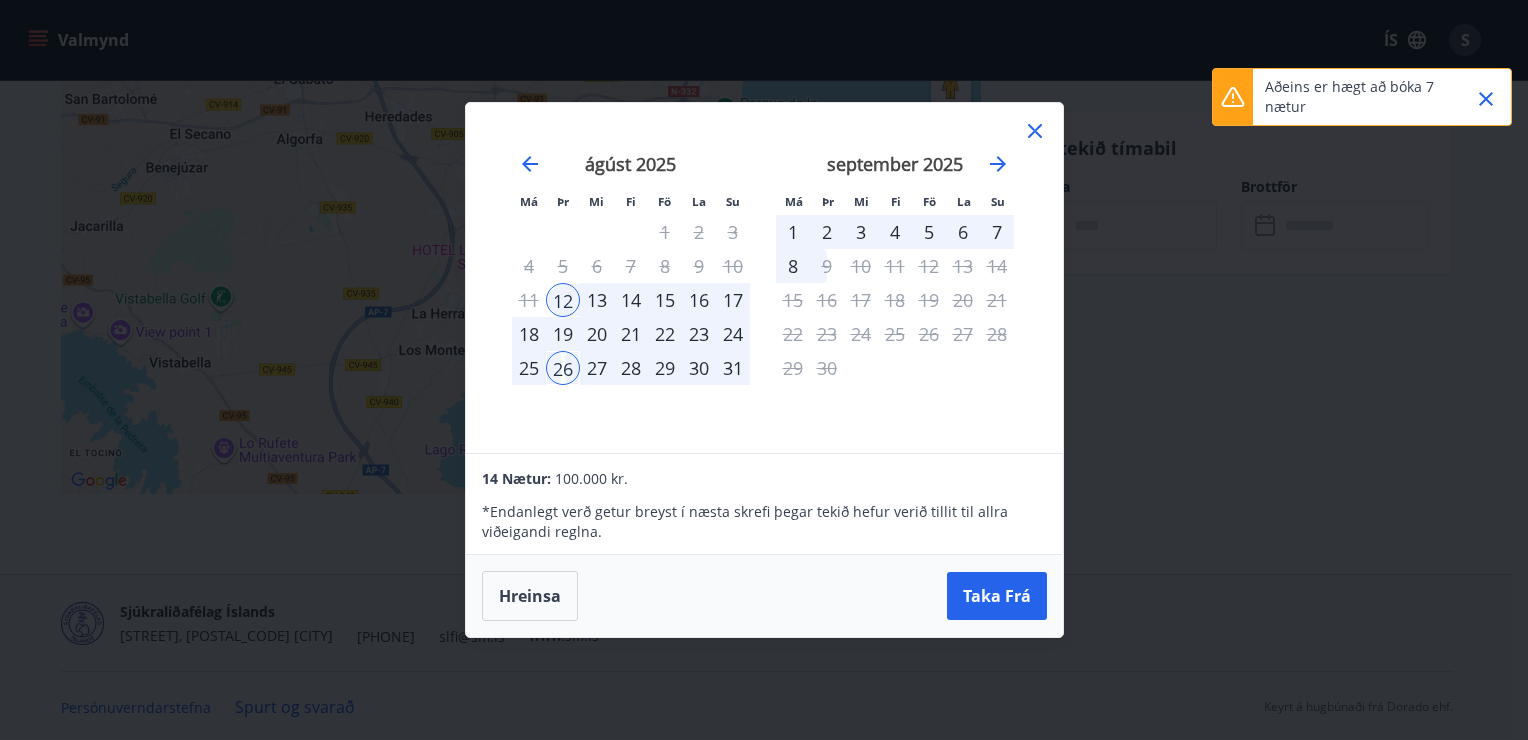 click 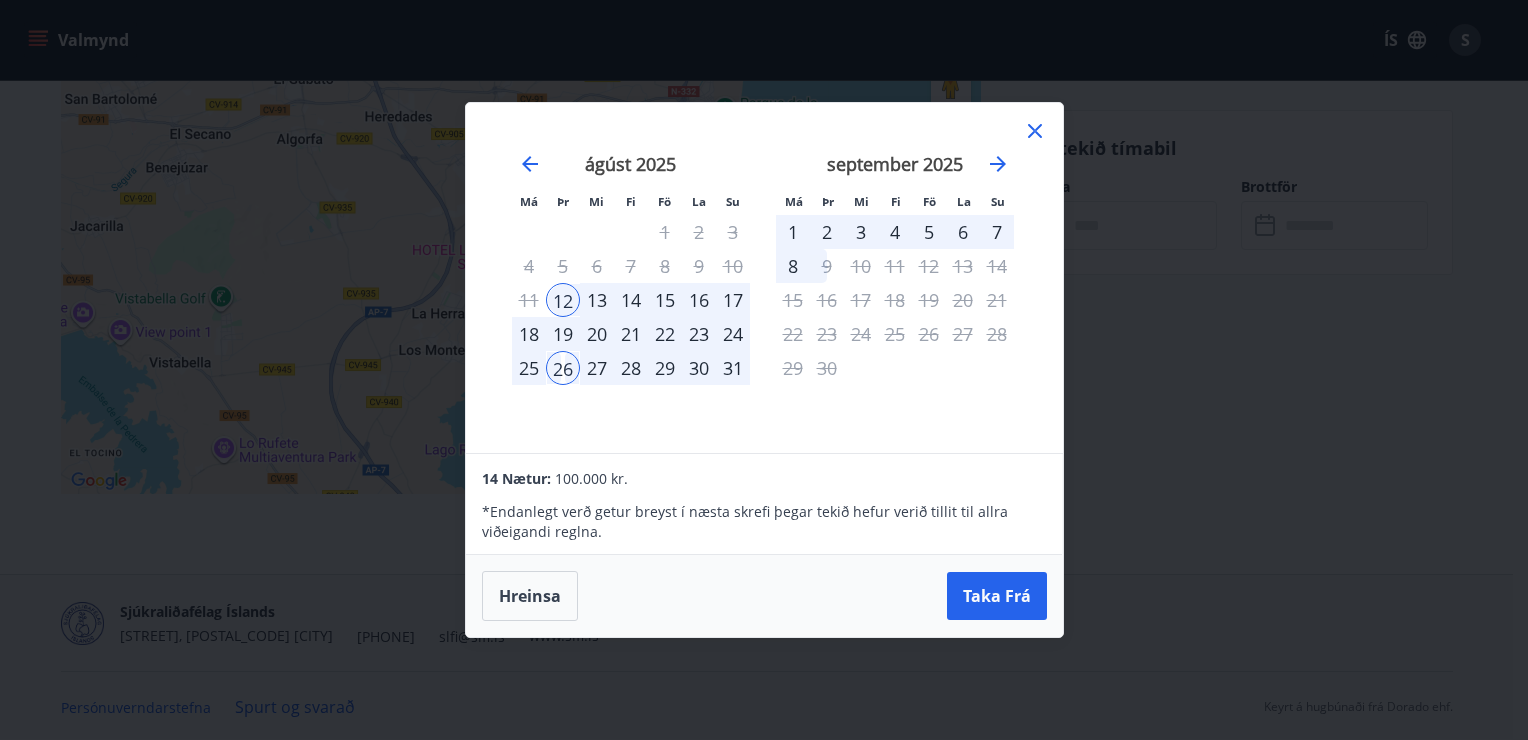 drag, startPoint x: 580, startPoint y: 339, endPoint x: 477, endPoint y: 445, distance: 147.80054 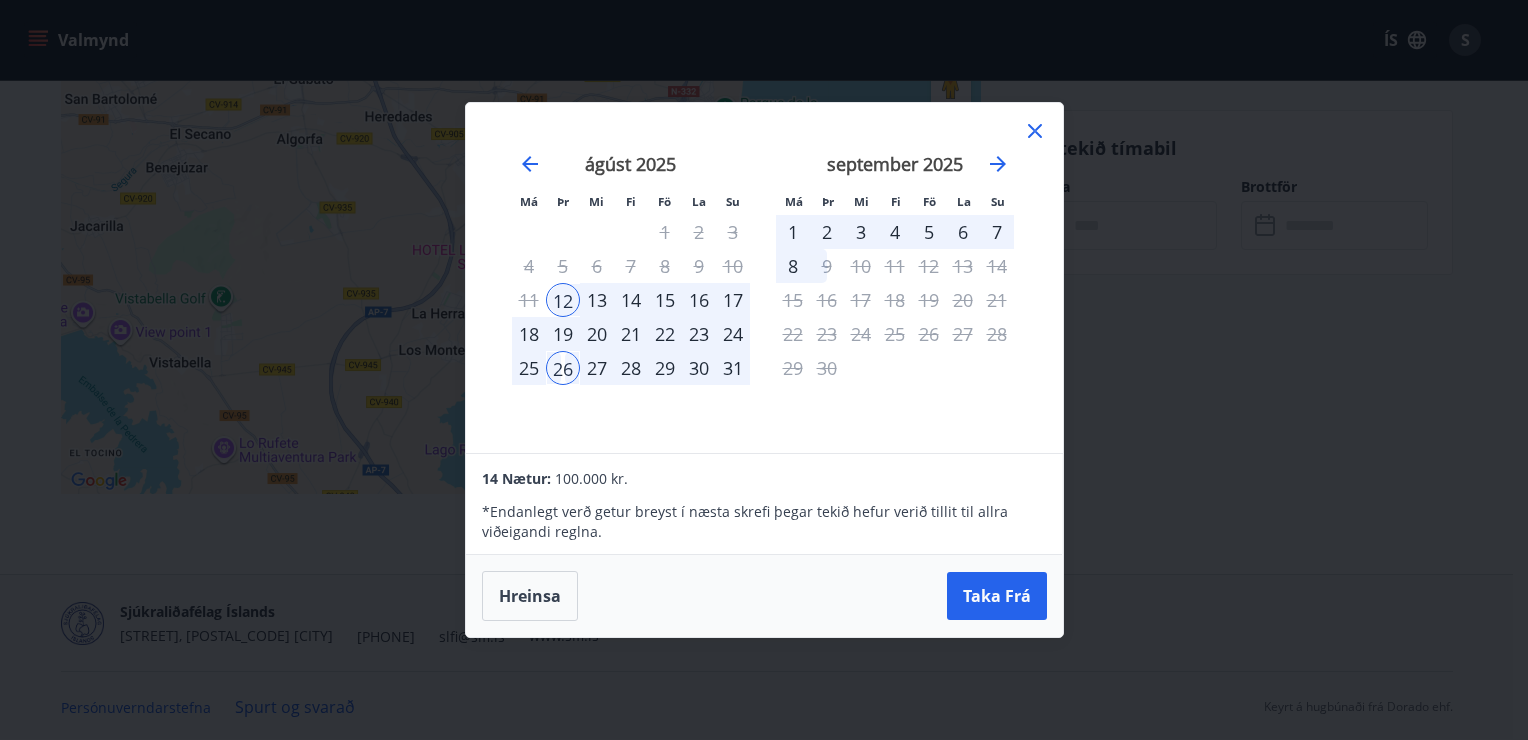 click on "20" at bounding box center (597, 334) 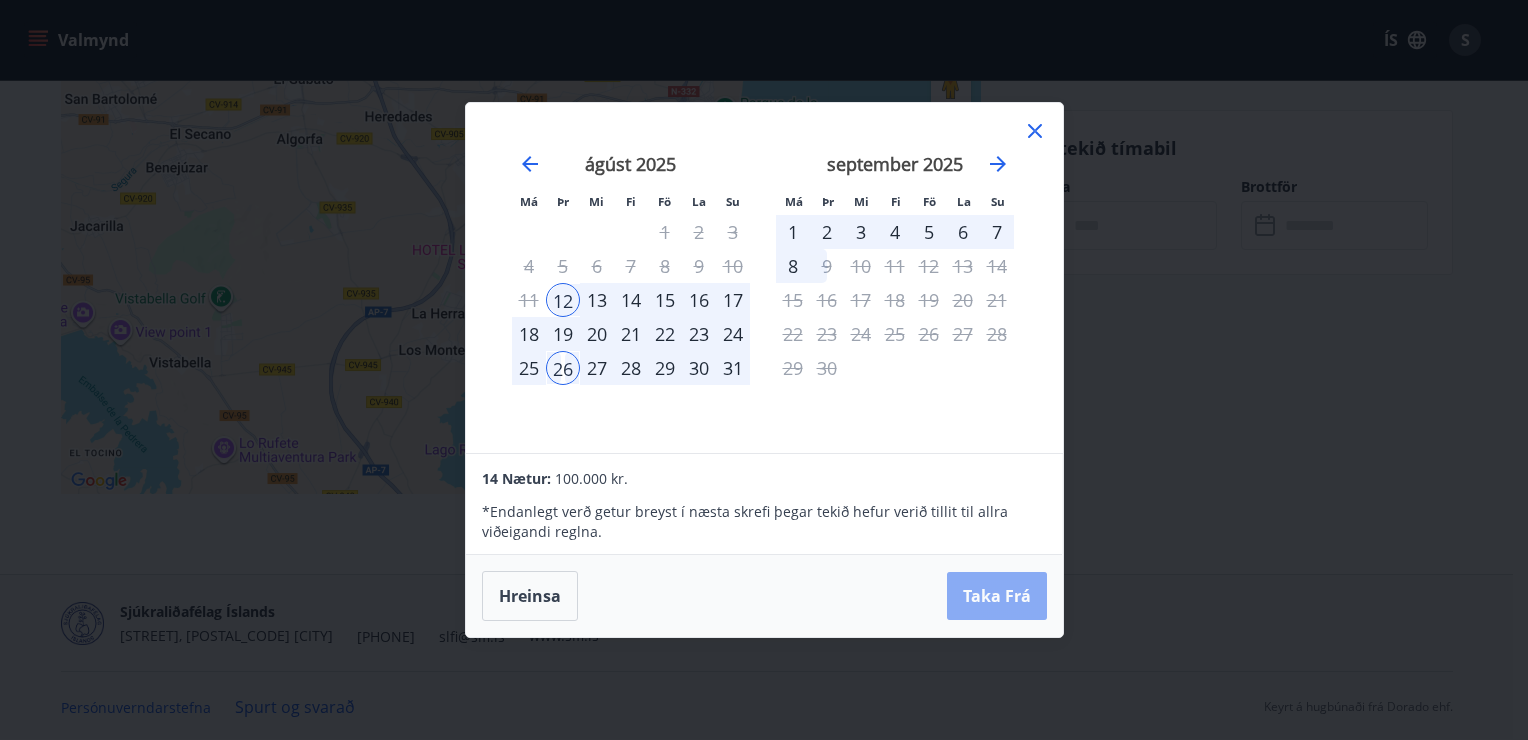 click on "Taka Frá" at bounding box center [997, 596] 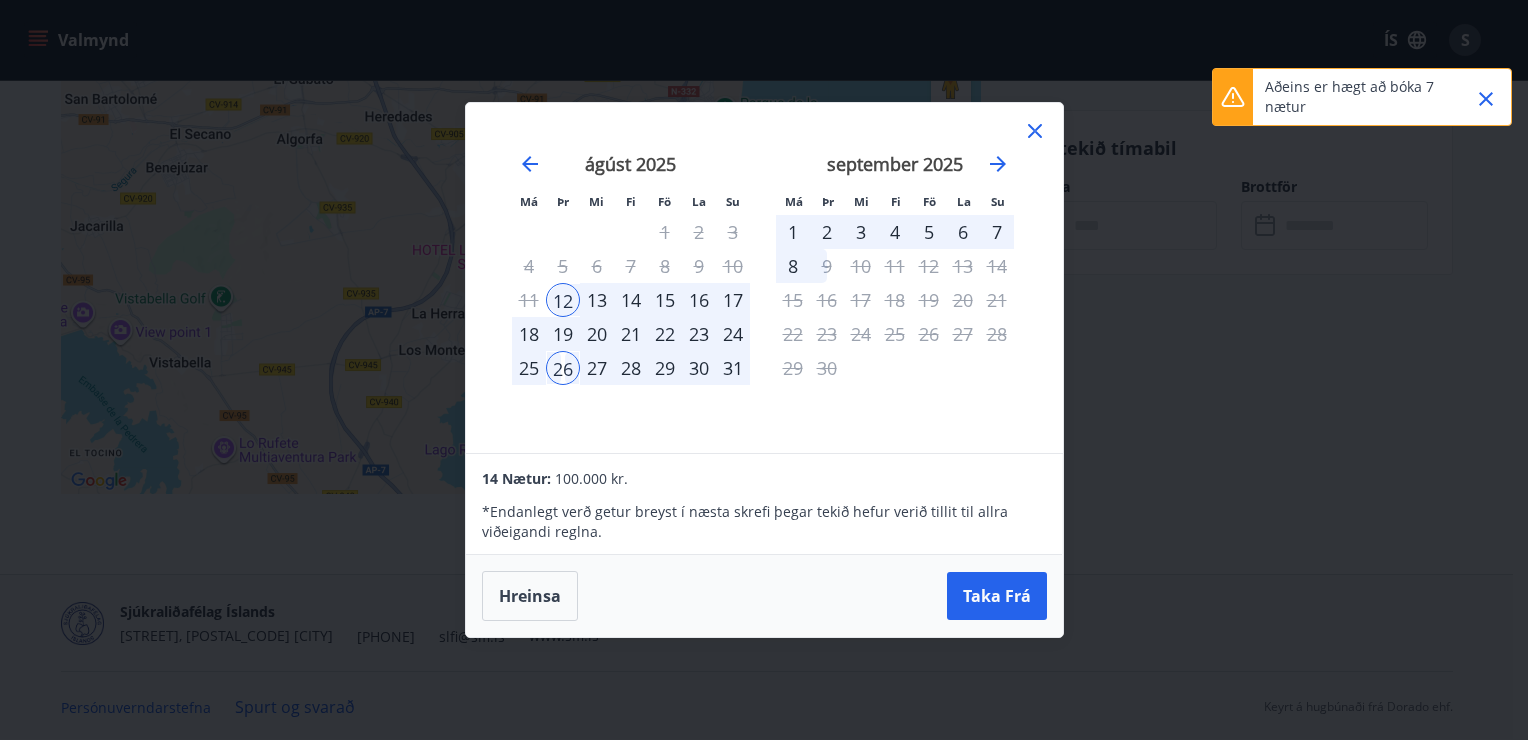click 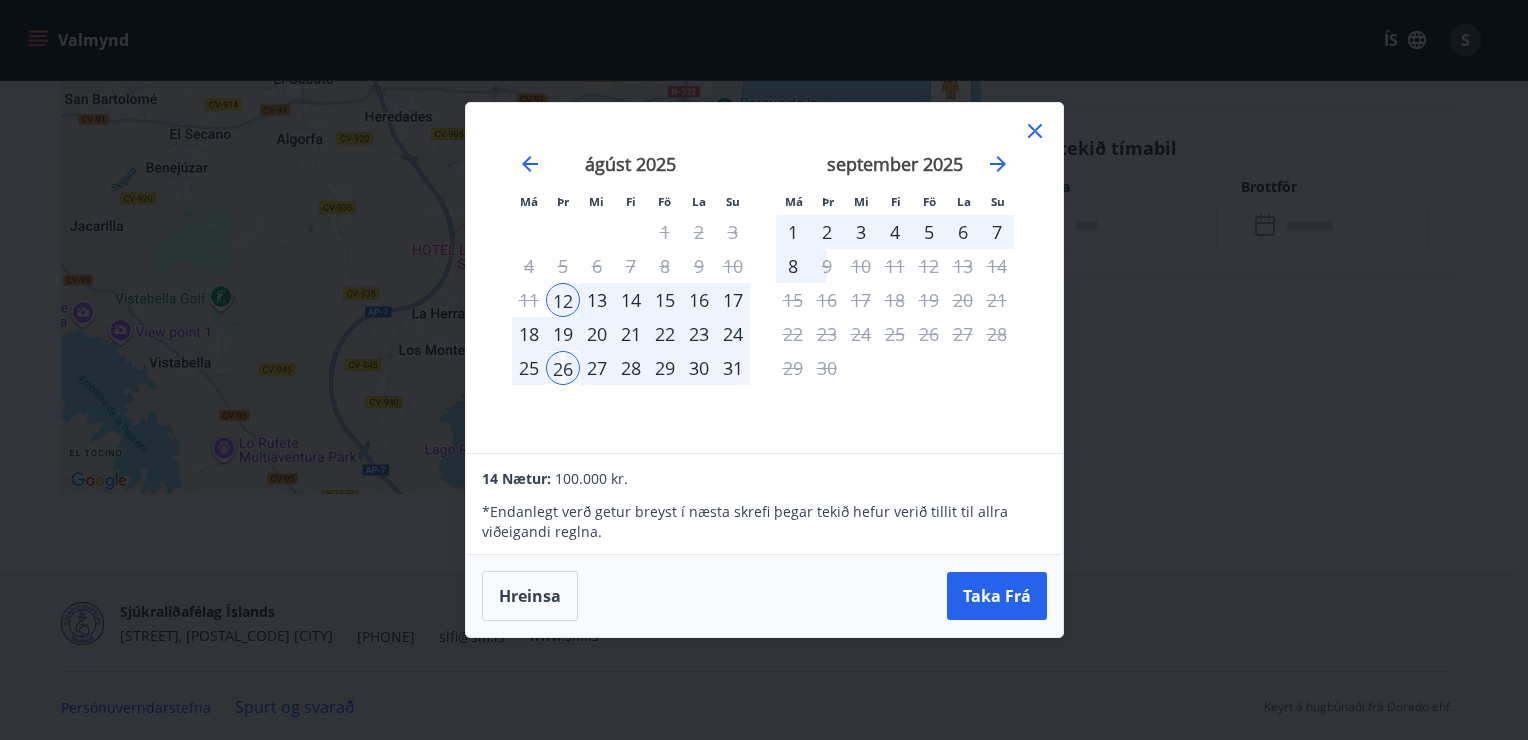 click on "19" at bounding box center [563, 334] 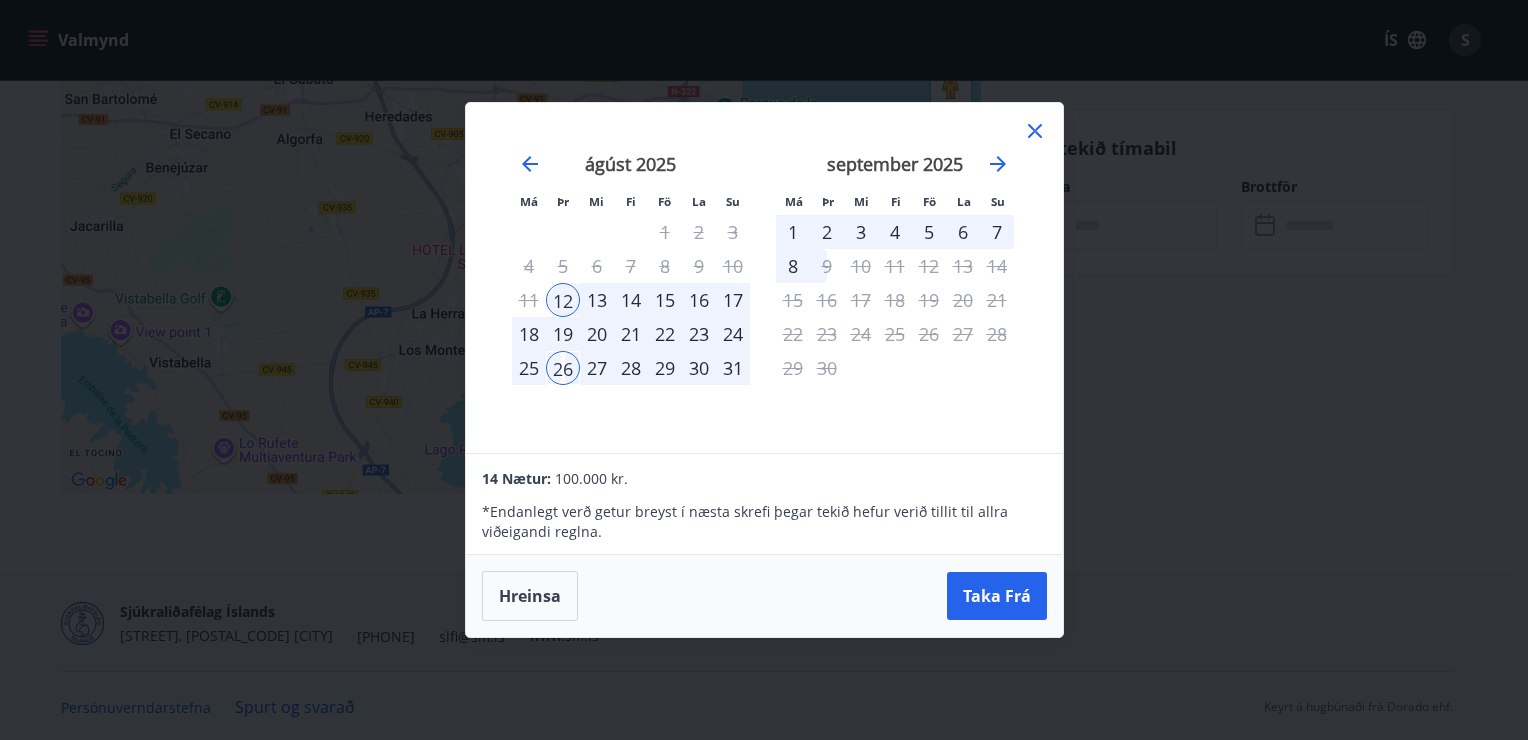 click on "19" at bounding box center [563, 334] 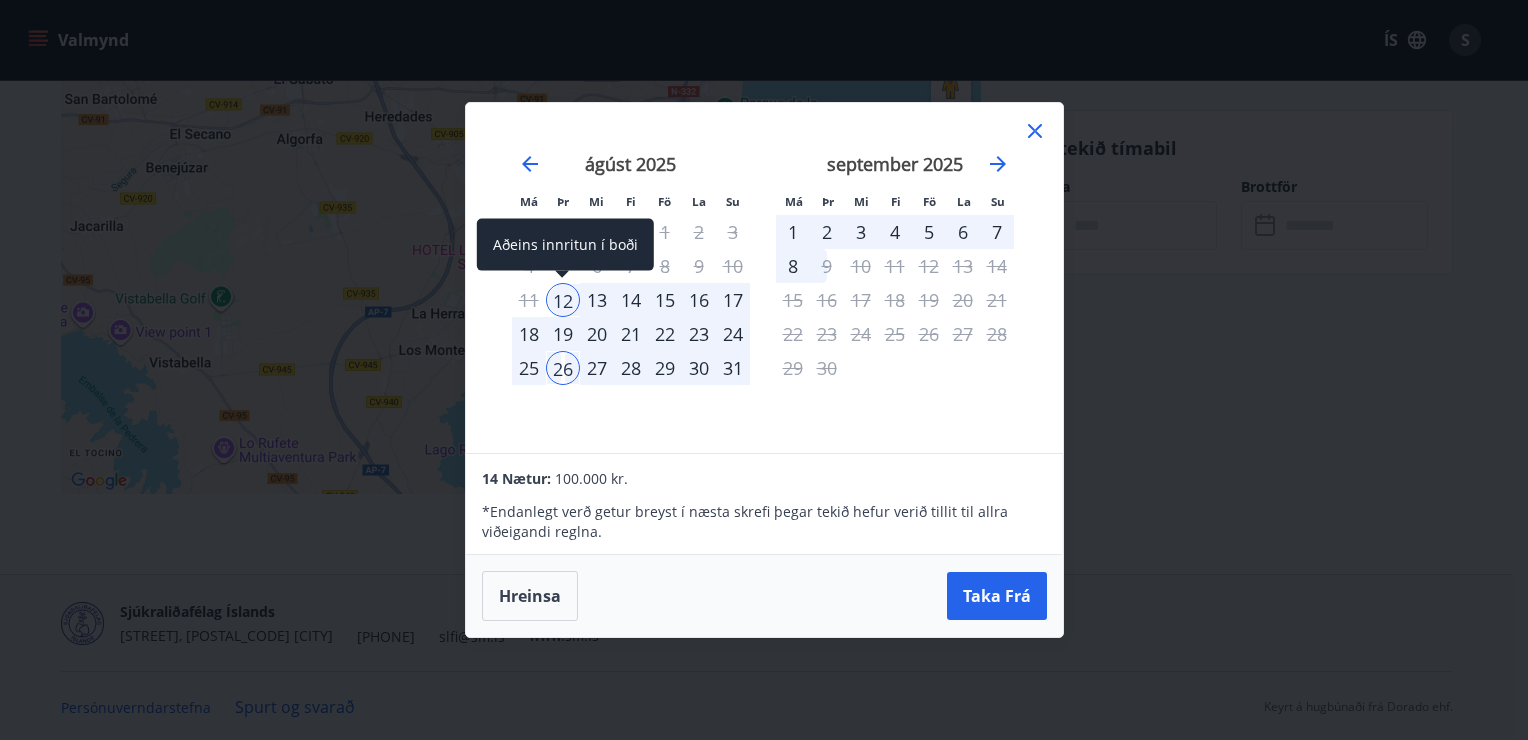 click on "12" at bounding box center [563, 300] 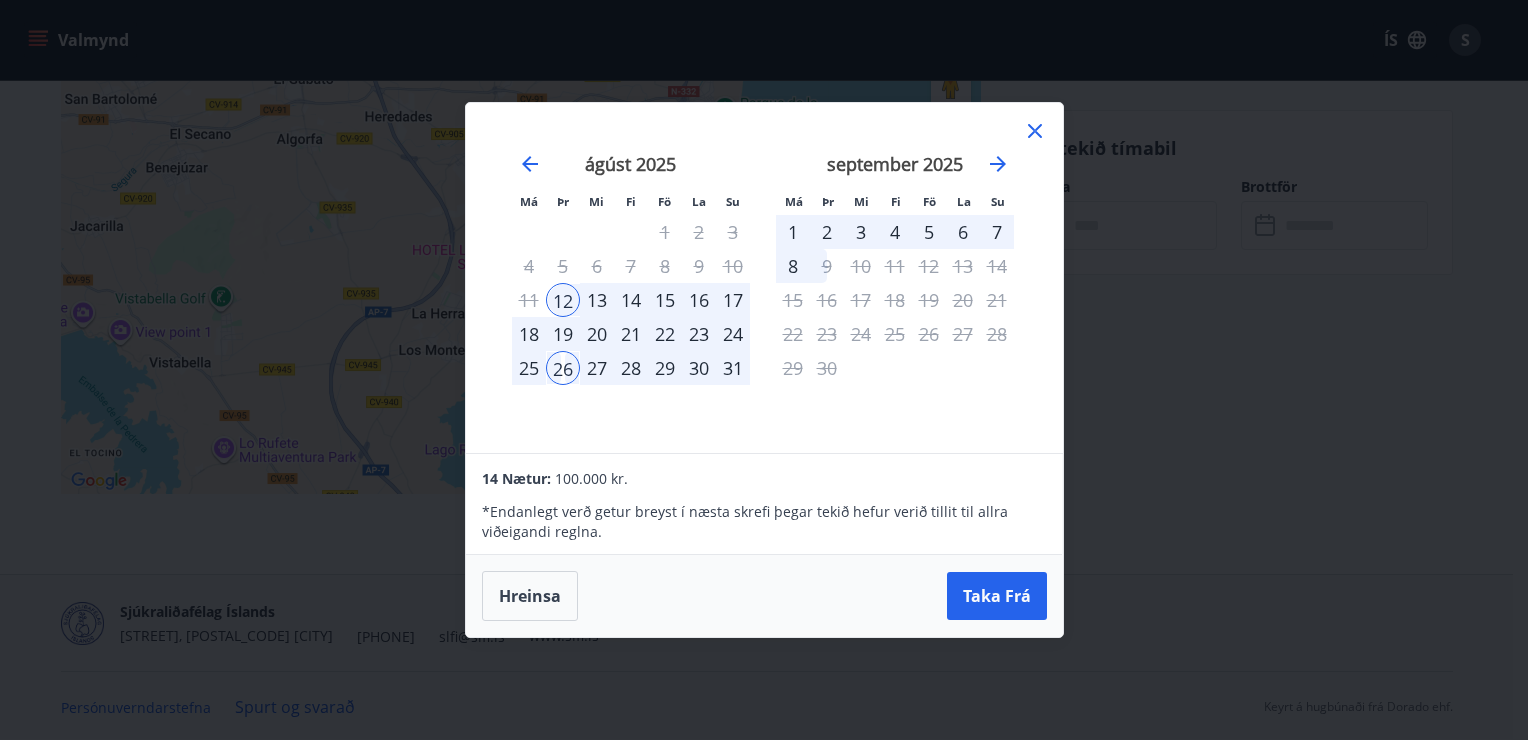 click on "19" at bounding box center [563, 334] 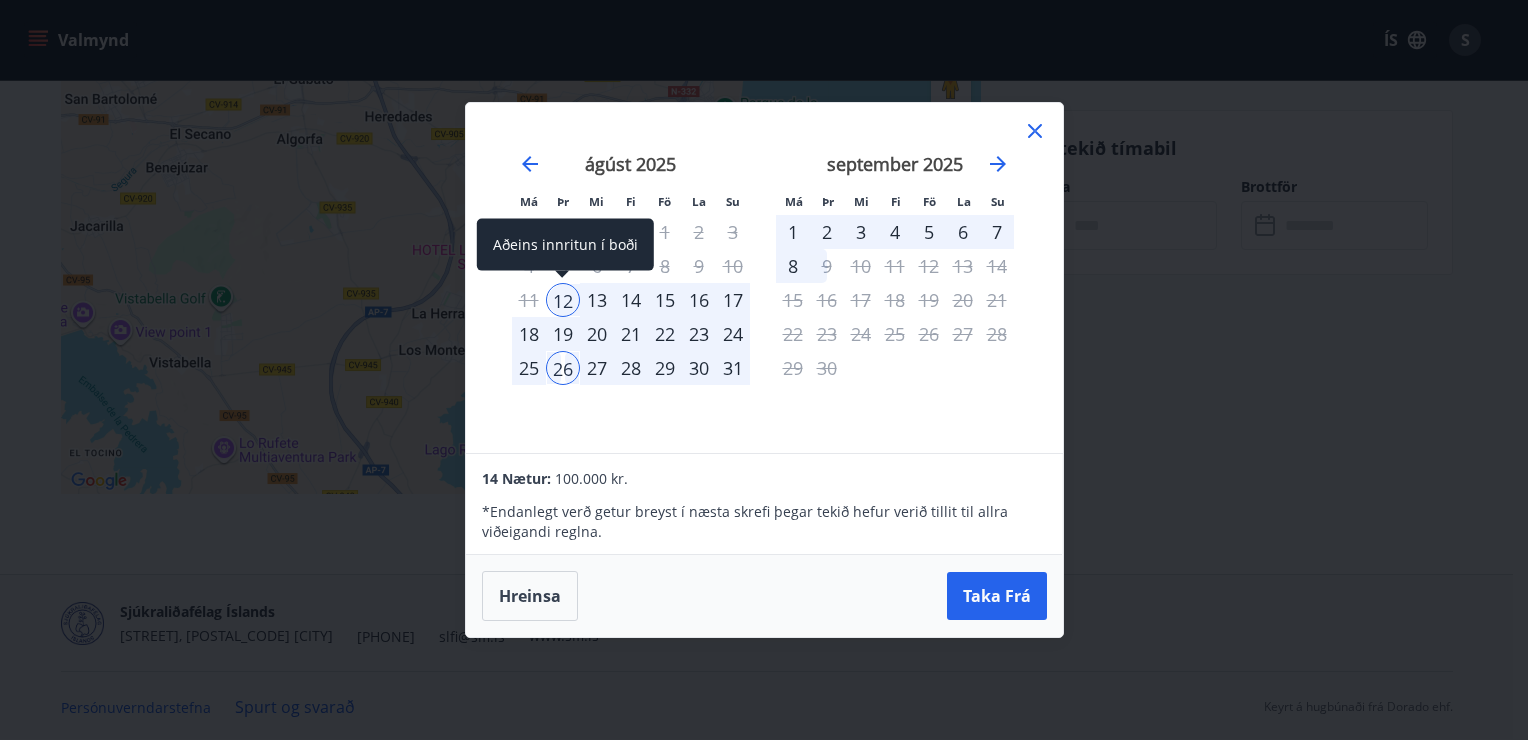 click on "12" at bounding box center (563, 300) 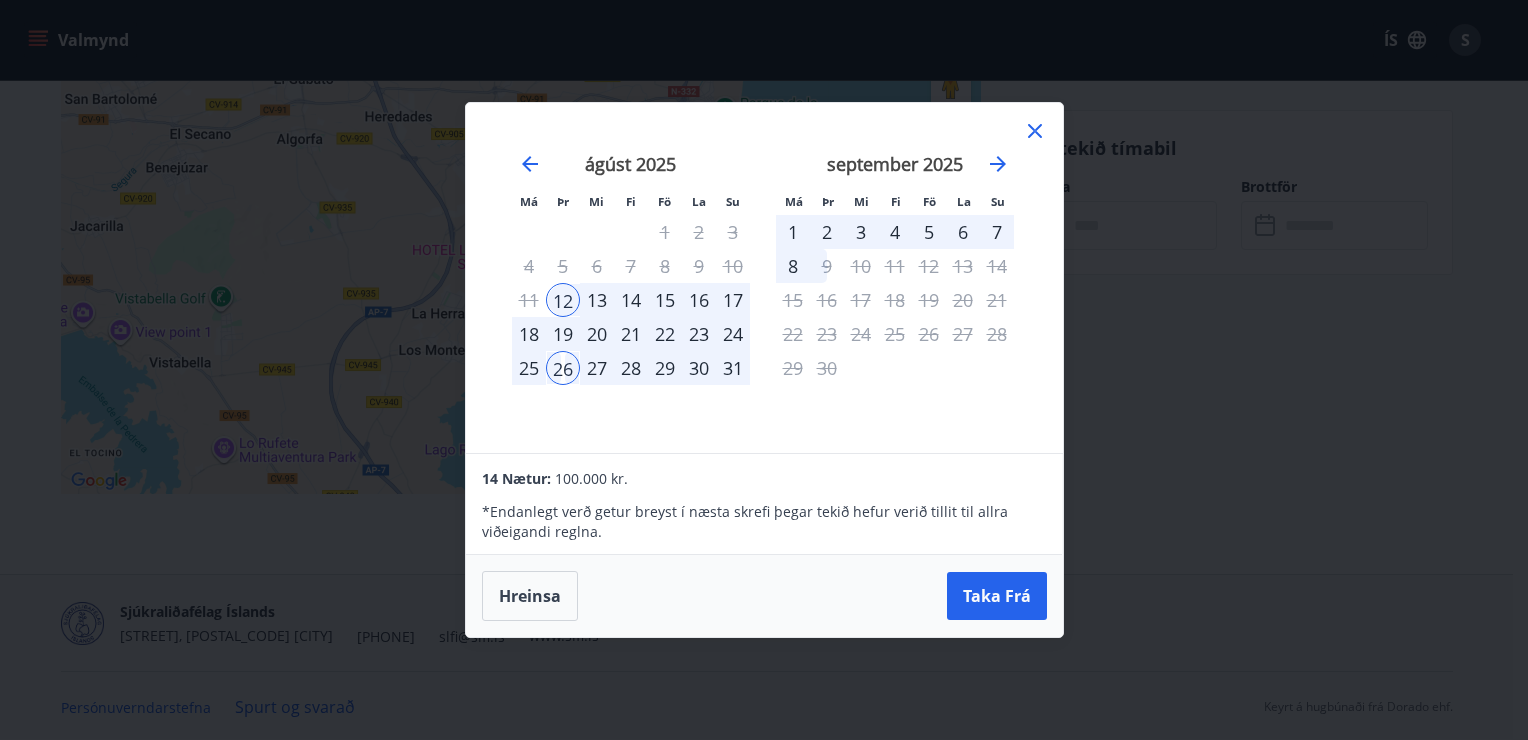 click 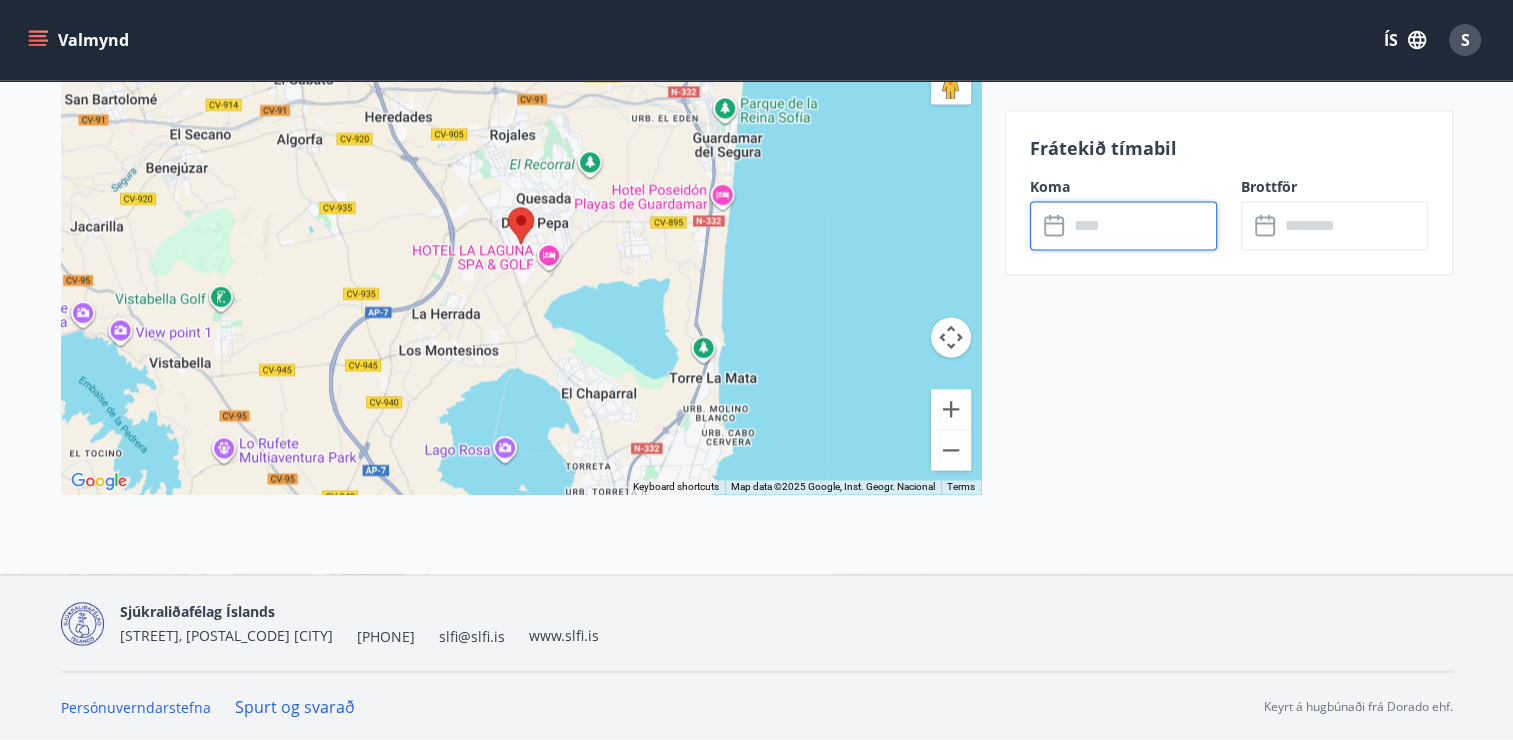 click at bounding box center (1142, 225) 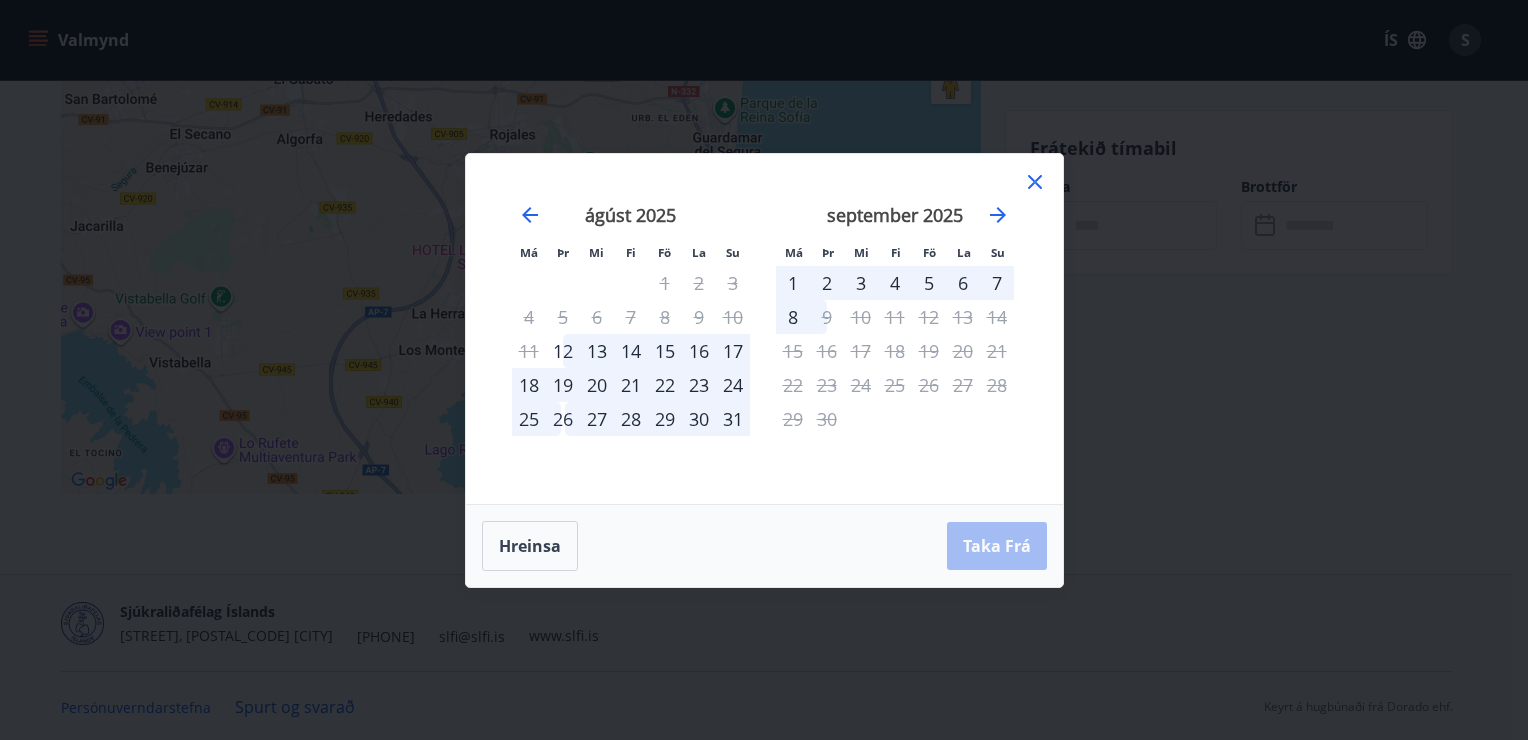 click on "18" at bounding box center (529, 385) 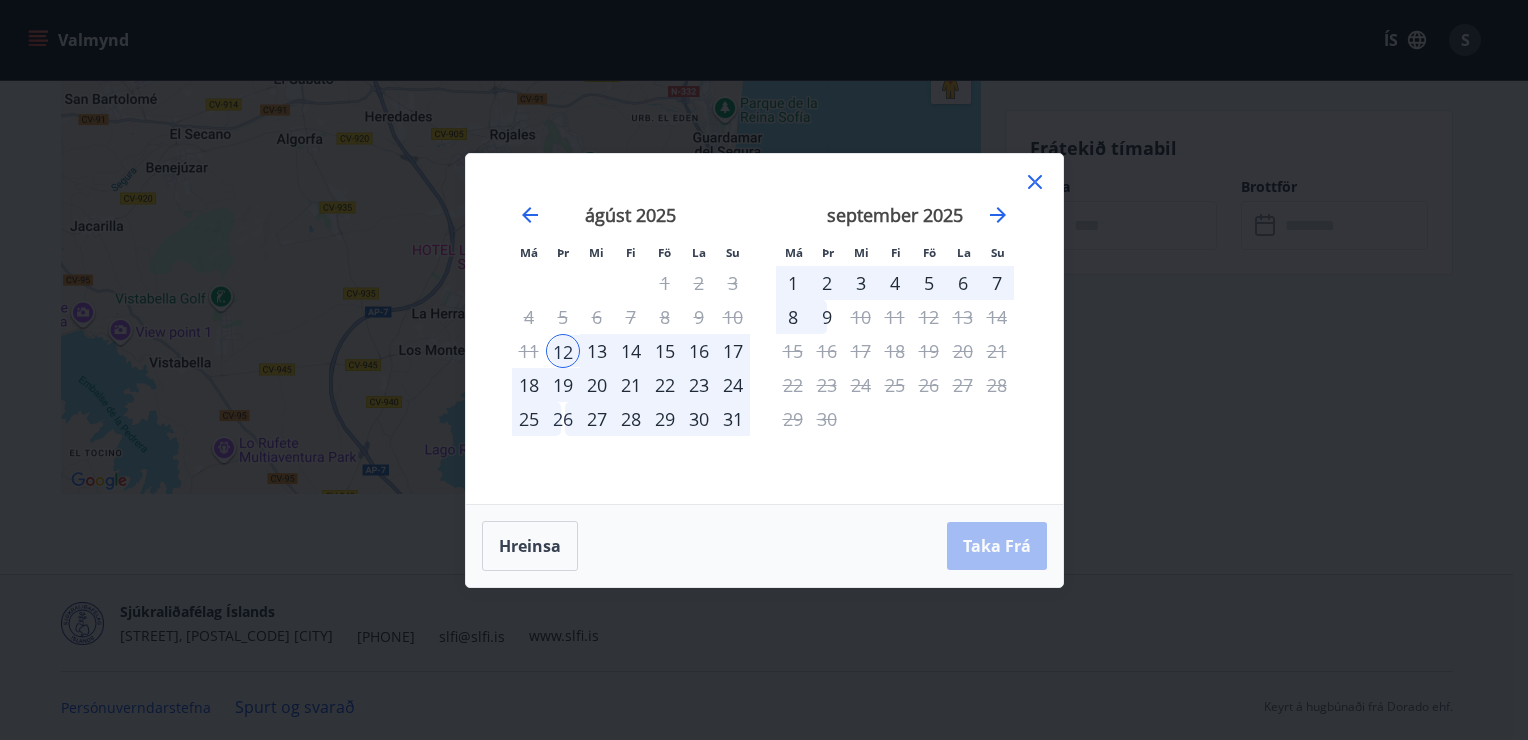 click 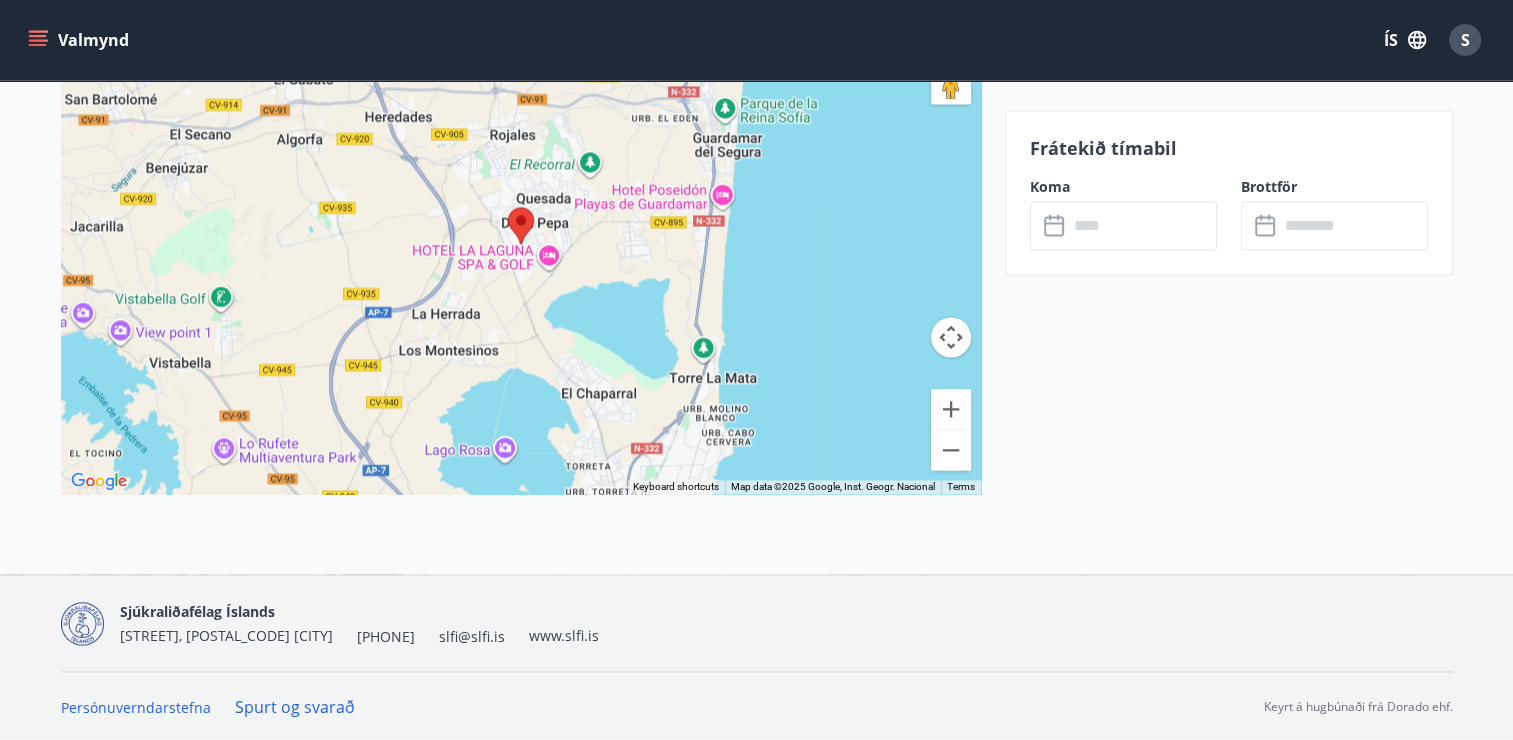drag, startPoint x: 1148, startPoint y: 129, endPoint x: 1135, endPoint y: 151, distance: 25.553865 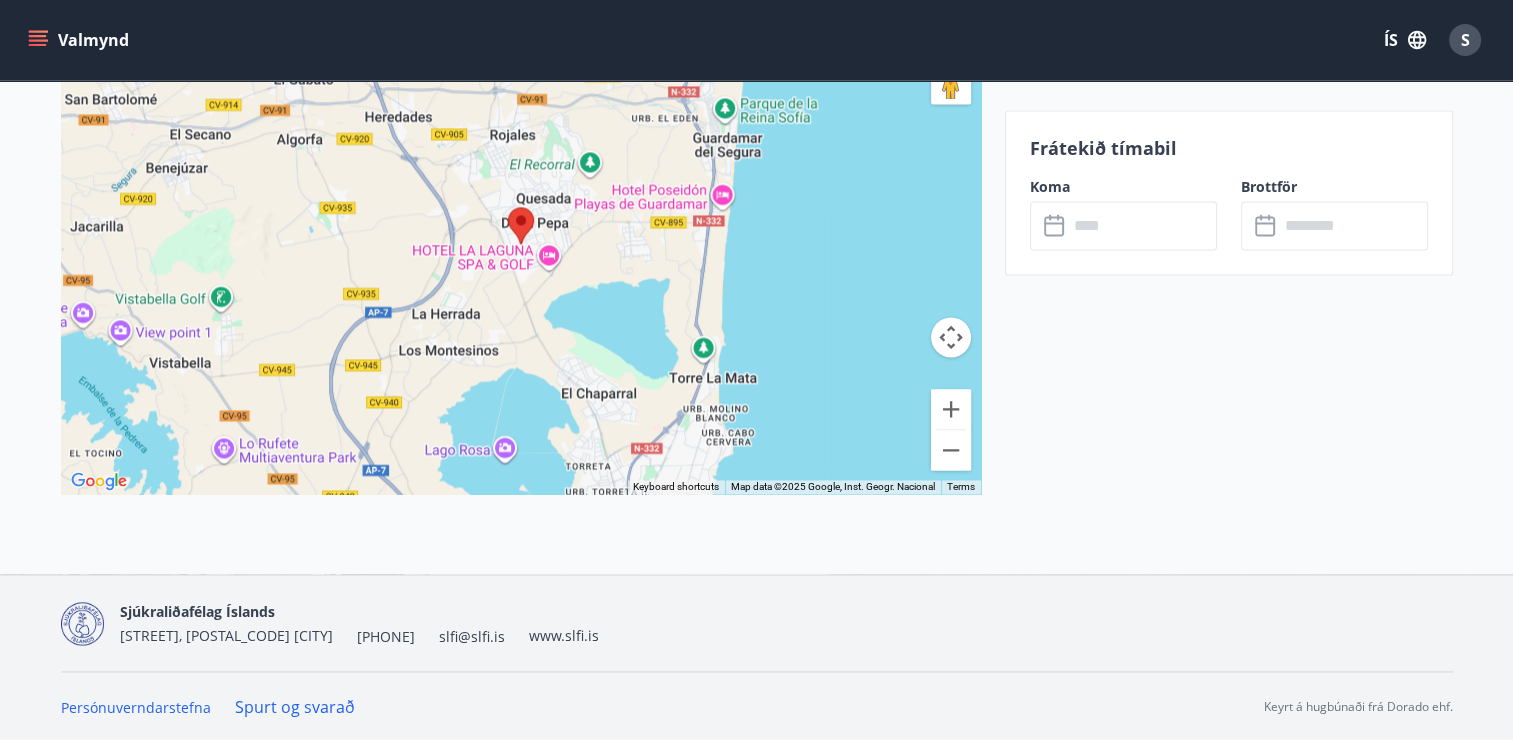 click on "Frátekið tímabil Koma ​ ​ Brottför ​ ​" at bounding box center [1229, 192] 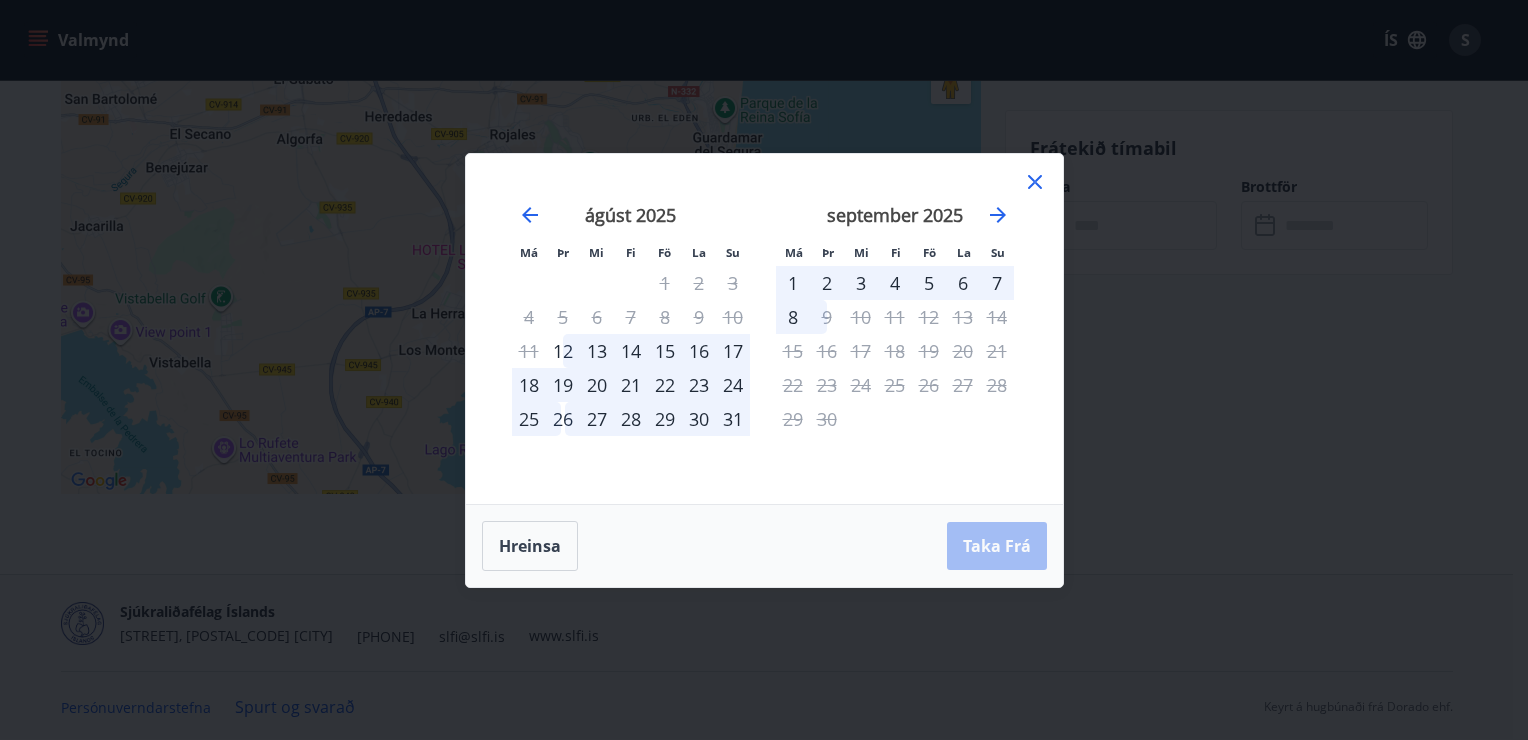 click on "Má Þr Mi Fi Fö La Su Má Þr Mi Fi Fö La Su júlí 2025 1 2 3 4 5 6 7 8 9 10 11 12 13 14 15 16 17 18 19 20 21 22 23 24 25 26 27 28 29 30 31 ágúst 2025 1 2 3 4 5 6 7 8 9 10 11 12 13 14 15 16 17 18 19 20 21 22 23 24 25 26 27 28 29 30 31 september 2025 1 2 3 4 5 6 7 8 9 10 11 12 13 14 15 16 17 18 19 20 21 22 23 24 25 26 27 28 29 30 október 2025 1 2 3 4 5 6 7 8 9 10 11 12 13 14 15 16 17 18 19 20 21 22 23 24 25 26 27 28 29 30 31" at bounding box center (764, 329) 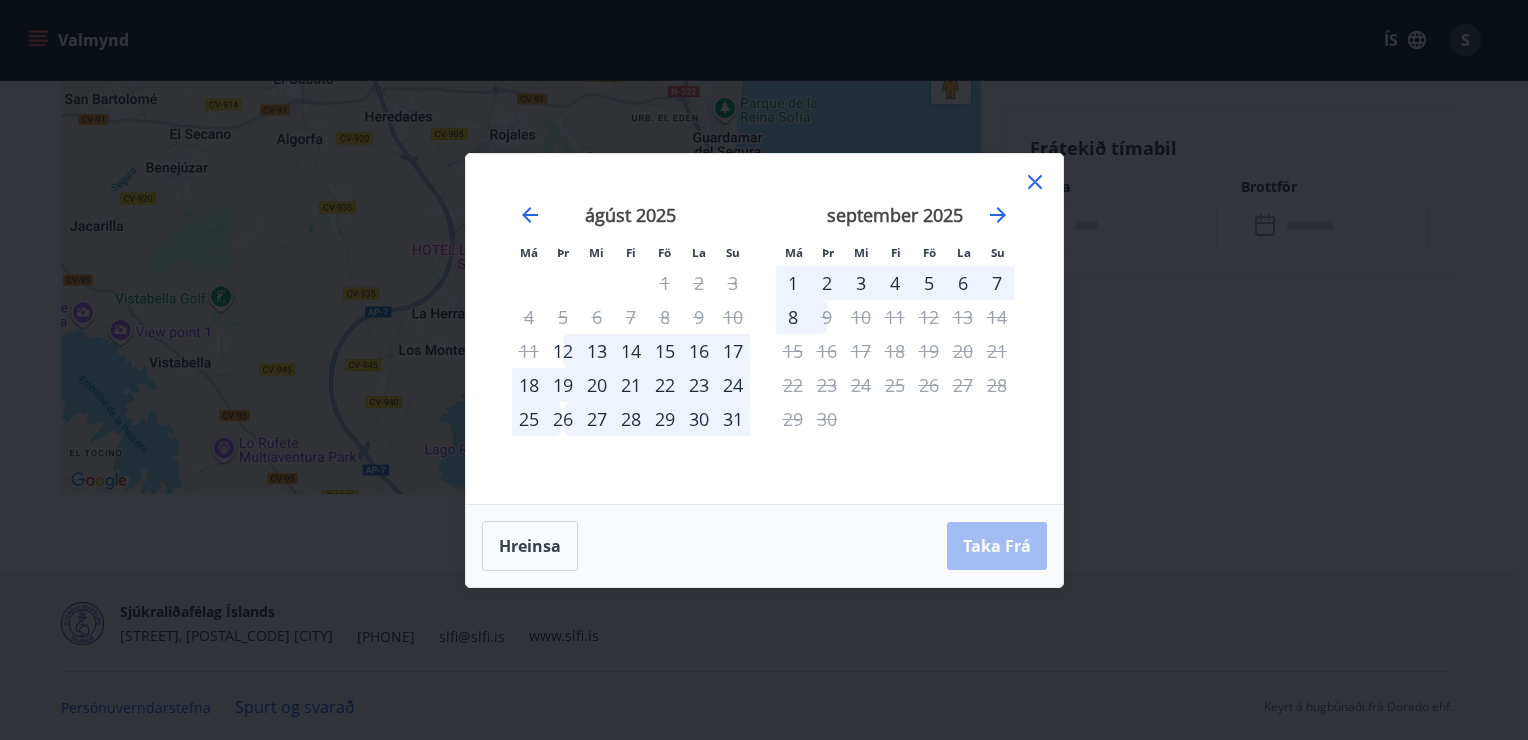 click on "13" at bounding box center [597, 351] 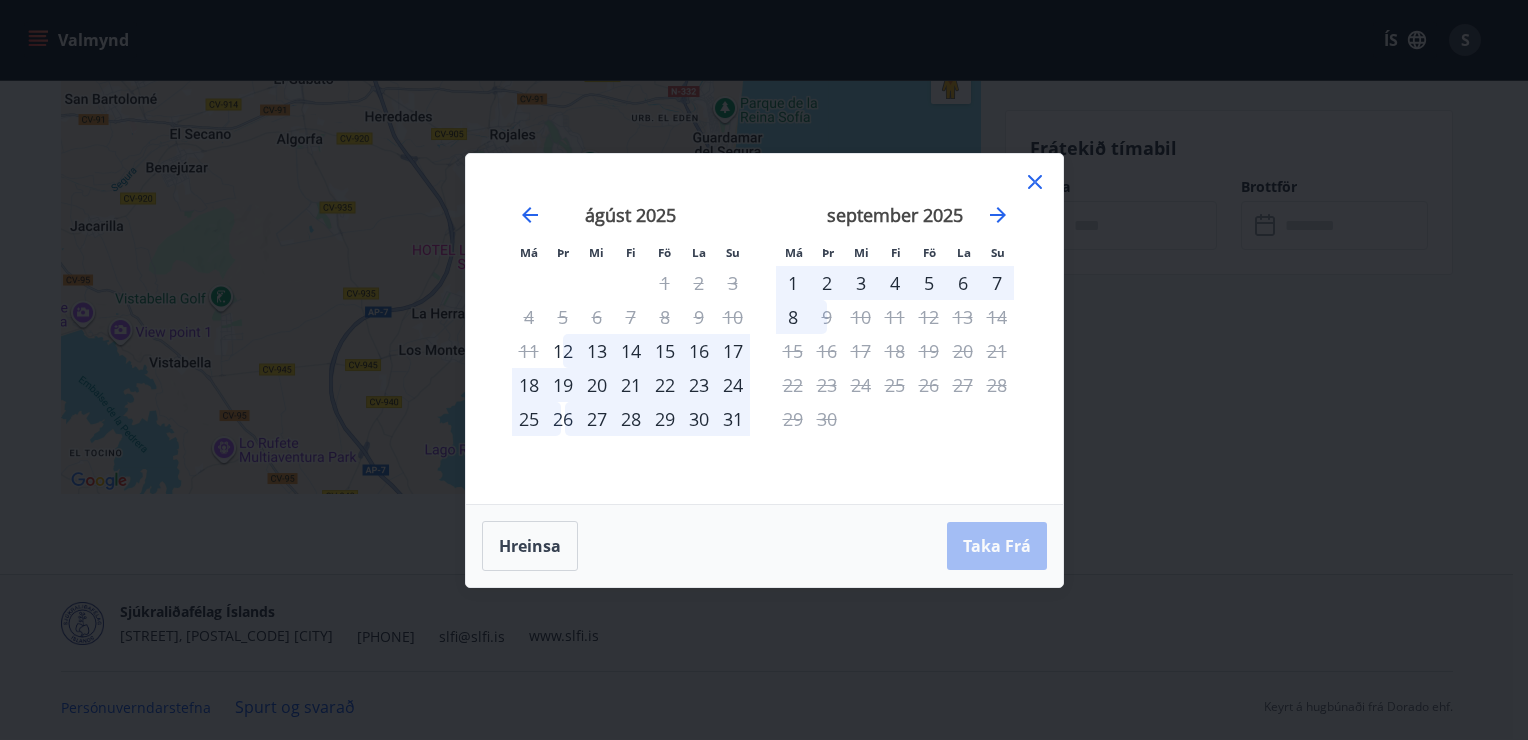 click on "13" at bounding box center [597, 351] 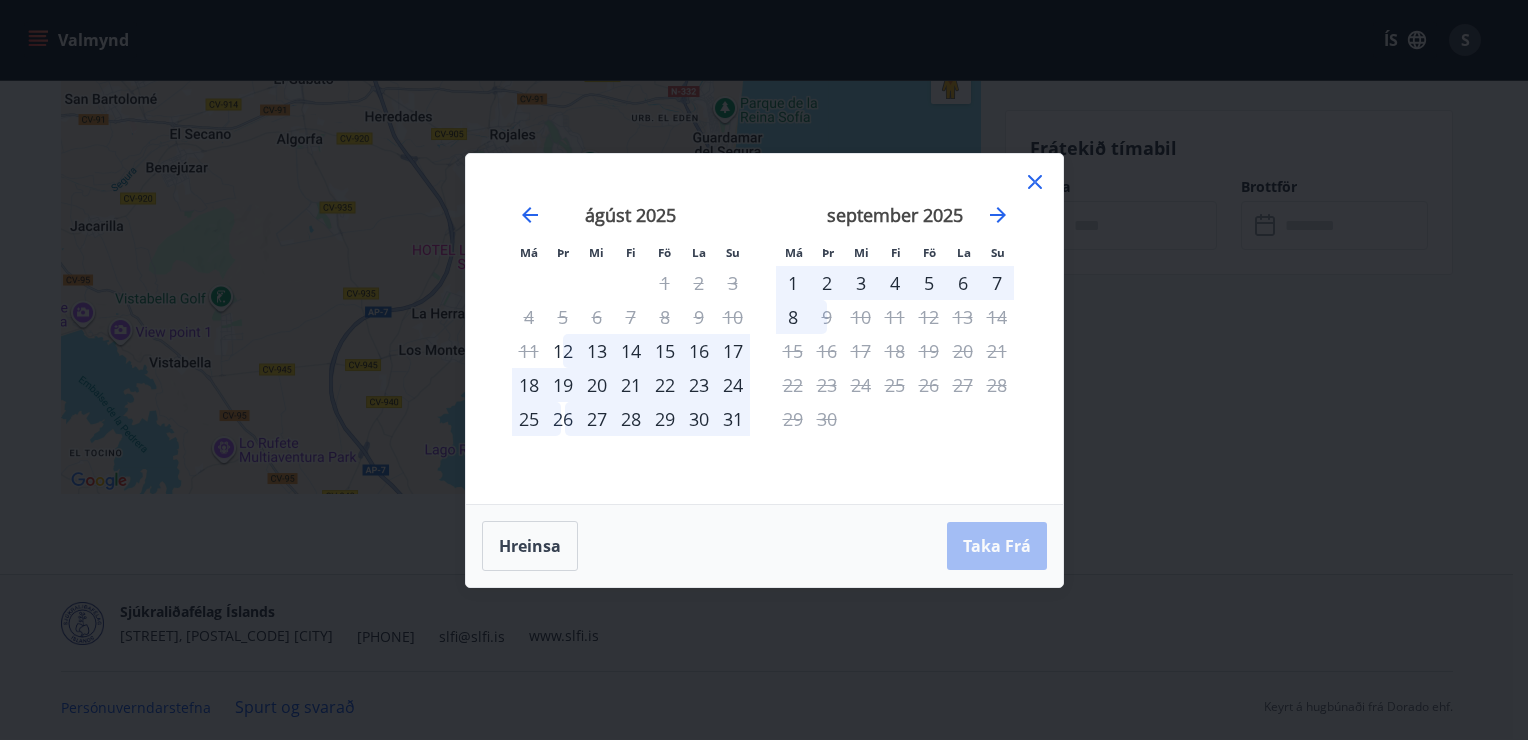 click at bounding box center (1035, 185) 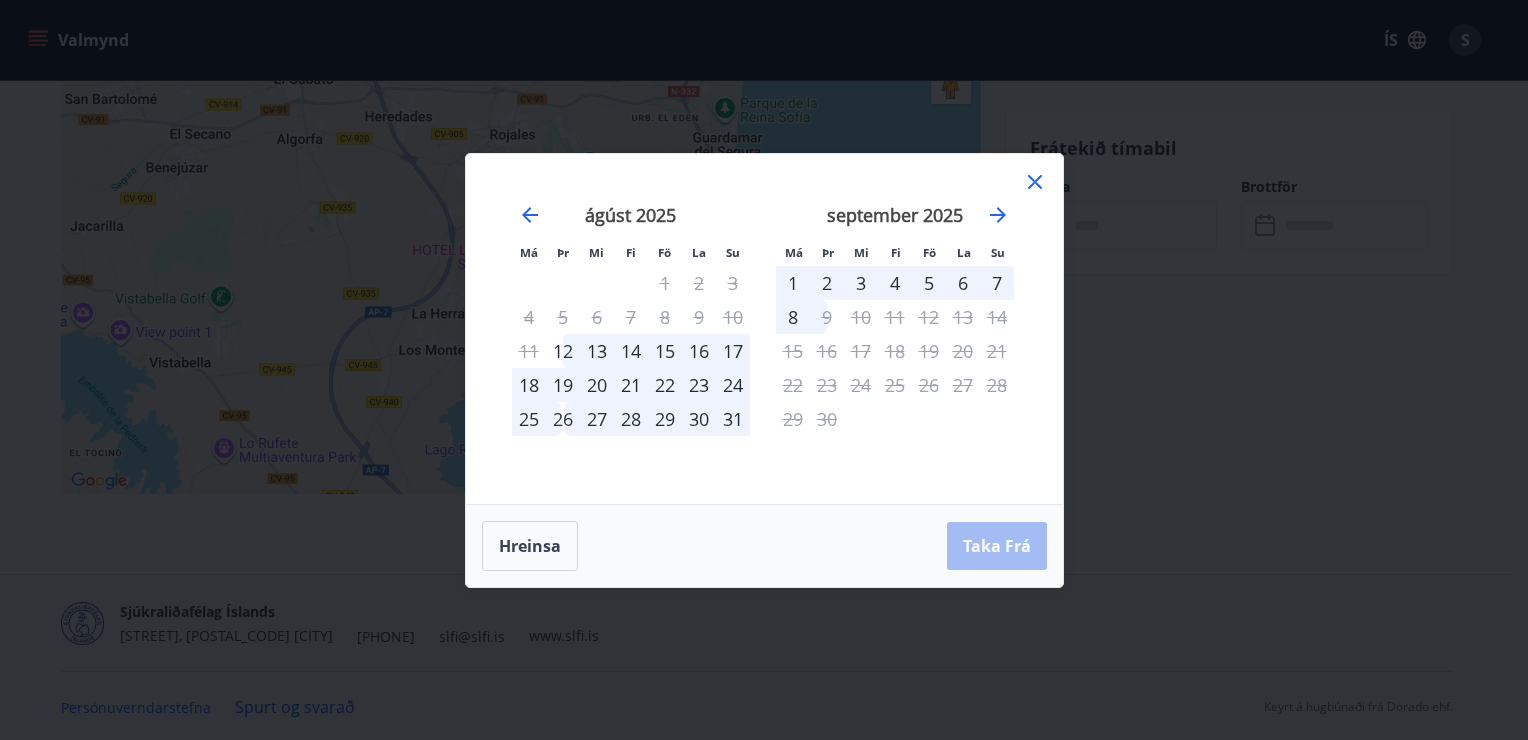 click 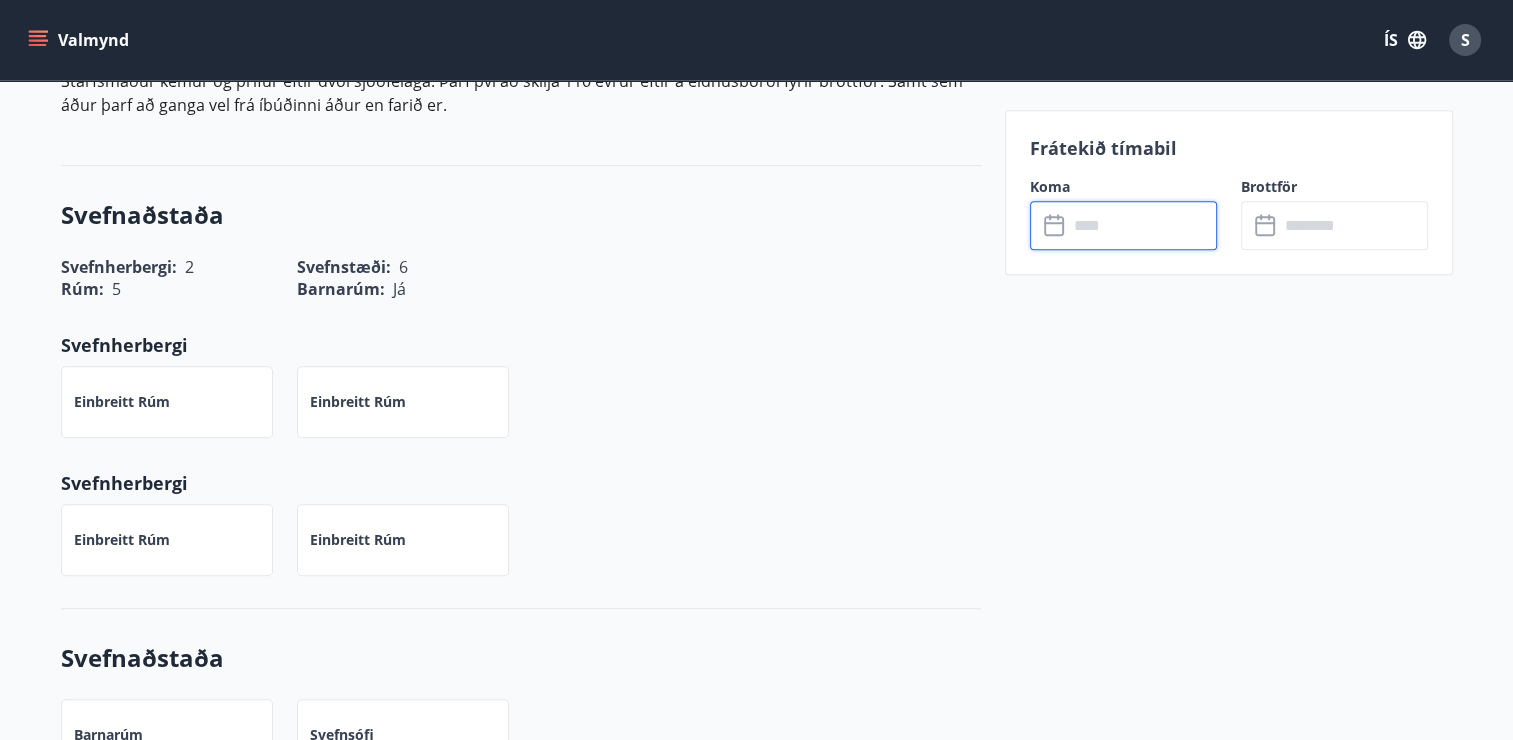 scroll, scrollTop: 849, scrollLeft: 0, axis: vertical 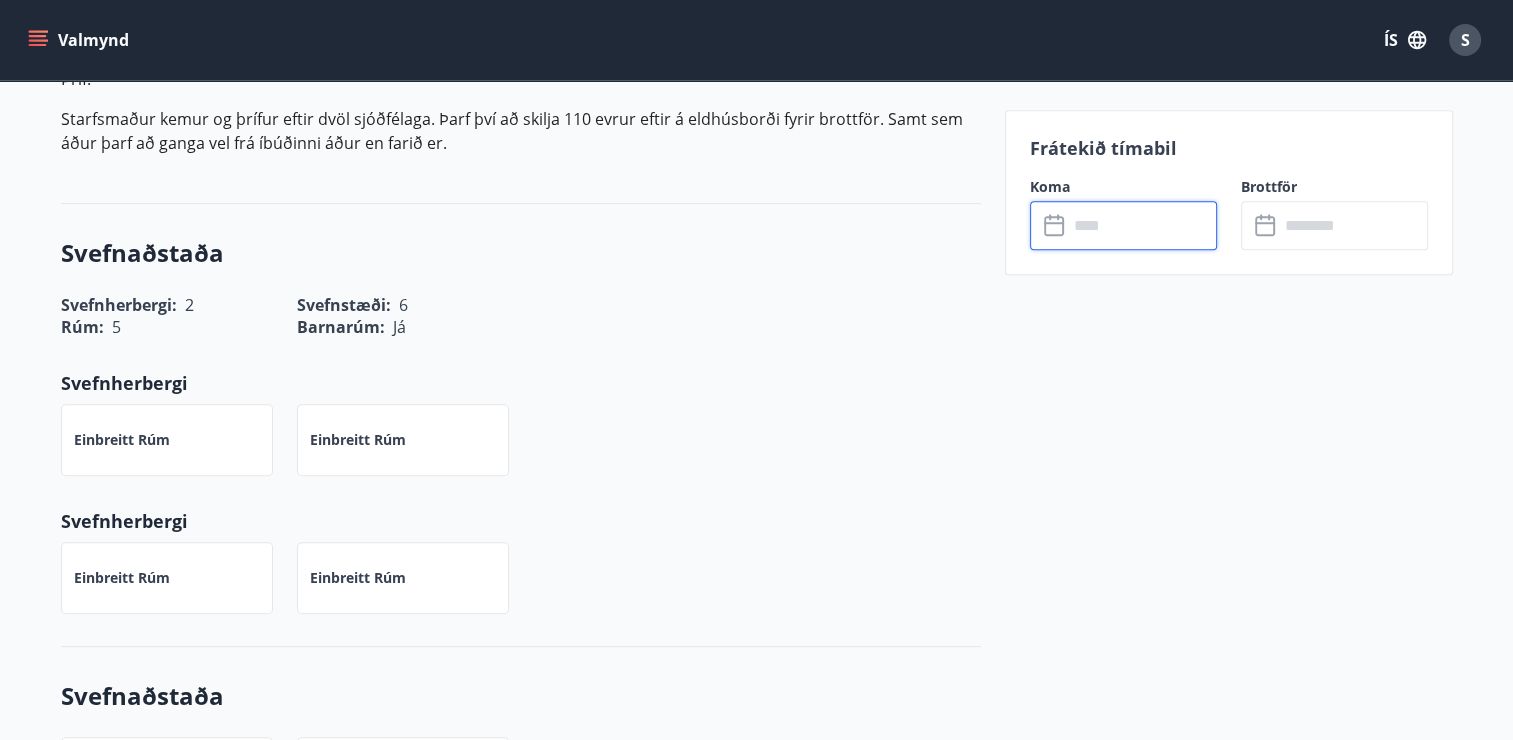 click at bounding box center [1142, 225] 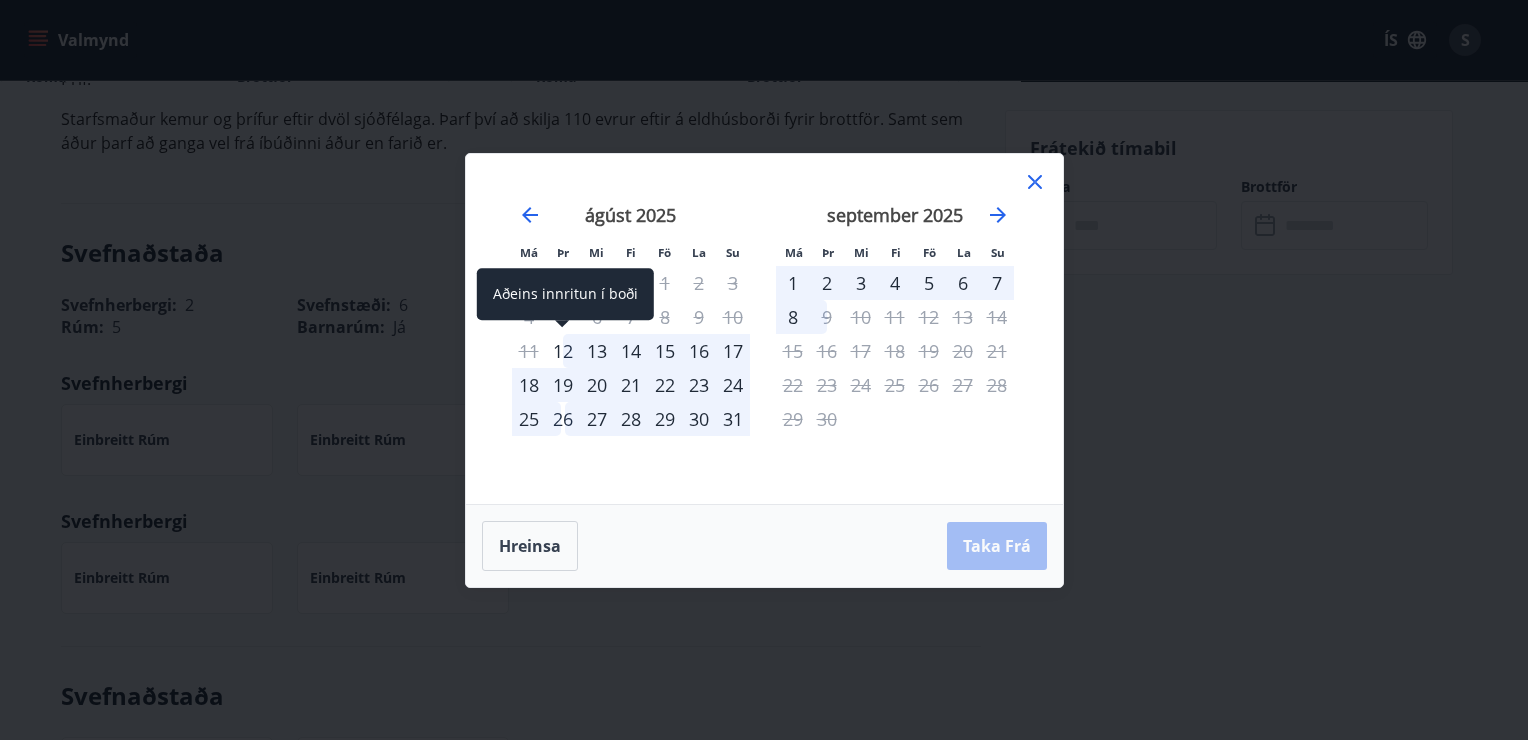 click on "12" at bounding box center [563, 351] 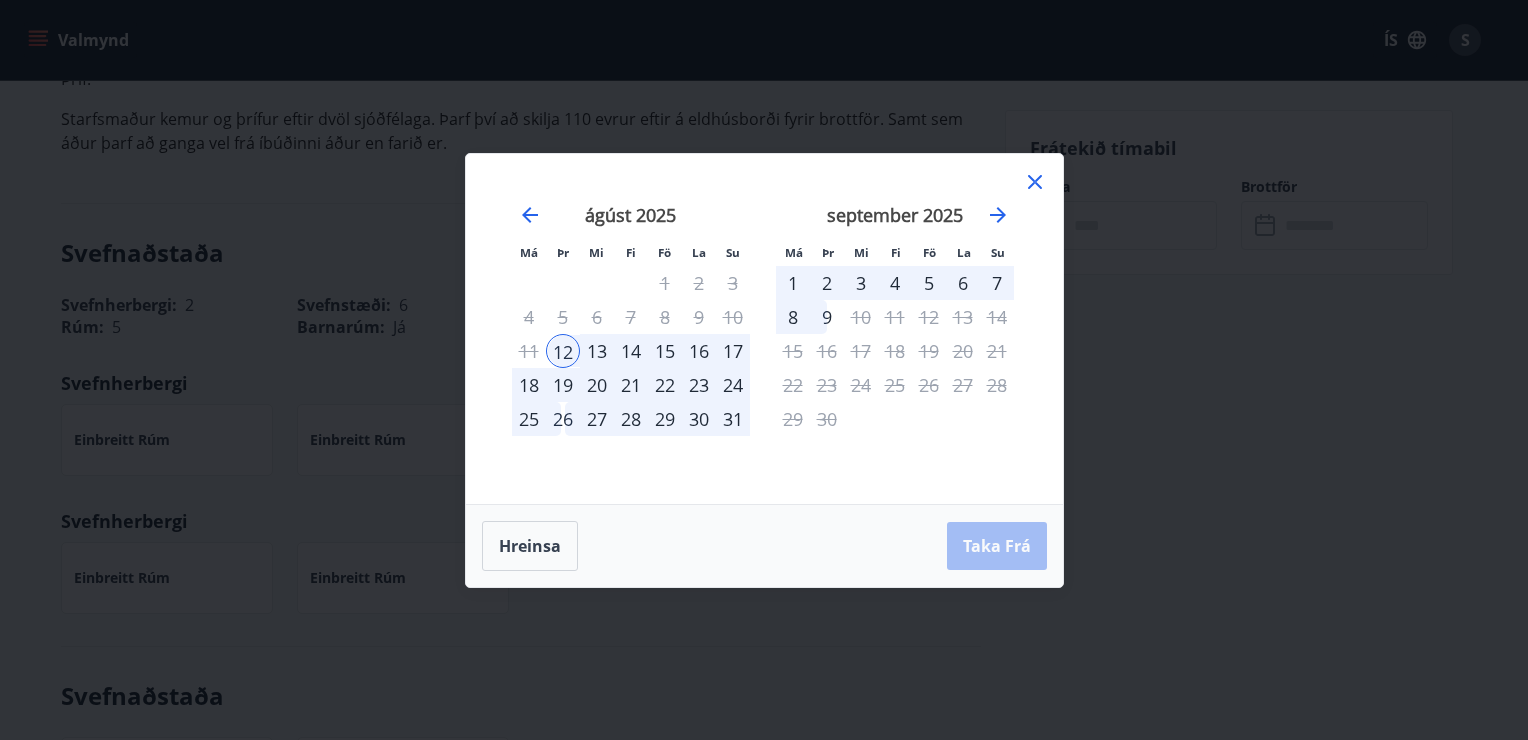 click on "19" at bounding box center (563, 385) 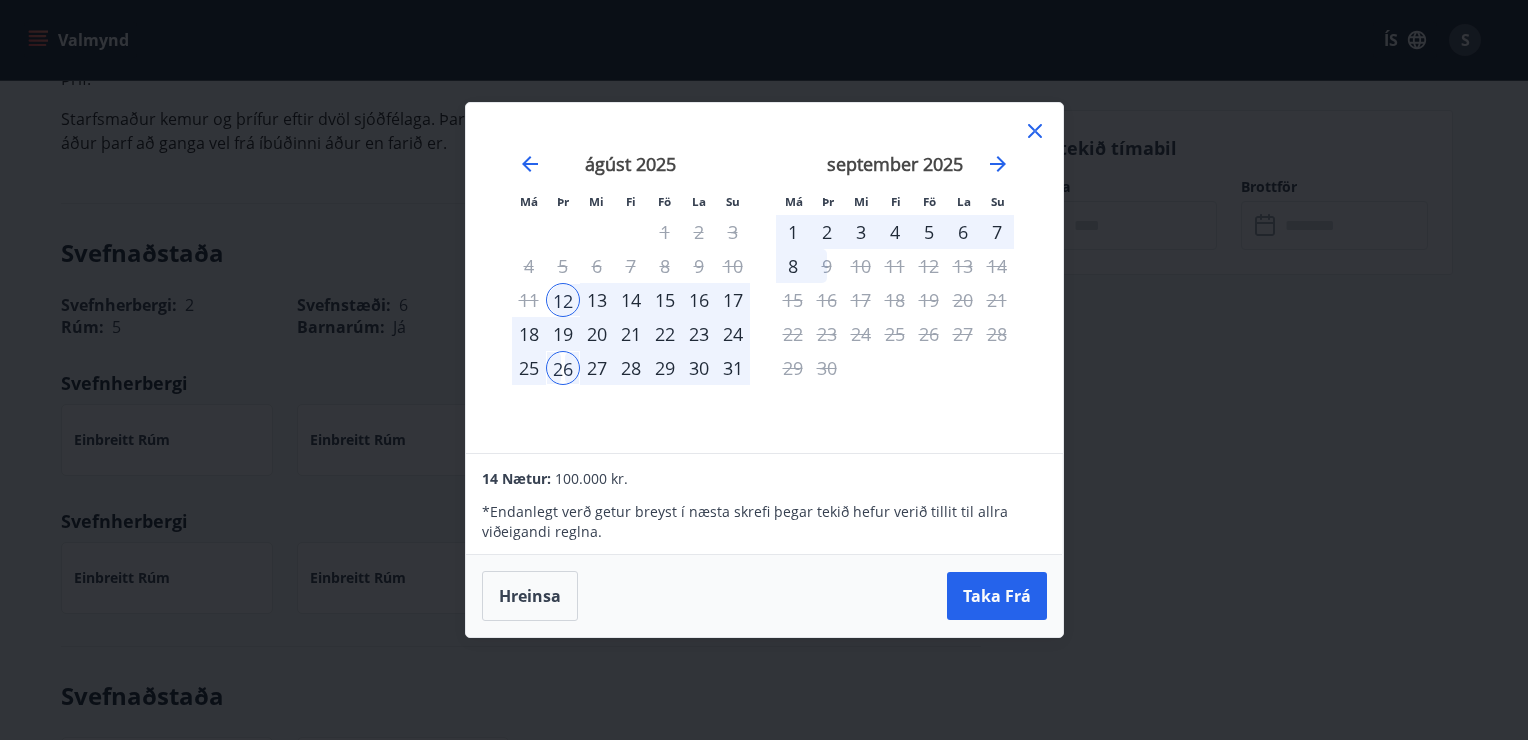 click 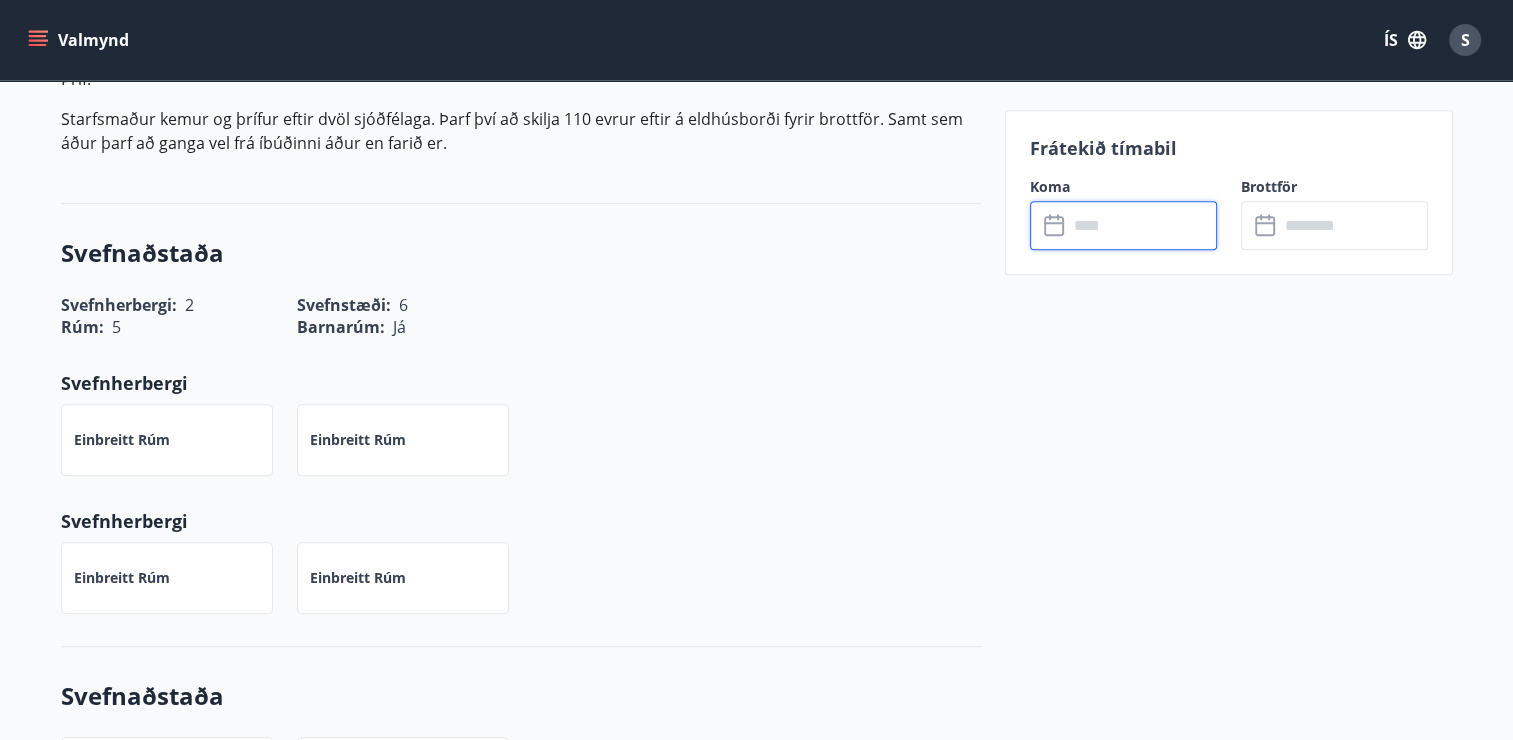 click at bounding box center (1142, 225) 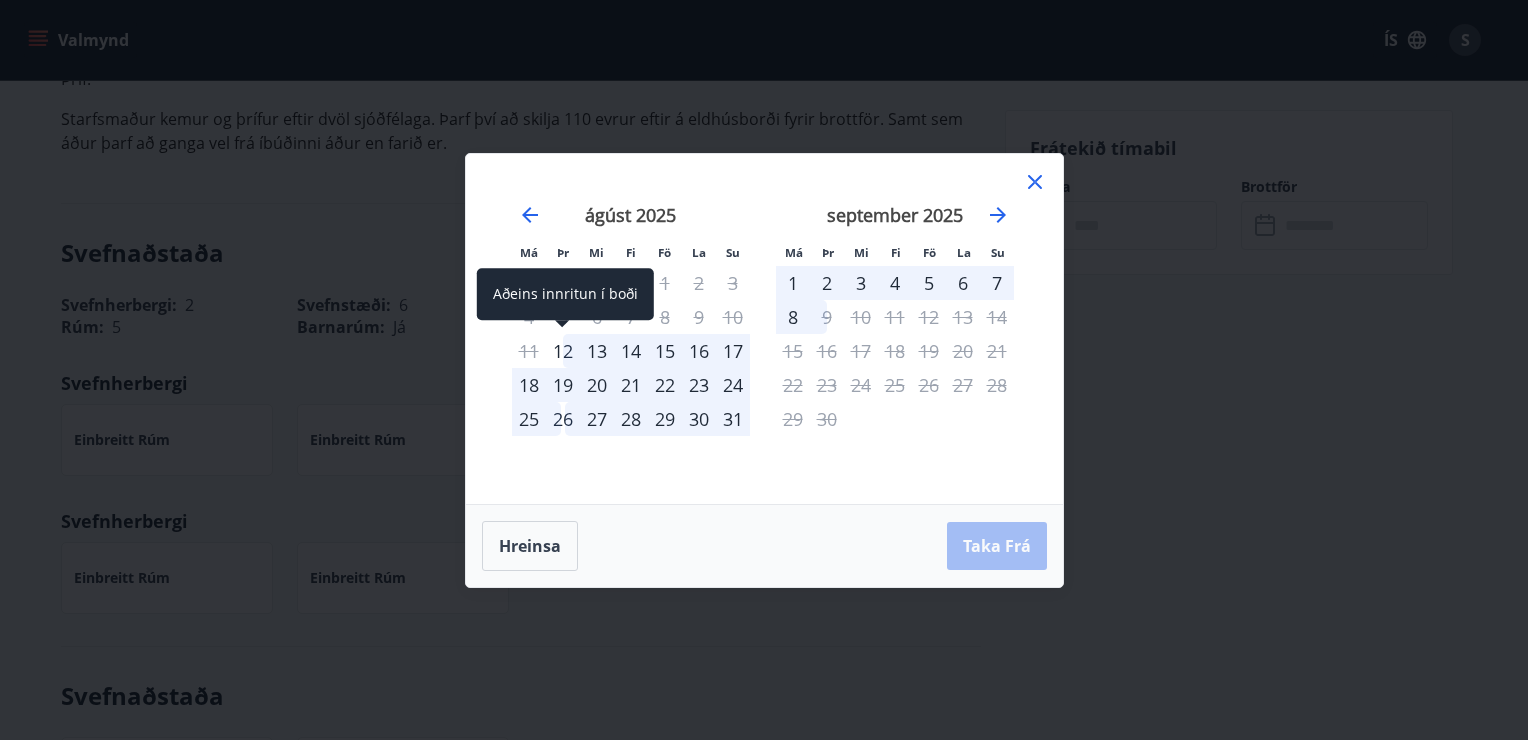 click on "12" at bounding box center (563, 351) 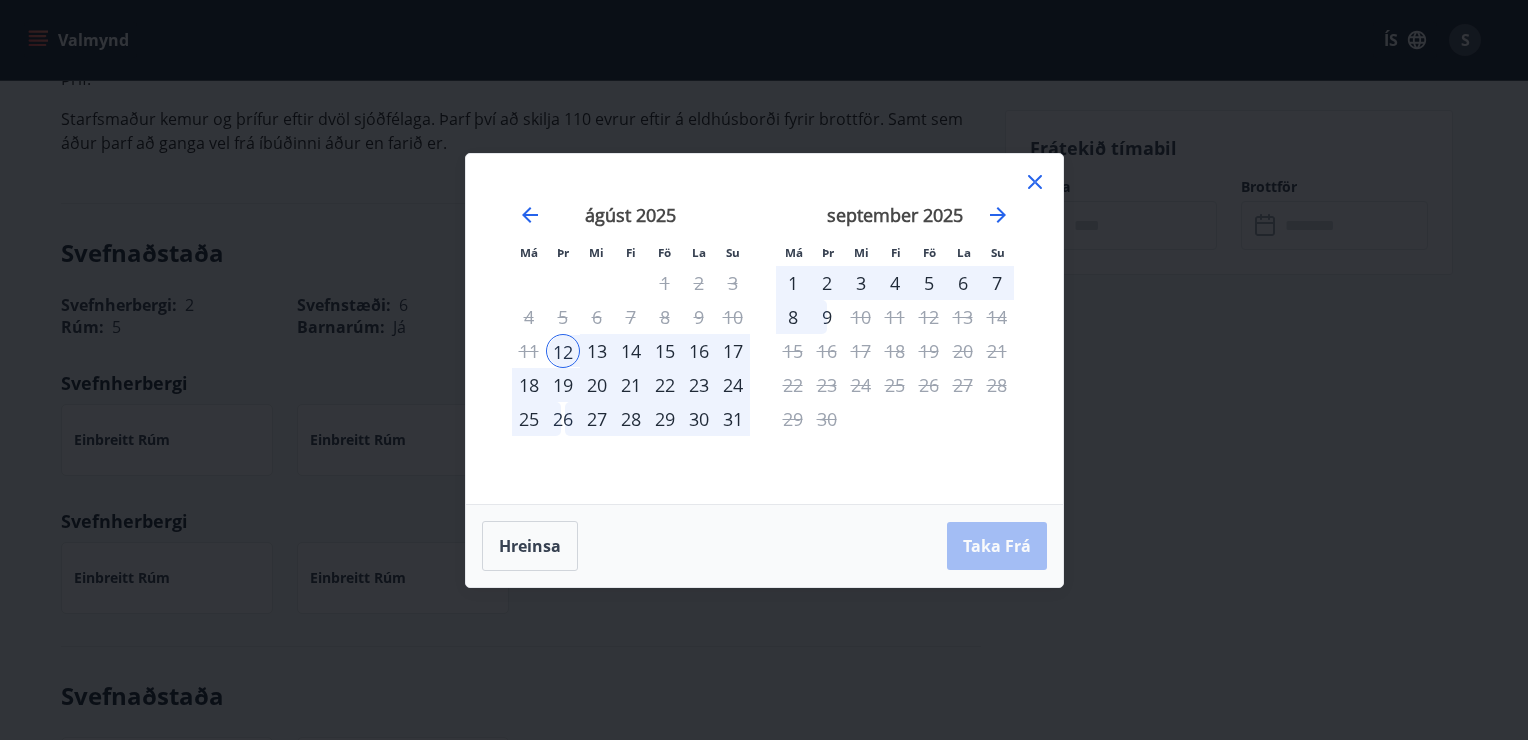 click on "19" at bounding box center (563, 385) 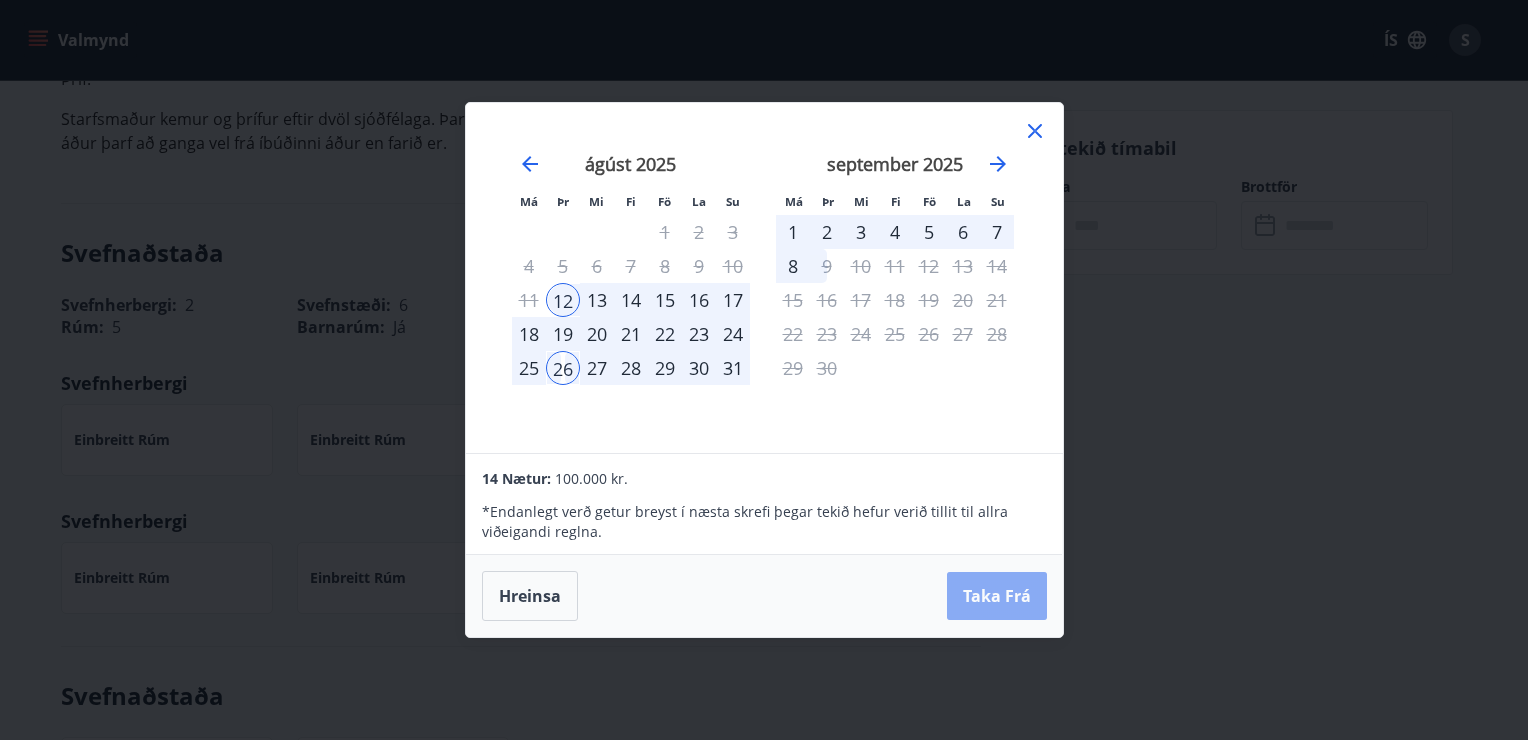 click on "Taka Frá" at bounding box center [997, 596] 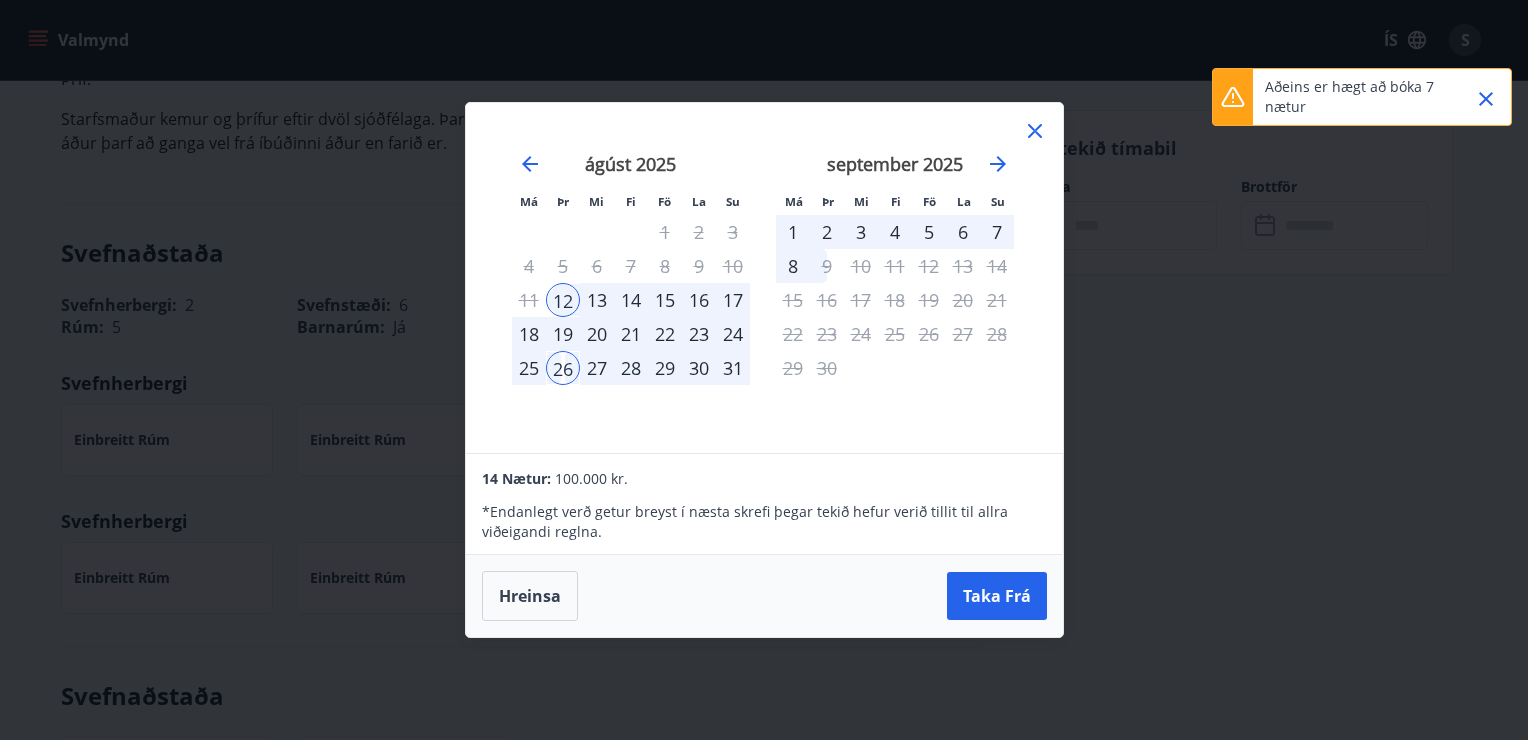 click 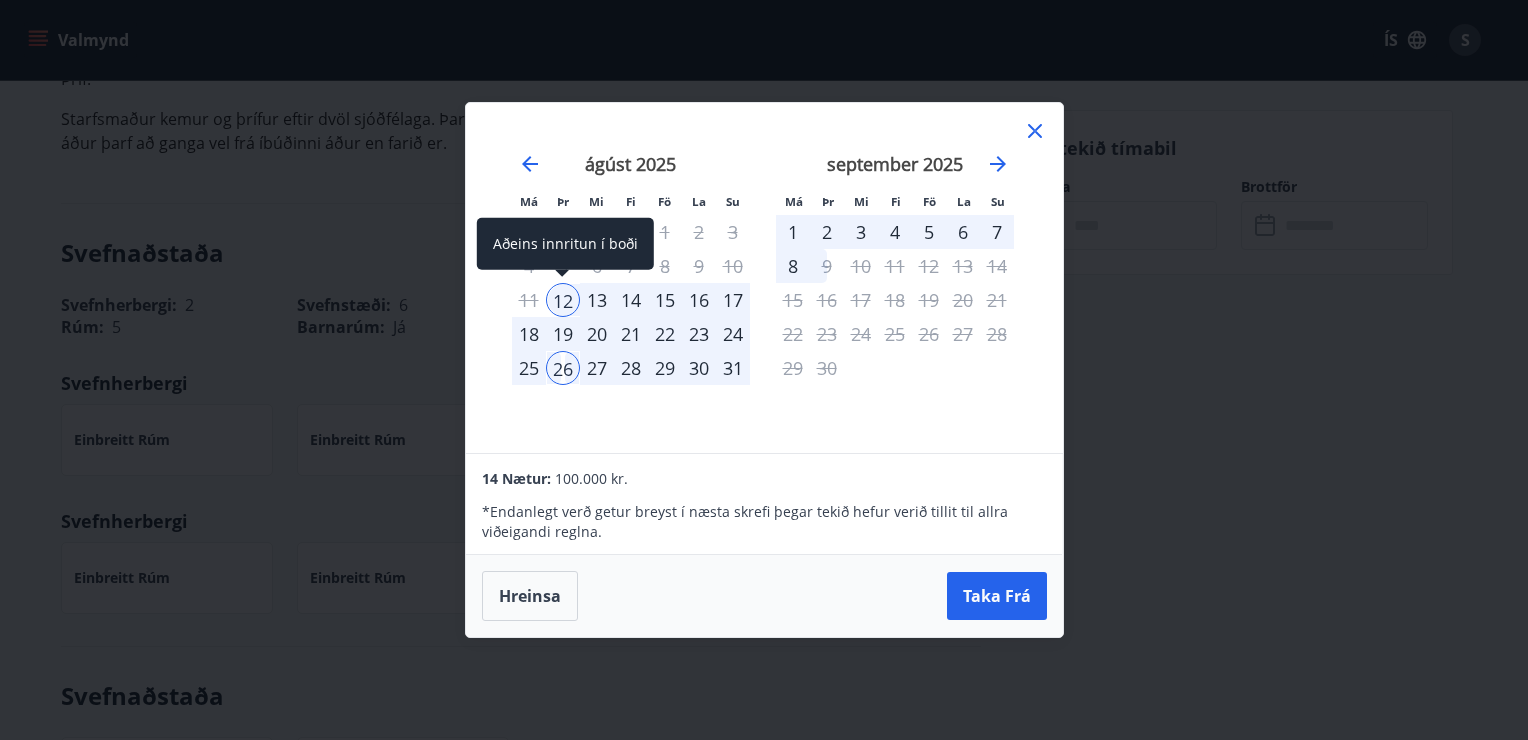 click on "12" at bounding box center (563, 300) 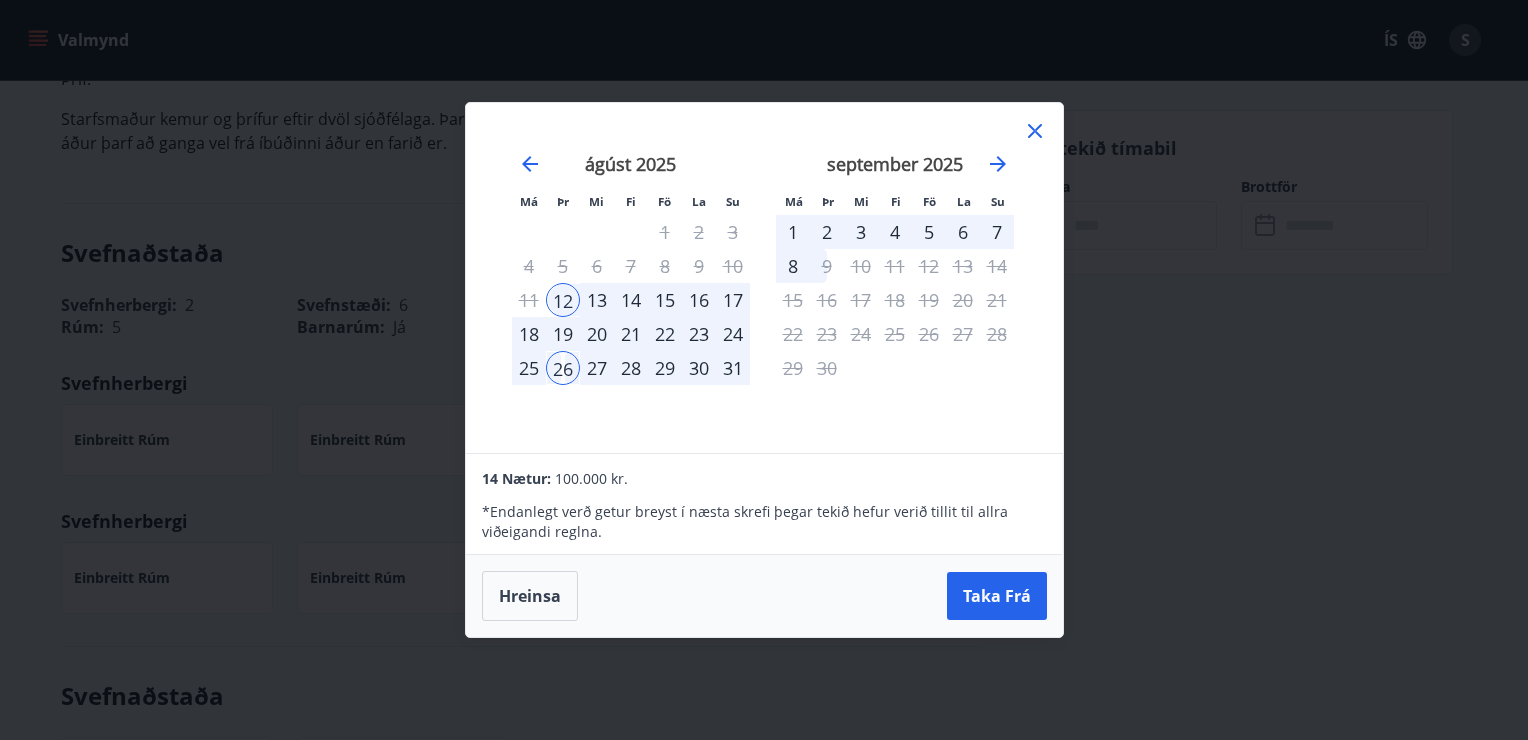 click on "26" at bounding box center (563, 368) 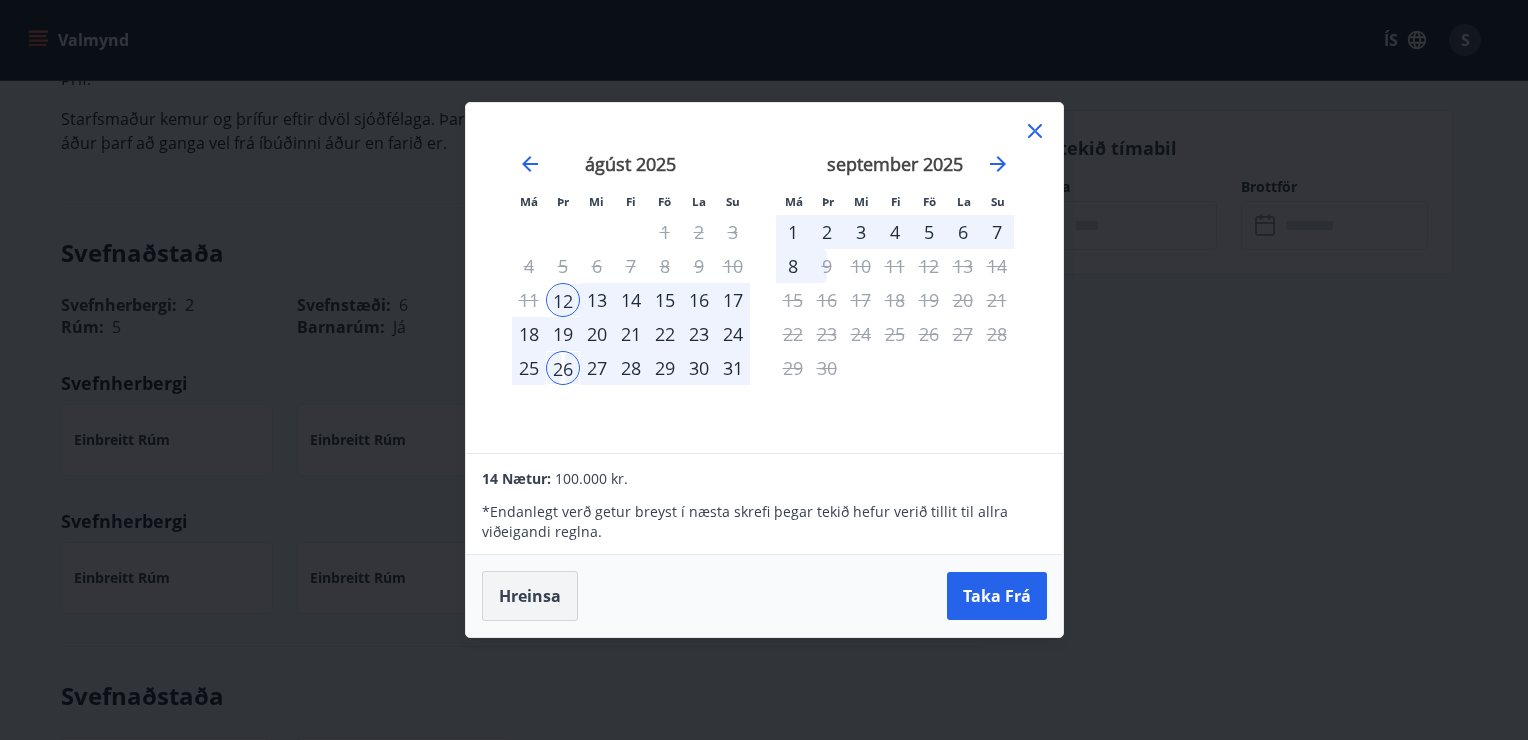 click on "Hreinsa" at bounding box center (530, 596) 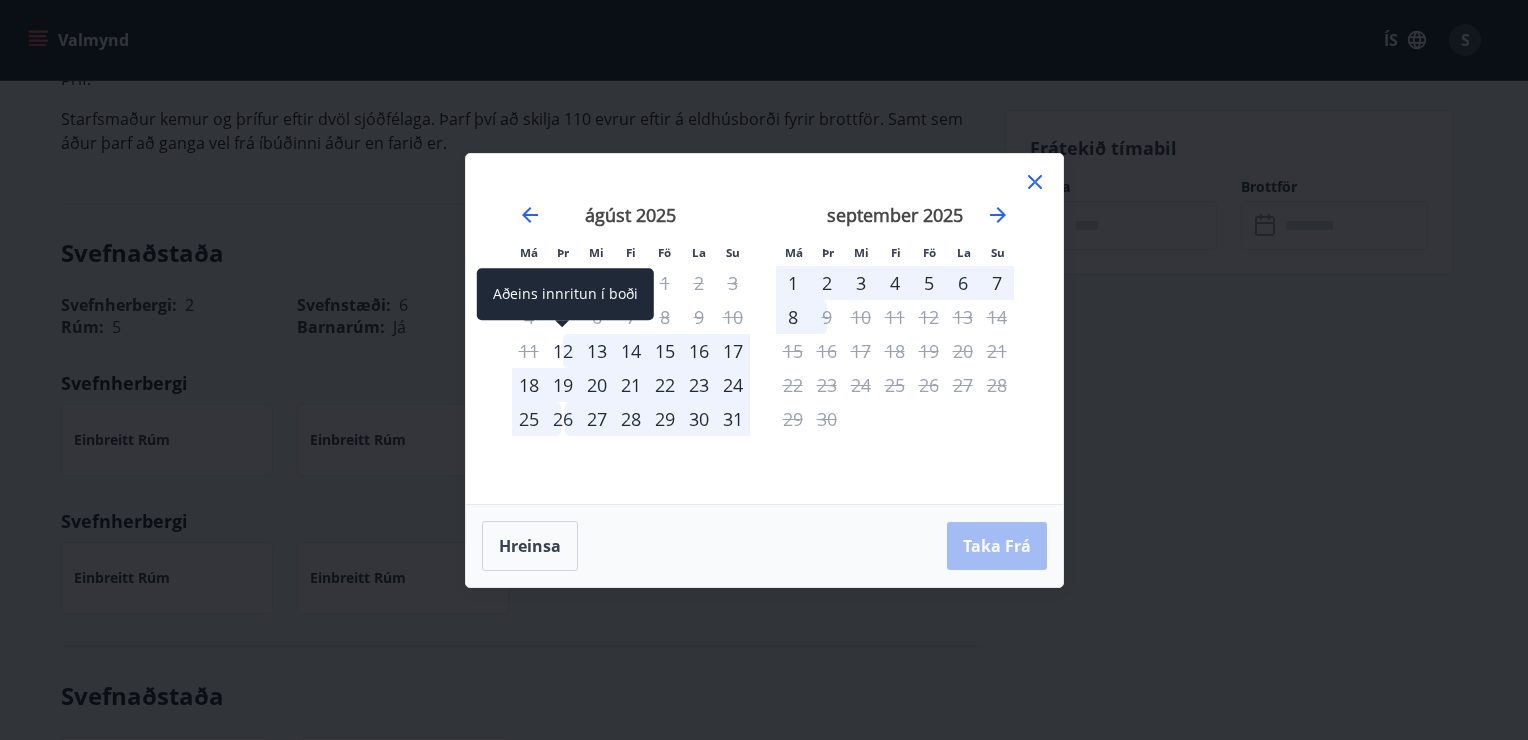 click on "12" at bounding box center [563, 351] 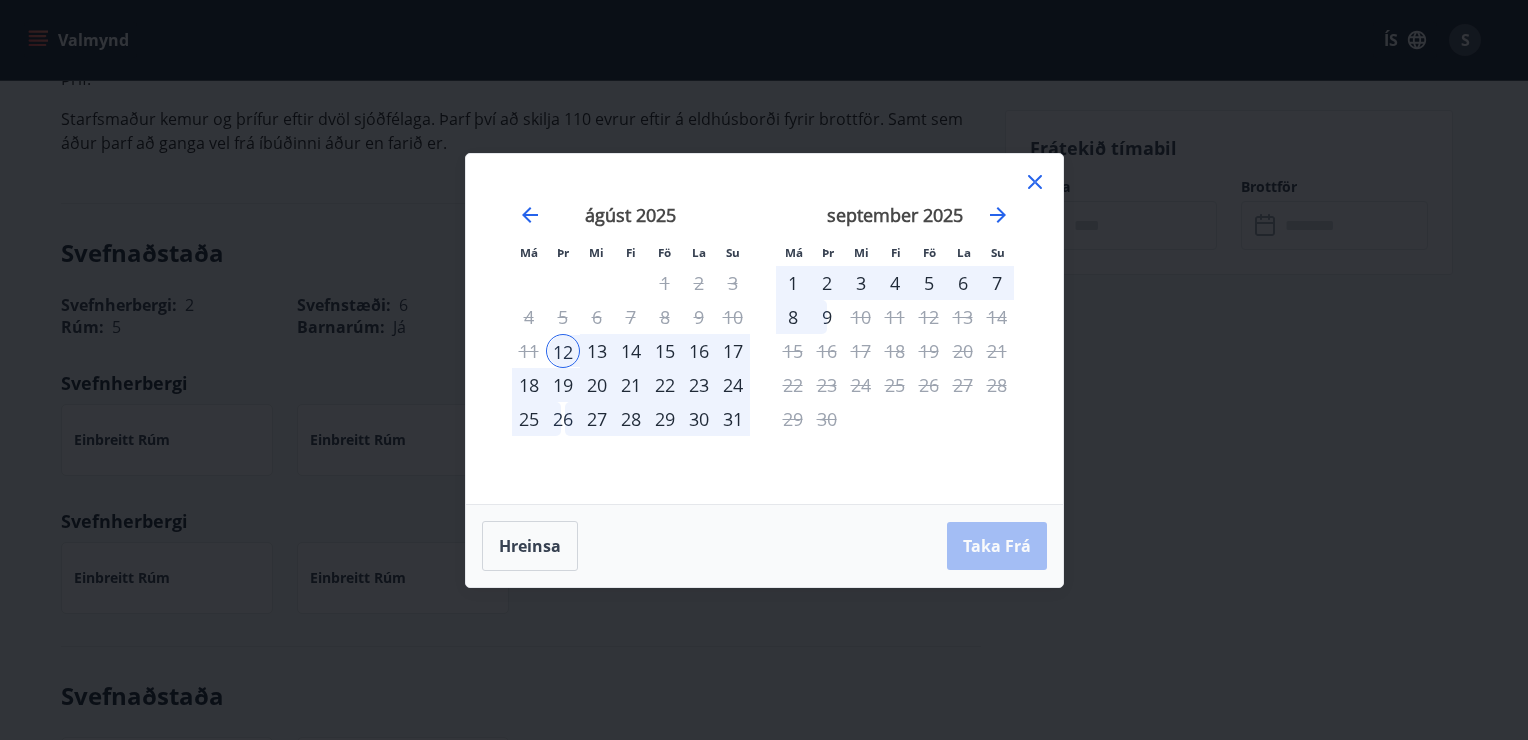 drag, startPoint x: 993, startPoint y: 540, endPoint x: 993, endPoint y: 555, distance: 15 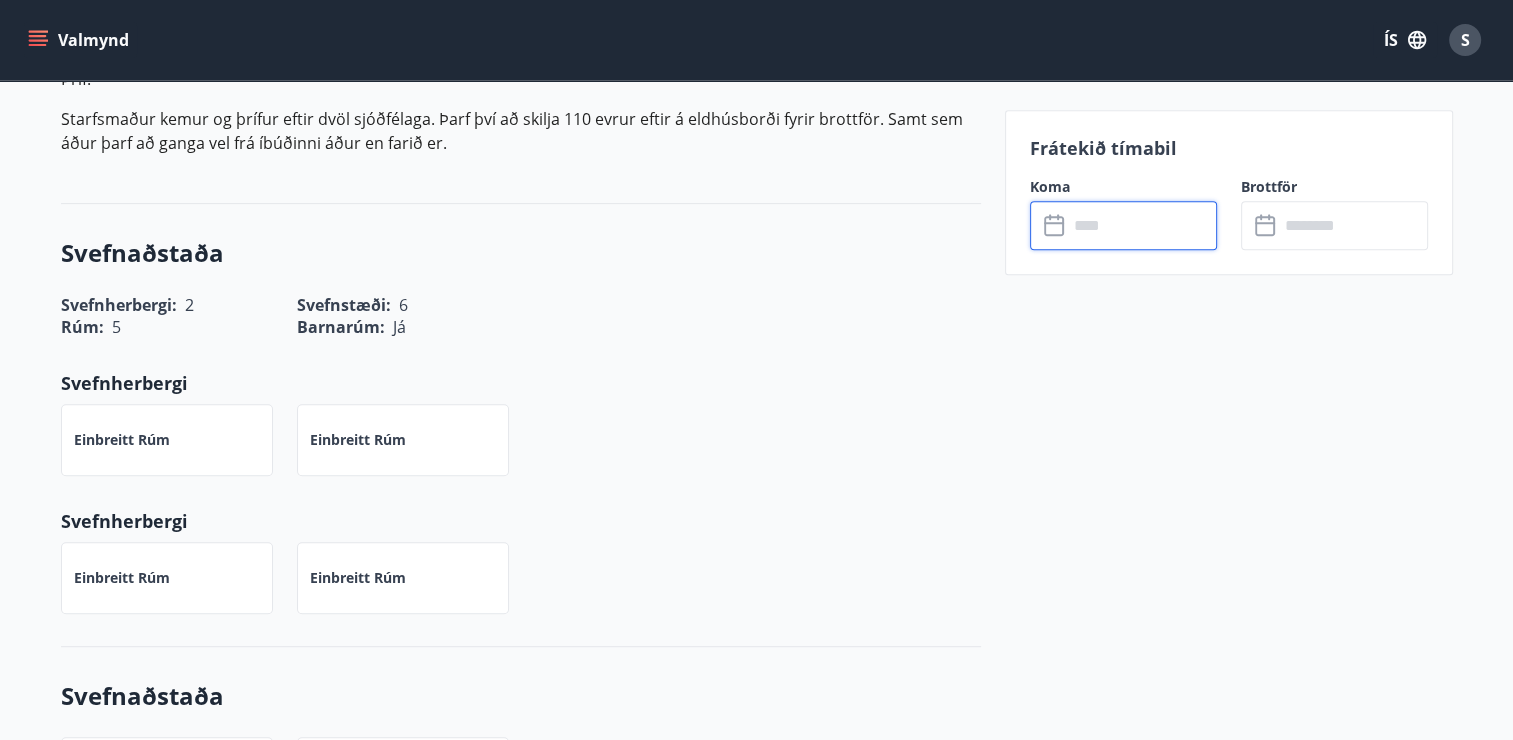 click 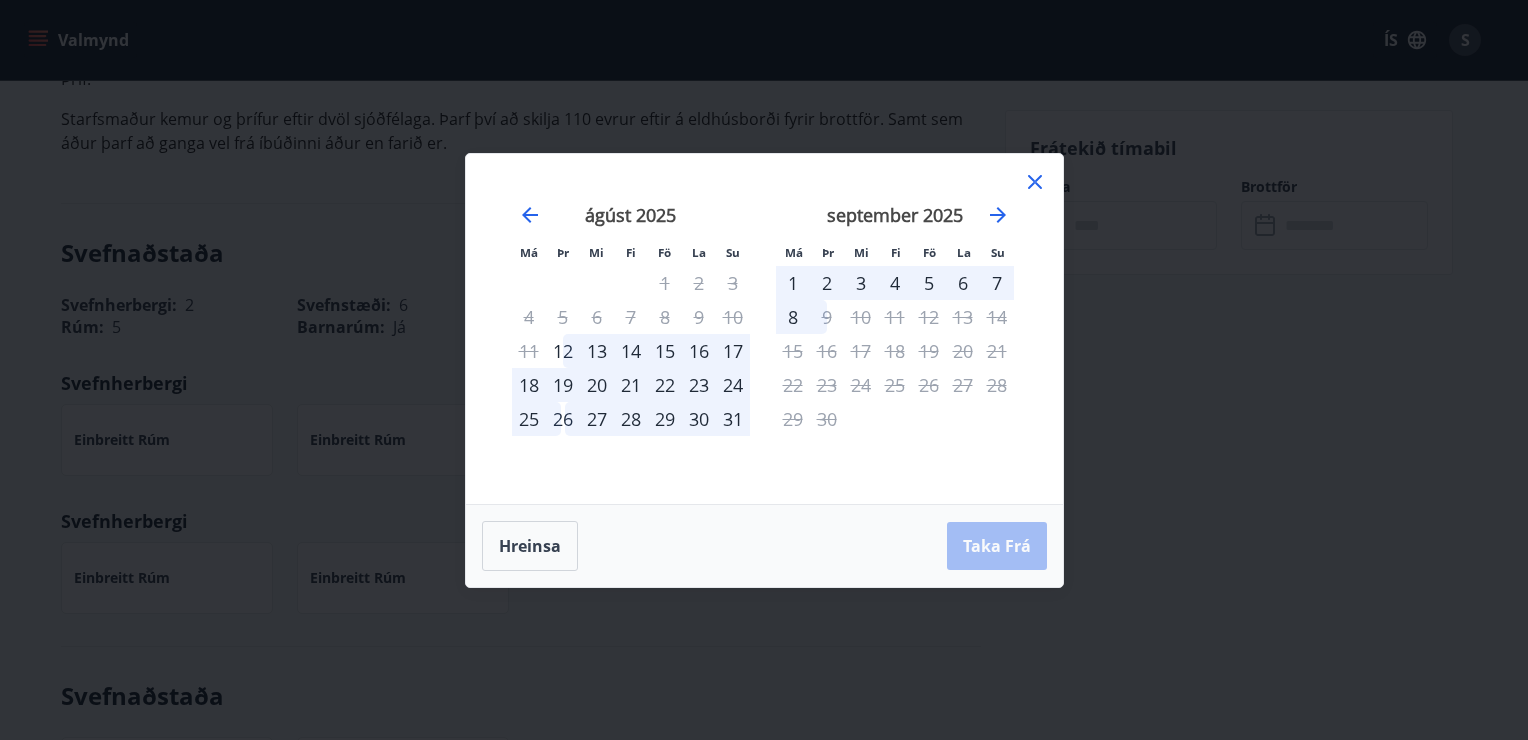 click 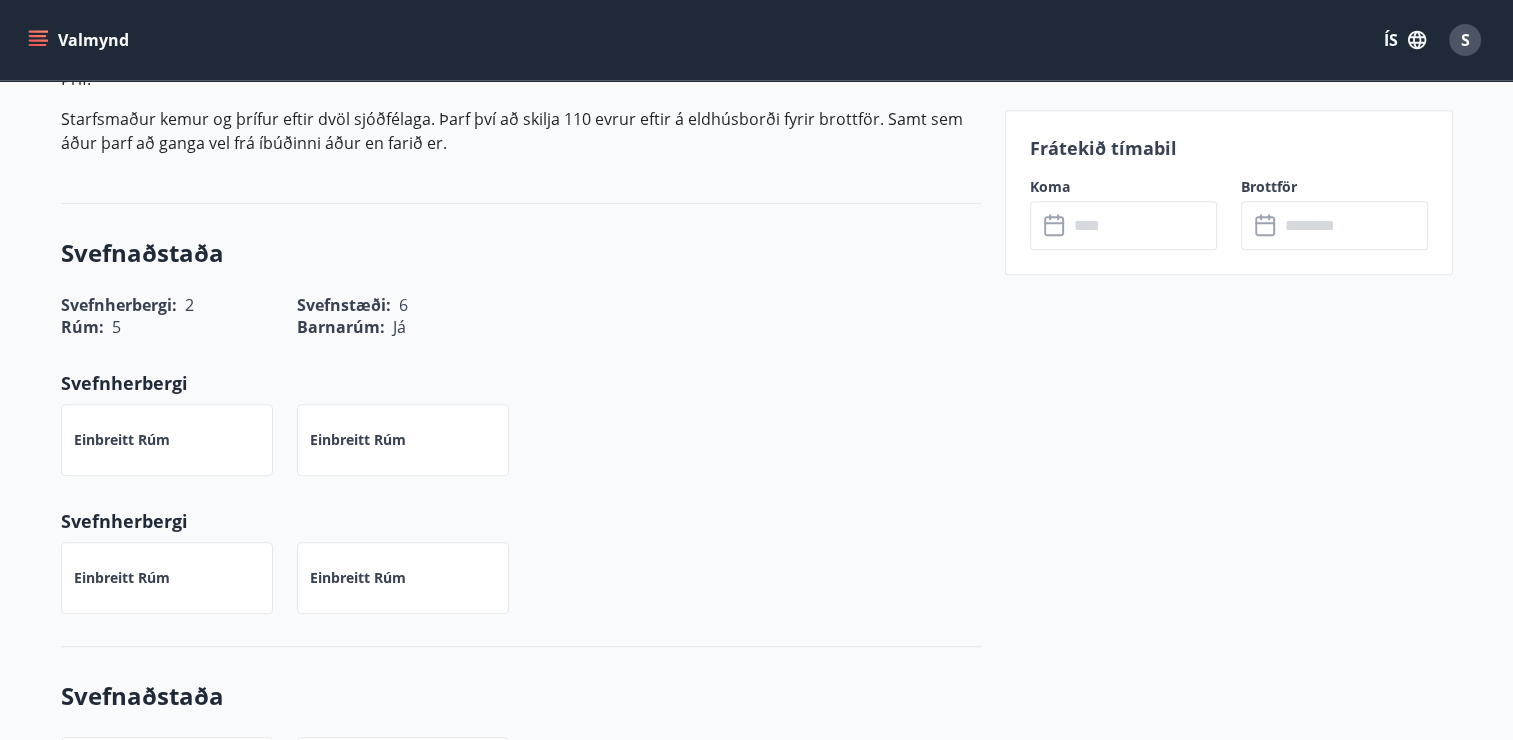 click 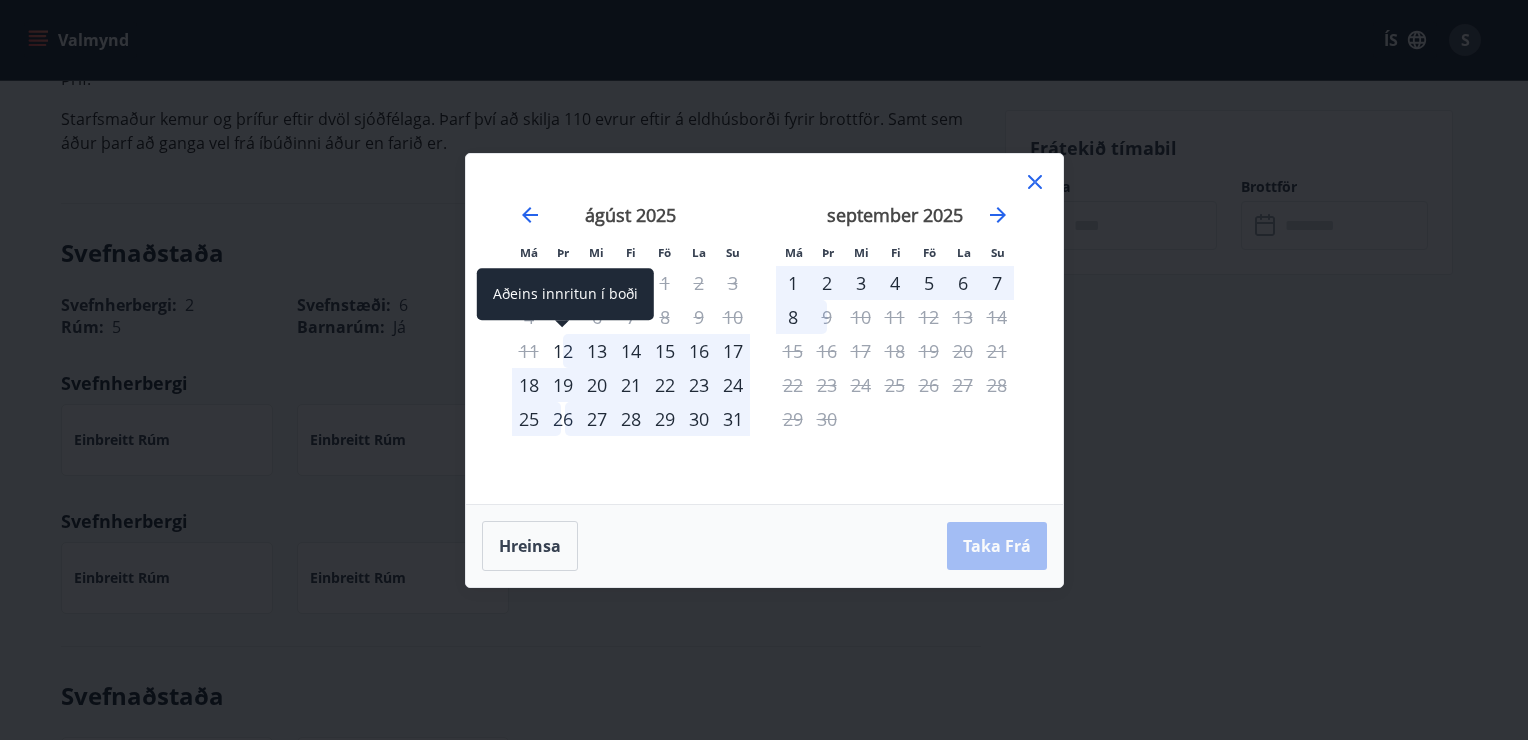 click on "12" at bounding box center [563, 351] 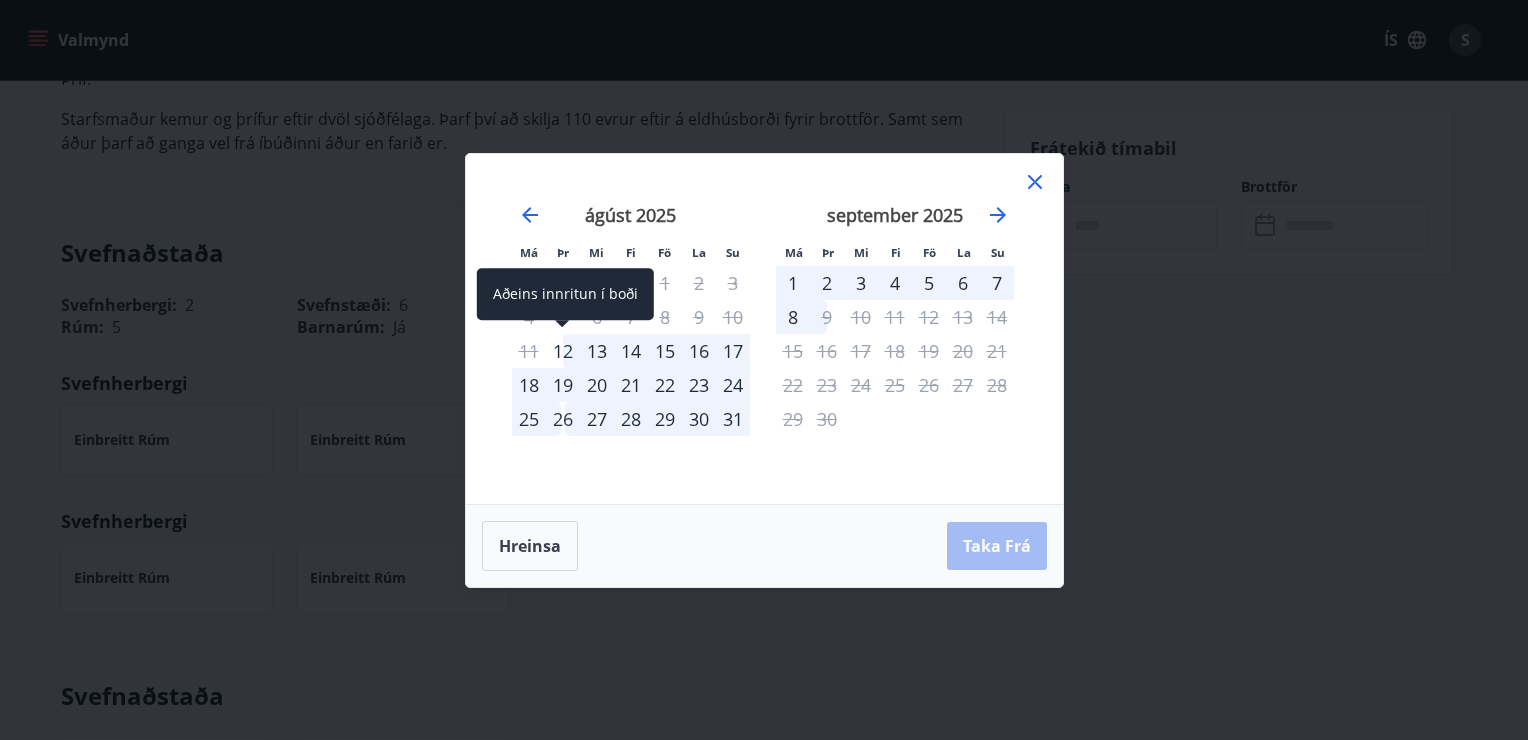 click on "12" at bounding box center (563, 351) 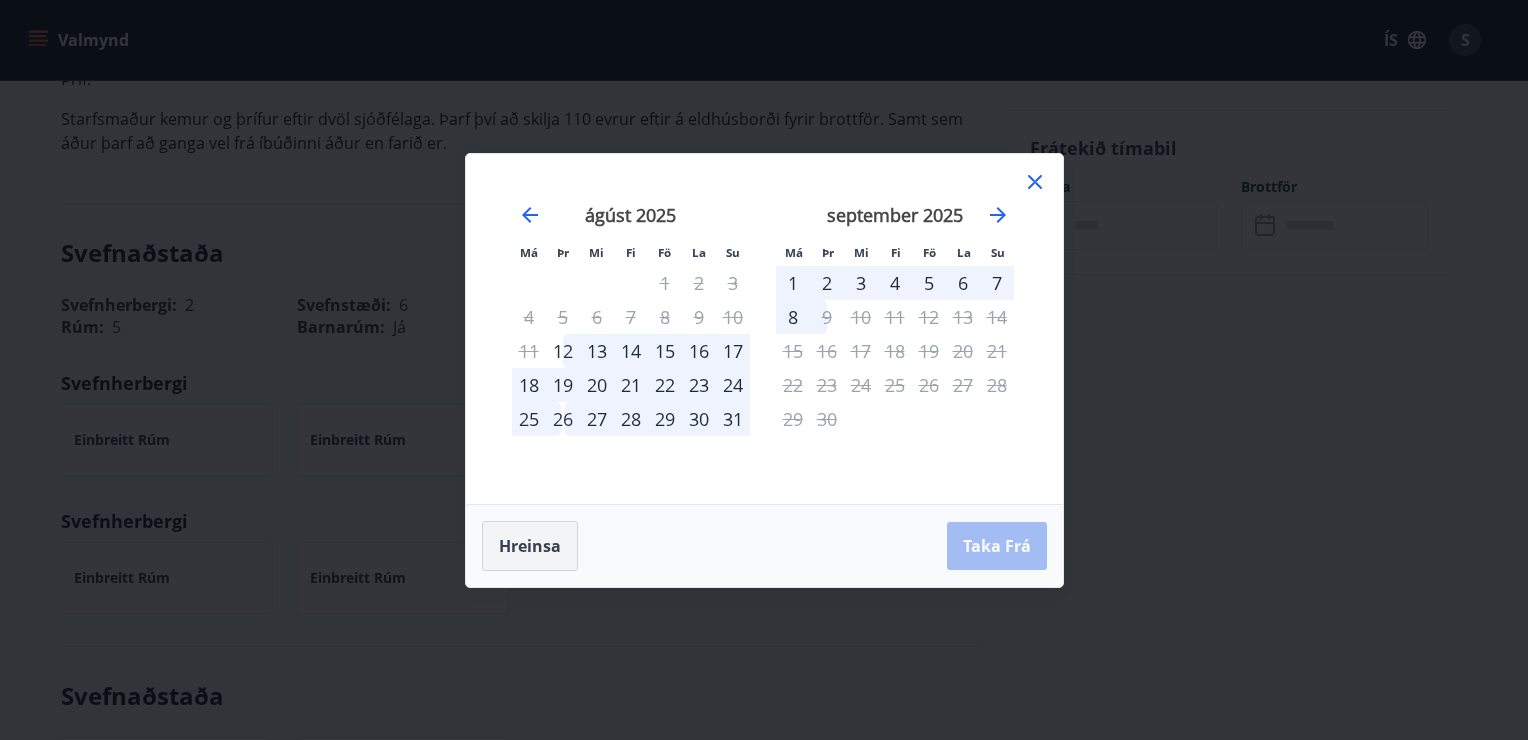 click on "Hreinsa" at bounding box center [530, 546] 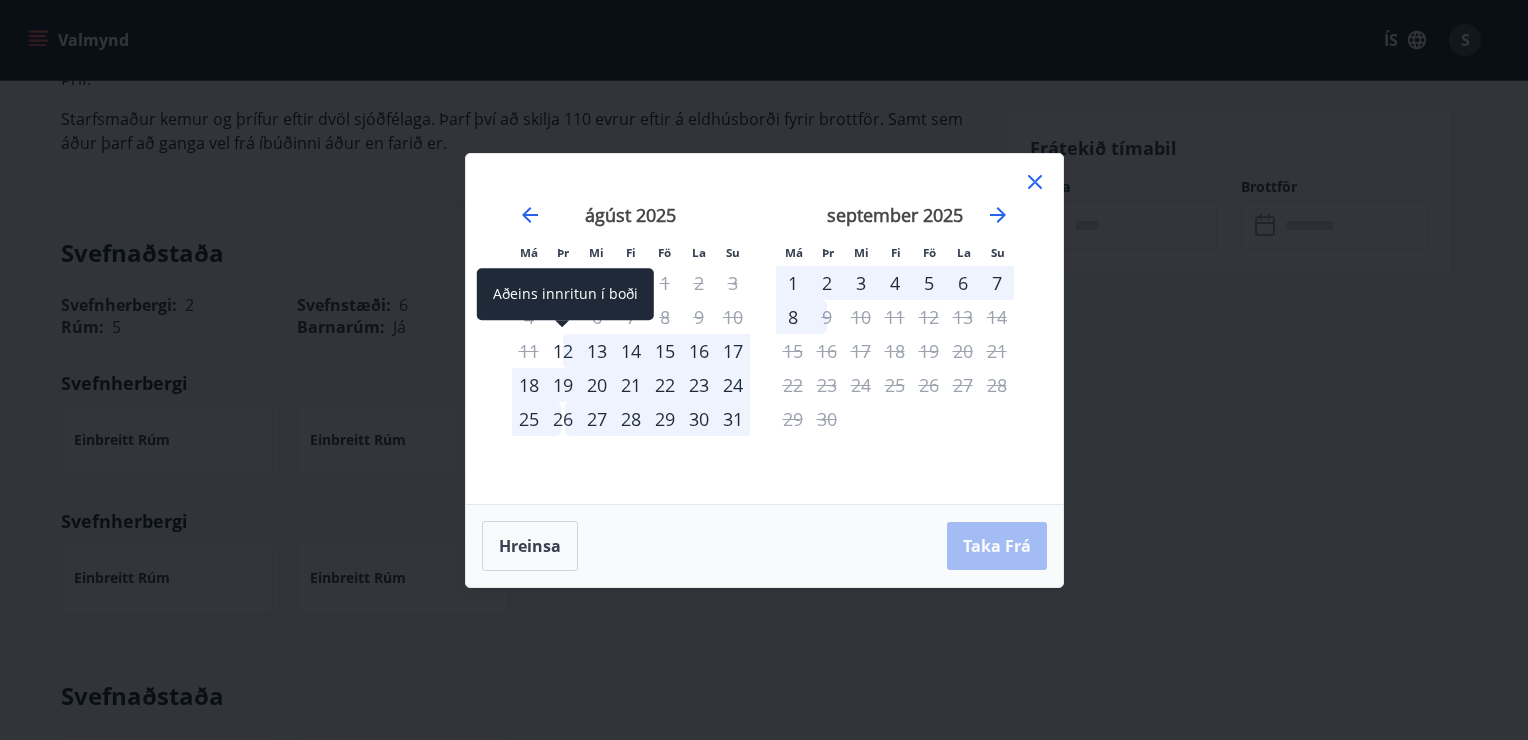 click on "12" at bounding box center (563, 351) 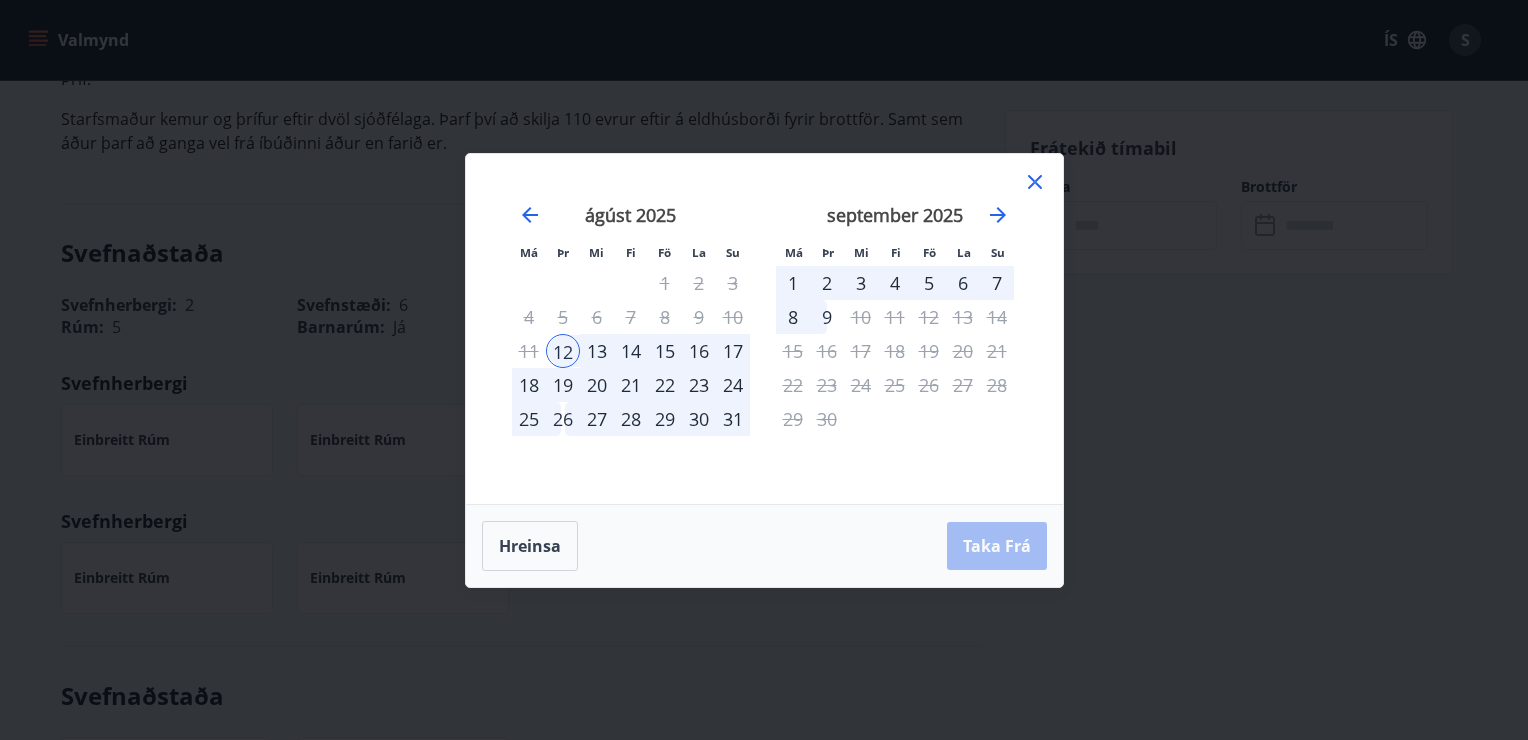 click on "september 2025 1 2 3 4 5 6 7 8 9 10 11 12 13 14 15 16 17 18 19 20 21 22 23 24 25 26 27 28 29 30" at bounding box center (895, 342) 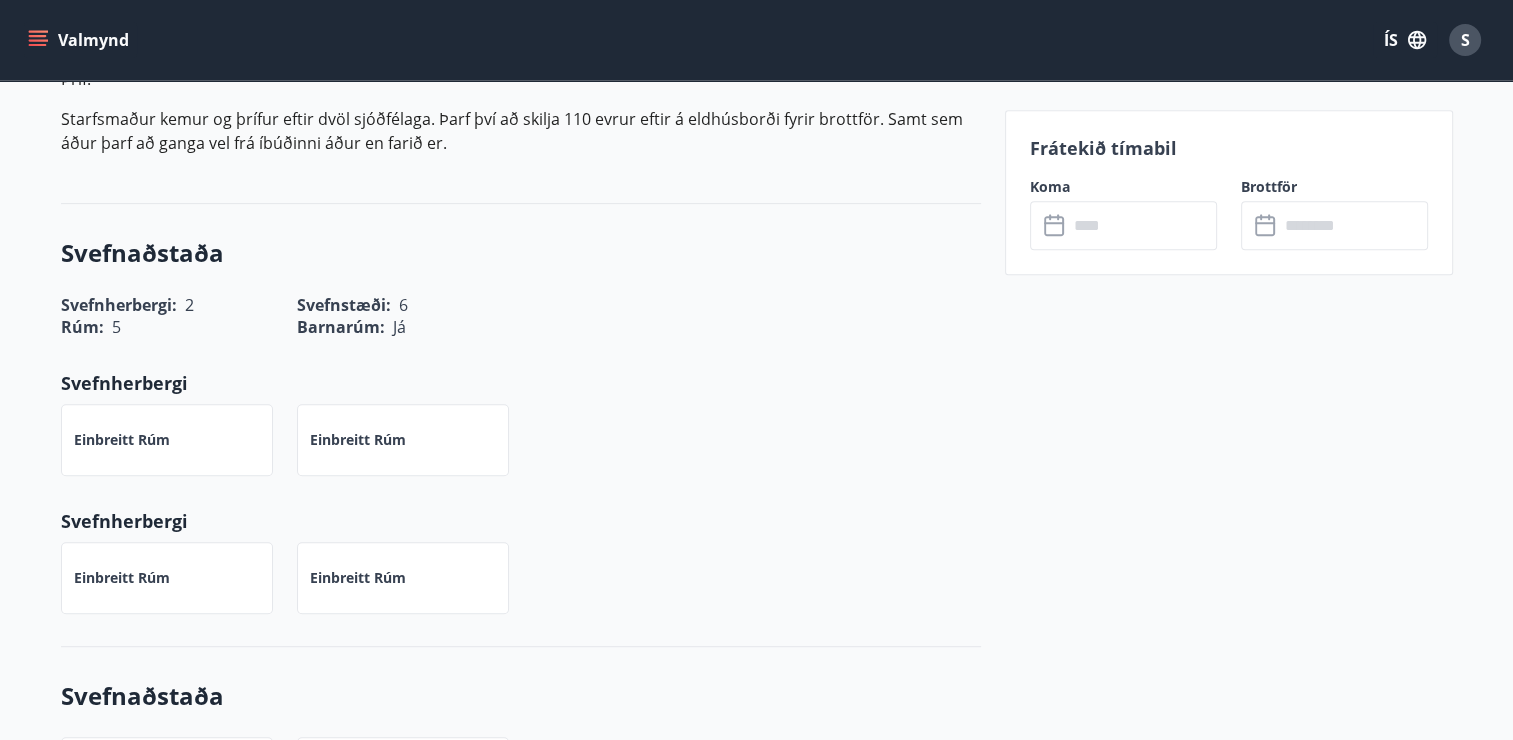 click 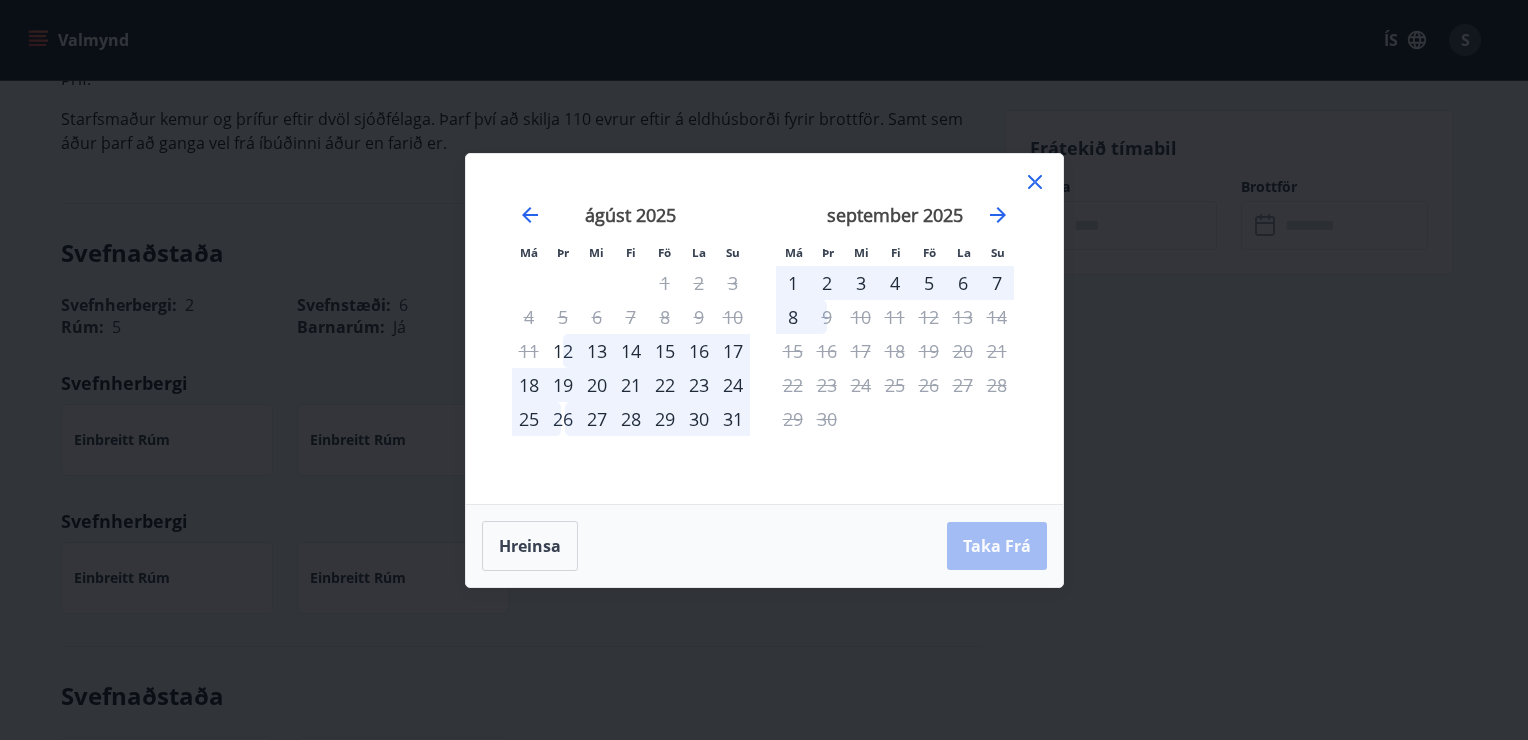 click on "19" at bounding box center (563, 385) 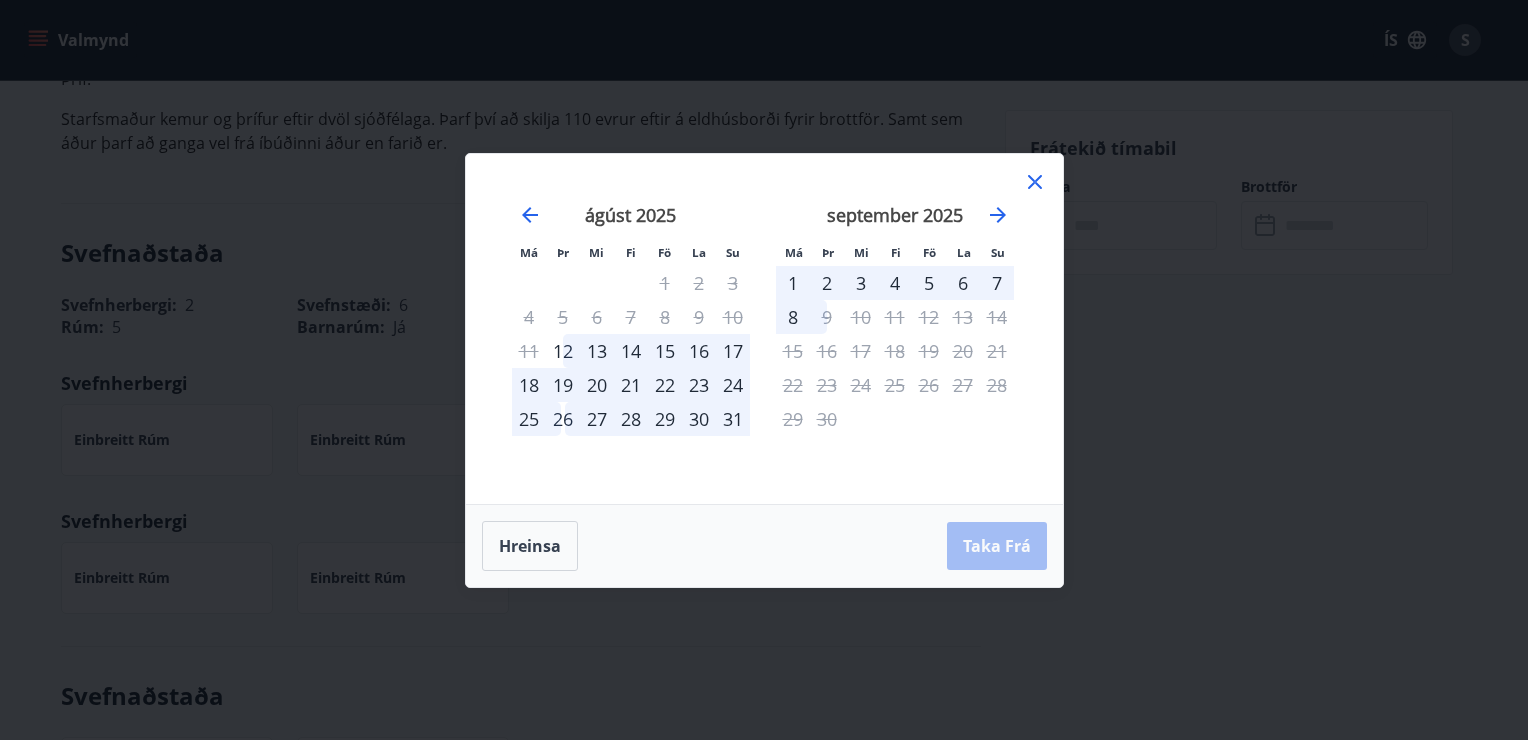 click 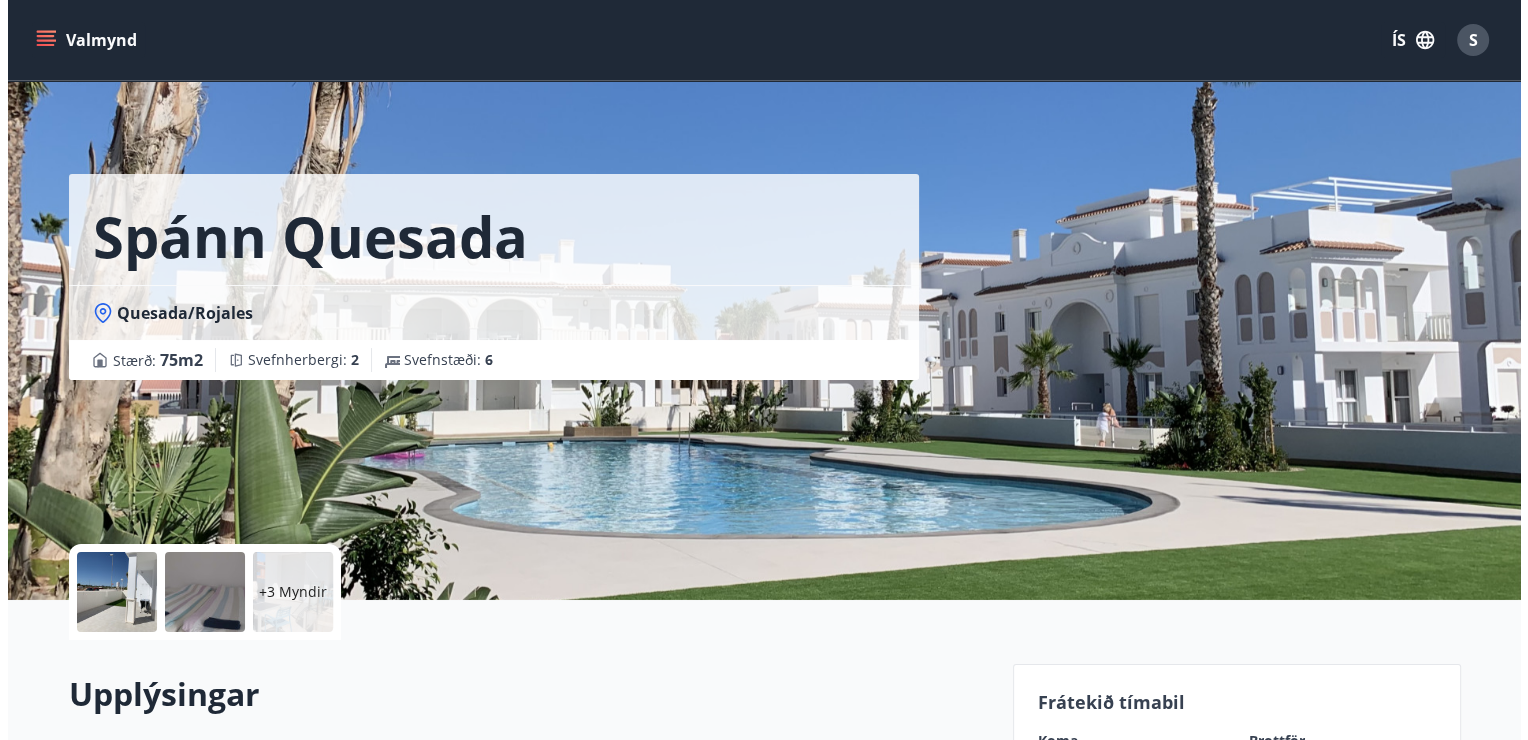scroll, scrollTop: 0, scrollLeft: 0, axis: both 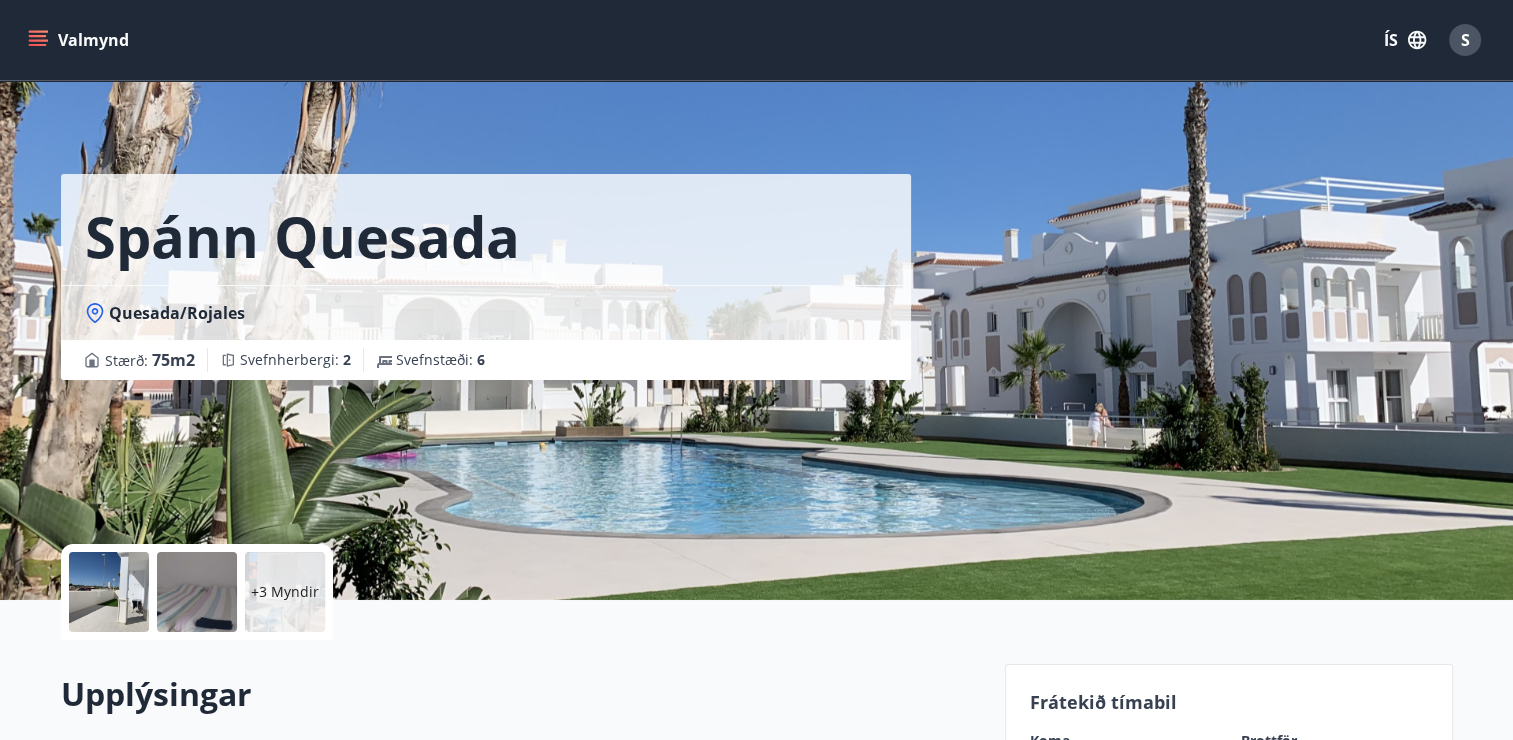 click on "+3 Myndir" at bounding box center (285, 592) 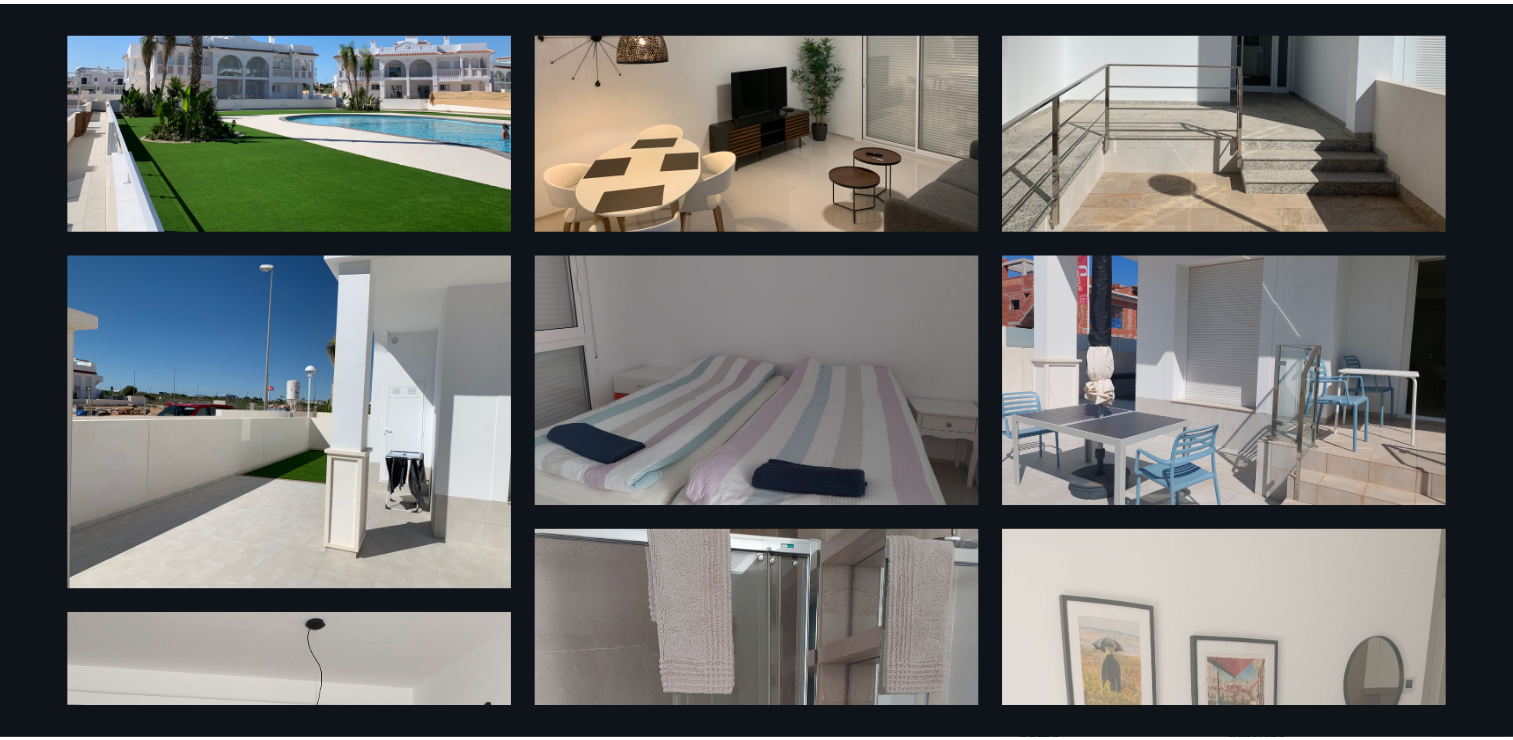scroll, scrollTop: 0, scrollLeft: 0, axis: both 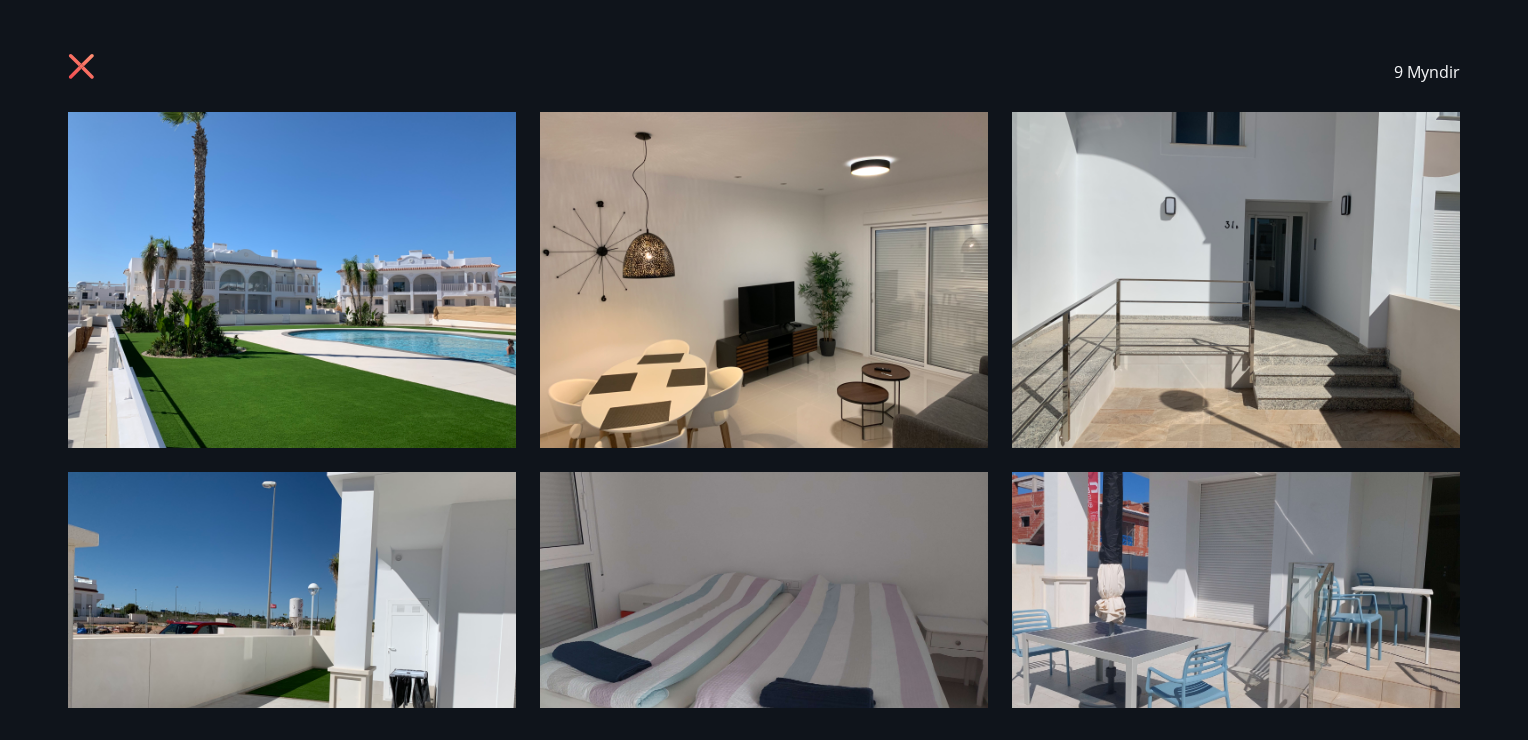 click 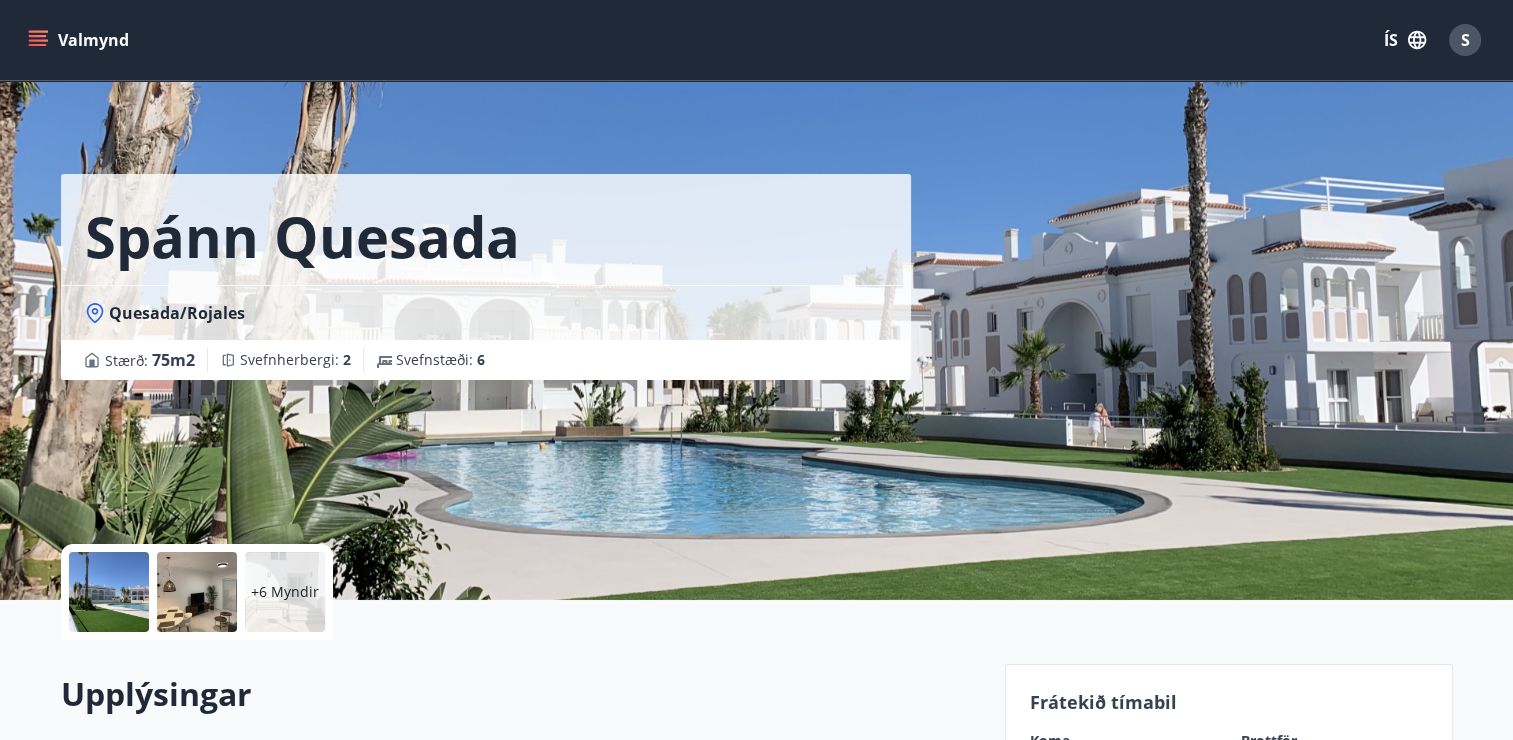 click 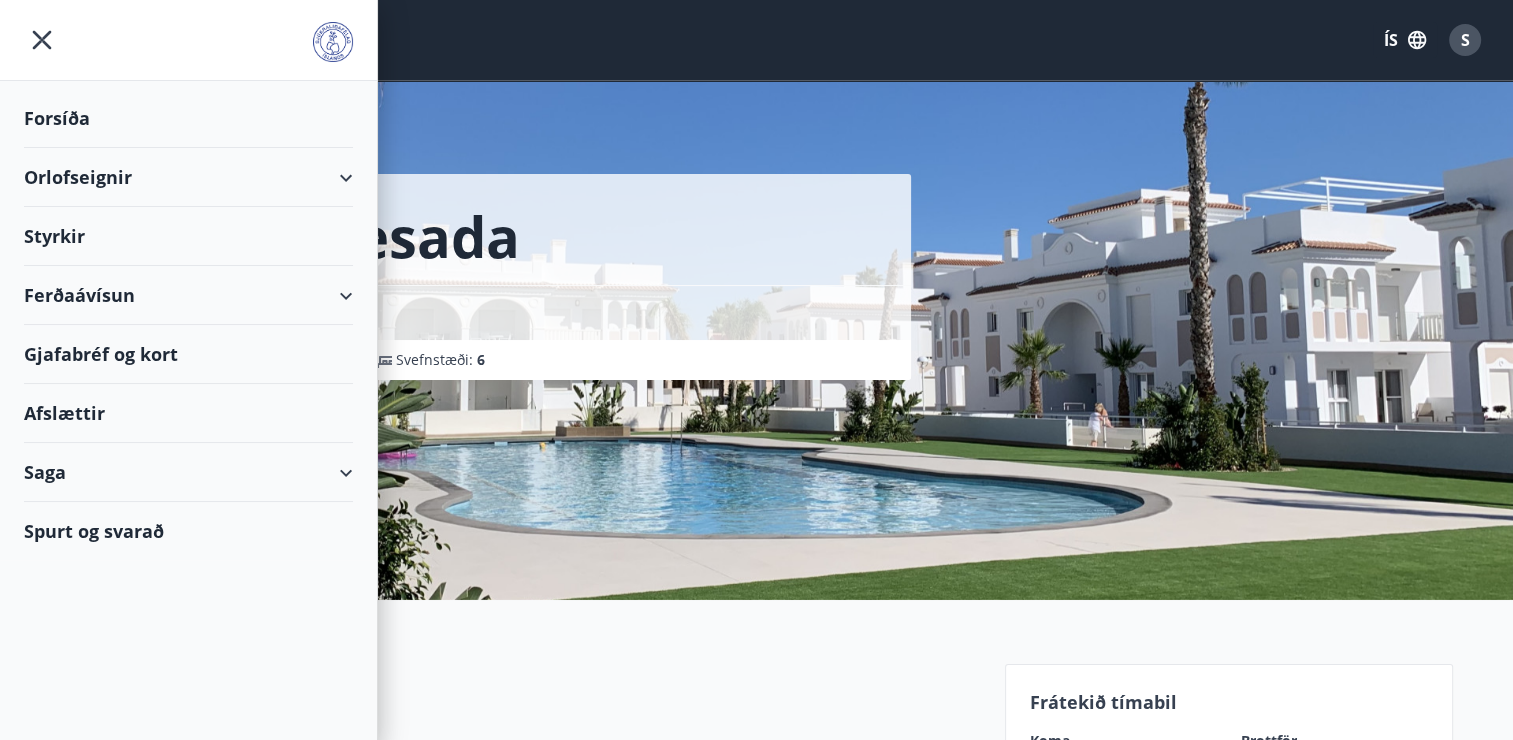 click on "Orlofseignir" at bounding box center (188, 177) 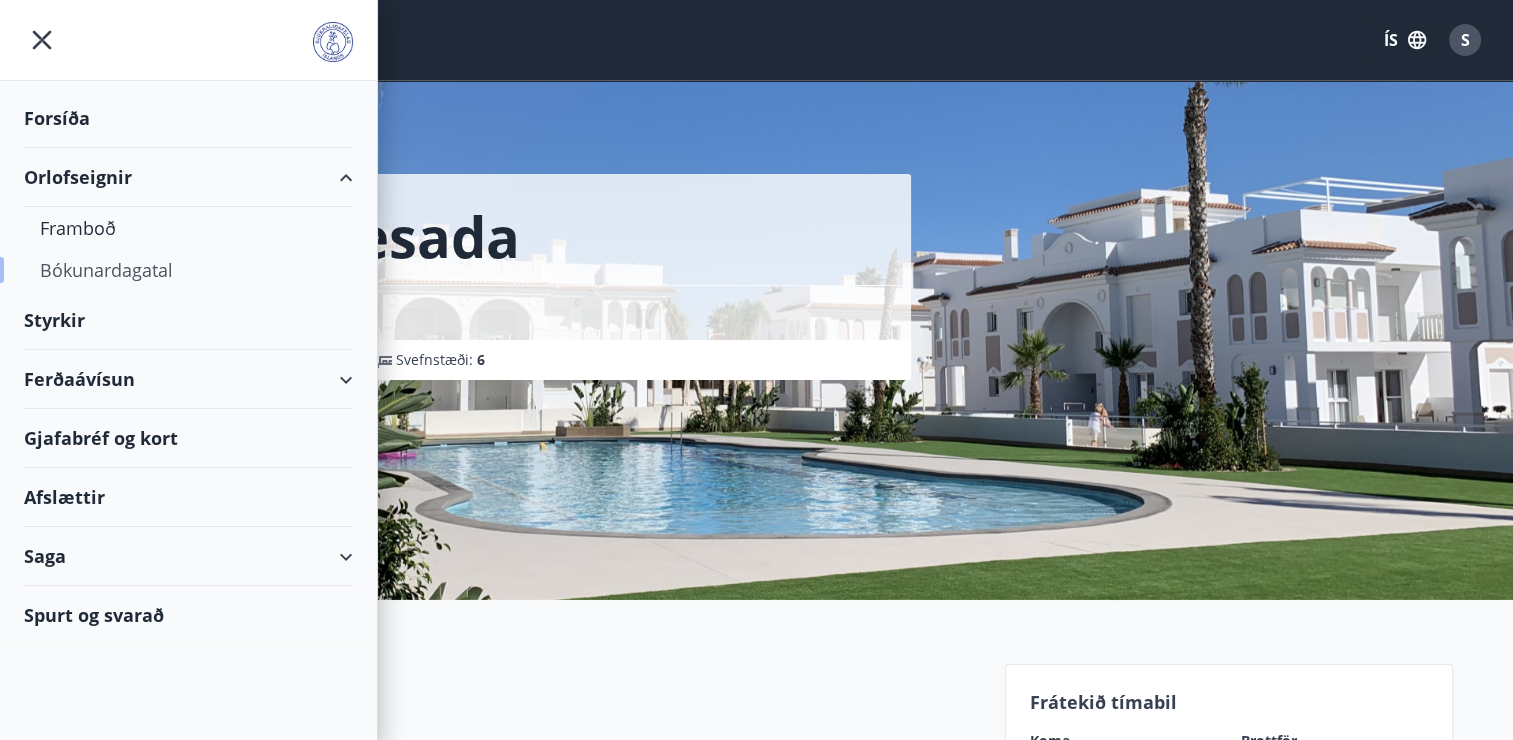 click on "Bókunardagatal" at bounding box center [188, 270] 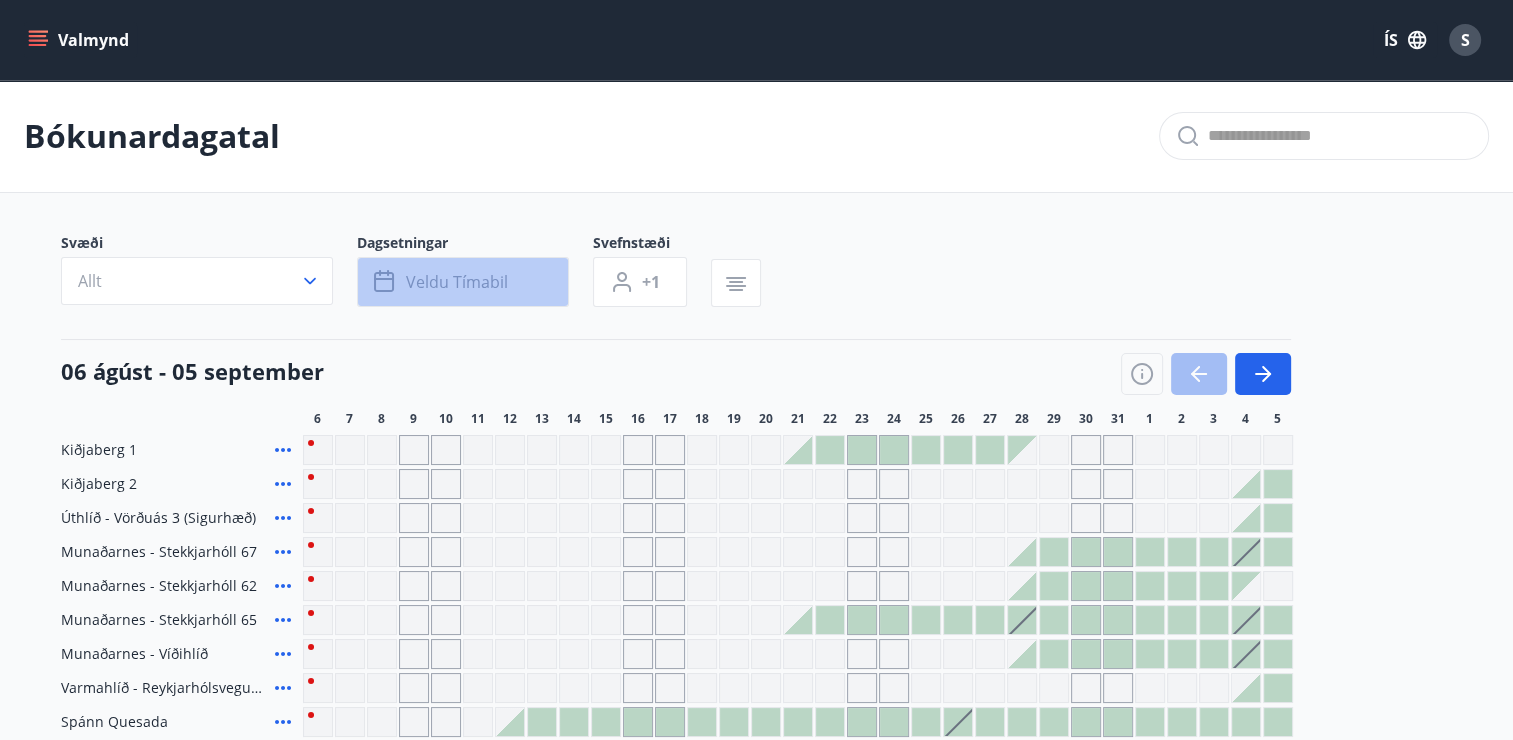 click on "Veldu tímabil" at bounding box center [463, 282] 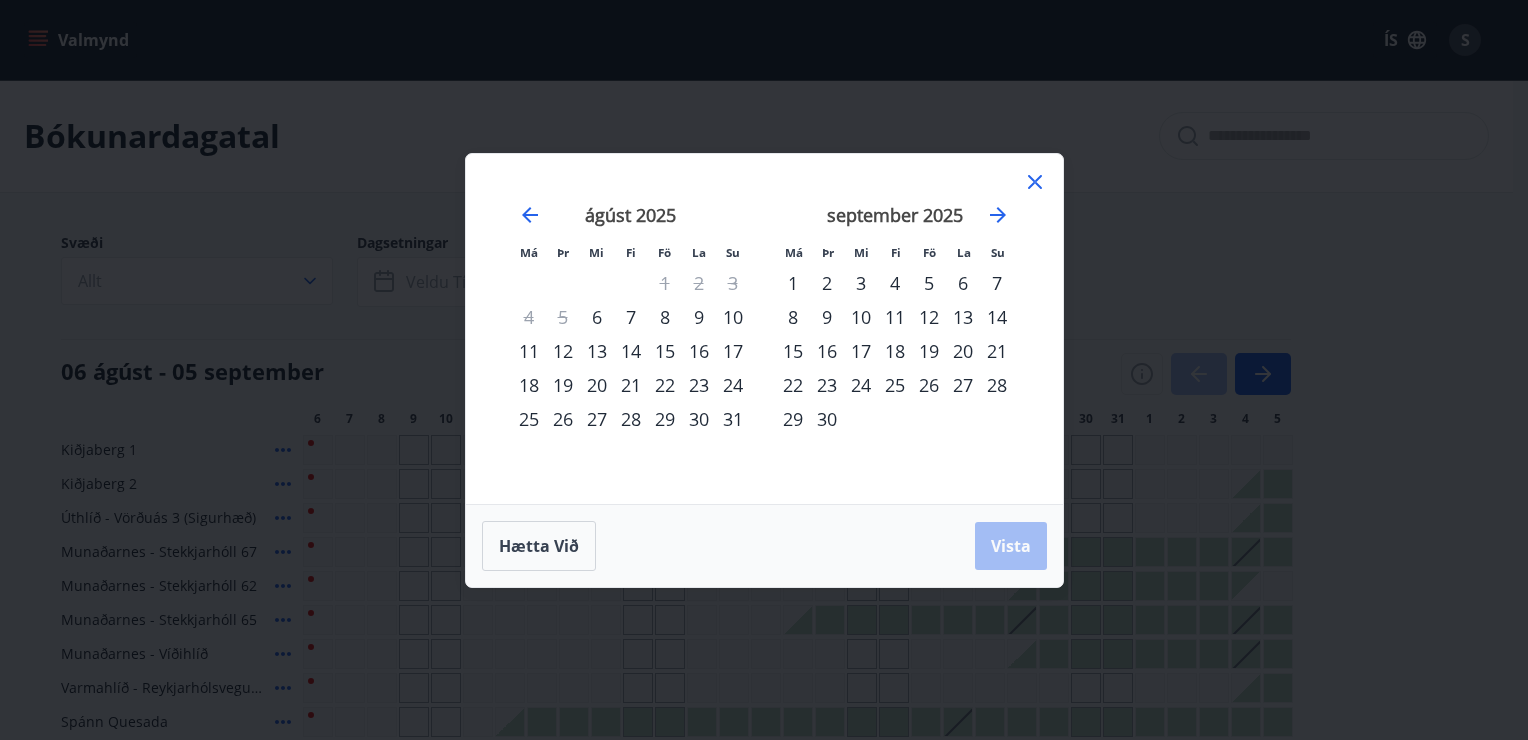 click 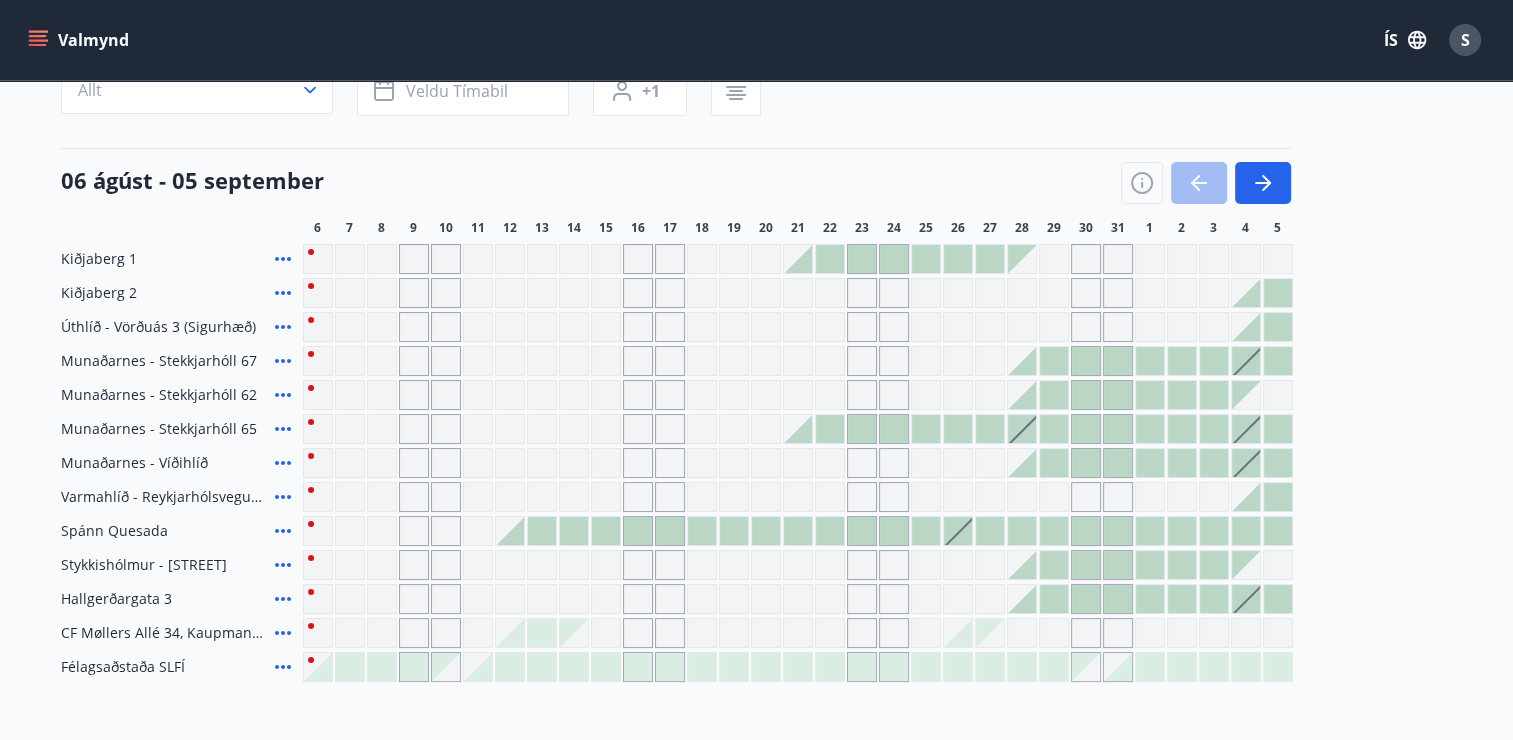 scroll, scrollTop: 200, scrollLeft: 0, axis: vertical 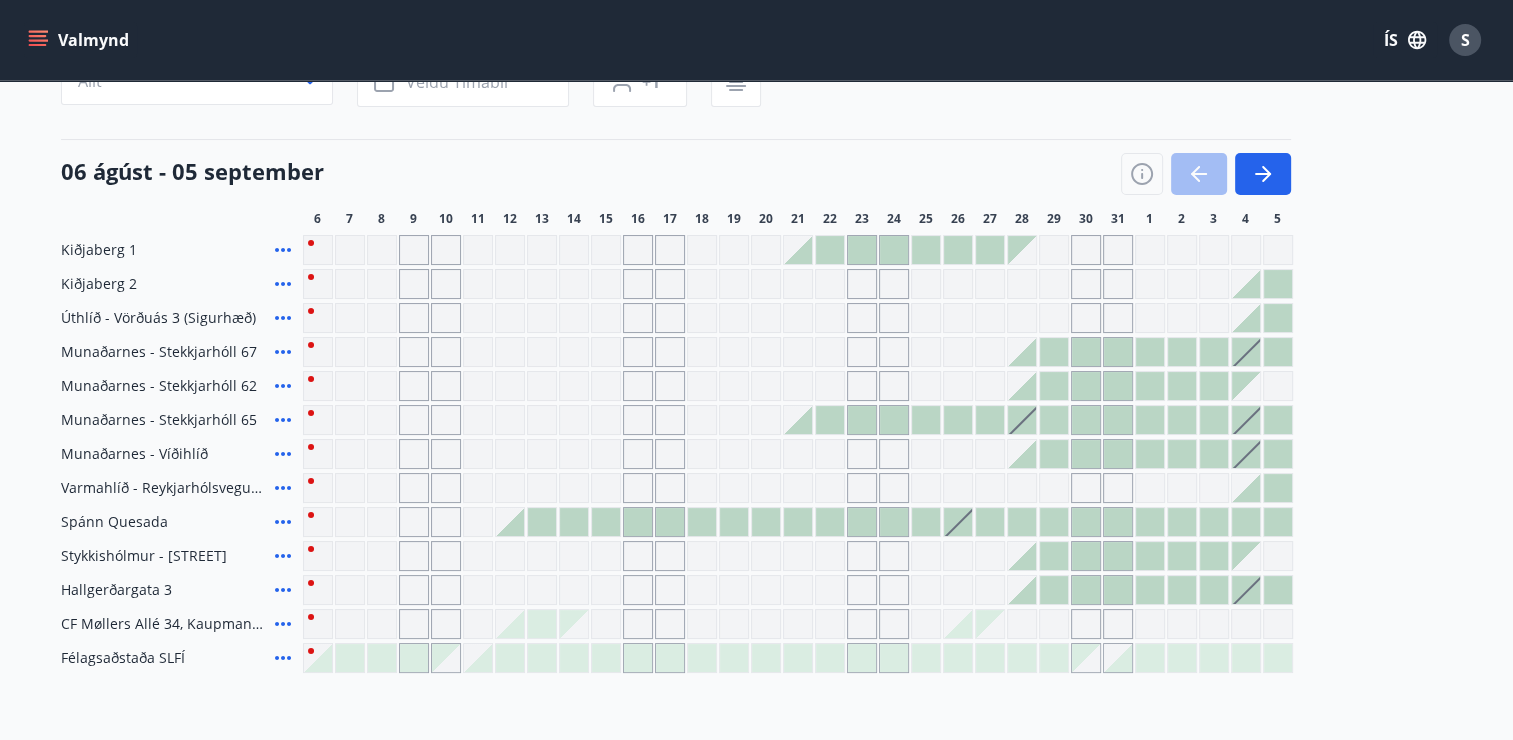 click at bounding box center (542, 522) 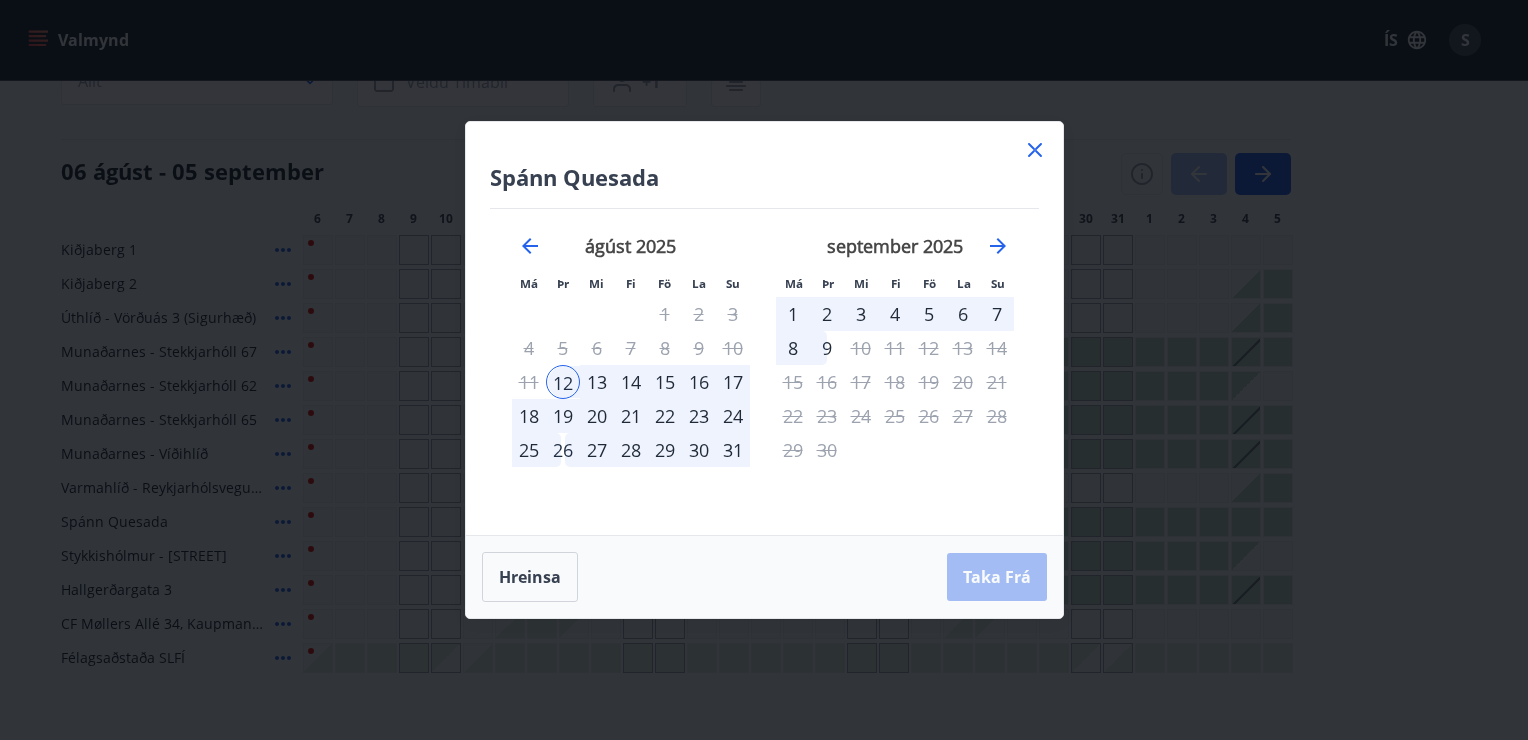 click 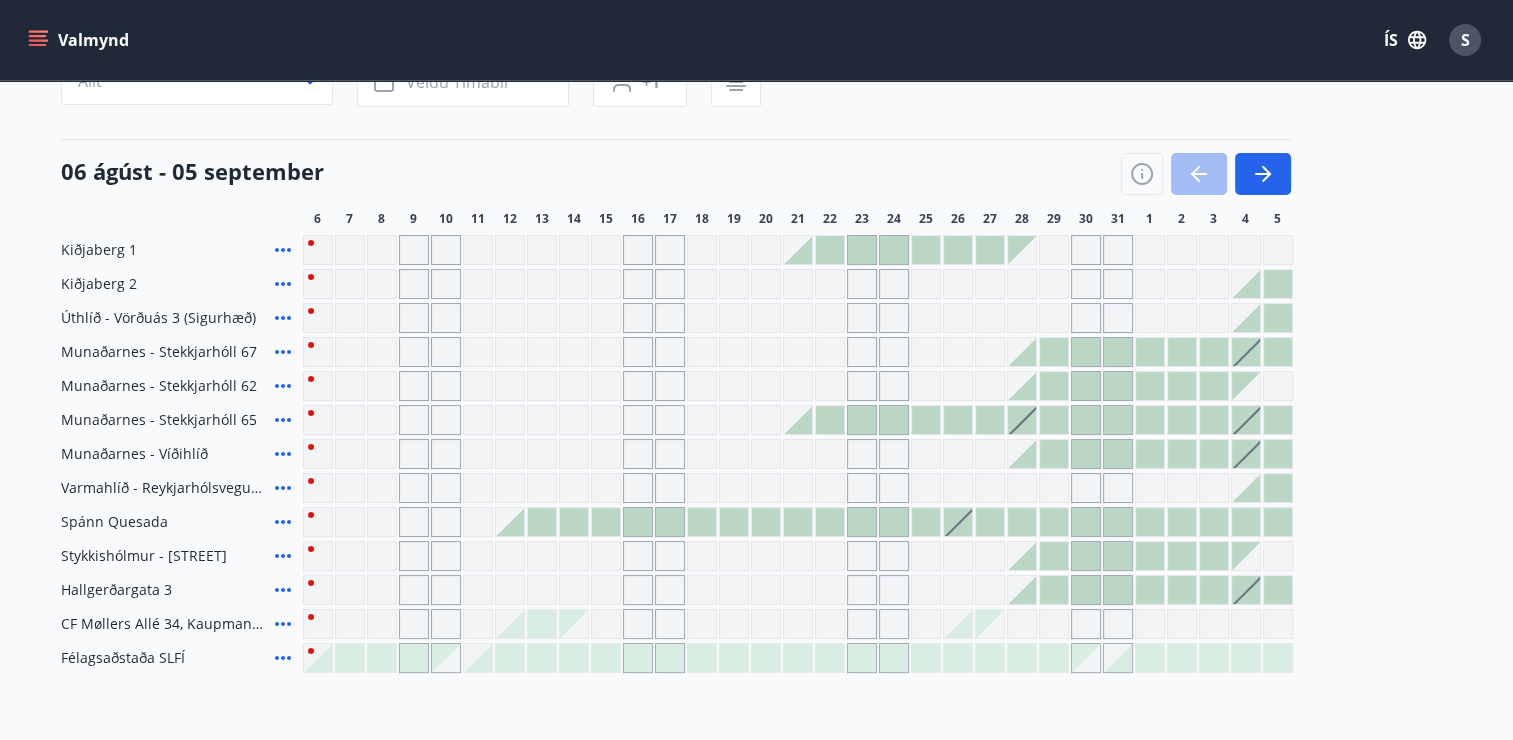 click at bounding box center (510, 522) 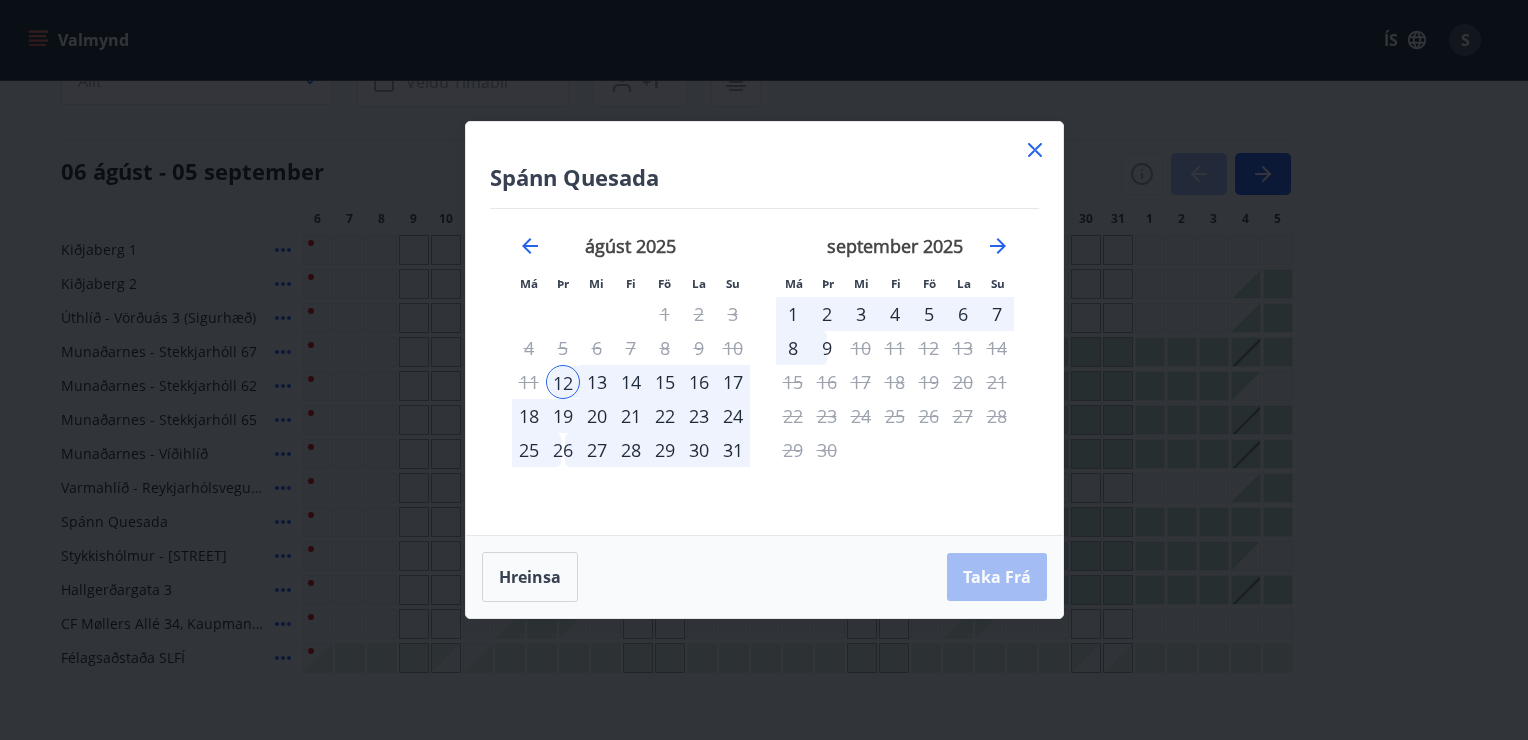 click 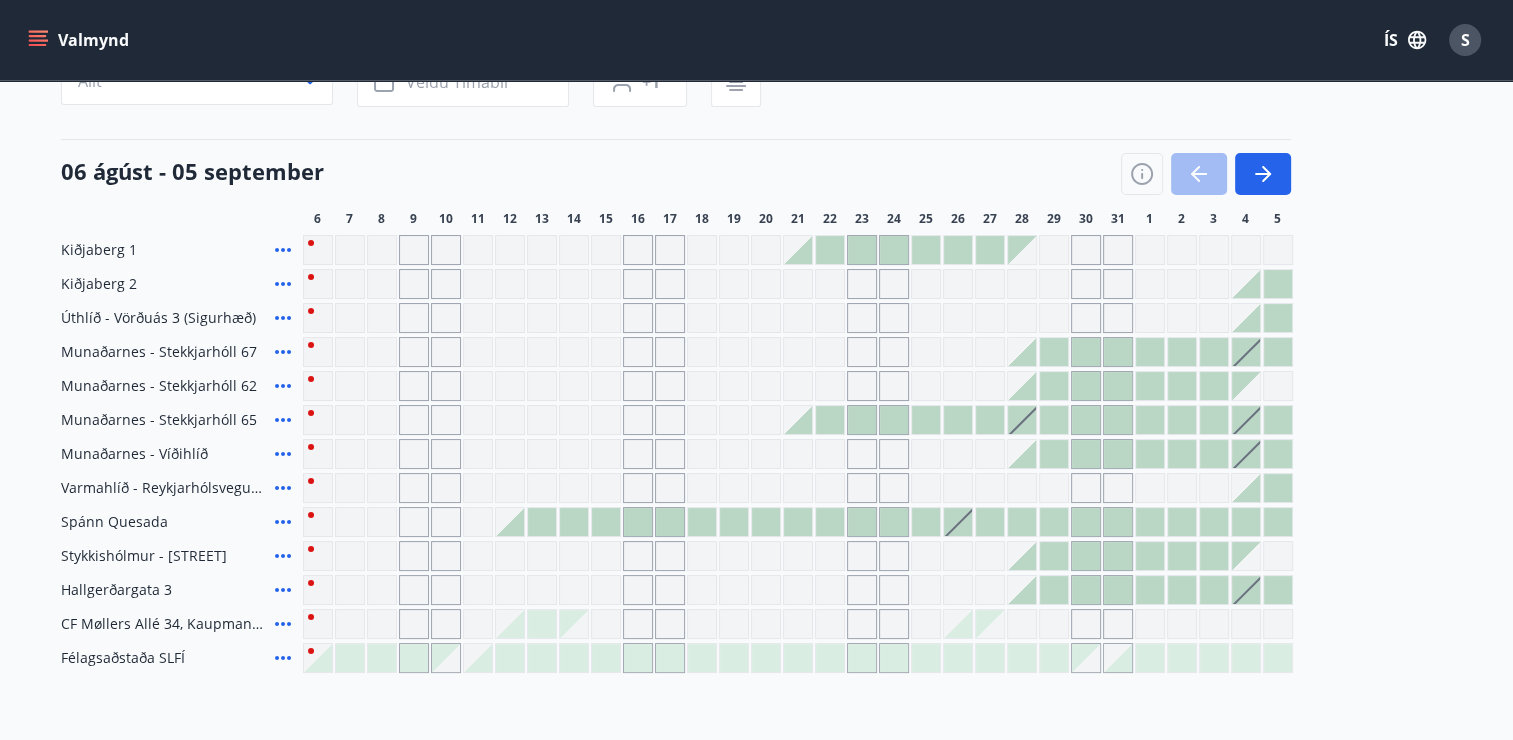 click at bounding box center [958, 522] 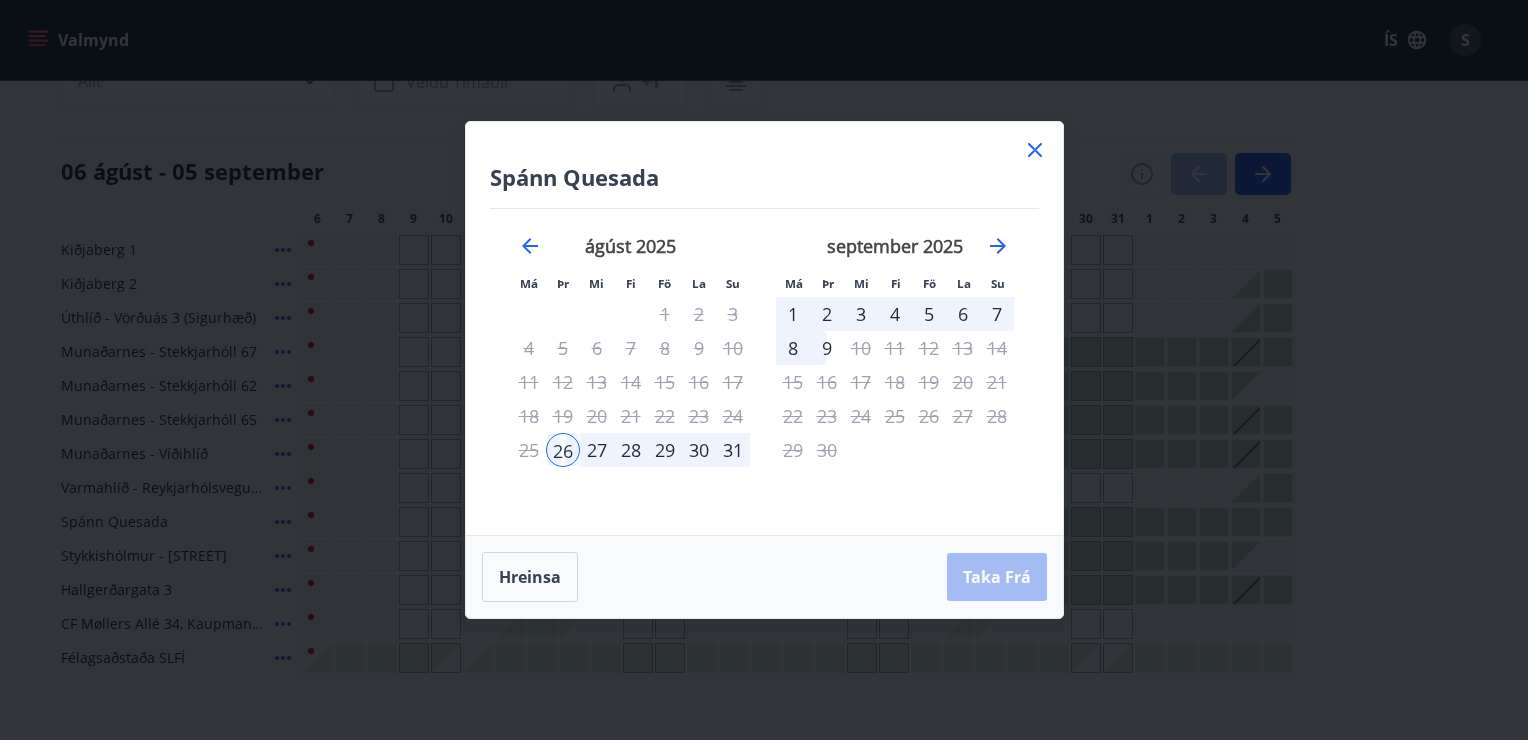 click 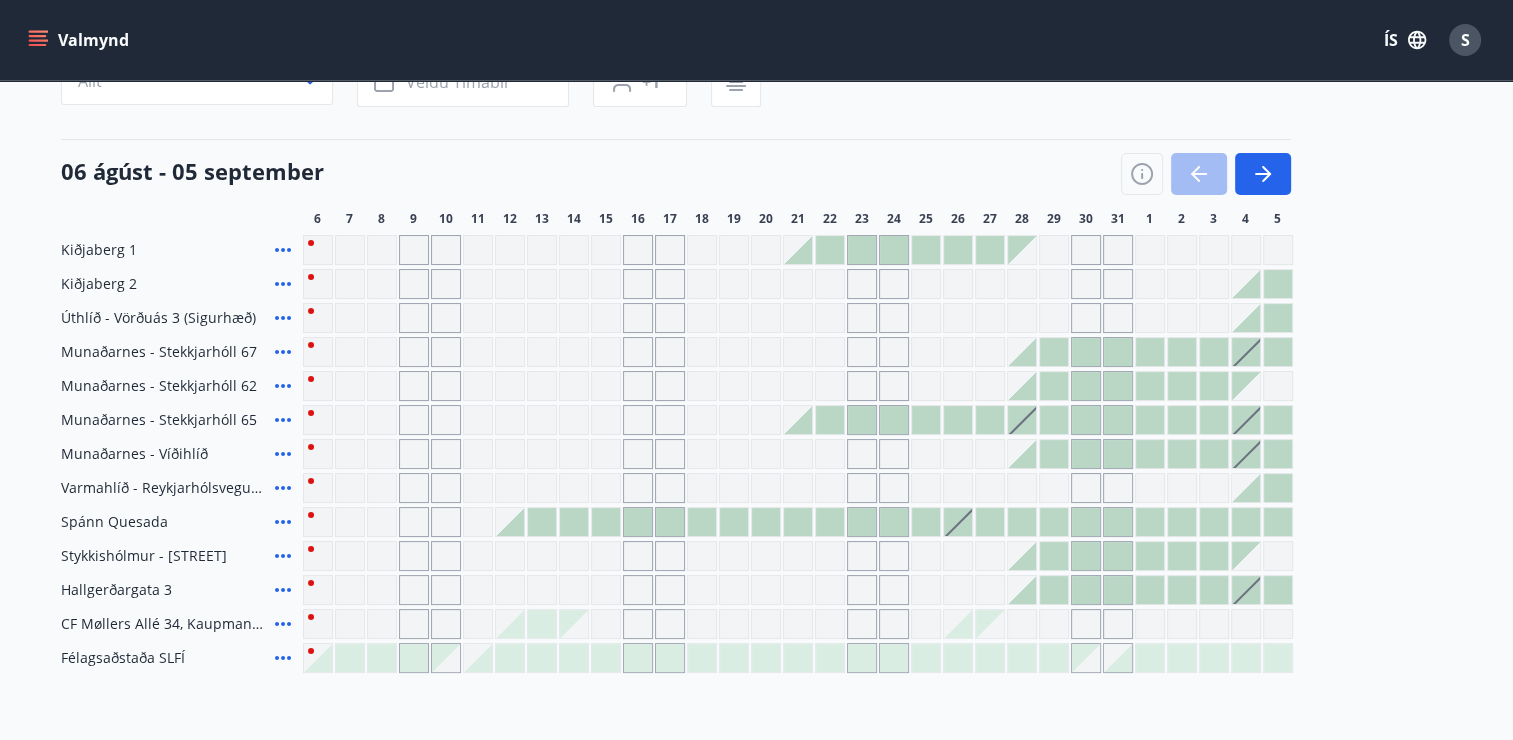 click at bounding box center (830, 522) 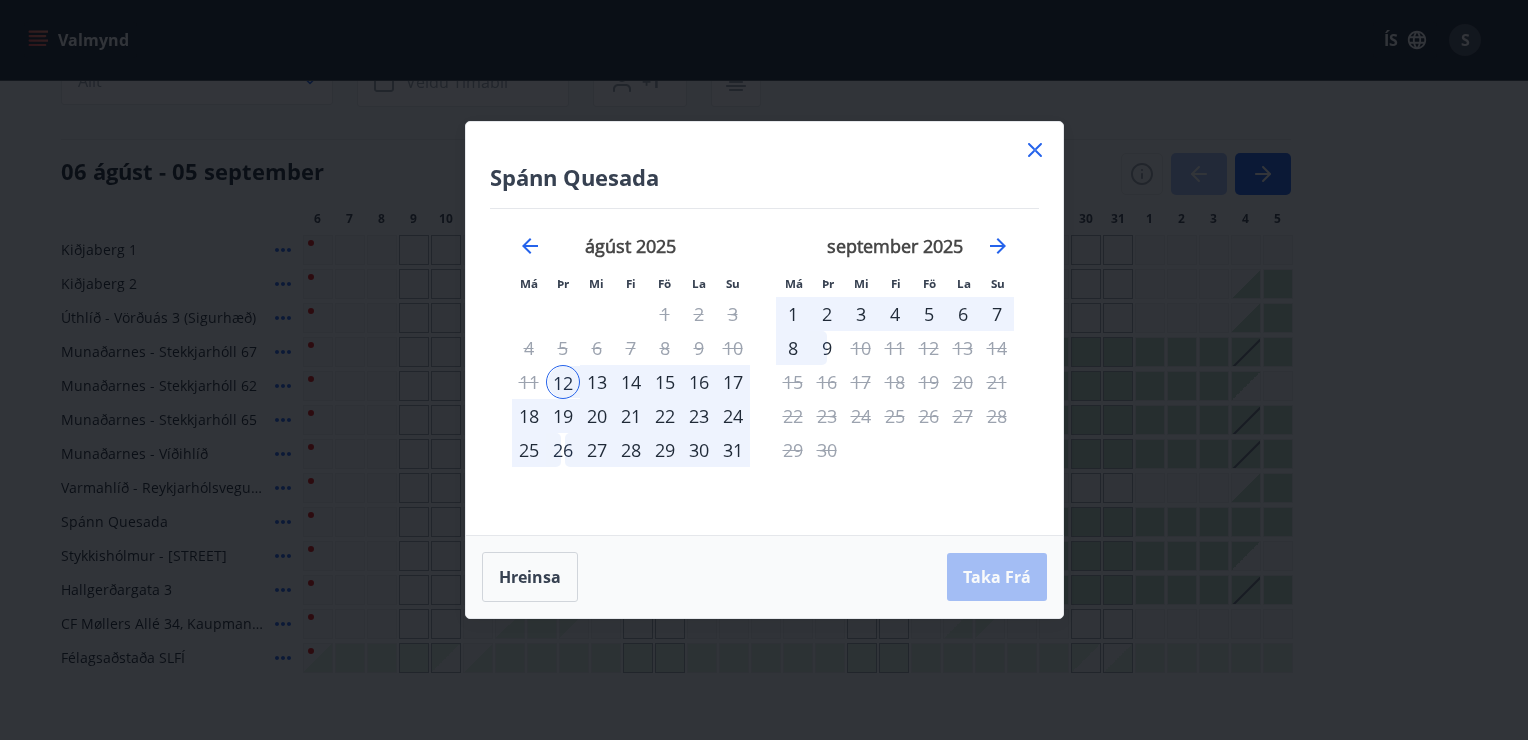 click on "19" at bounding box center (563, 416) 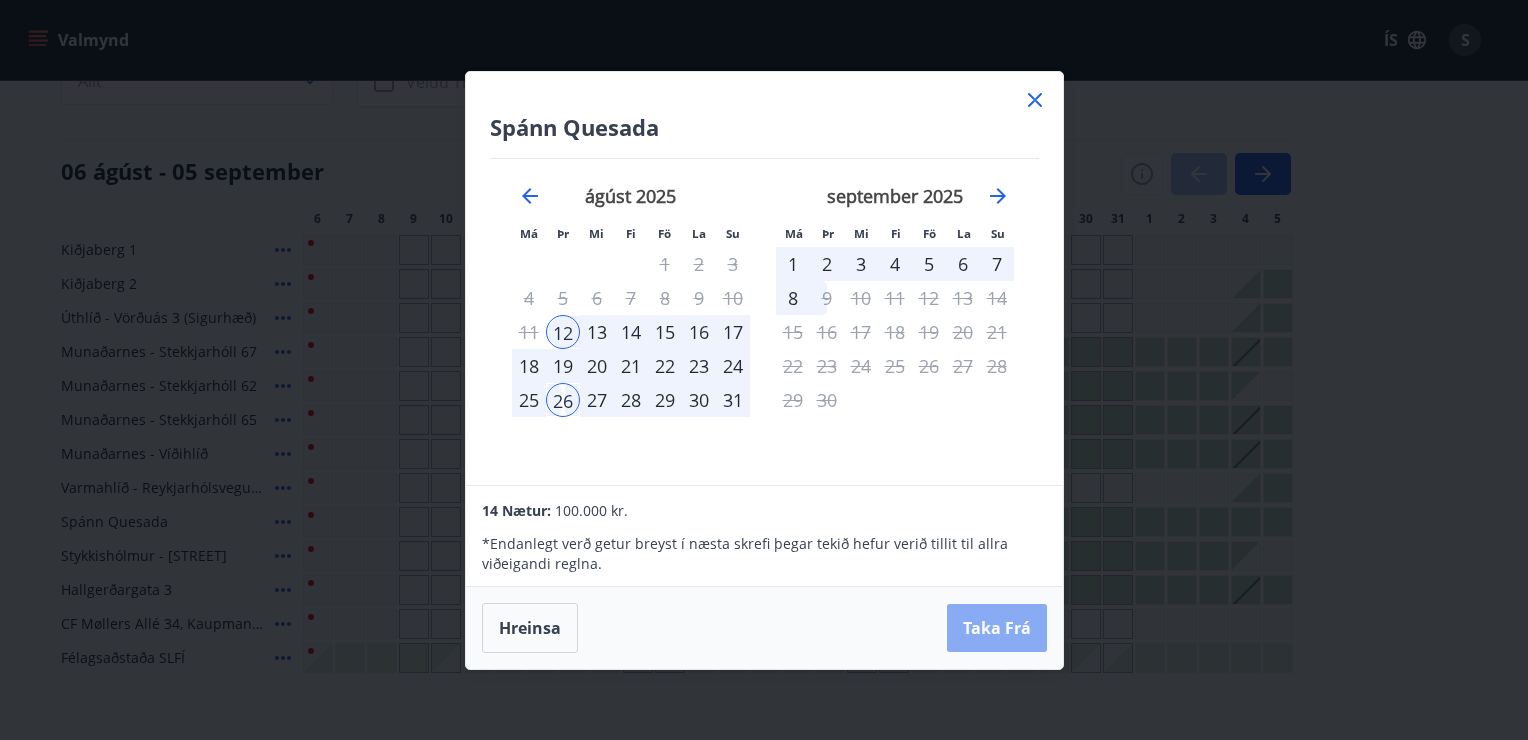 click on "Taka Frá" at bounding box center (997, 628) 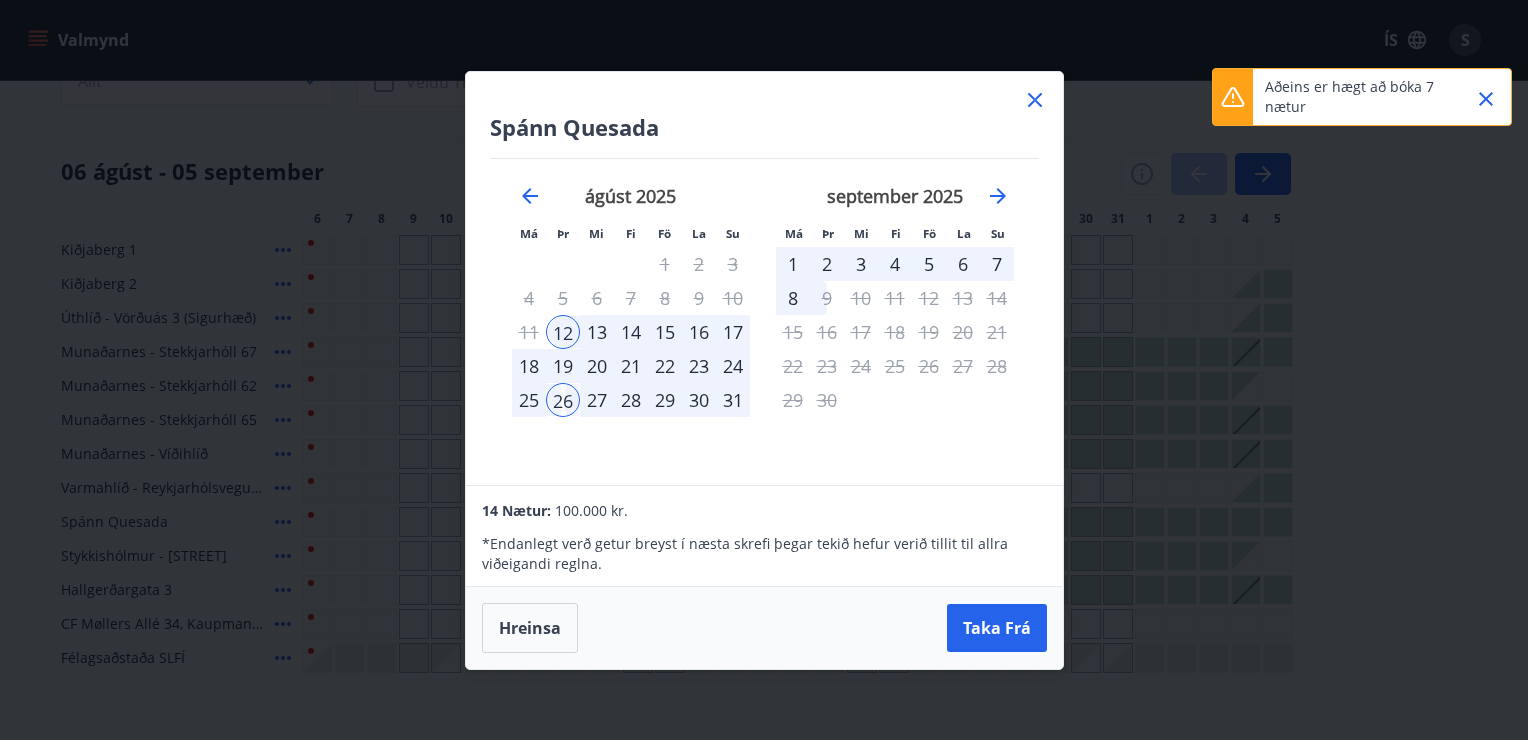 click 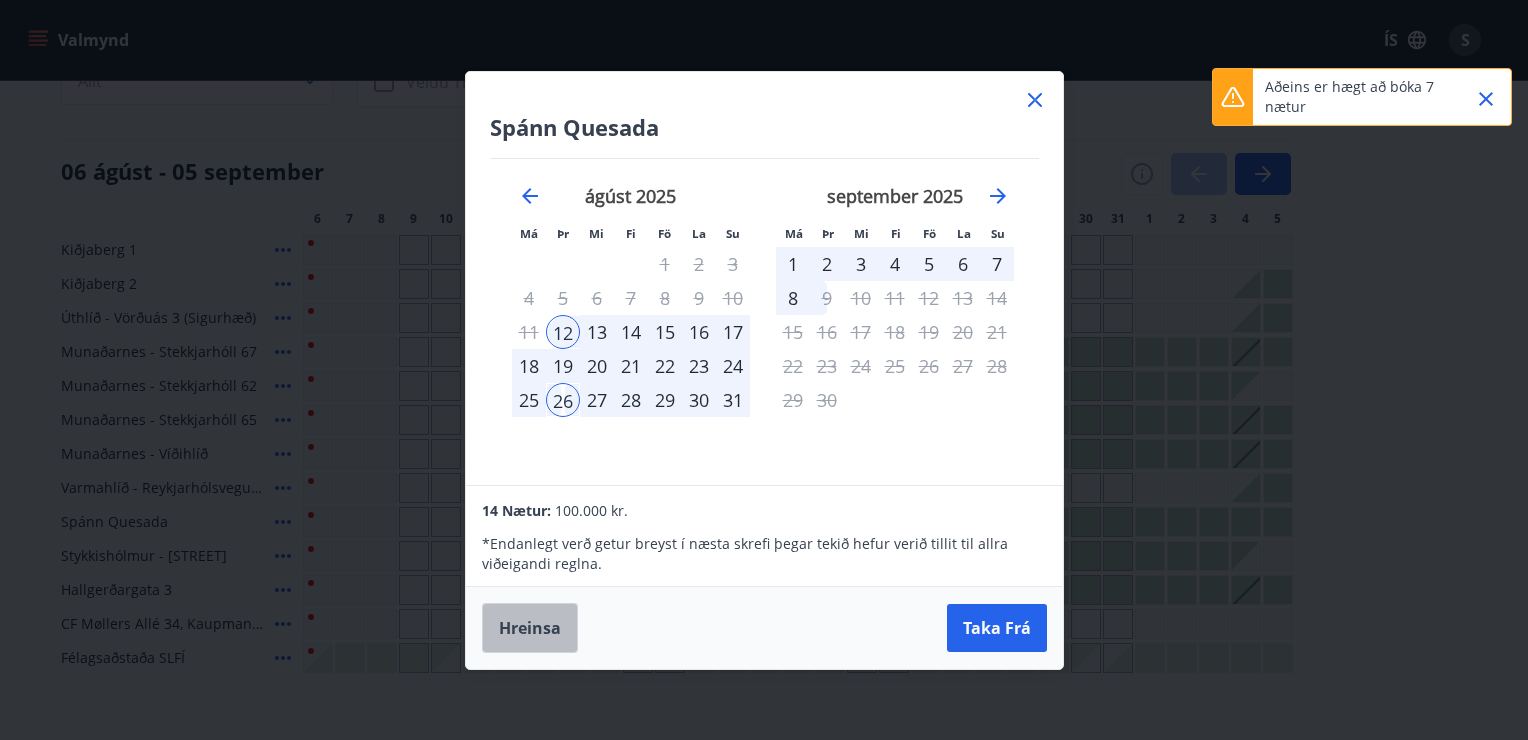 click on "Hreinsa" at bounding box center [530, 628] 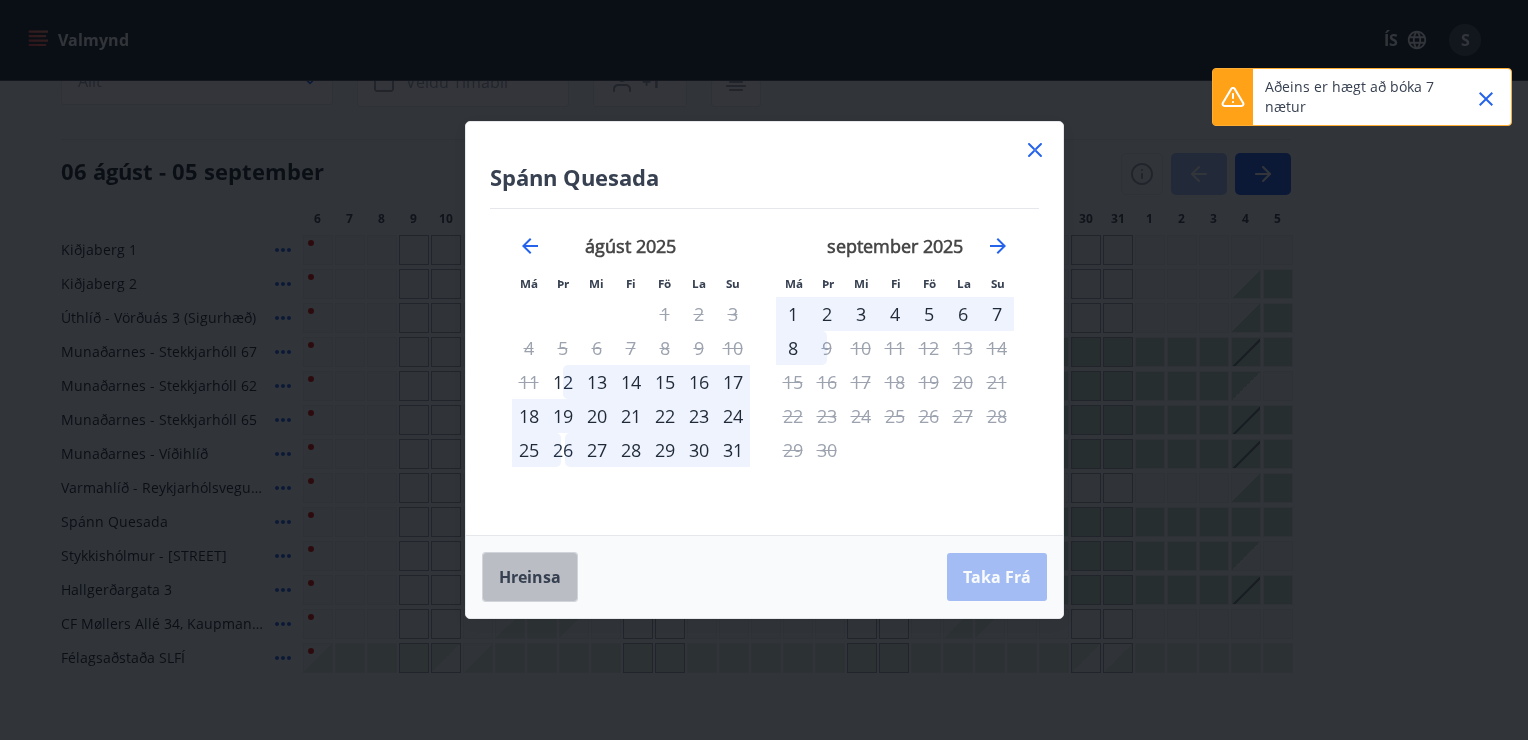 click on "Hreinsa" at bounding box center [530, 577] 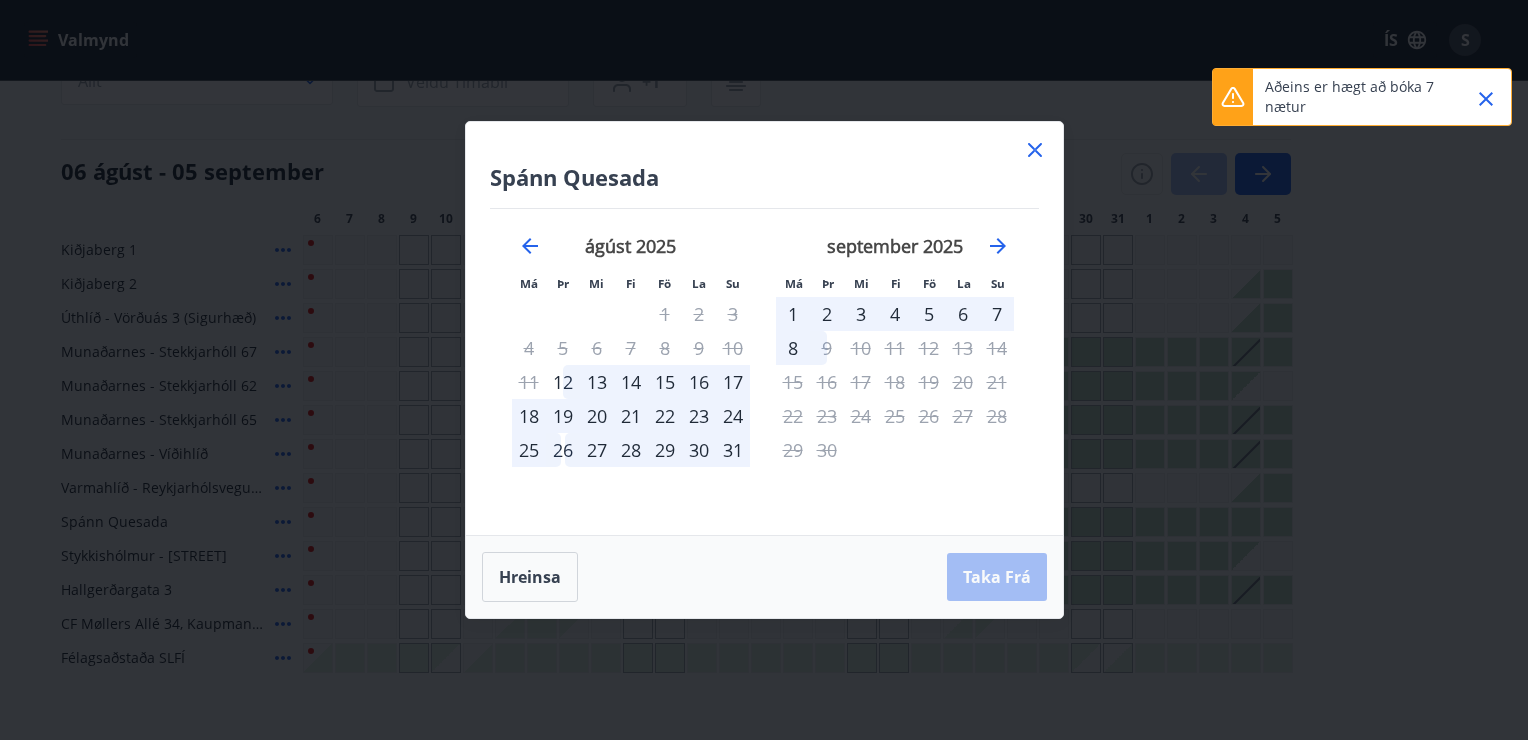 click 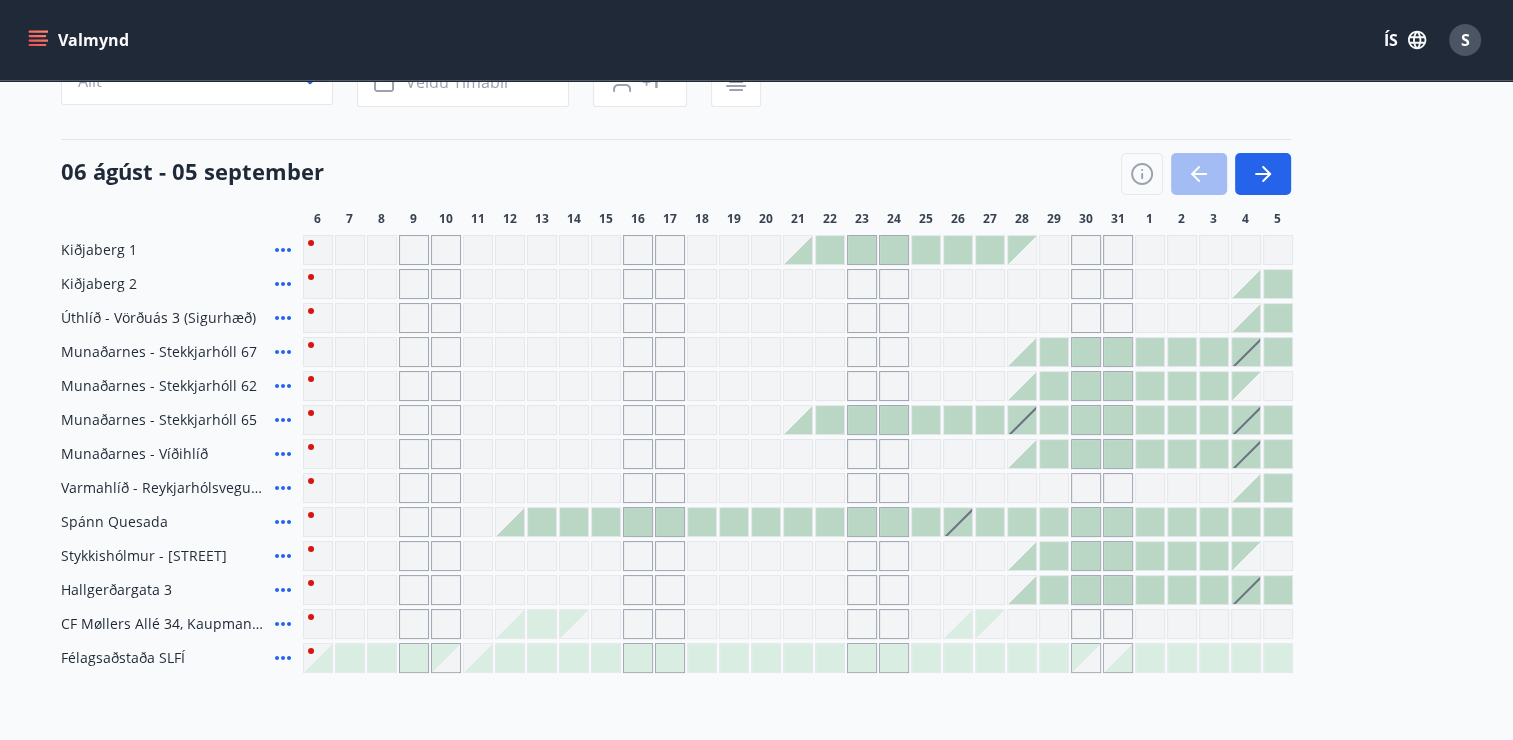 click on "06 ágúst - 05 september" at bounding box center (676, 167) 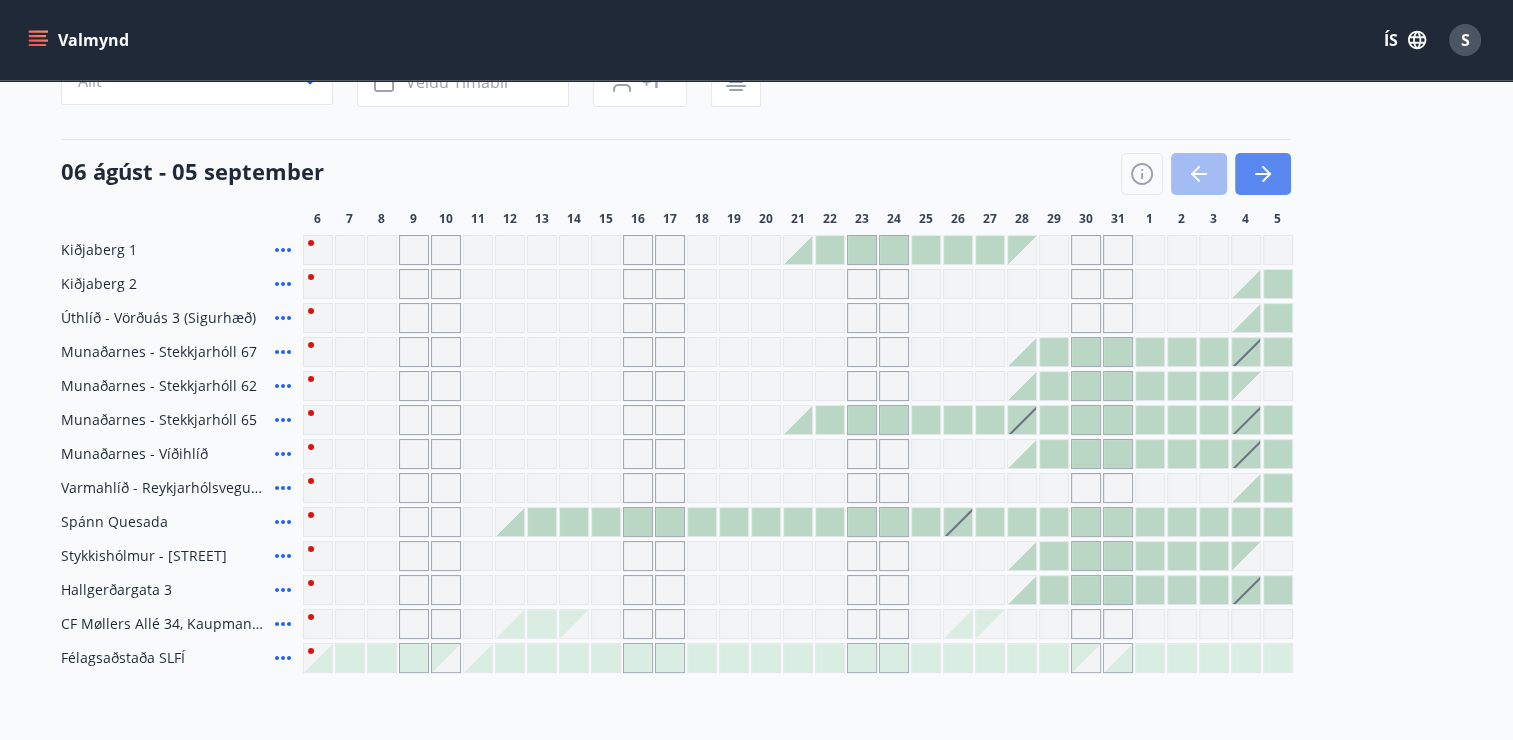 click 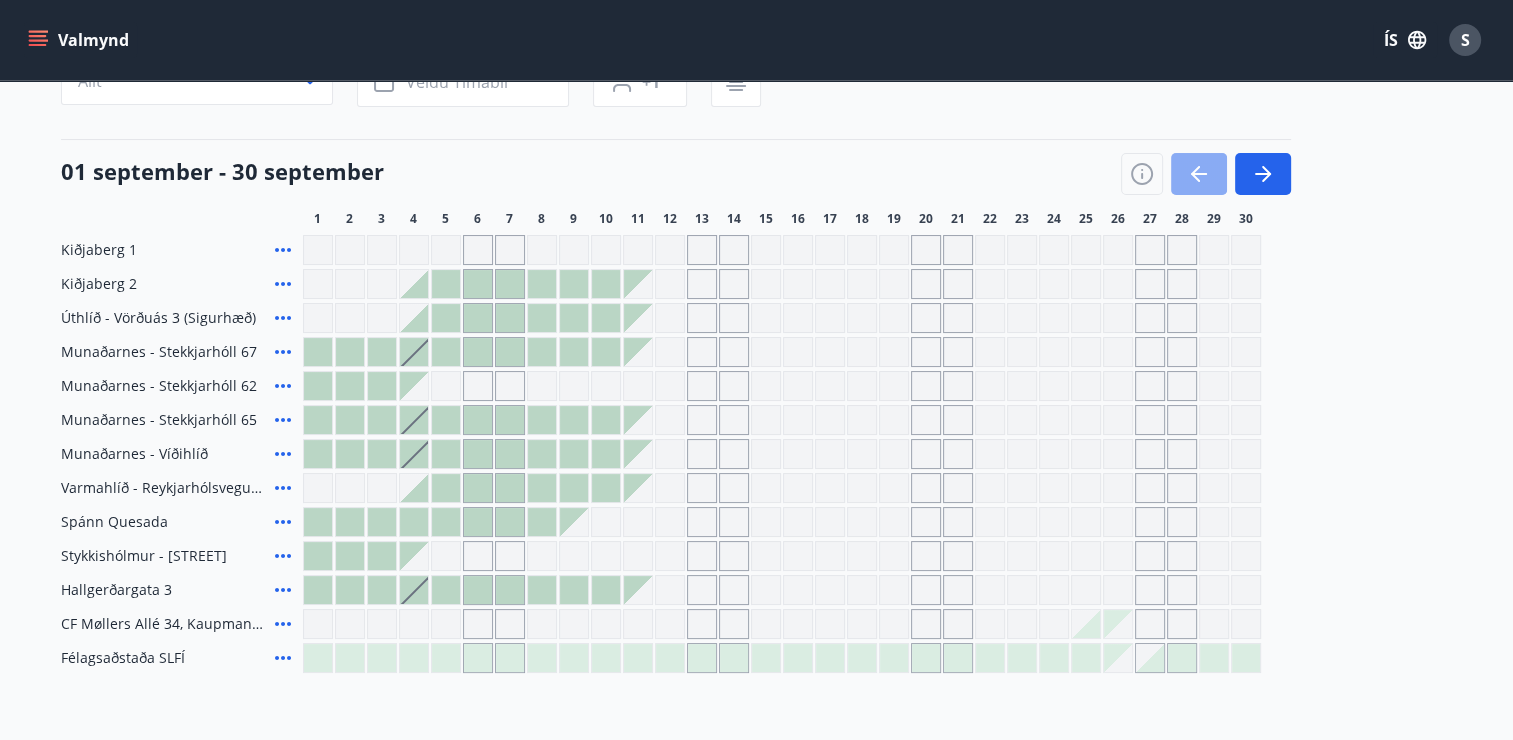 click at bounding box center (1199, 174) 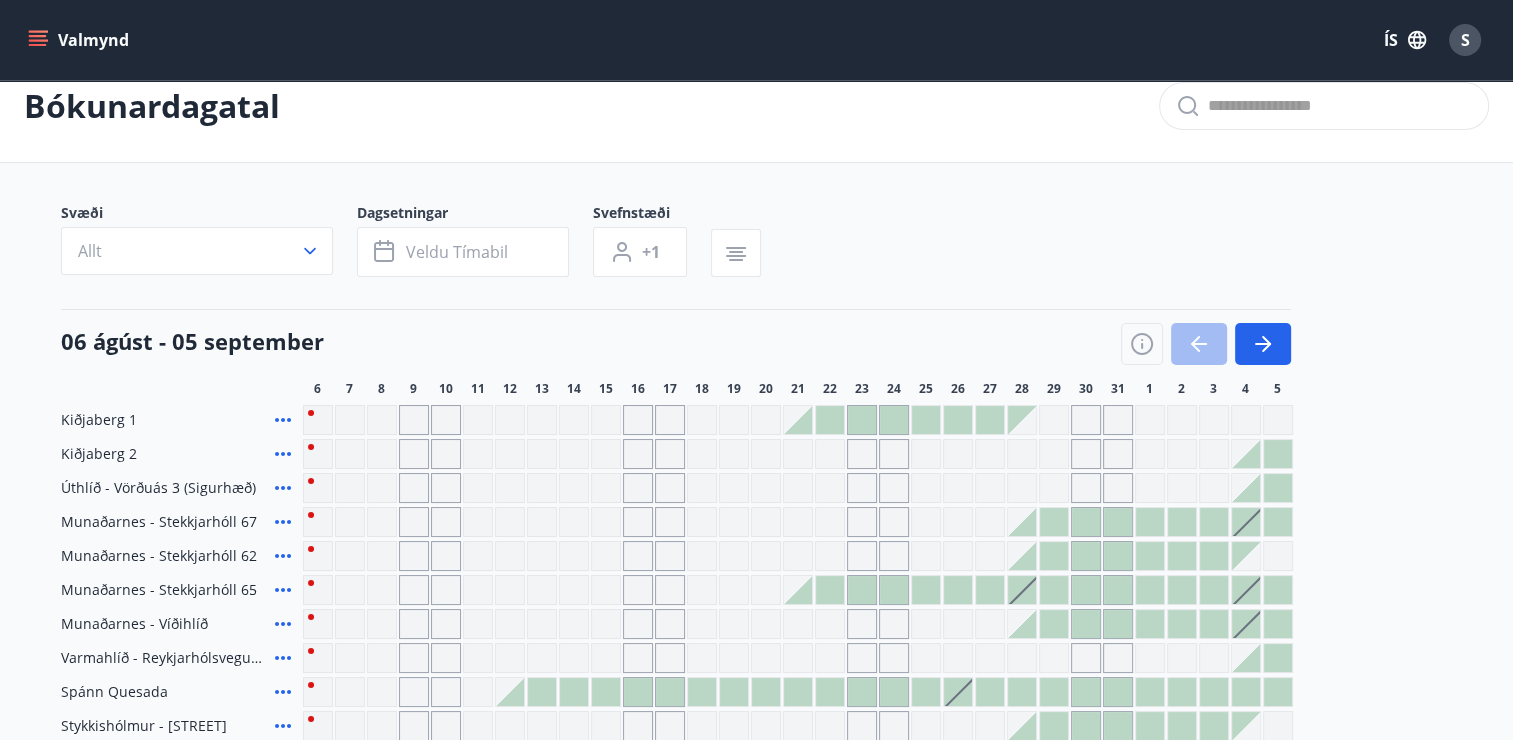 scroll, scrollTop: 0, scrollLeft: 0, axis: both 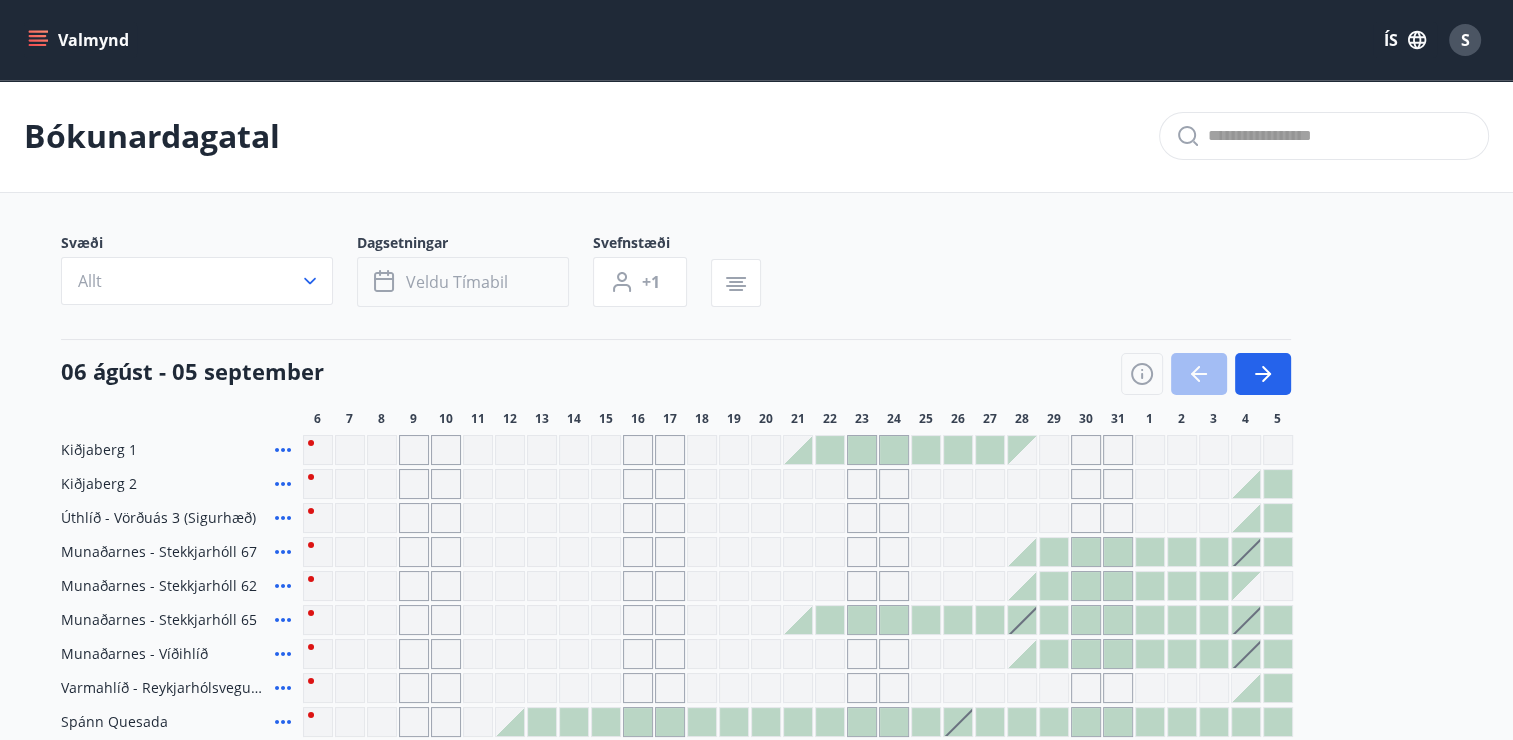 click on "Veldu tímabil" at bounding box center (457, 282) 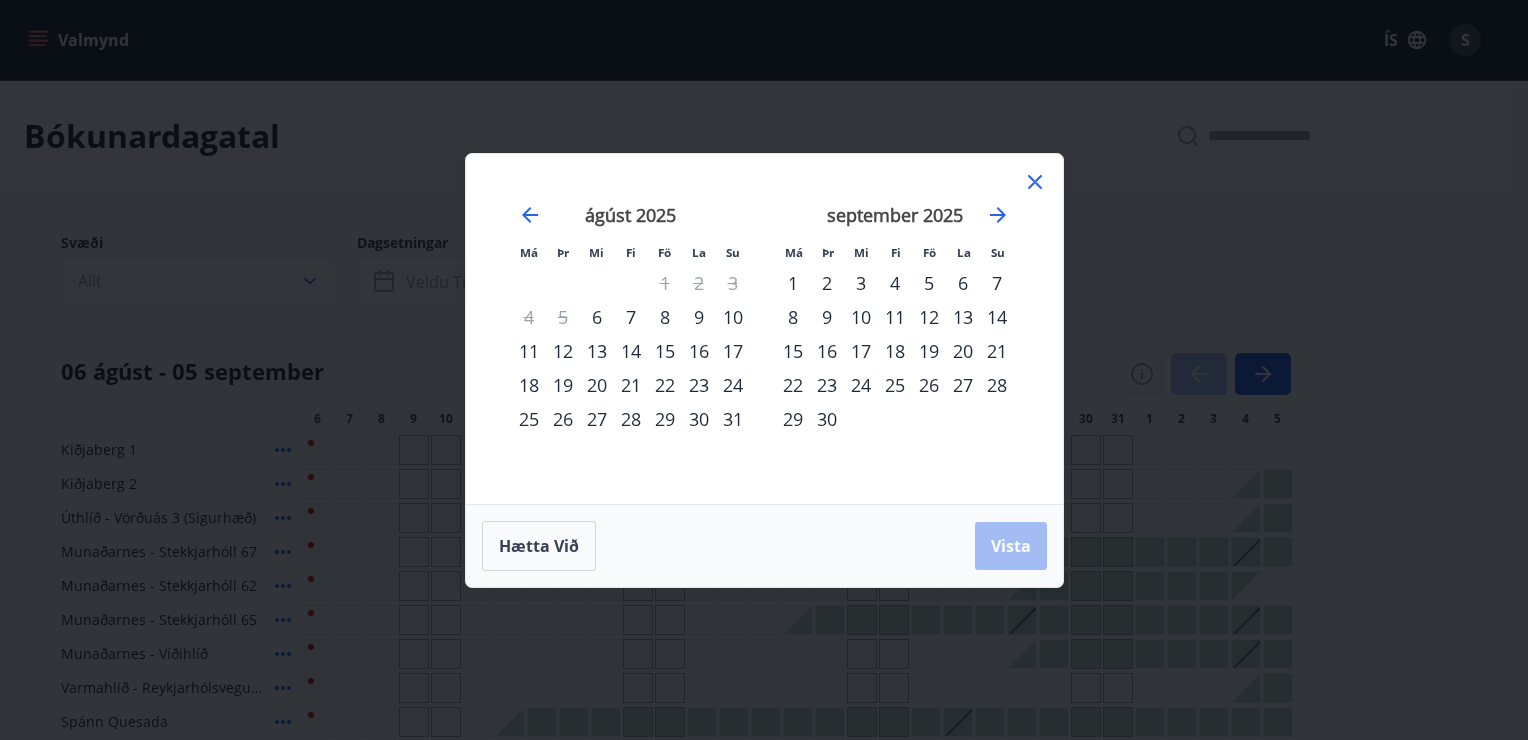 click on "13" at bounding box center (597, 351) 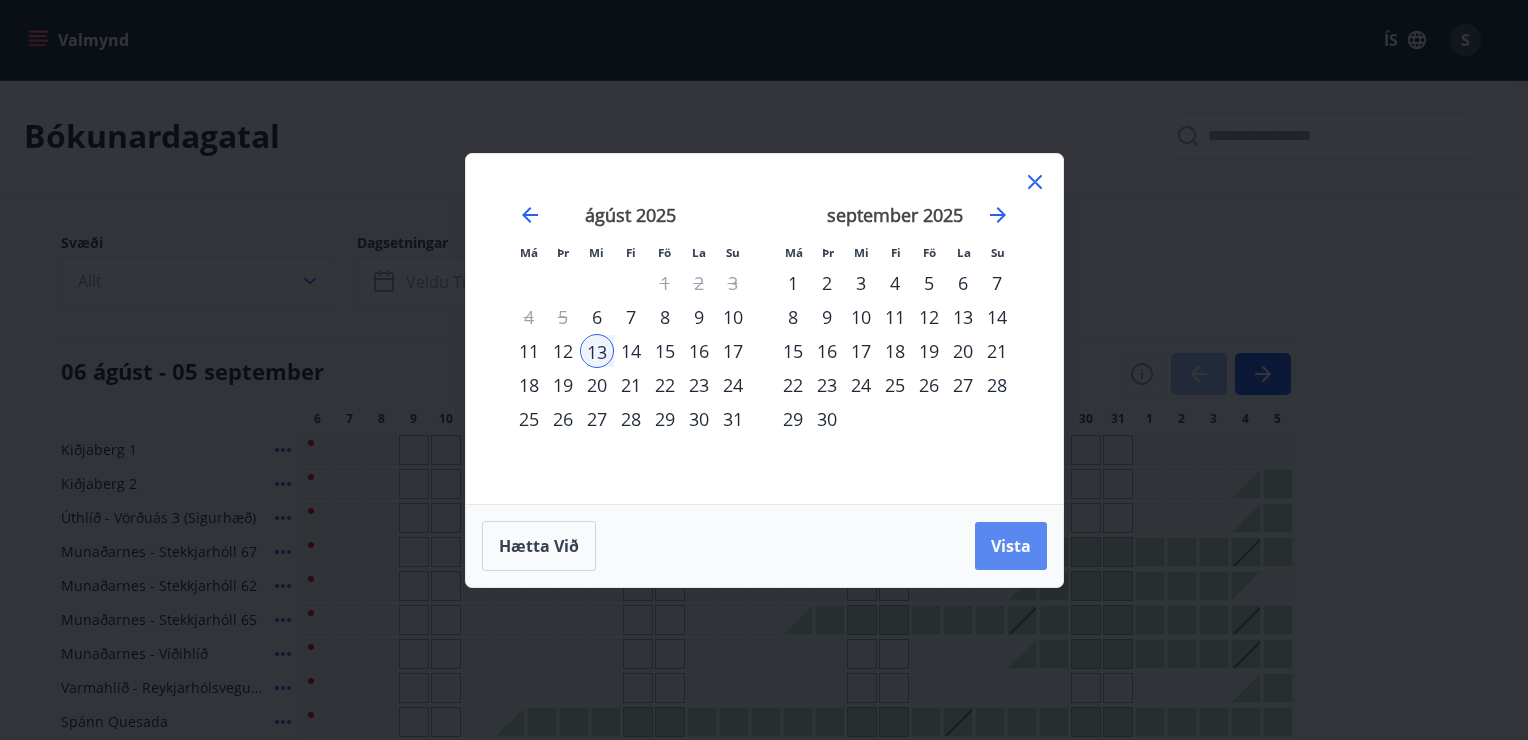 click on "Vista" at bounding box center [1011, 546] 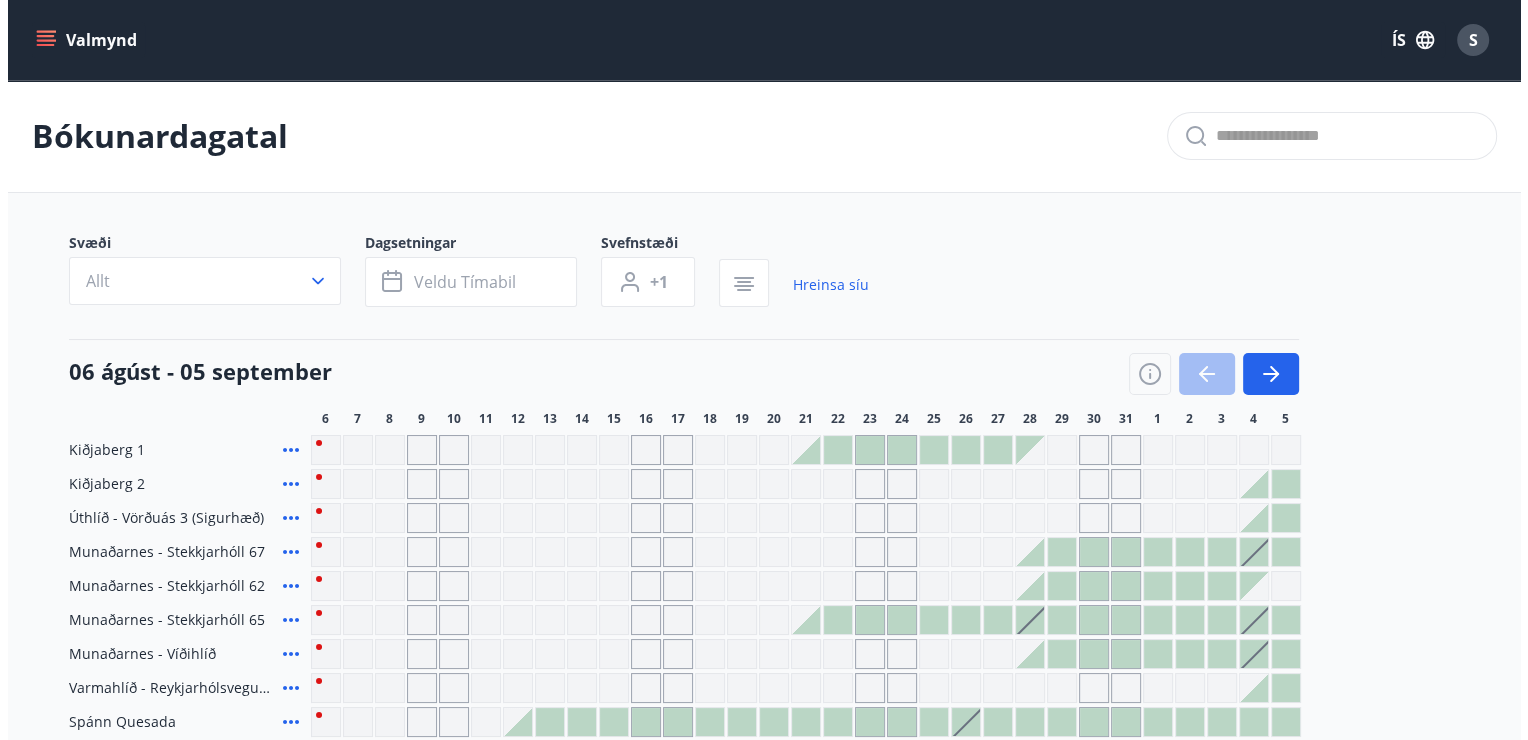 scroll, scrollTop: 200, scrollLeft: 0, axis: vertical 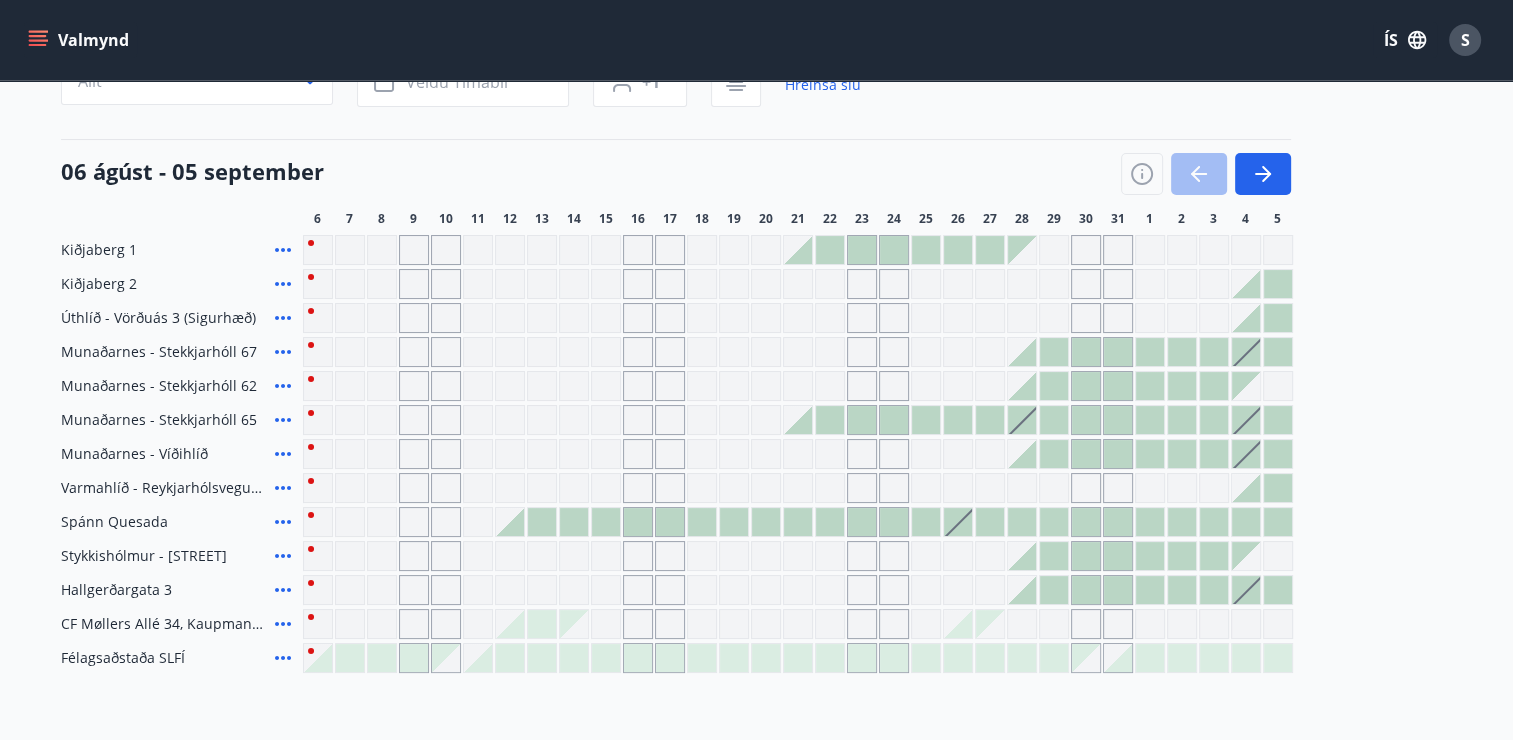 click 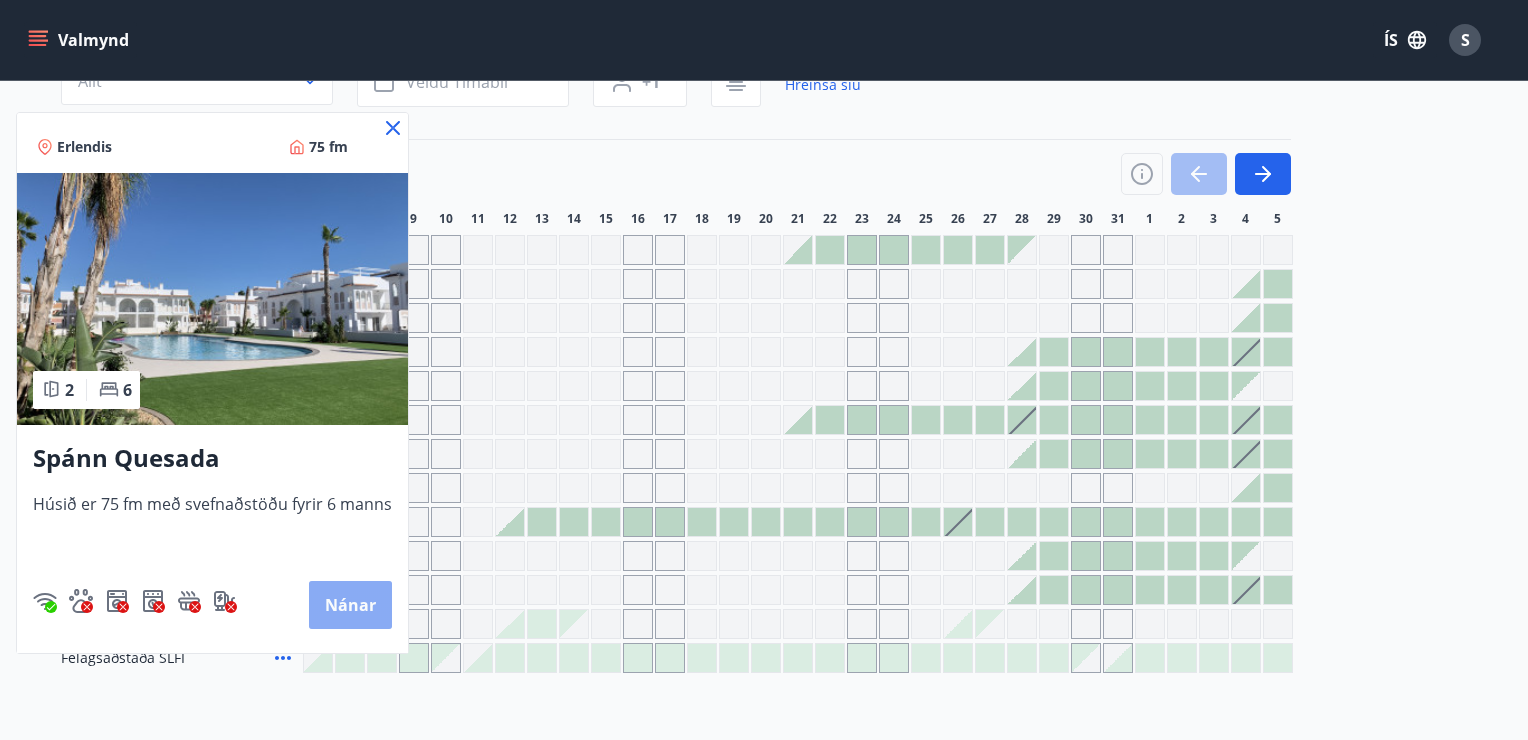 click on "Nánar" at bounding box center [350, 605] 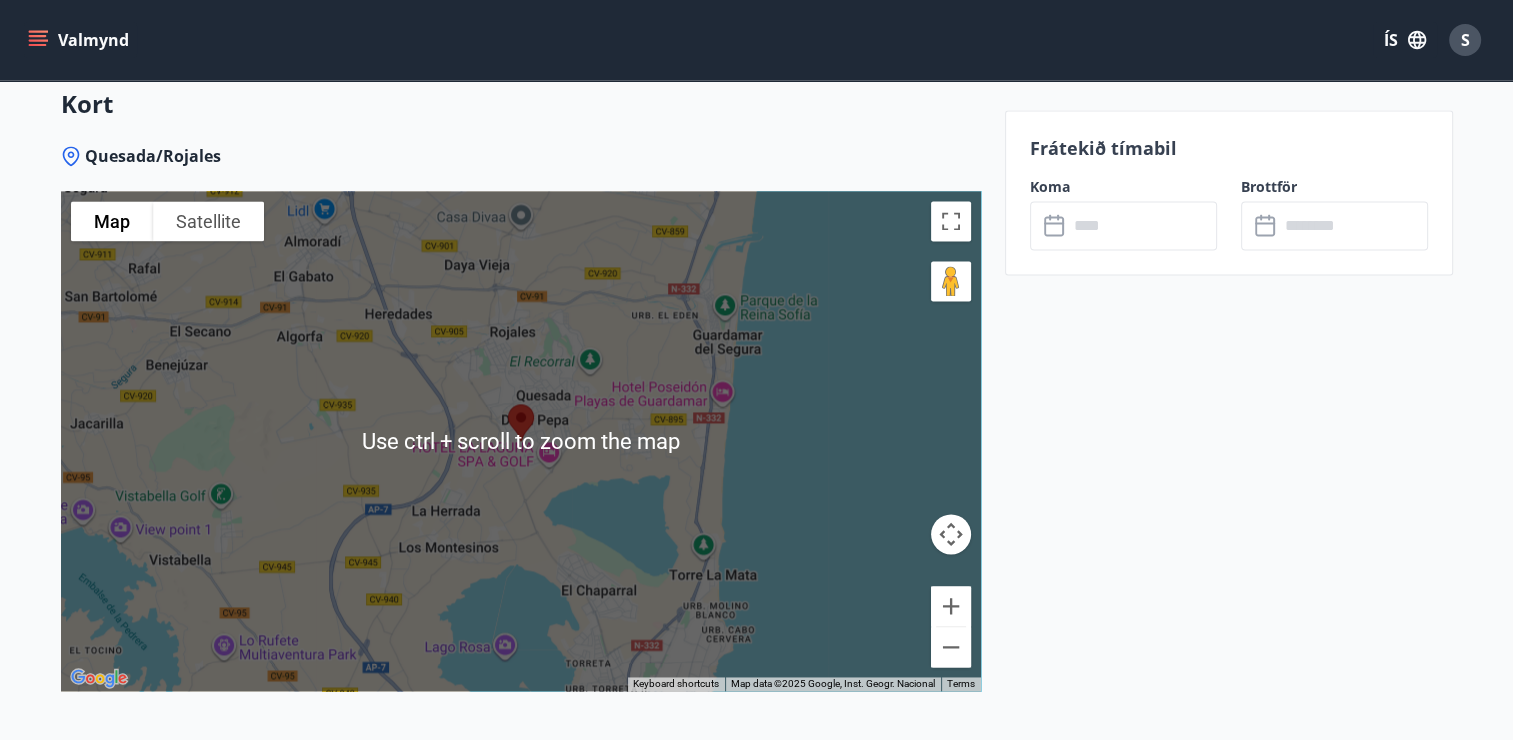 scroll, scrollTop: 2749, scrollLeft: 0, axis: vertical 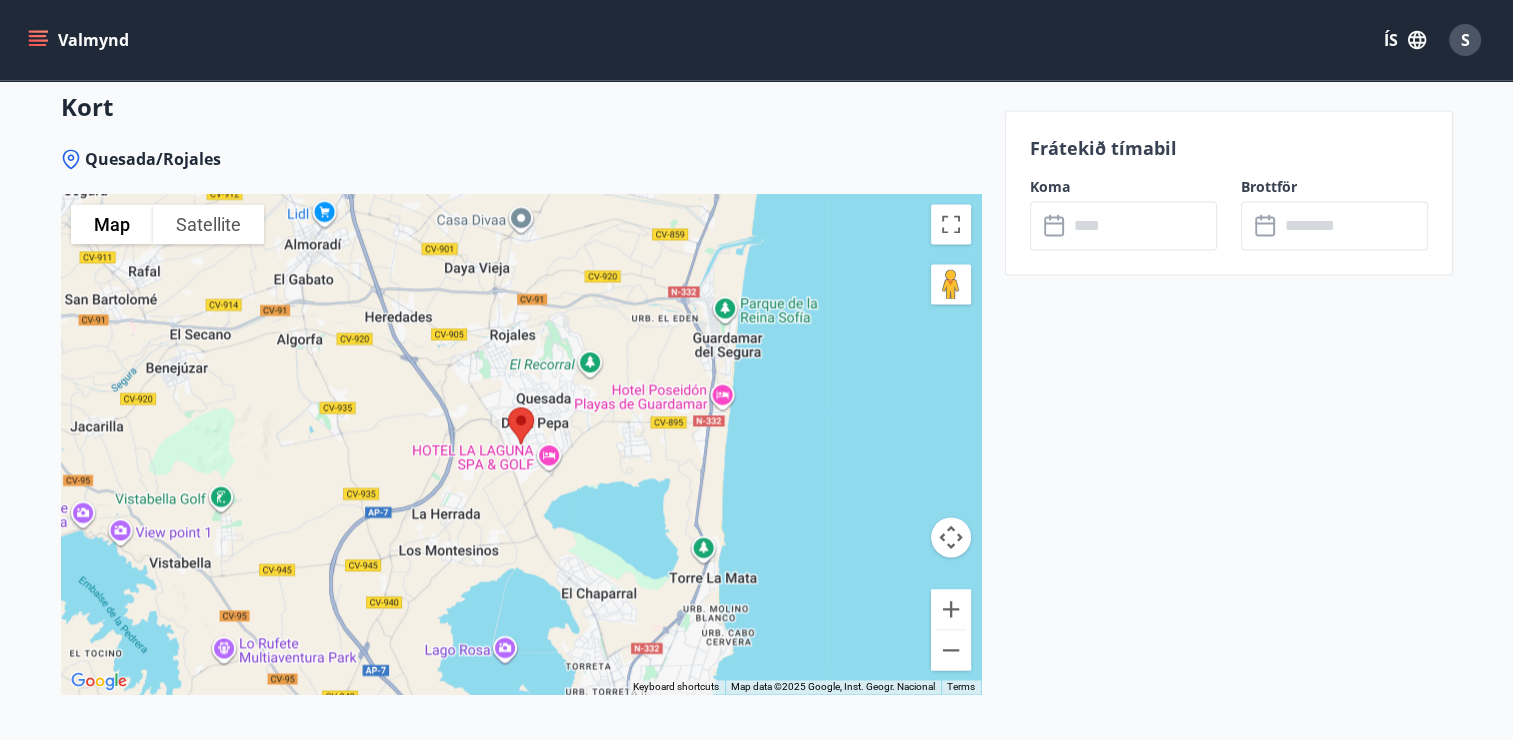 click 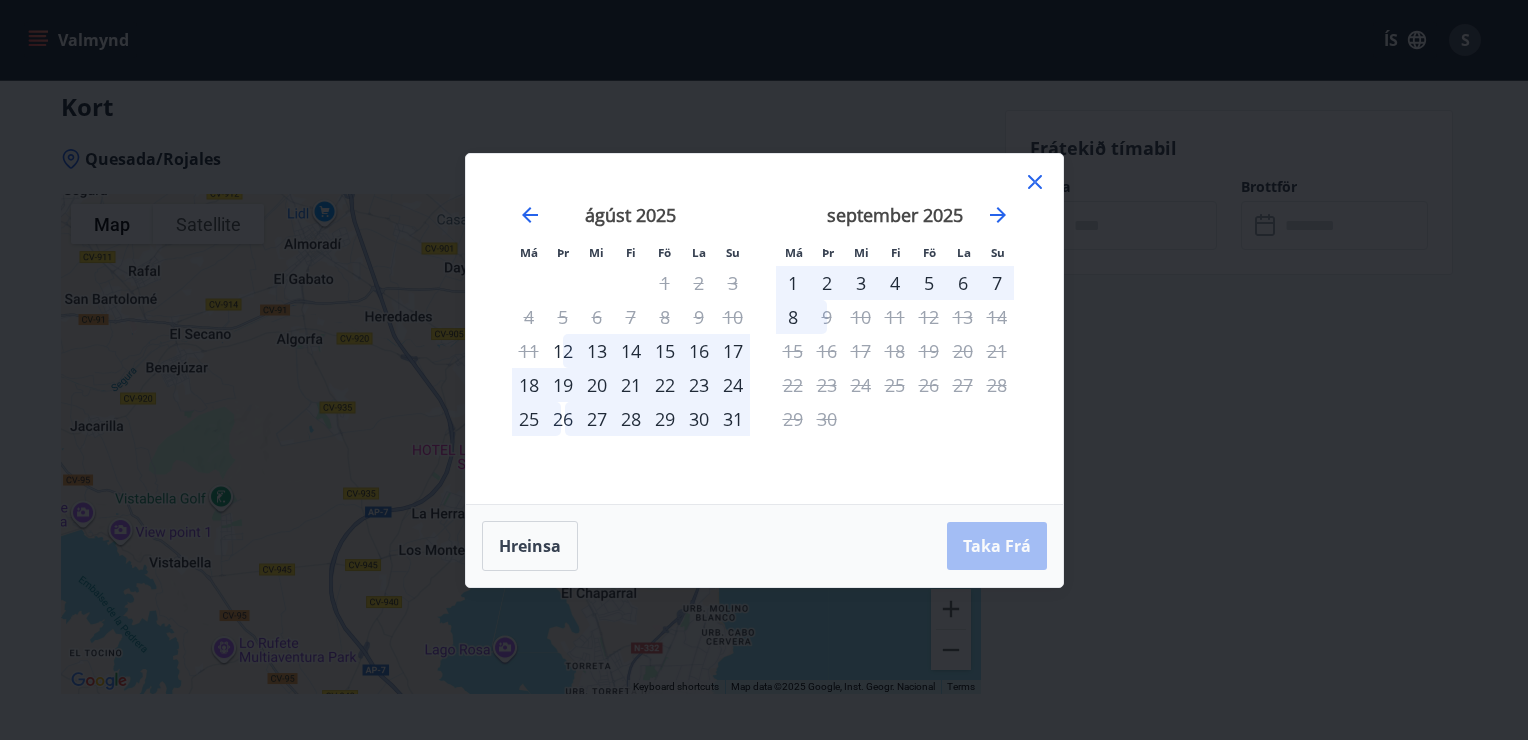 click 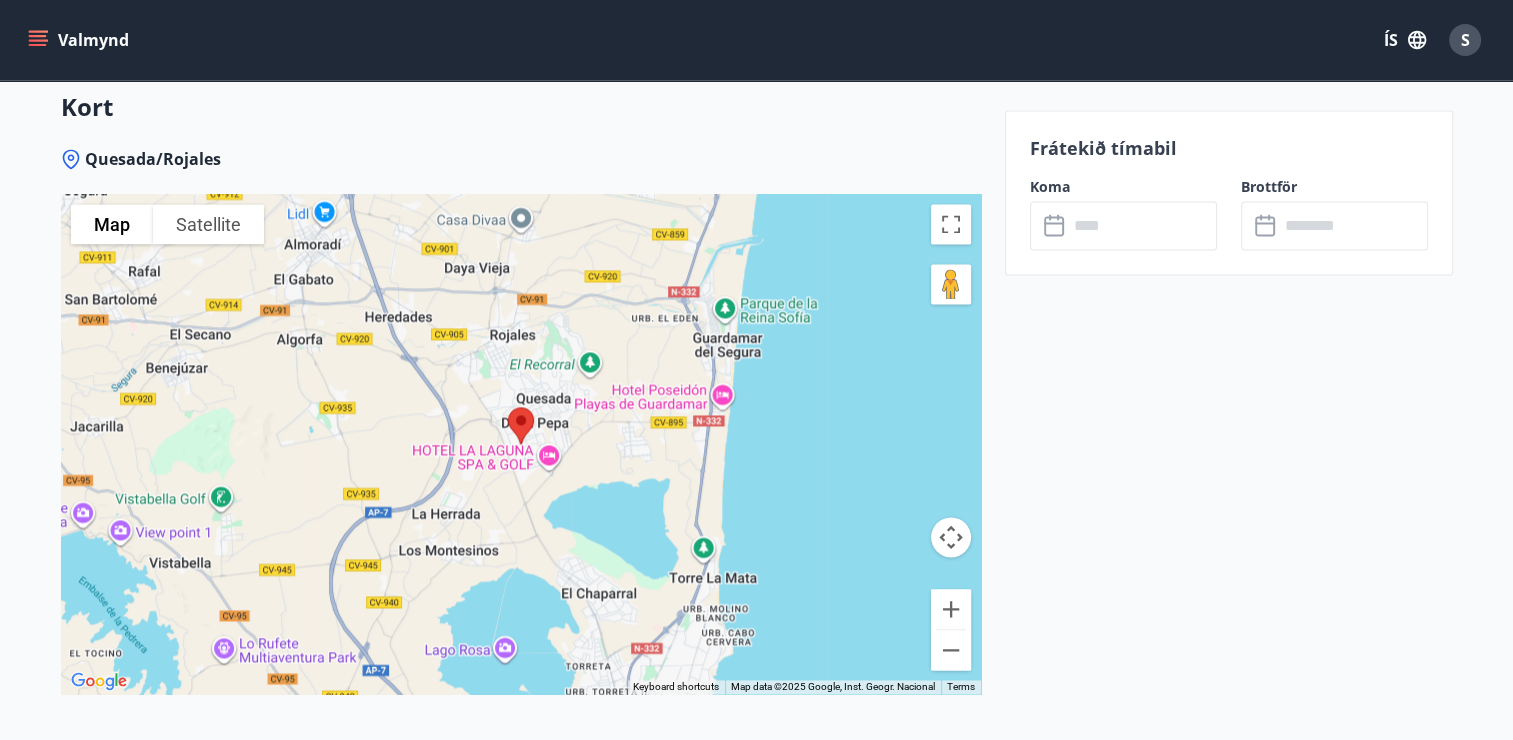 click 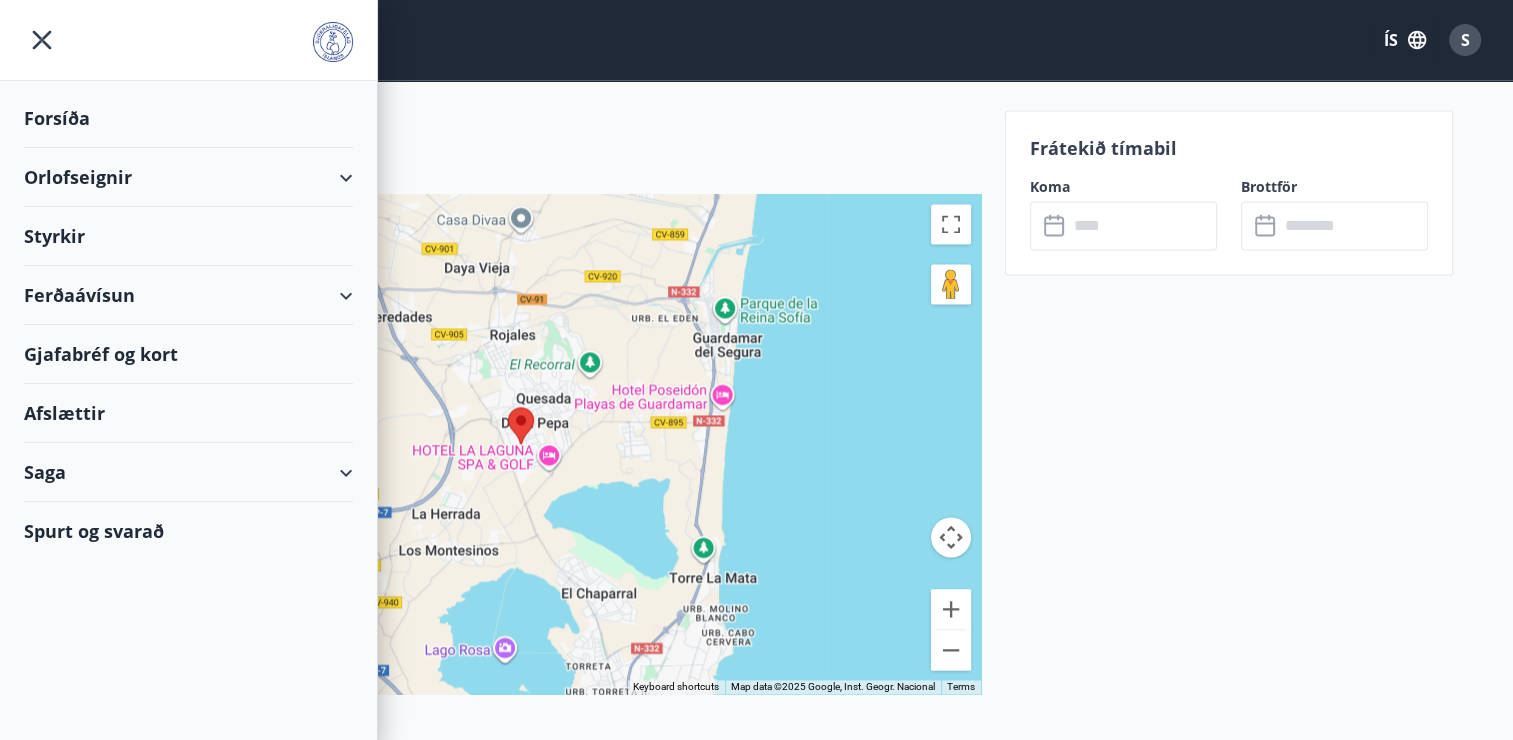 click on "Orlofseignir" at bounding box center (188, 177) 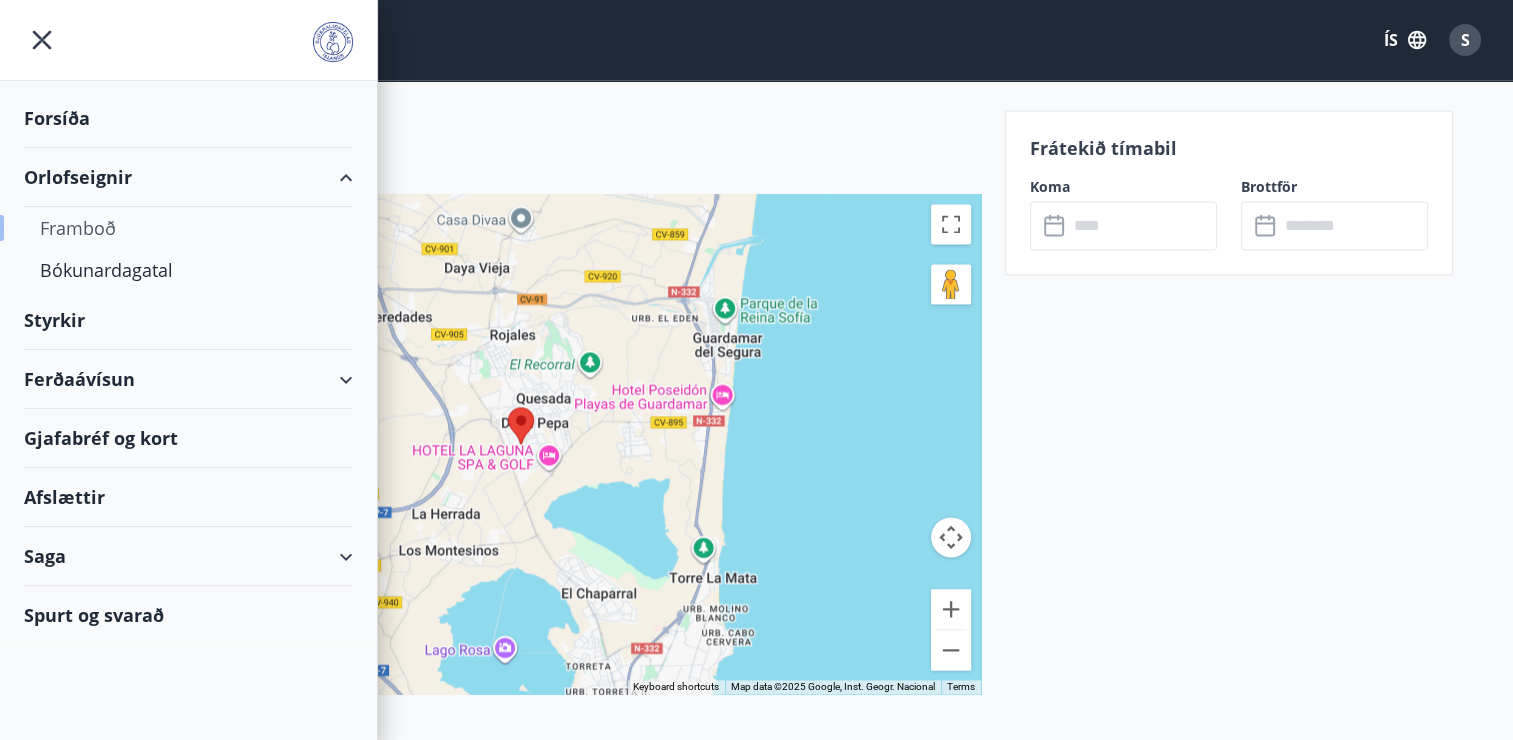 click on "Framboð" at bounding box center [188, 228] 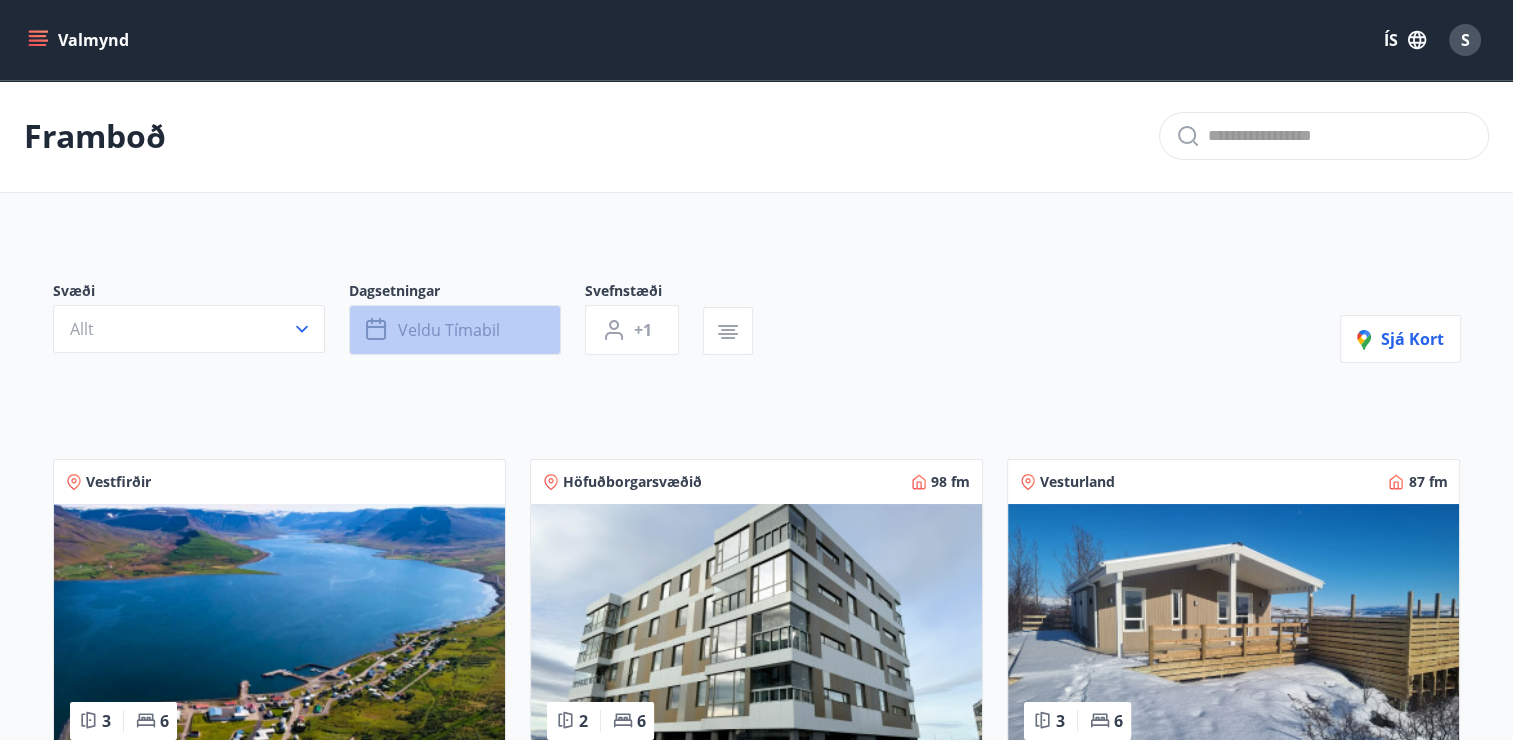 click on "Veldu tímabil" at bounding box center [449, 330] 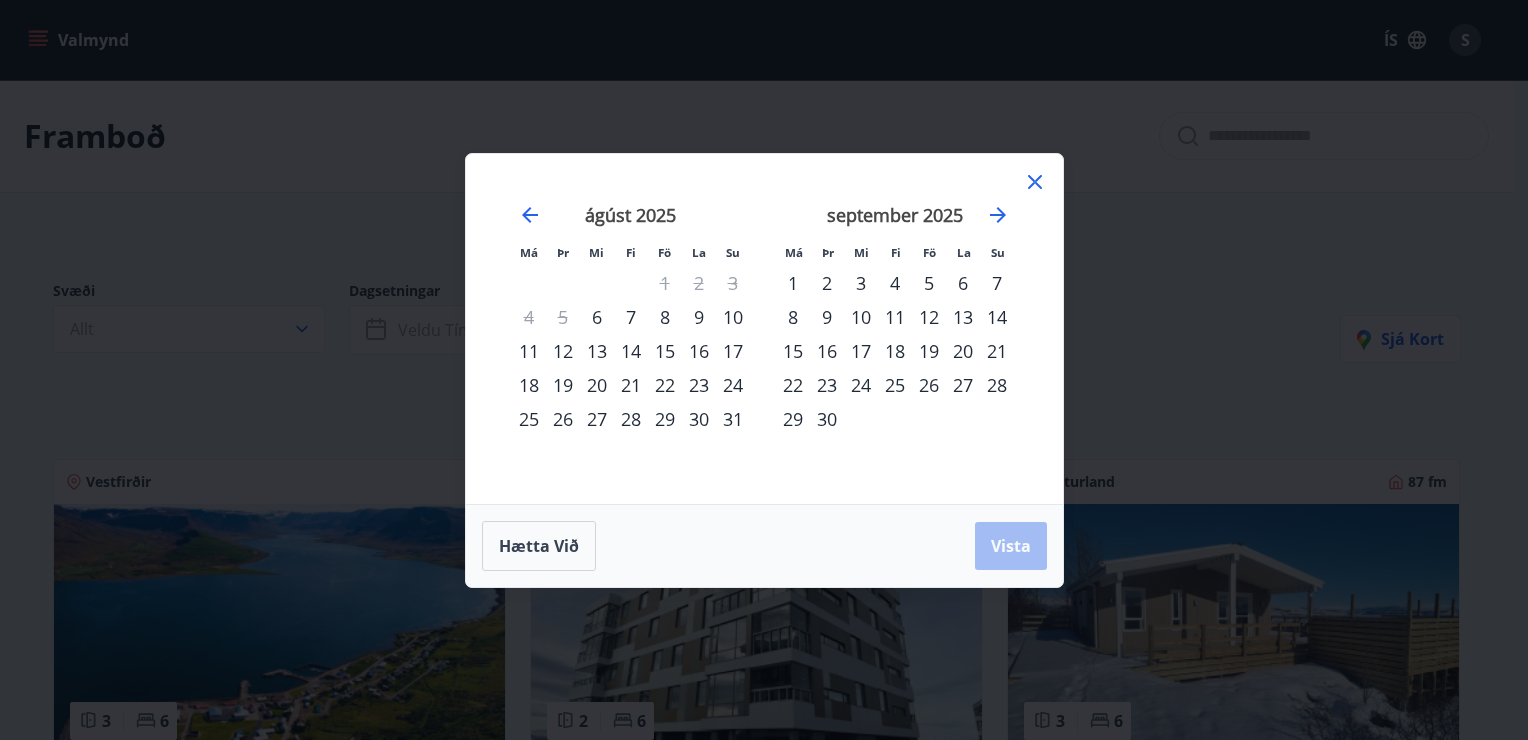 click on "14" at bounding box center (631, 351) 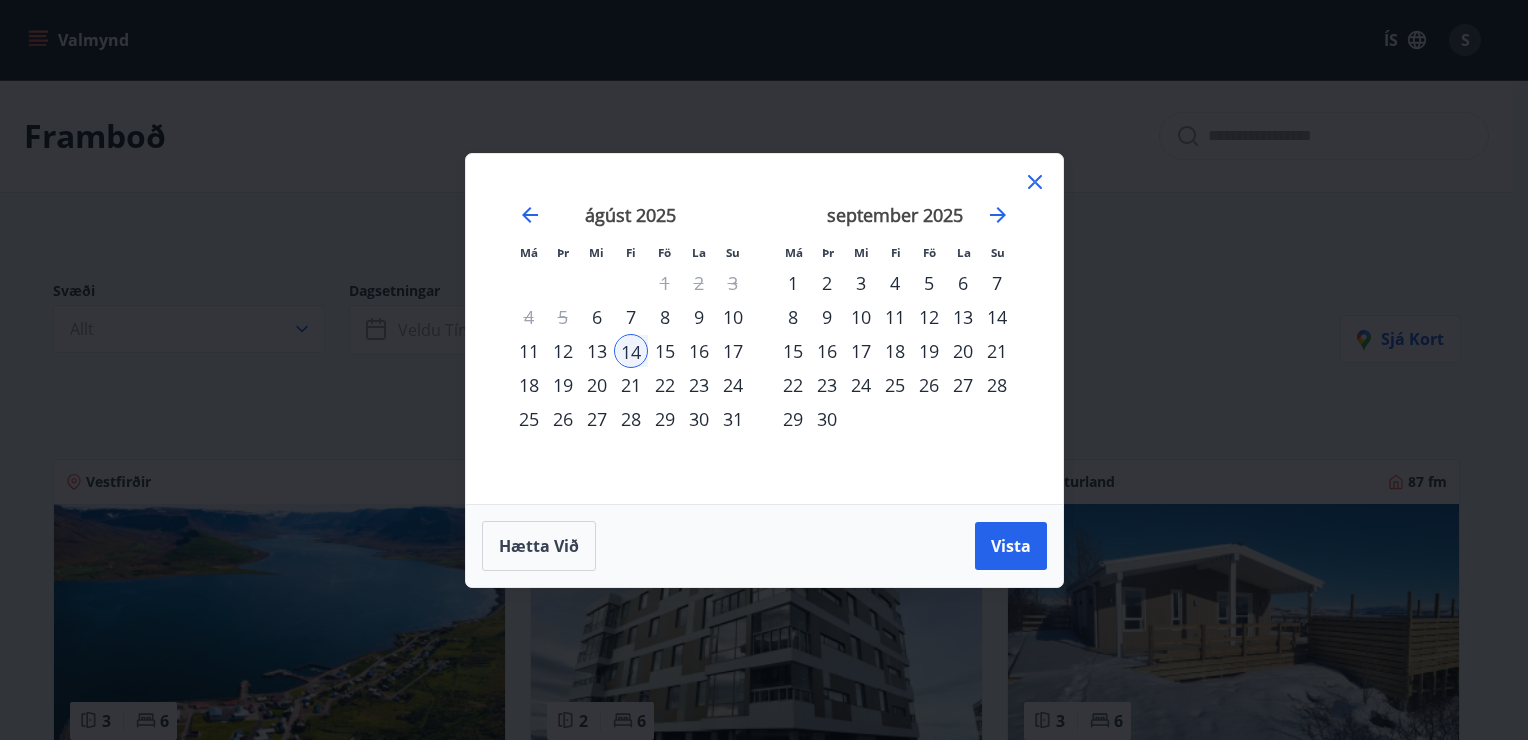 click on "13" at bounding box center [597, 351] 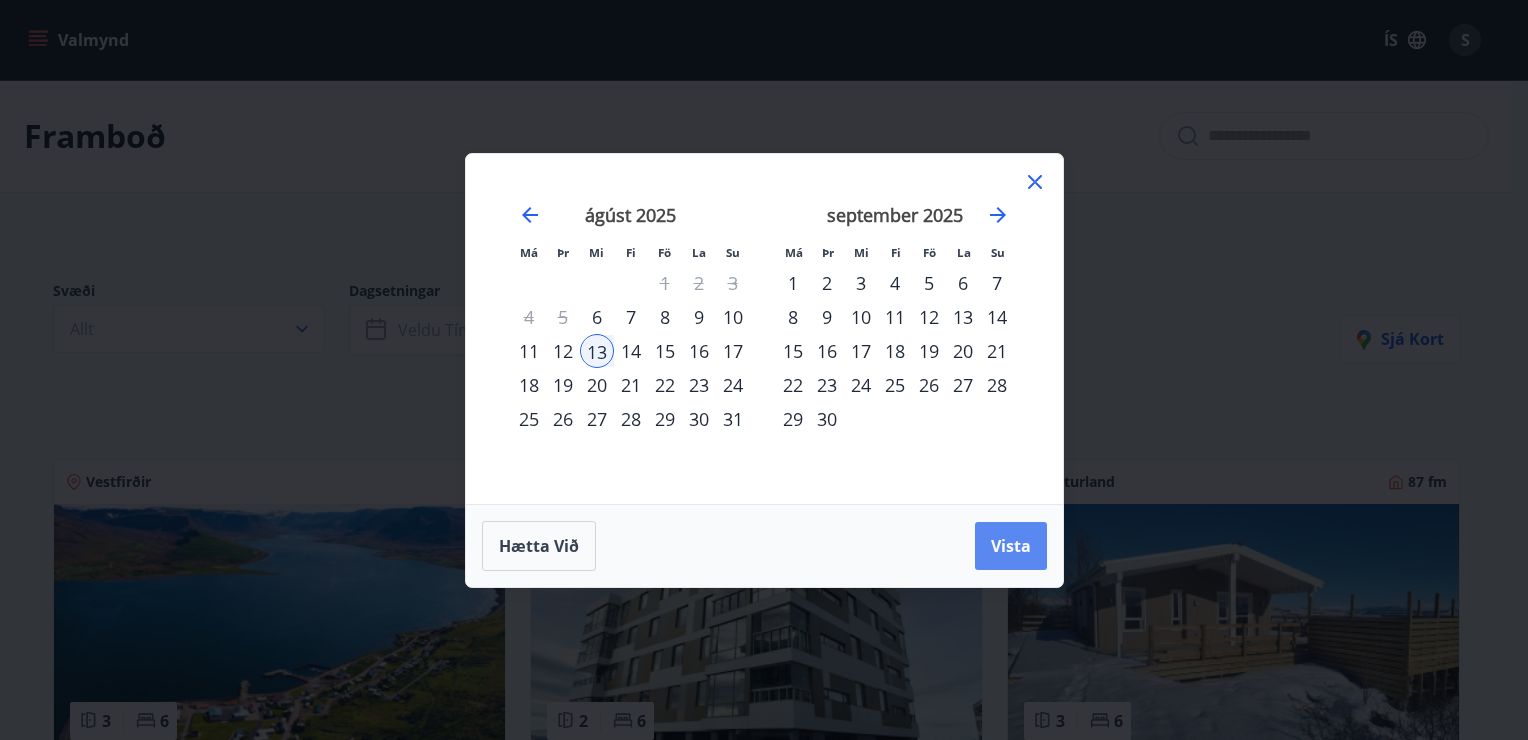 drag, startPoint x: 1024, startPoint y: 552, endPoint x: 325, endPoint y: 242, distance: 764.6574 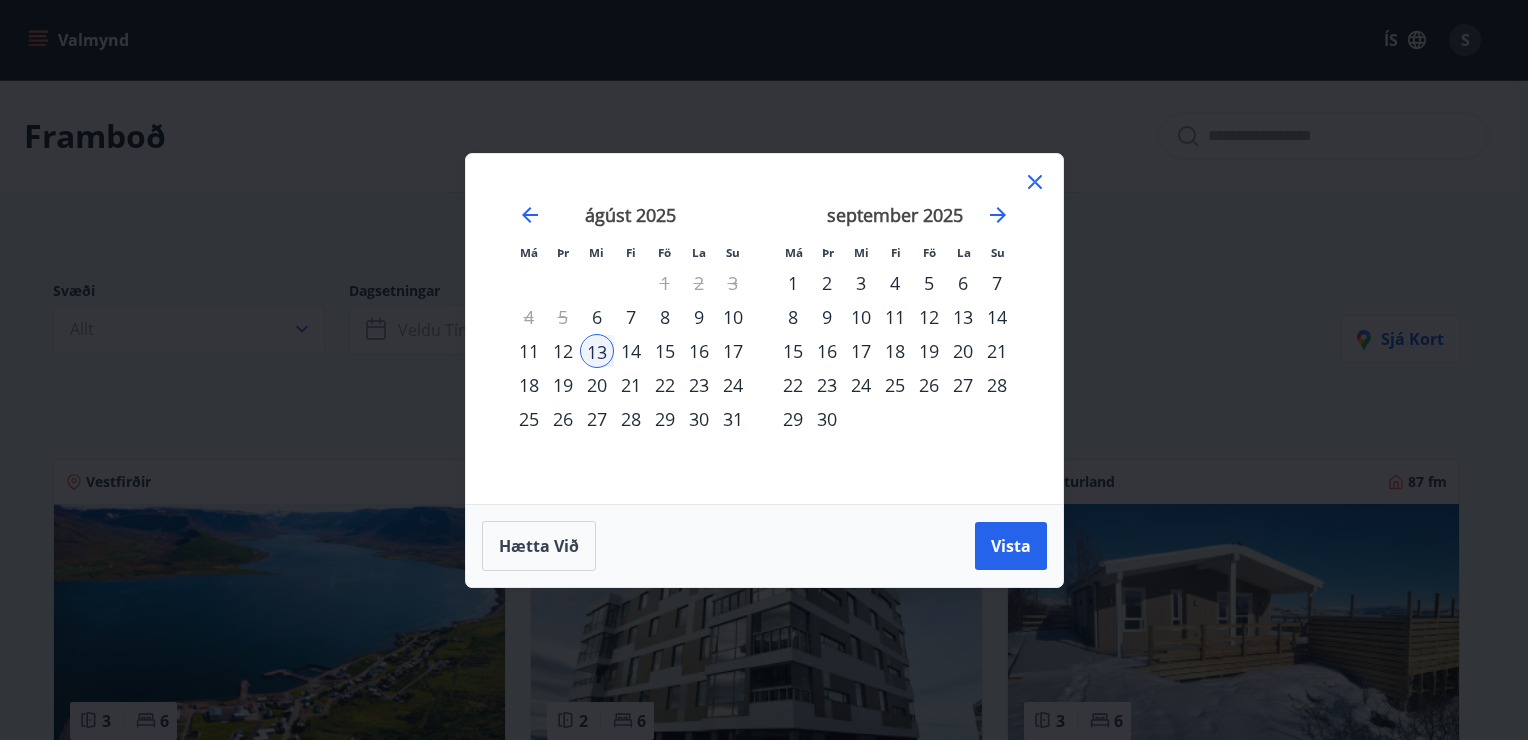 click on "Vista" at bounding box center (1011, 546) 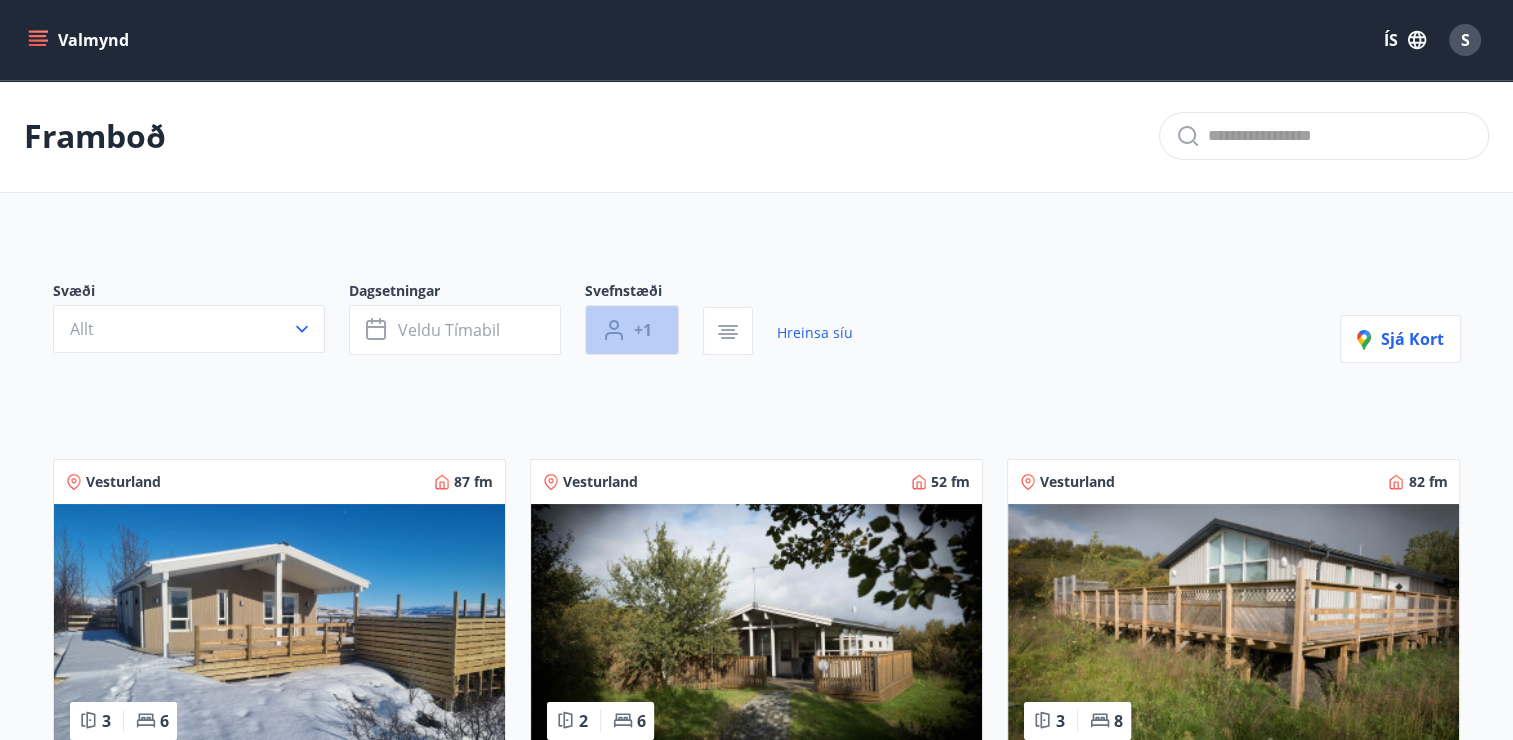 click on "+1" at bounding box center [643, 330] 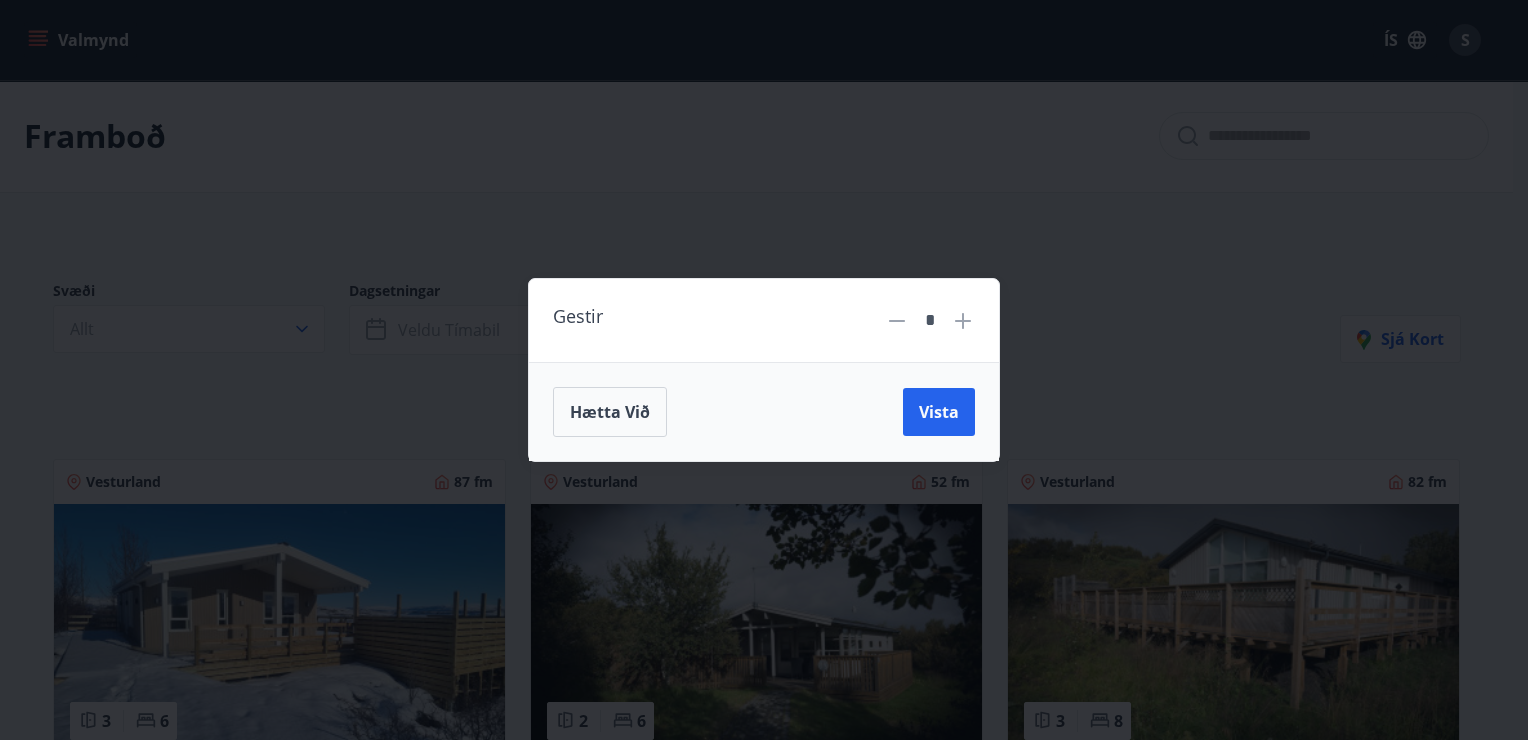 click 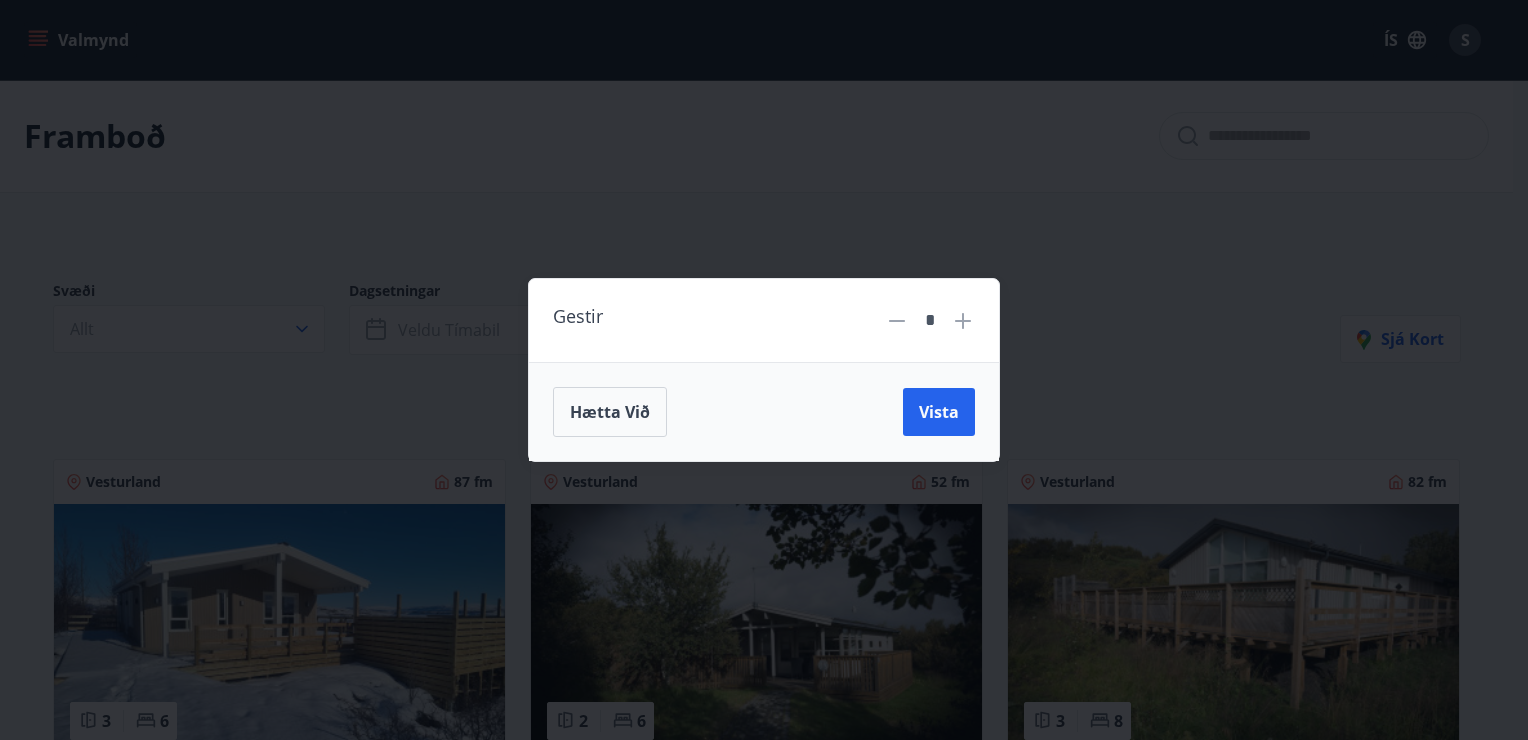 click 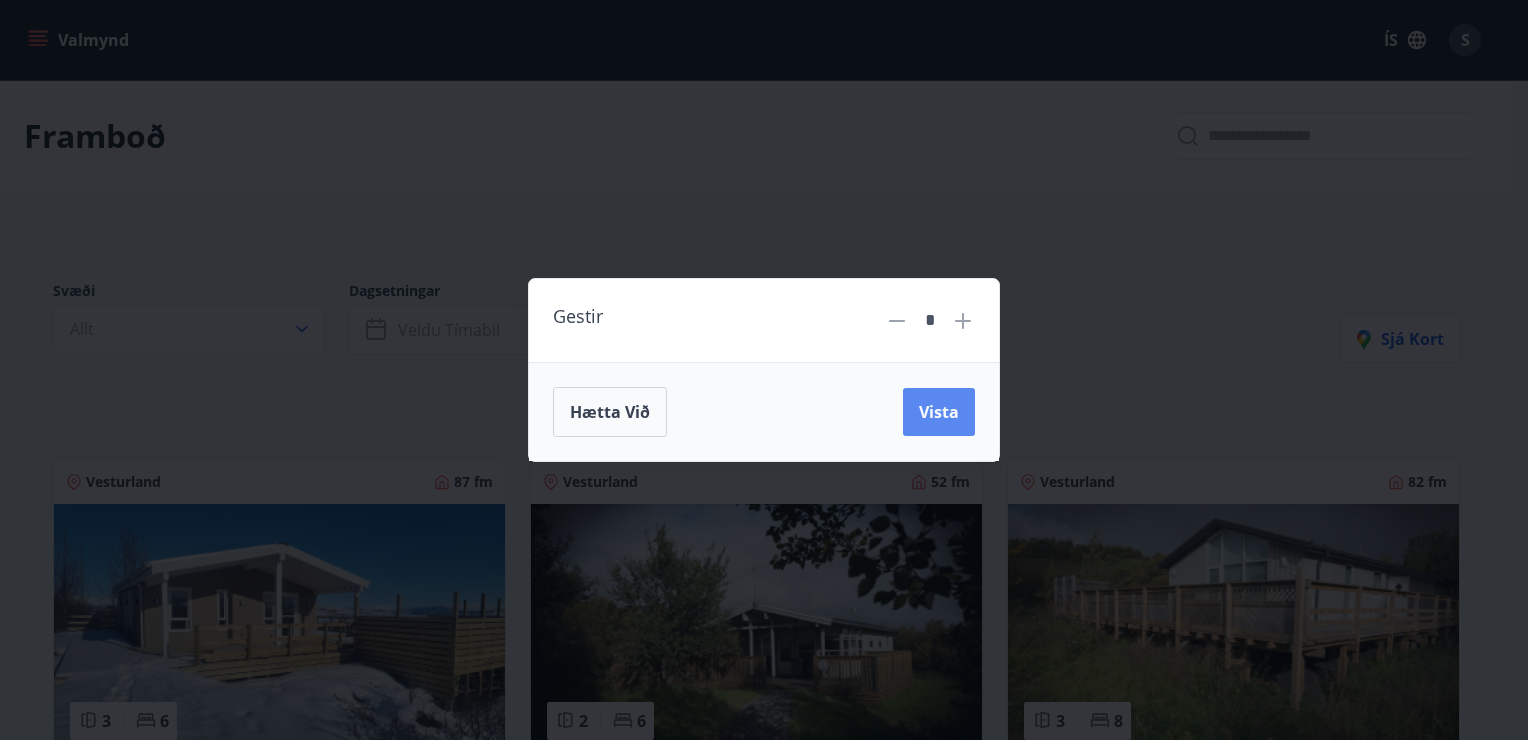 click on "Vista" at bounding box center (939, 412) 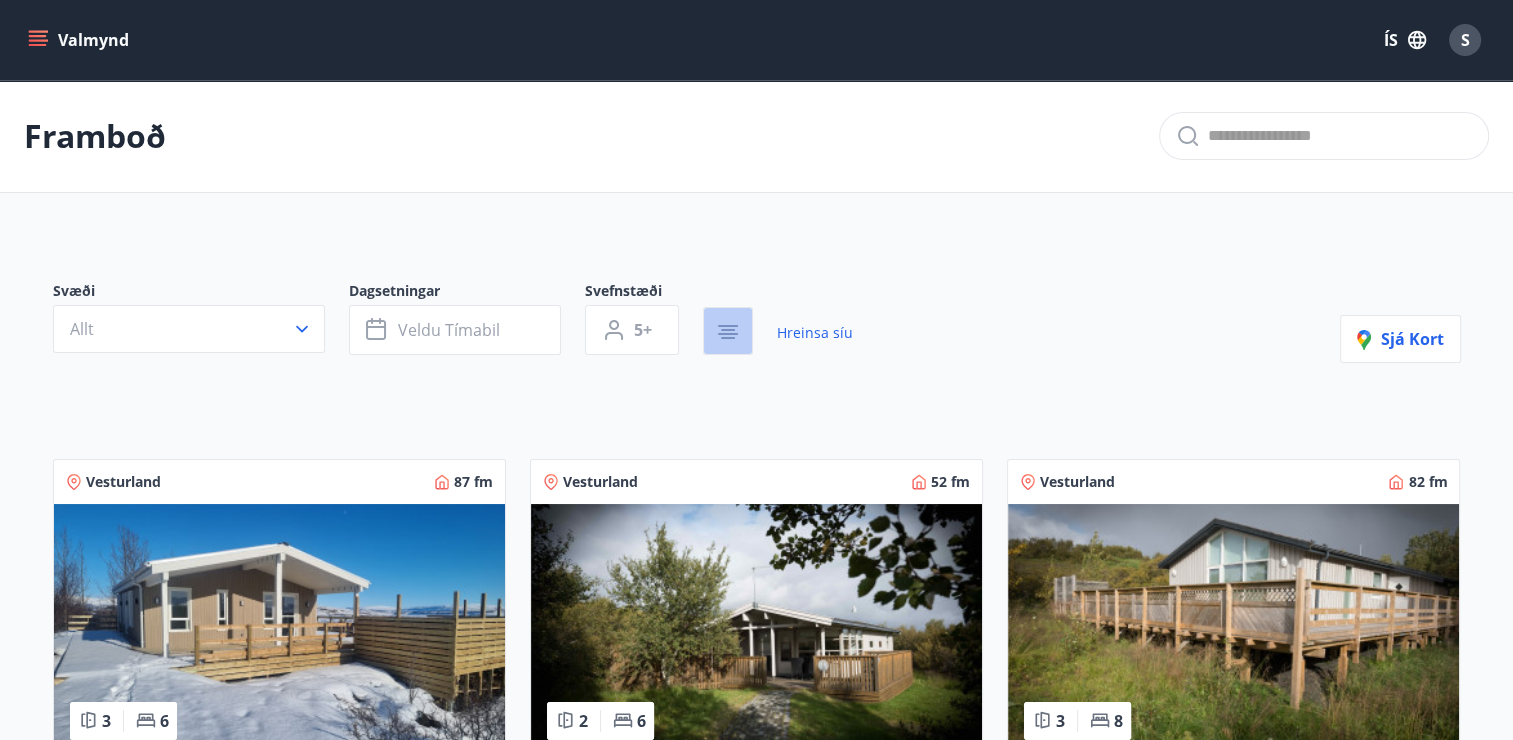 click 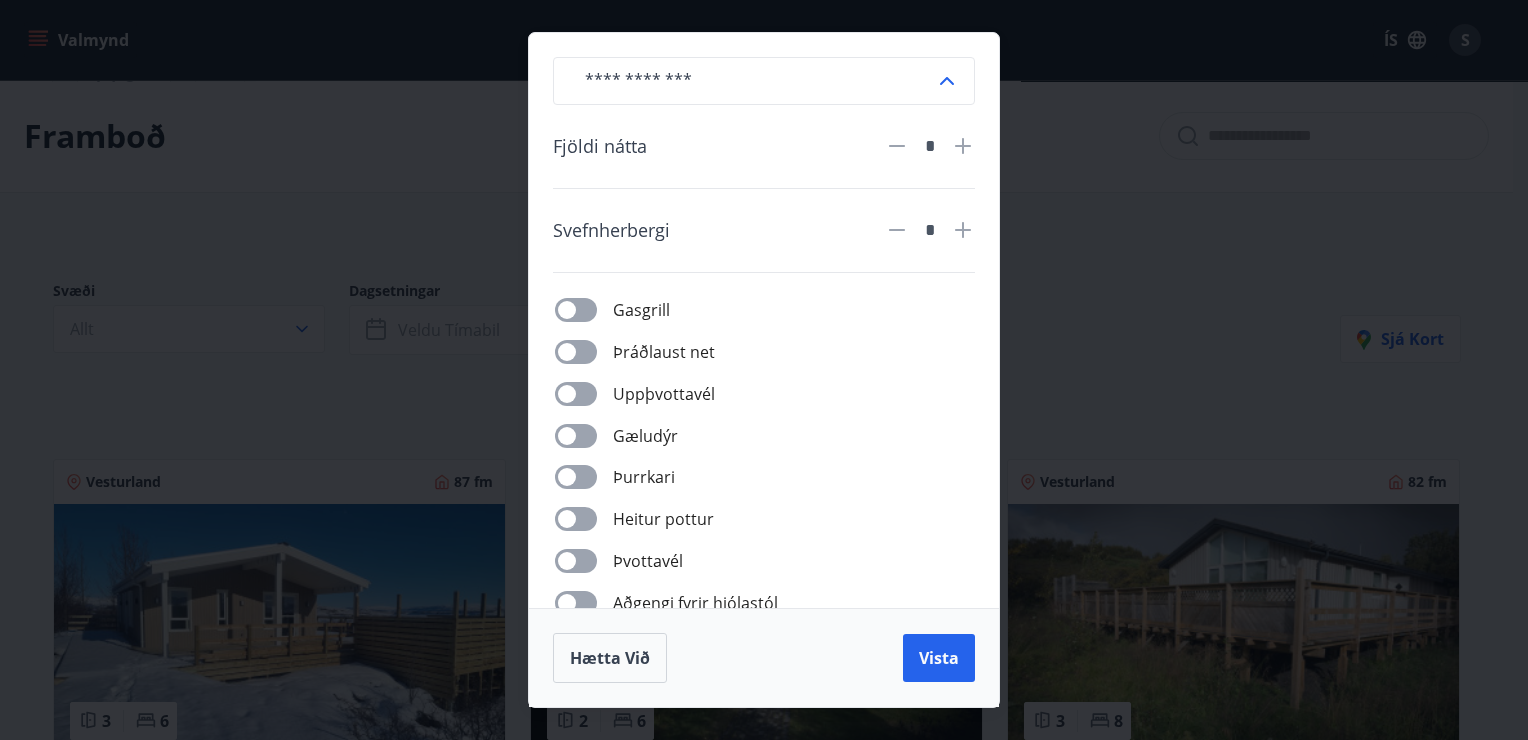 click on "Gasgrill Þráðlaust net Uppþvottavél Gæludýr Þurrkari Heitur pottur Þvottavél Aðgengi fyrir hjólastól Hleðslustöð fyrir rafbíla" at bounding box center [776, 476] 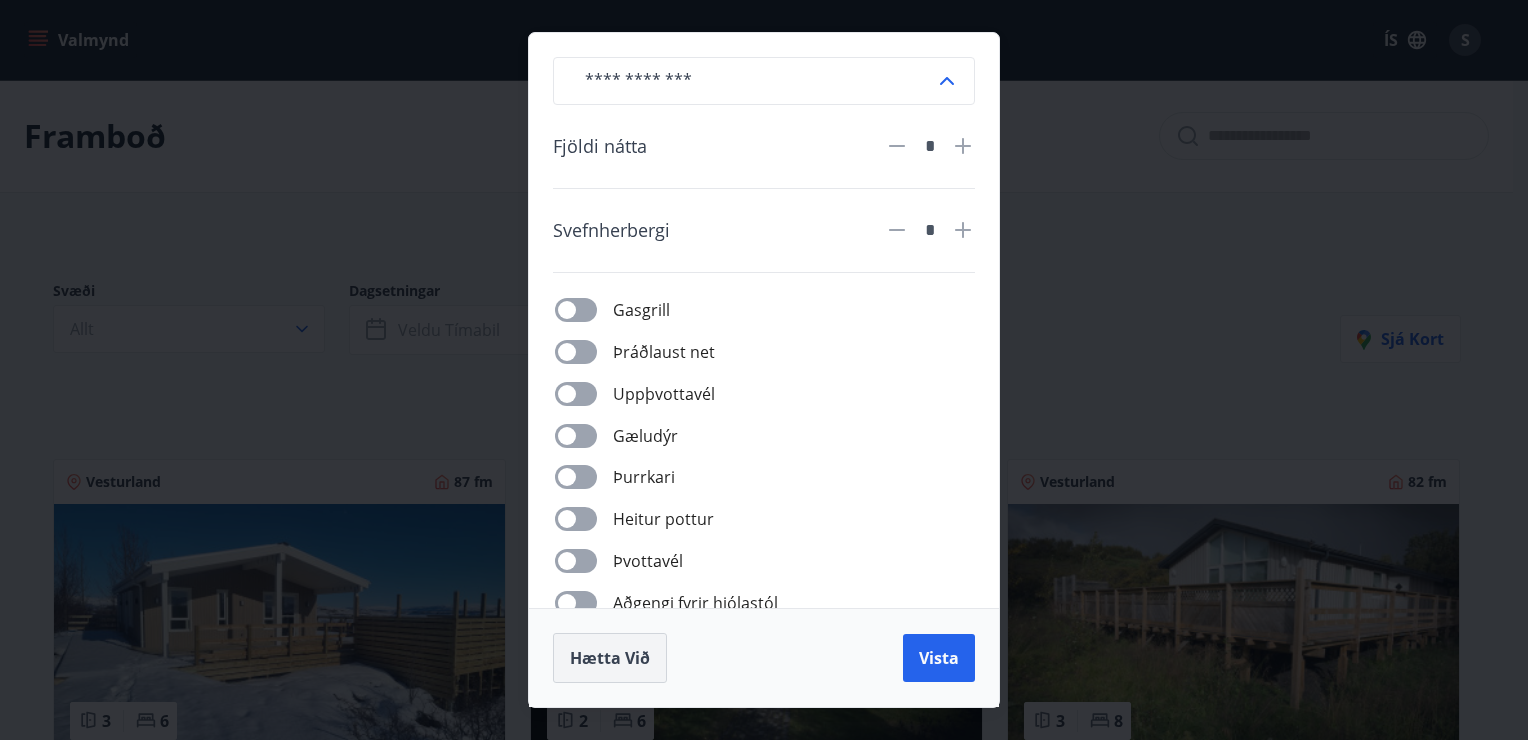 click on "Hætta við" at bounding box center (610, 658) 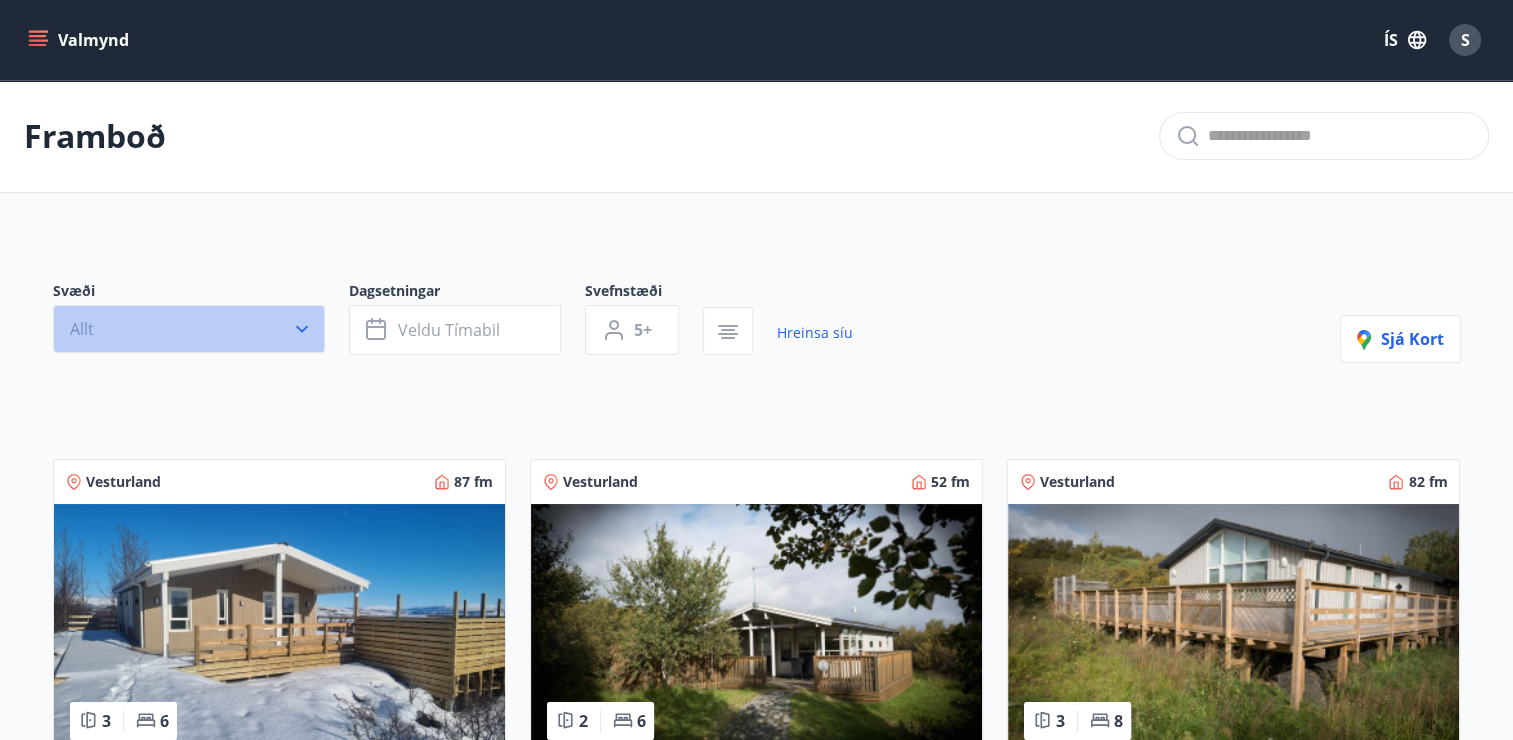 click 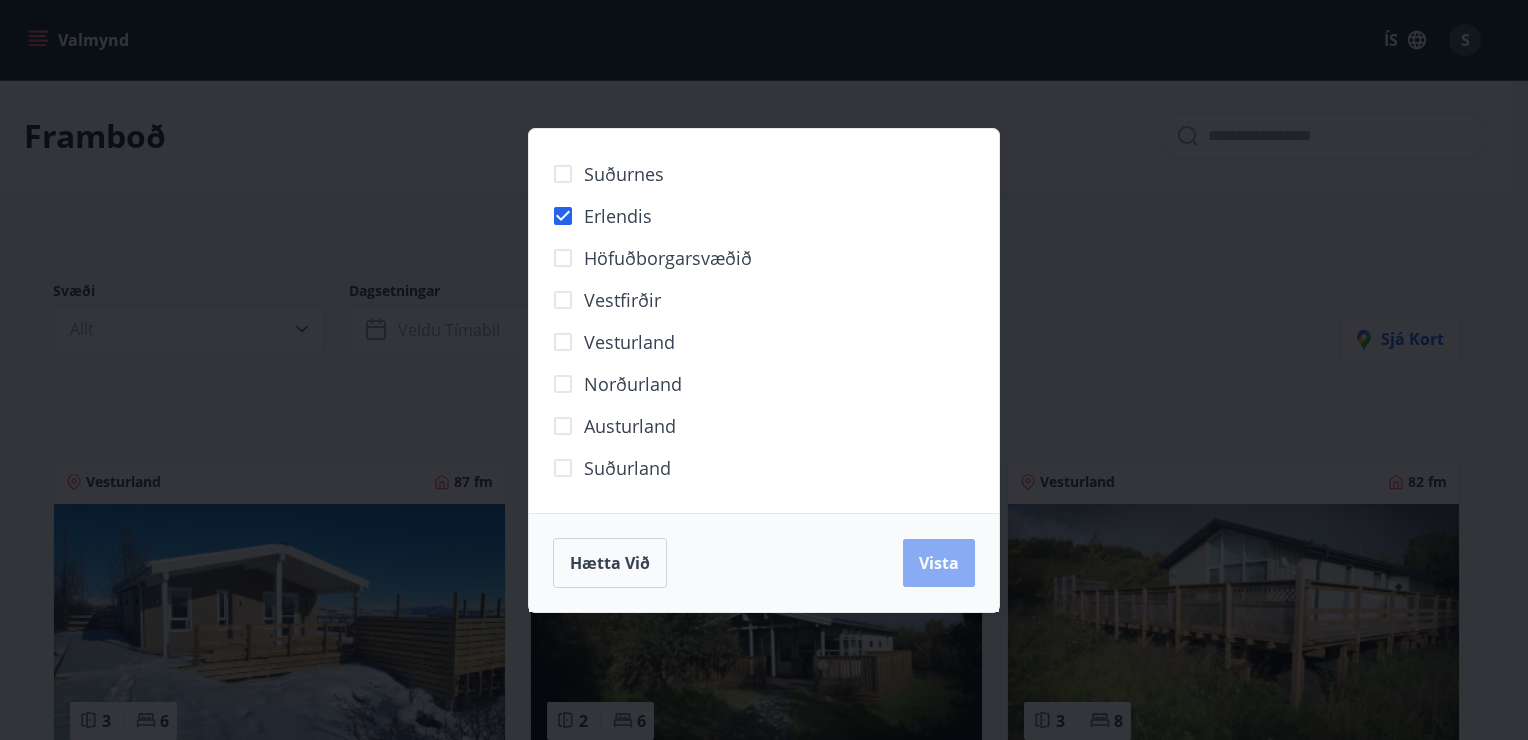 click on "Vista" at bounding box center [939, 563] 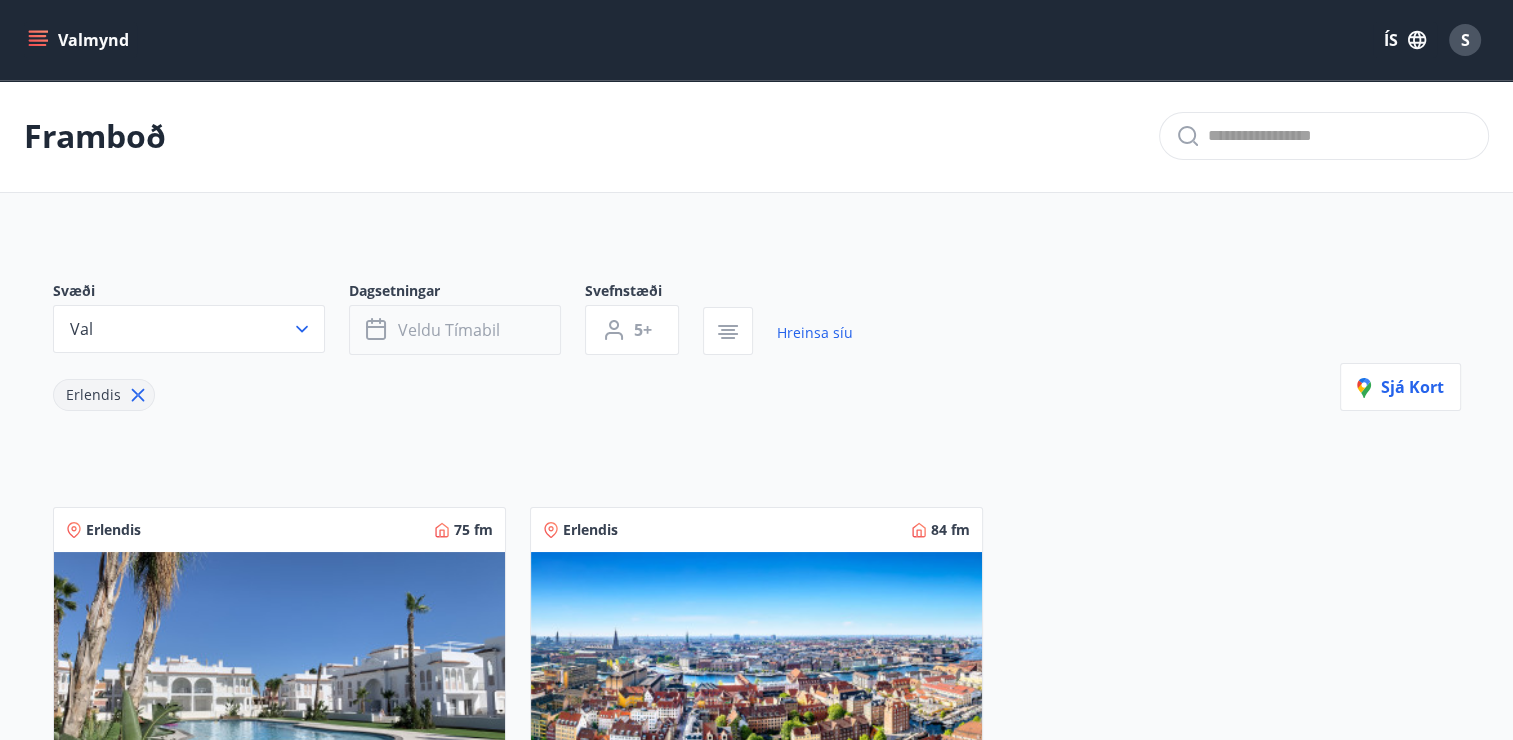 click on "Veldu tímabil" at bounding box center (449, 330) 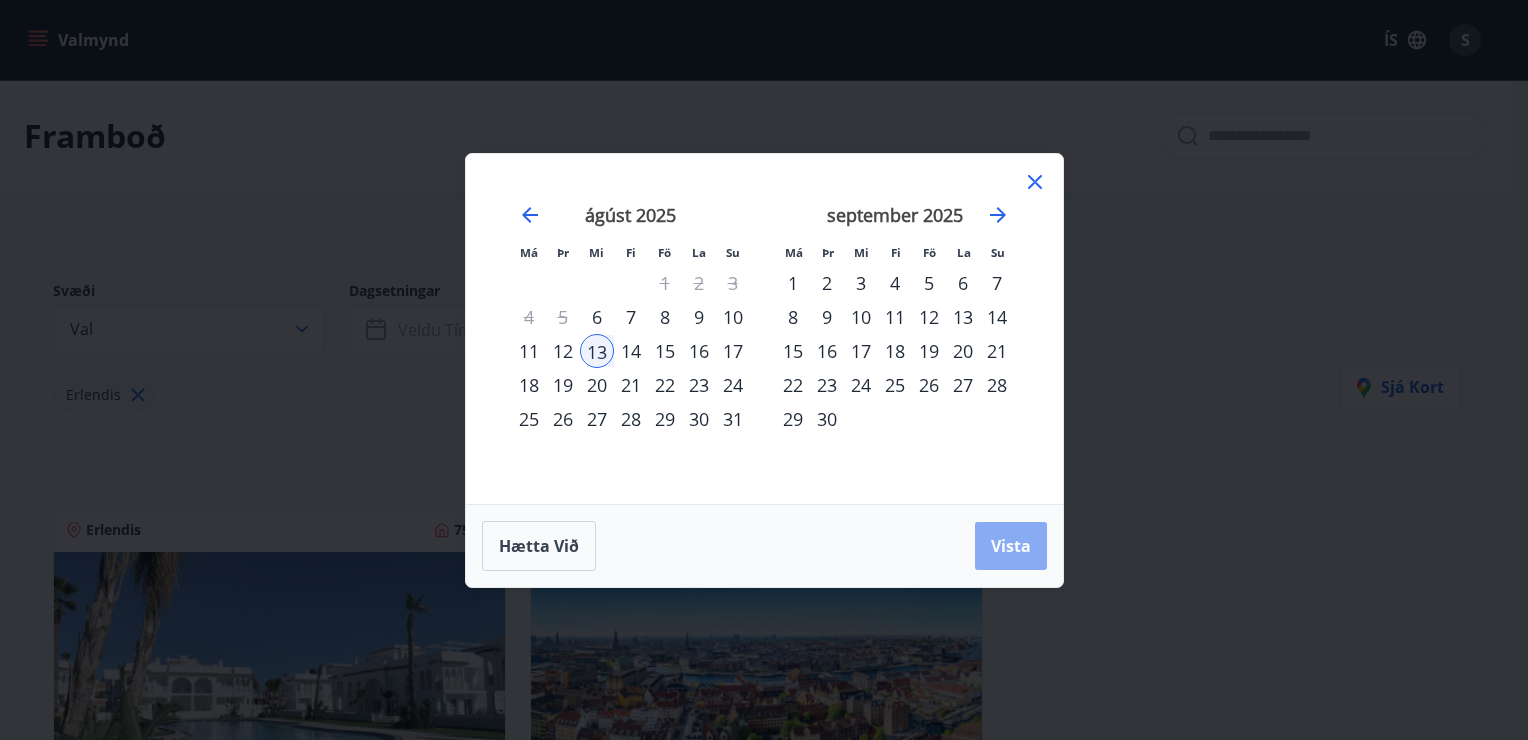 click on "Vista" at bounding box center (1011, 546) 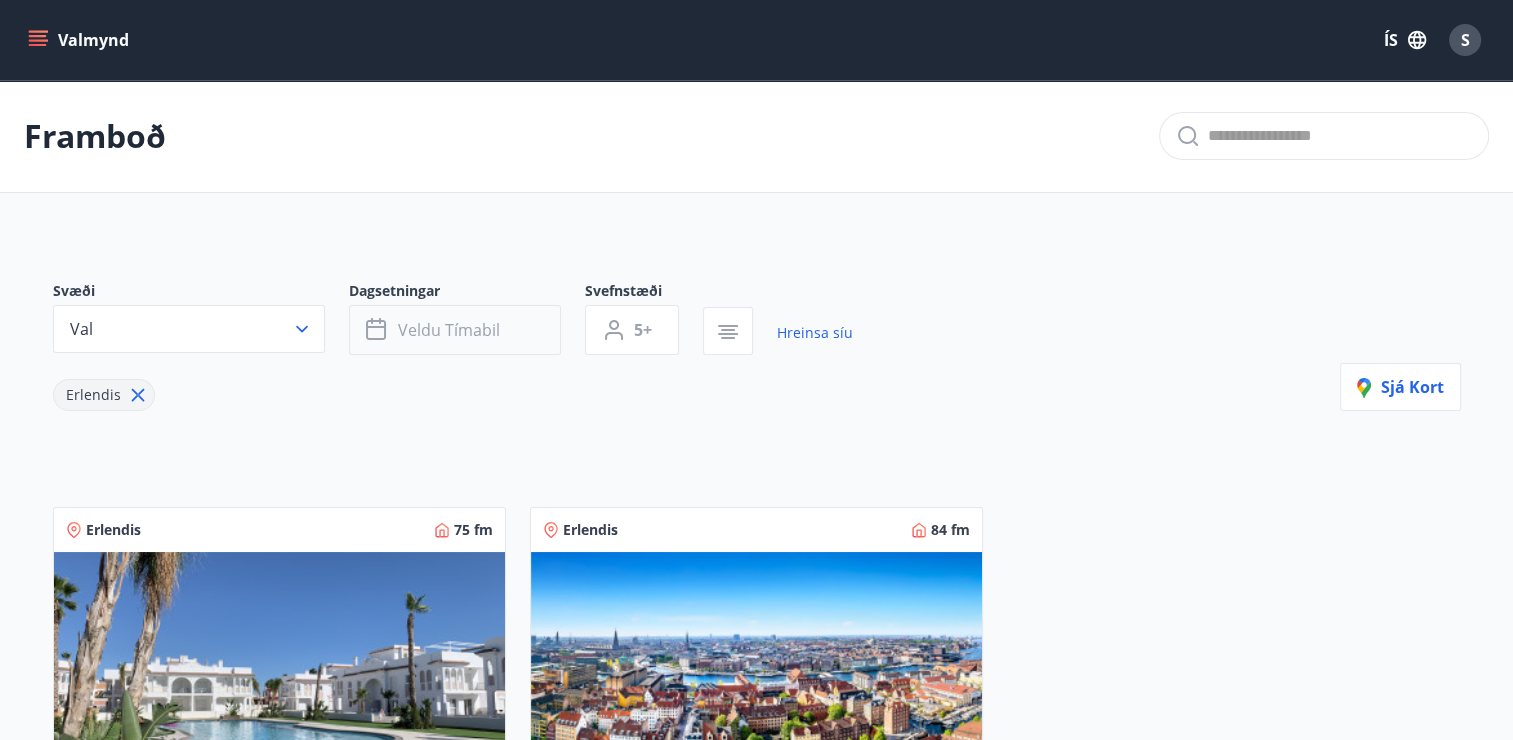 click on "Veldu tímabil" at bounding box center (449, 330) 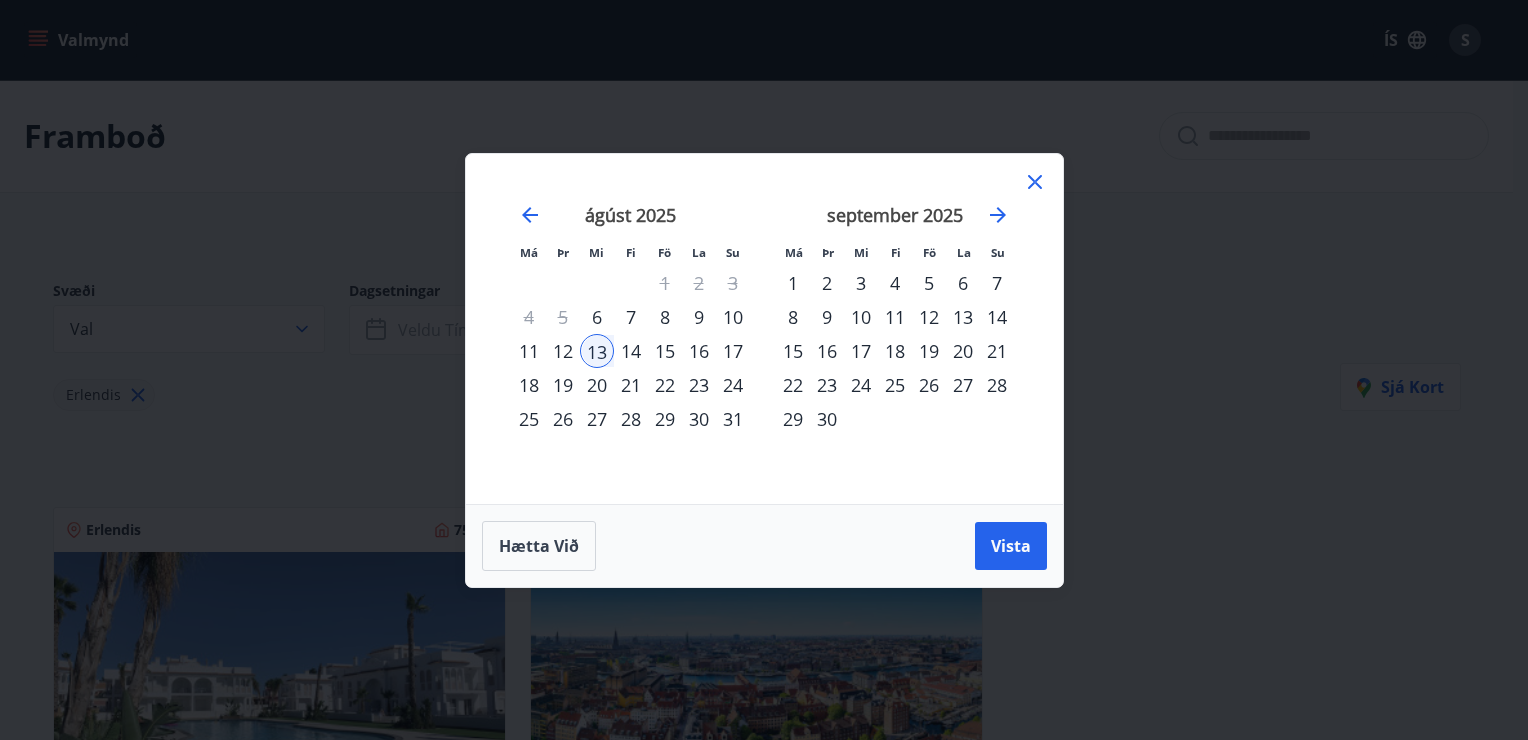 click on "13" at bounding box center [597, 351] 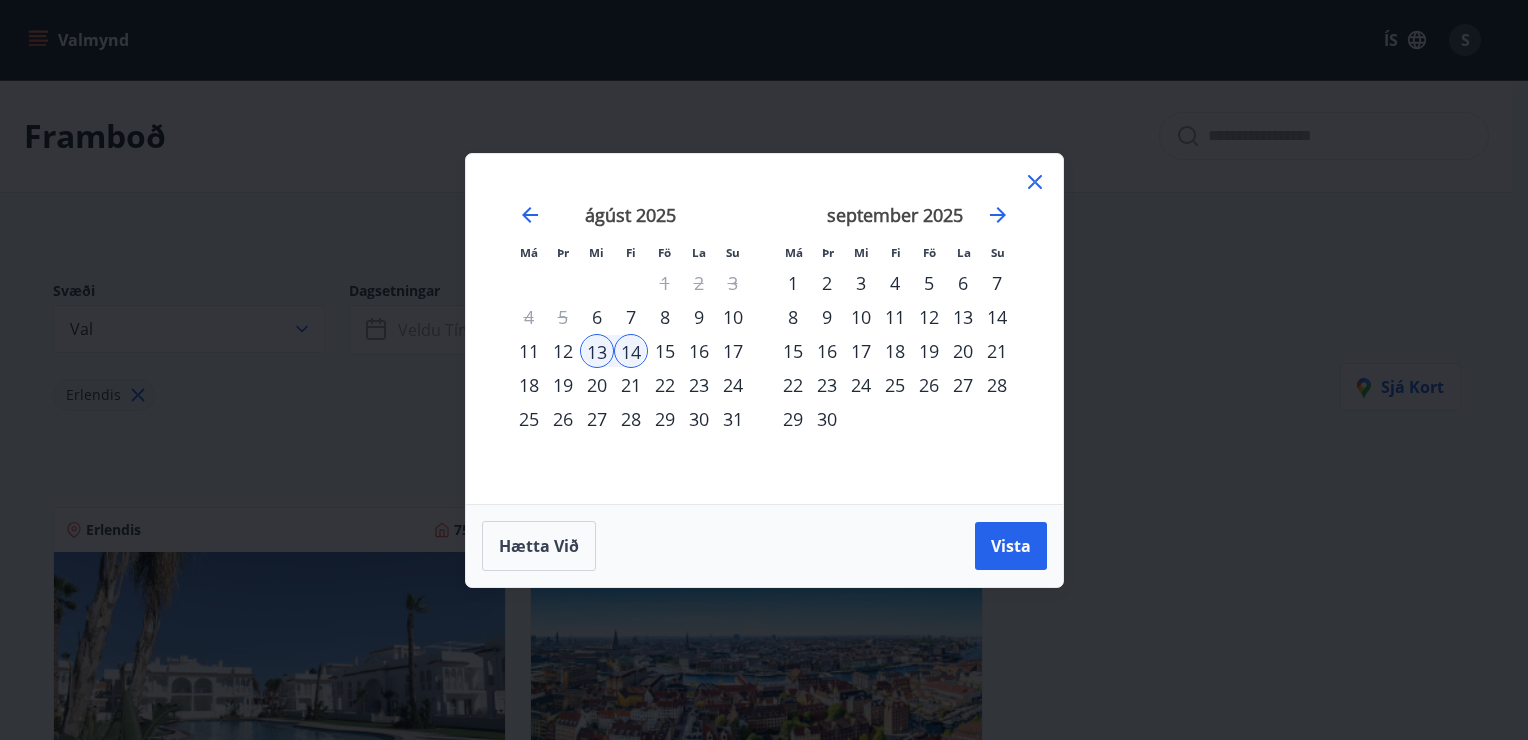 click on "13" at bounding box center [597, 351] 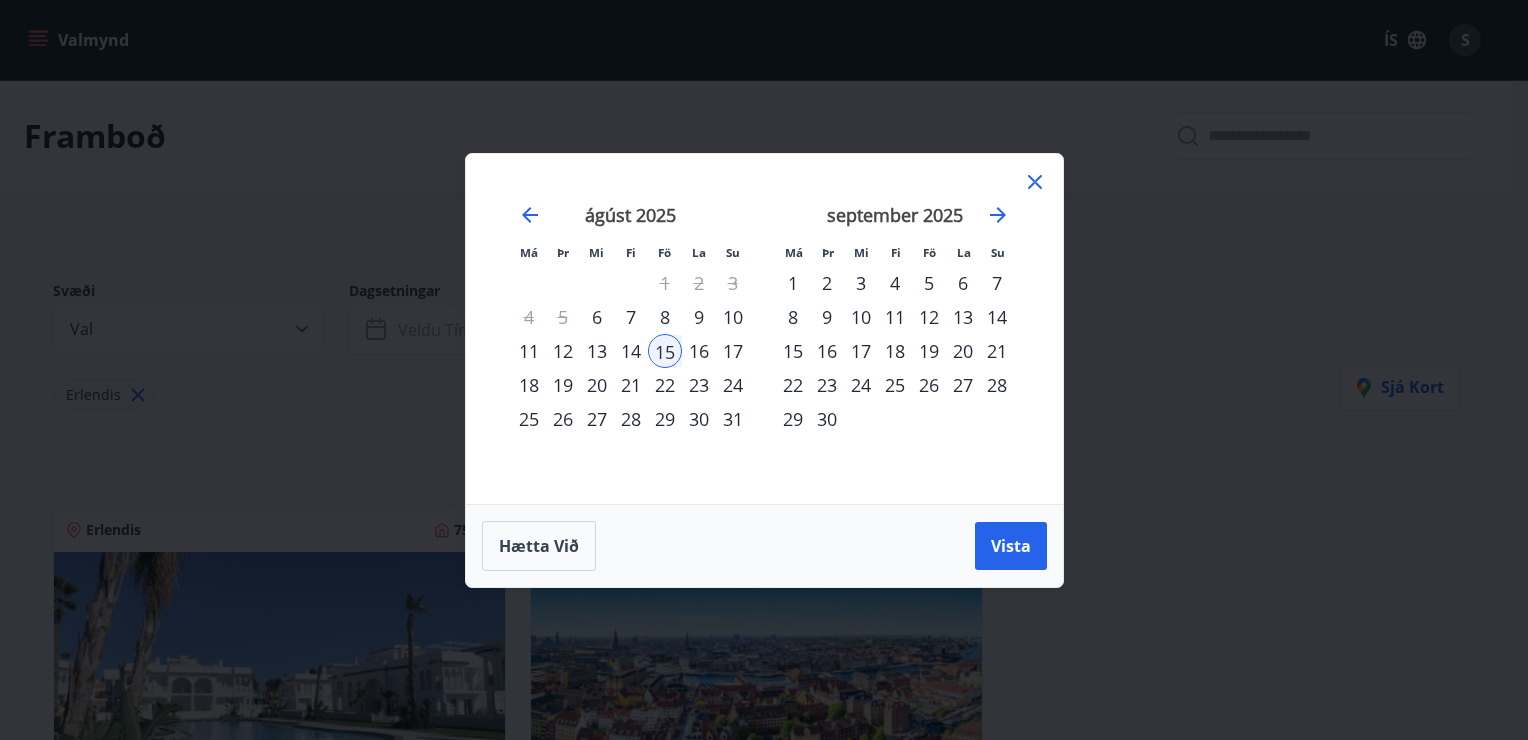 click on "16" at bounding box center (699, 351) 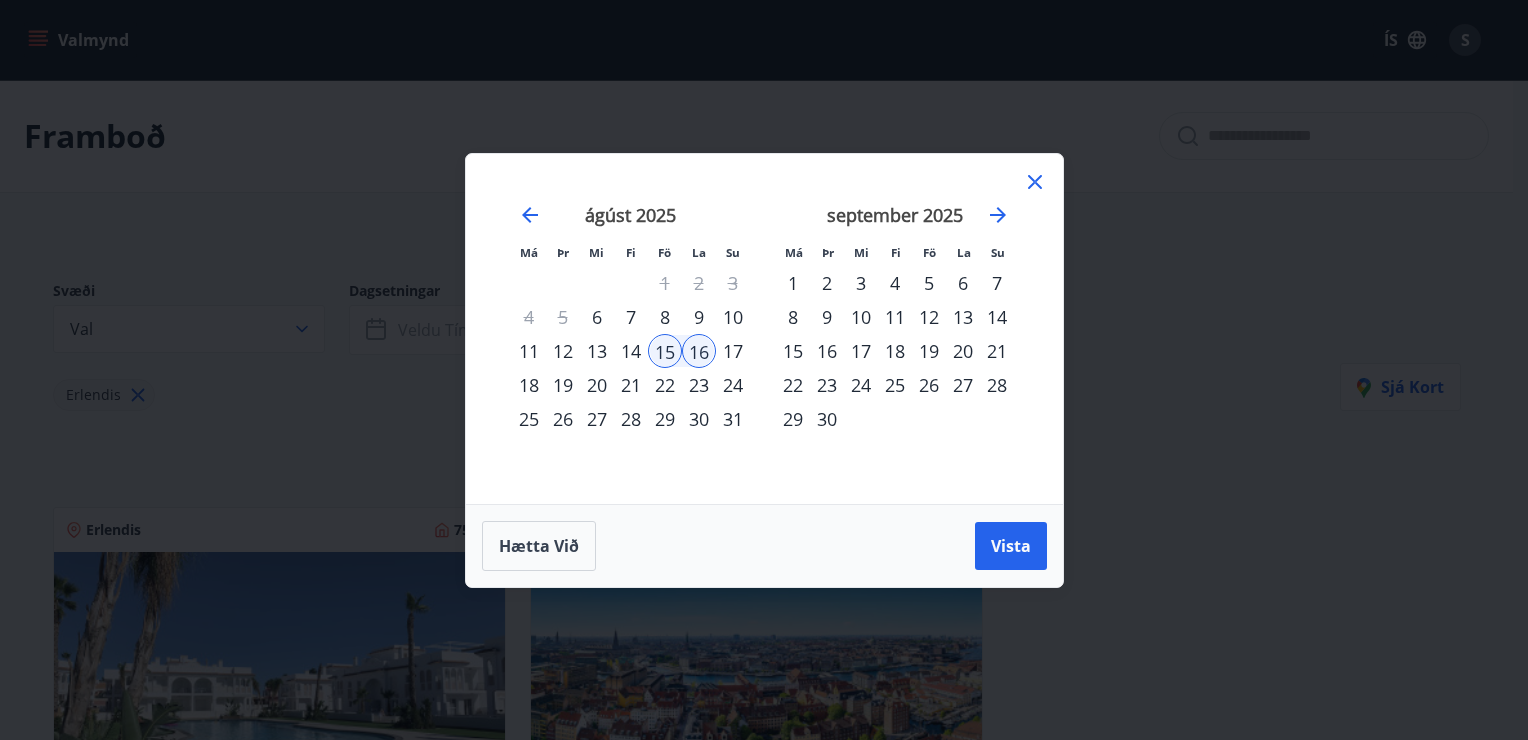click on "17" at bounding box center (733, 351) 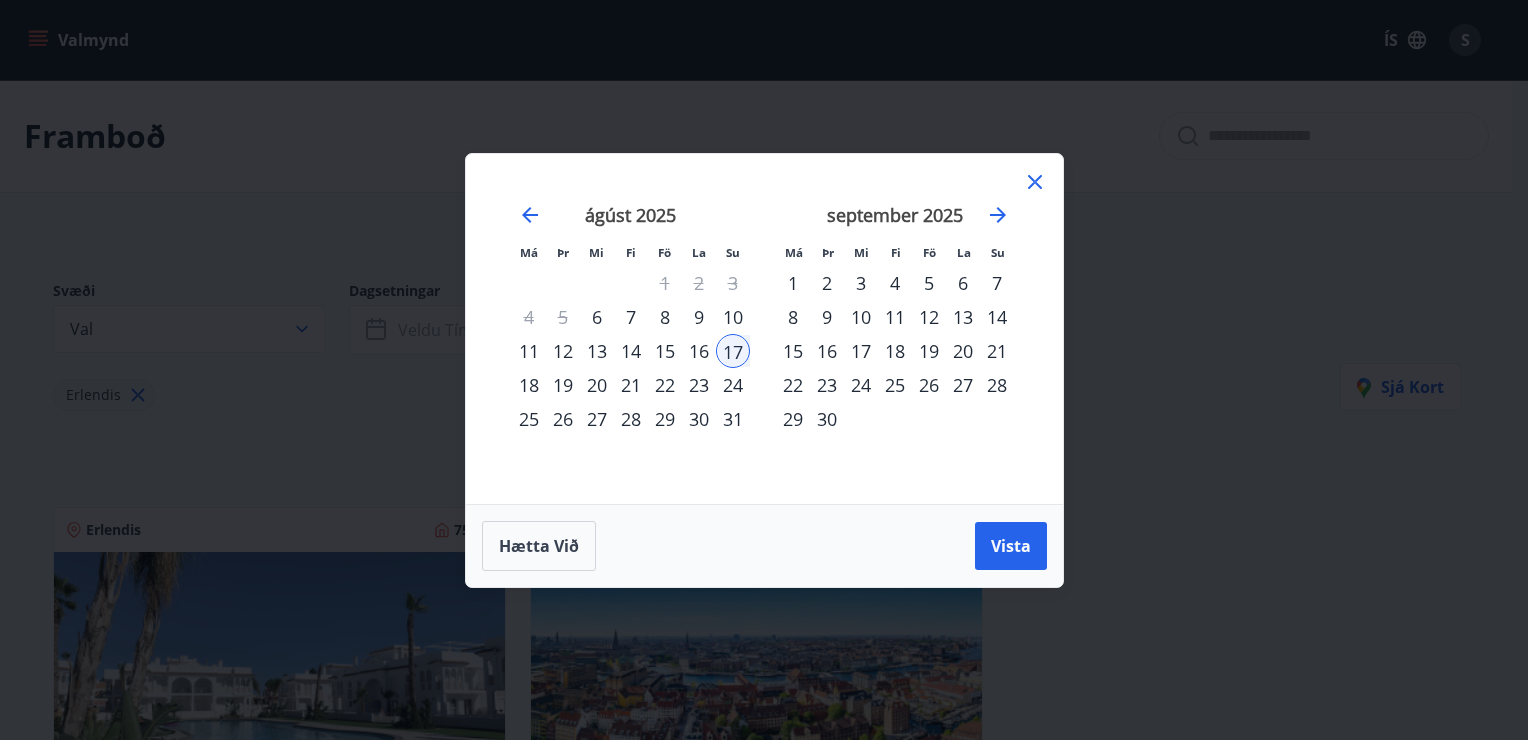 click on "18" at bounding box center (529, 385) 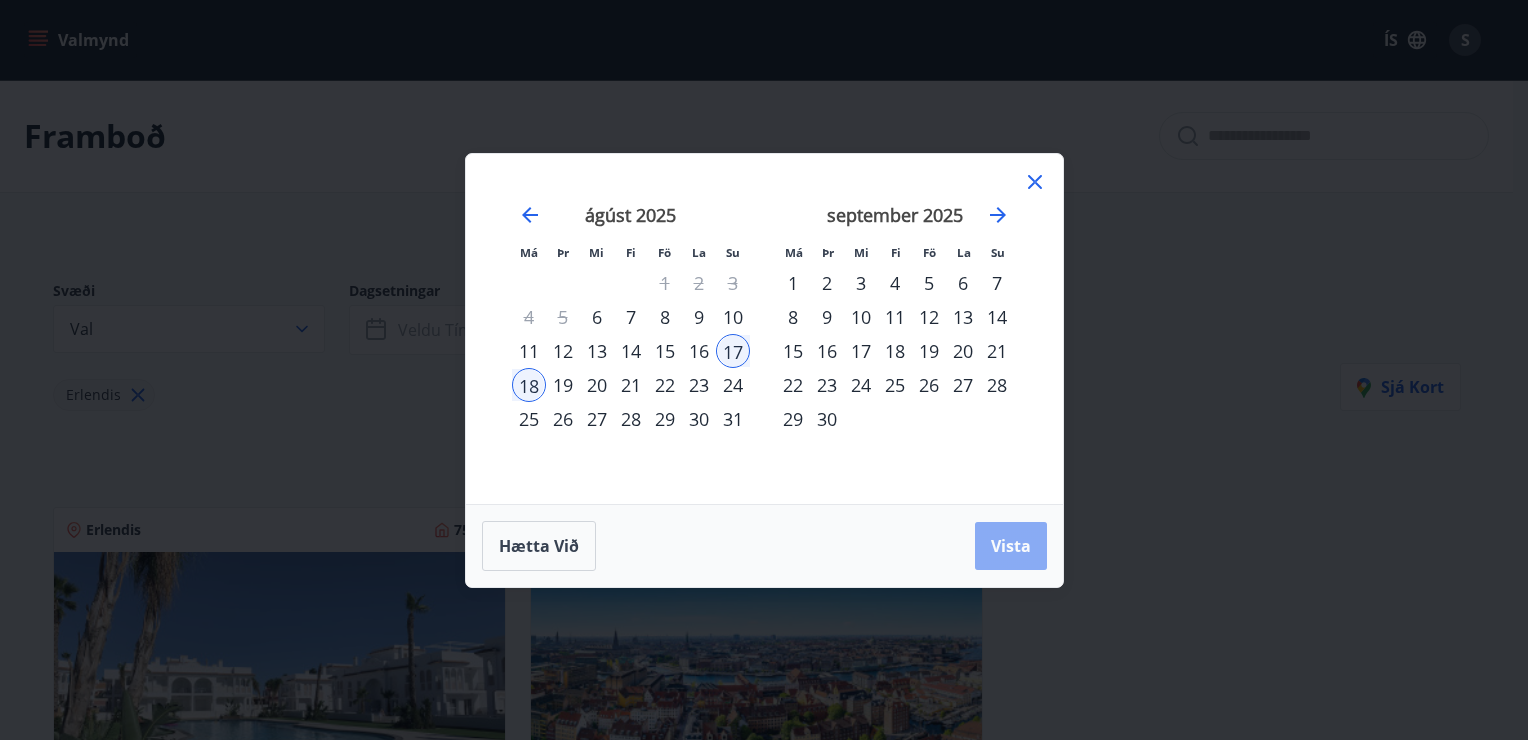 click on "Vista" at bounding box center [1011, 546] 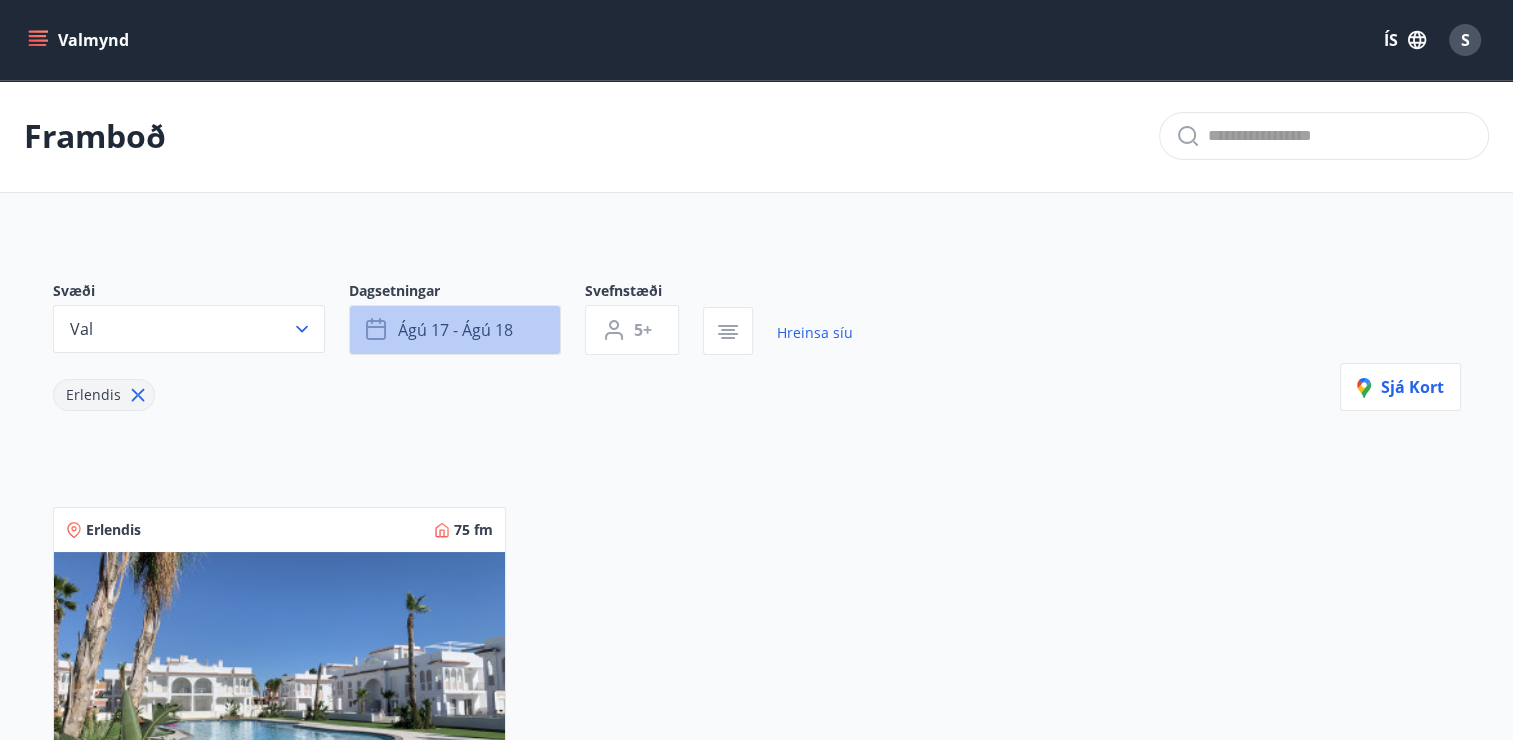 click on "ágú 17 - ágú 18" at bounding box center (455, 330) 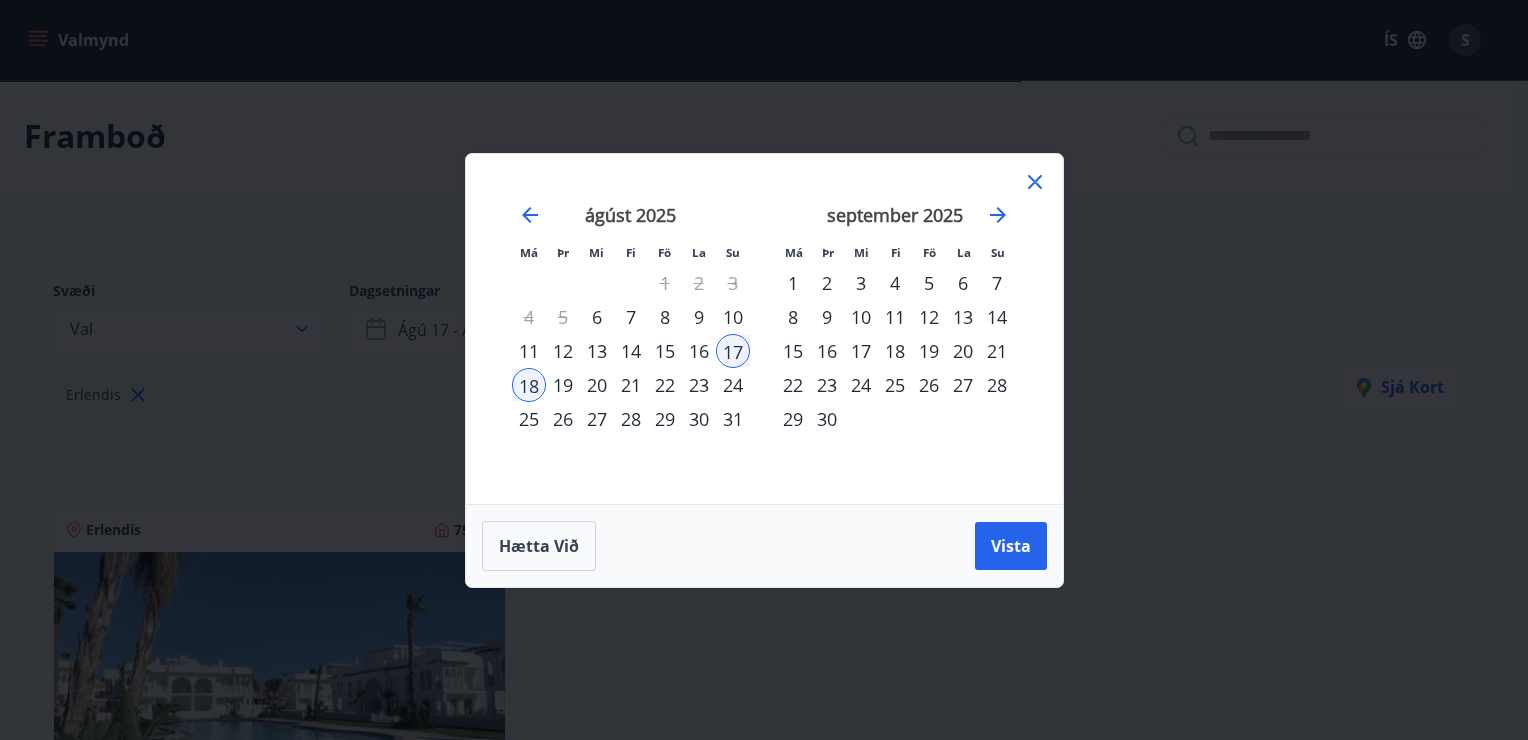 click on "13" at bounding box center (597, 351) 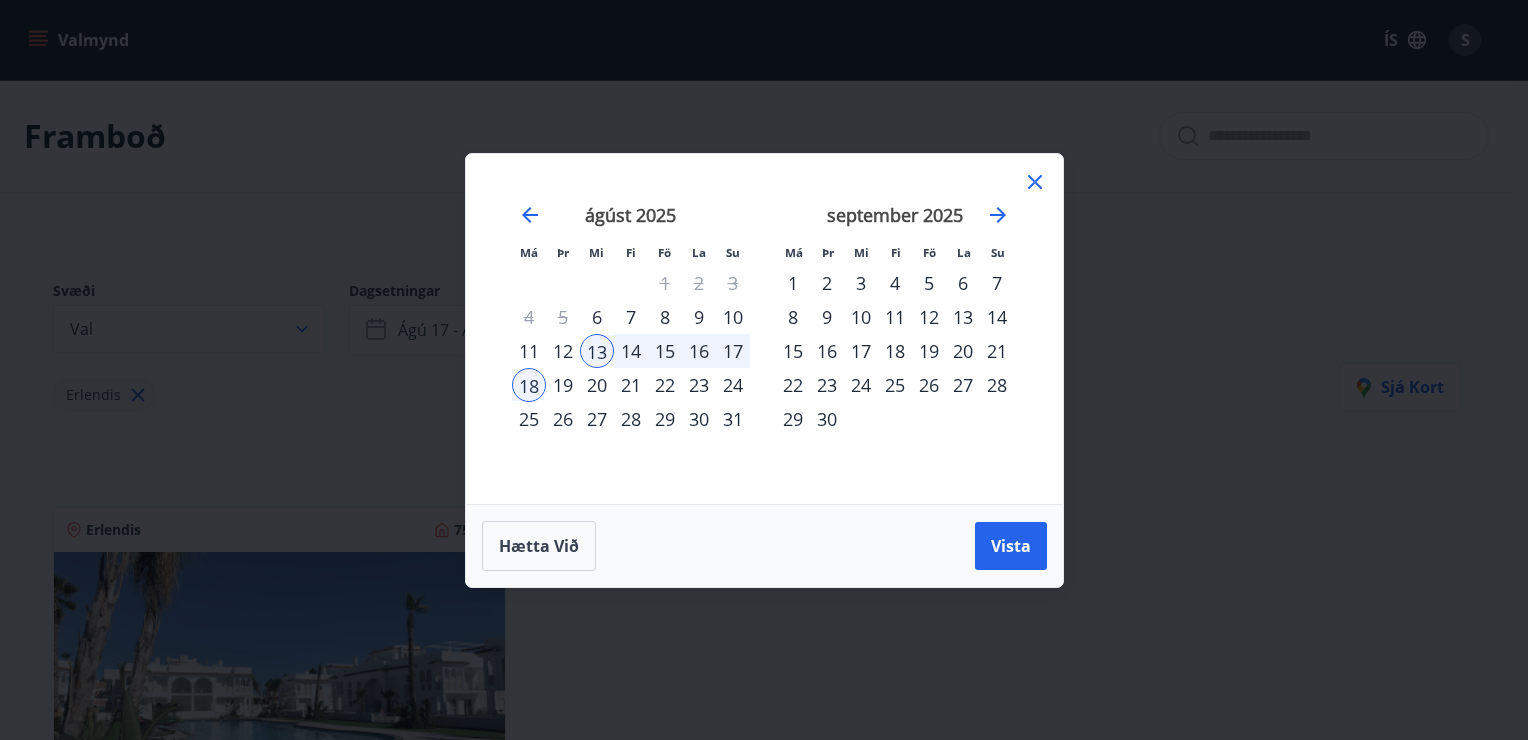 click on "20" at bounding box center (597, 385) 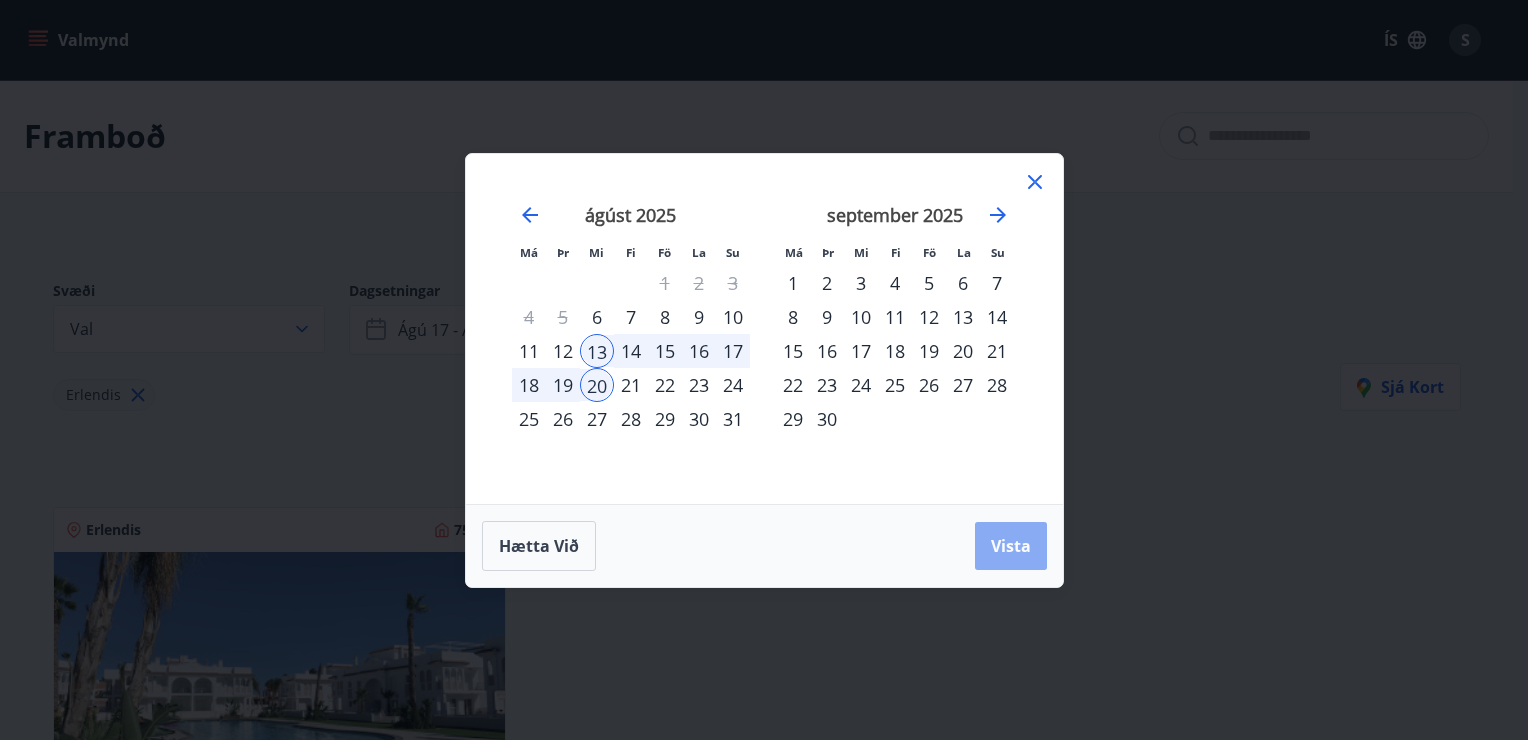 click on "Vista" at bounding box center (1011, 546) 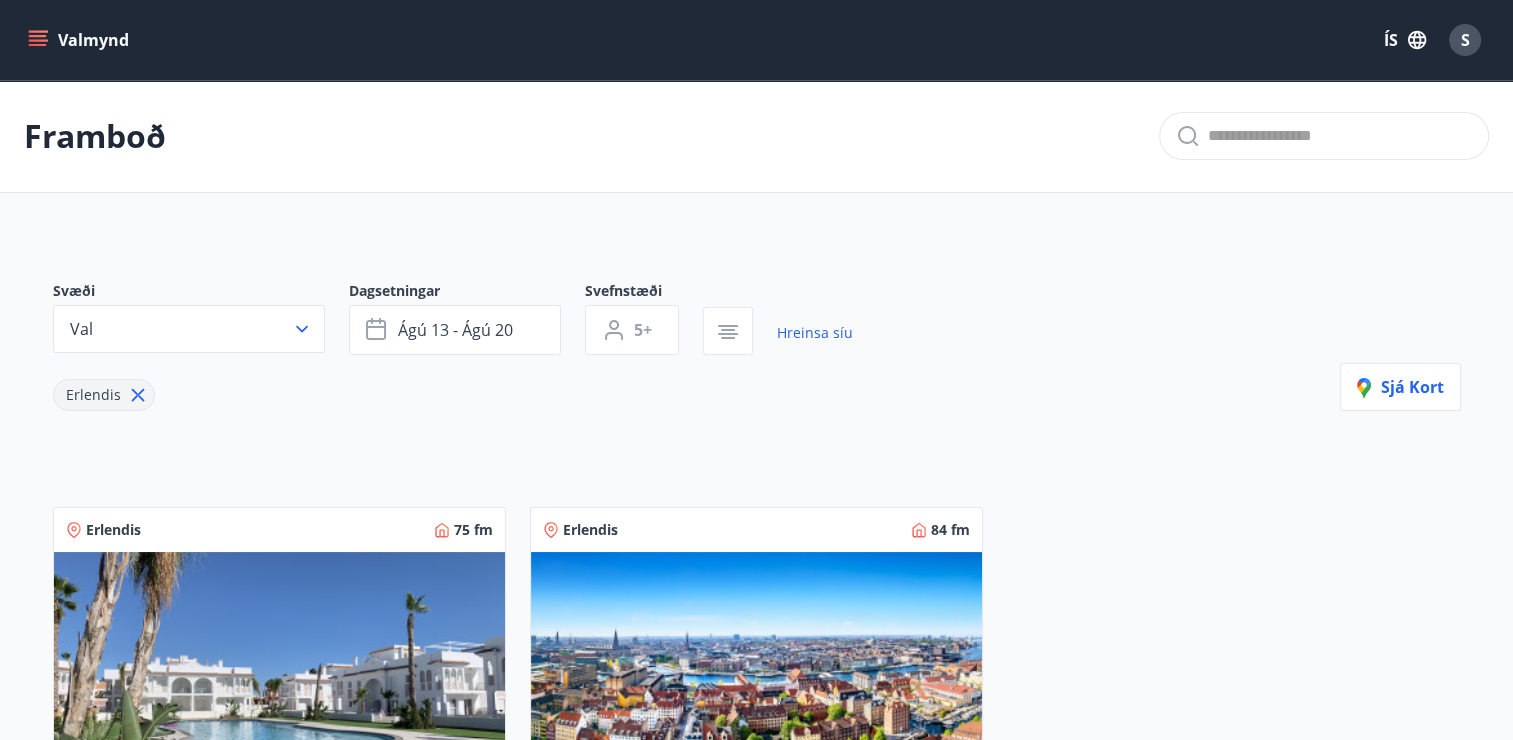 scroll, scrollTop: 0, scrollLeft: 0, axis: both 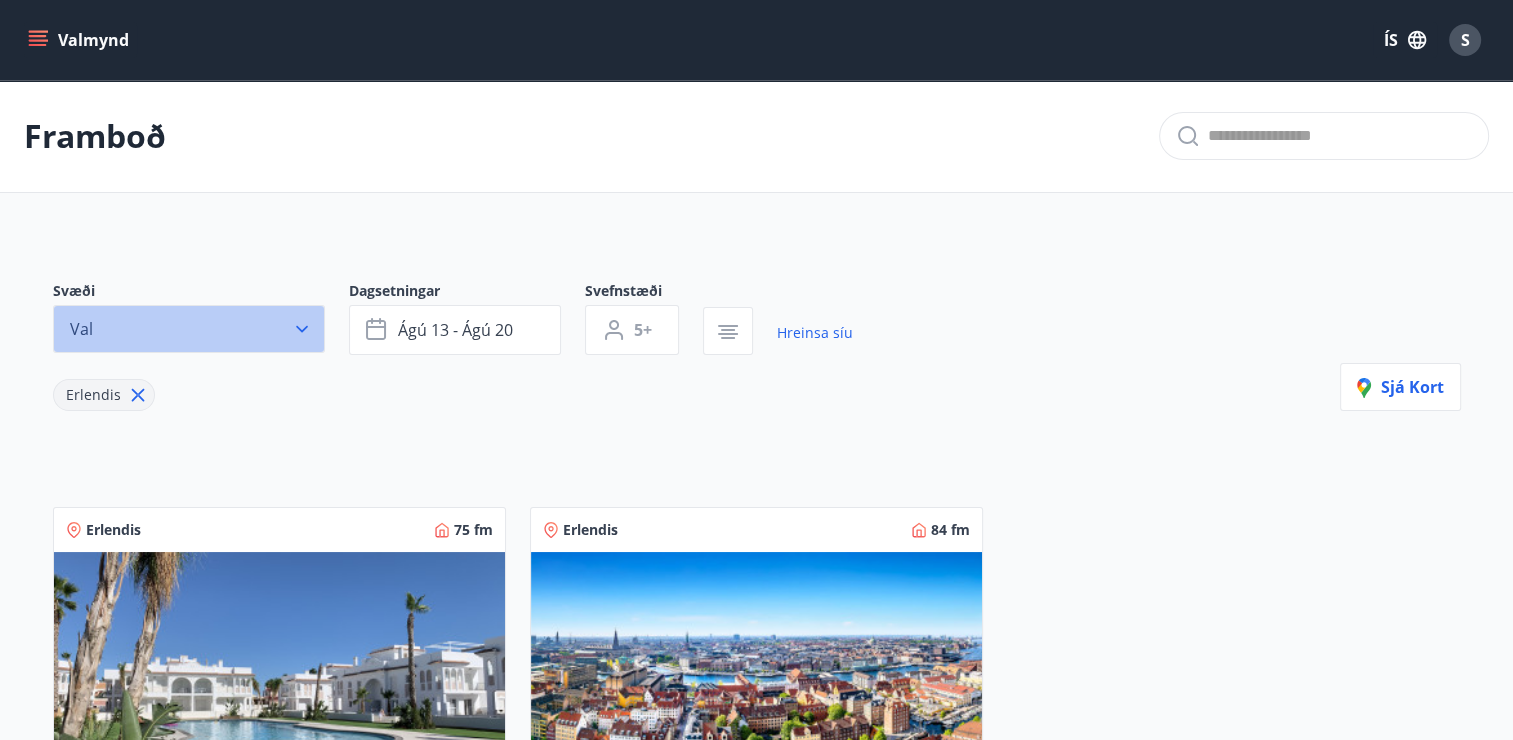 click on "Val" at bounding box center (189, 329) 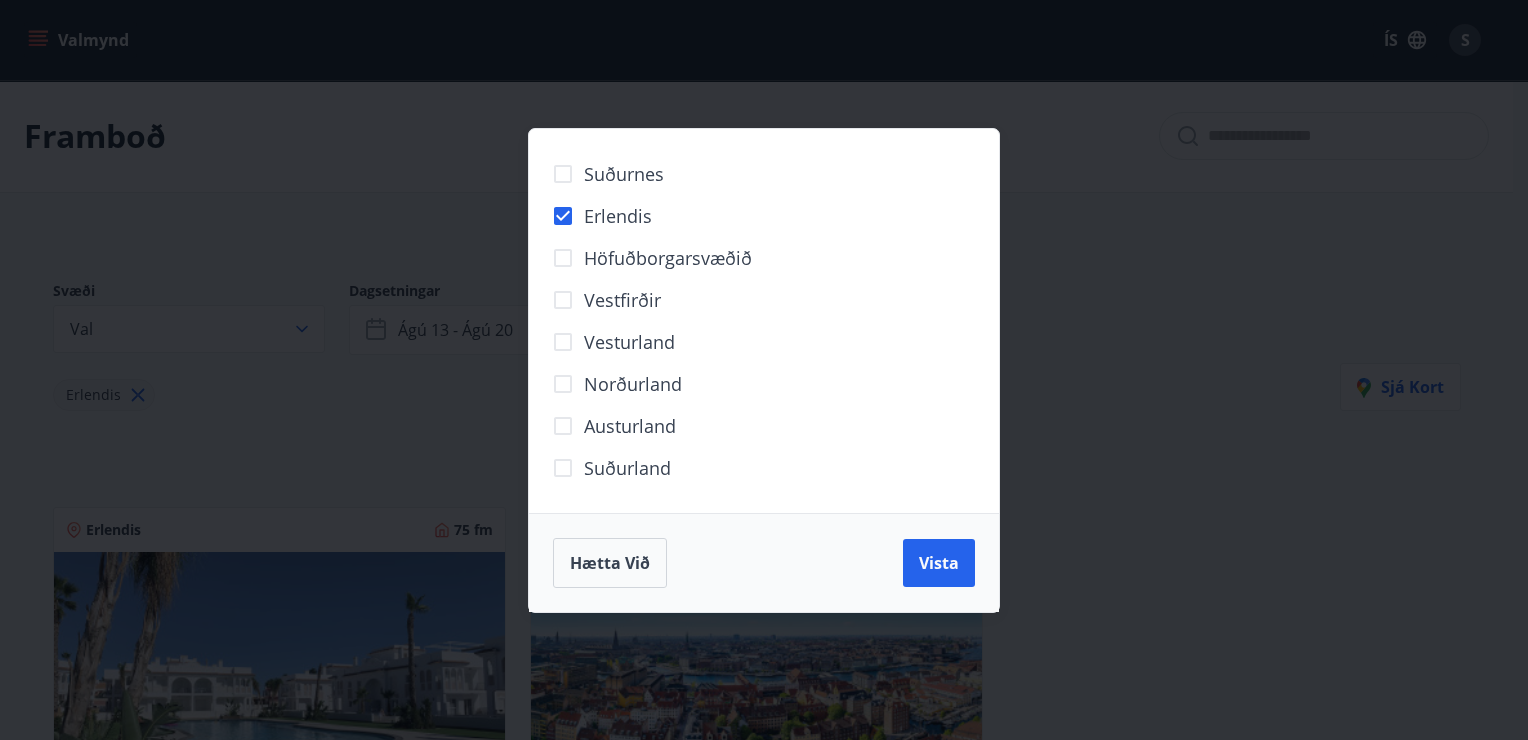 click on "Suðurnes Erlendis Höfuðborgarsvæðið Vestfirðir Vesturland Norðurland Austurland Suðurland Hætta við Vista" at bounding box center (764, 370) 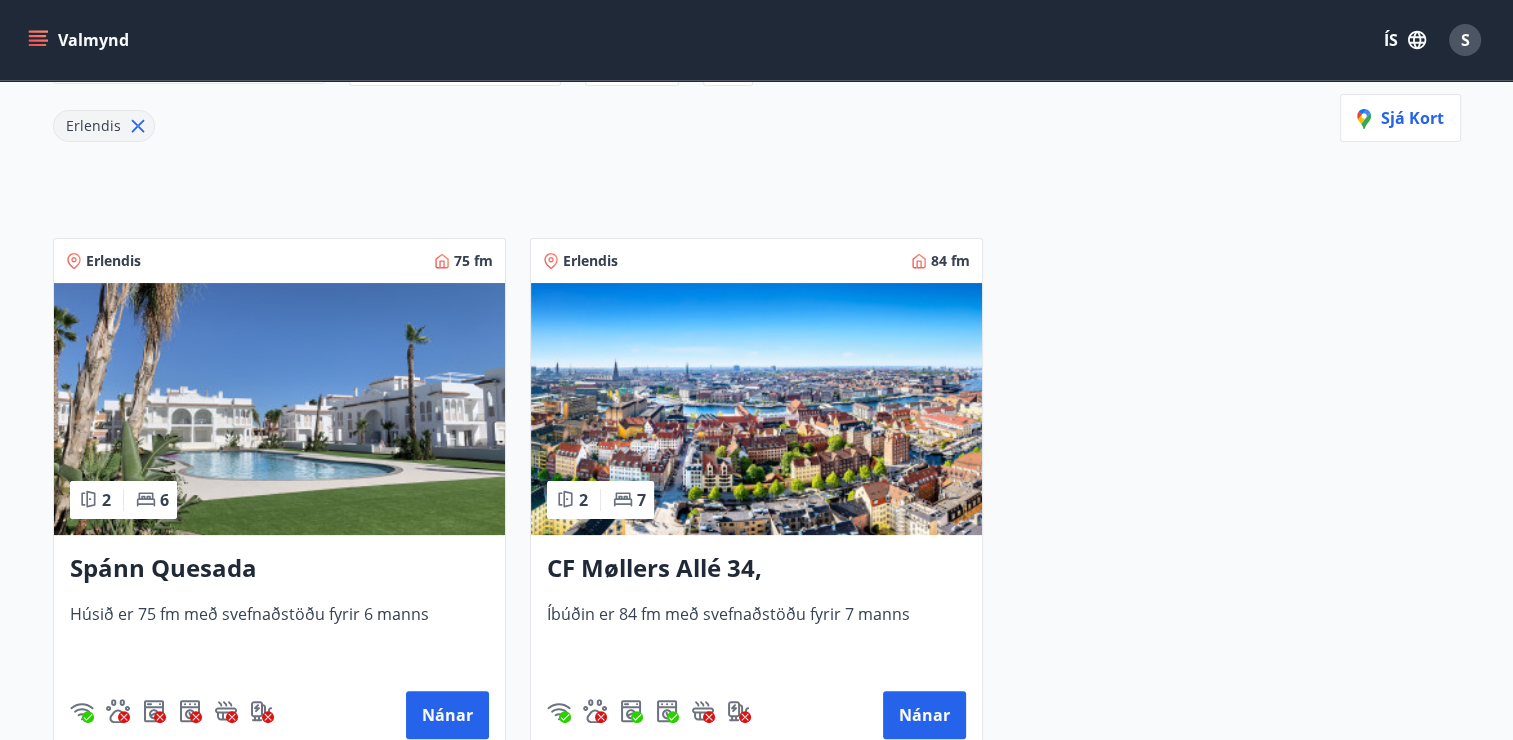 scroll, scrollTop: 400, scrollLeft: 0, axis: vertical 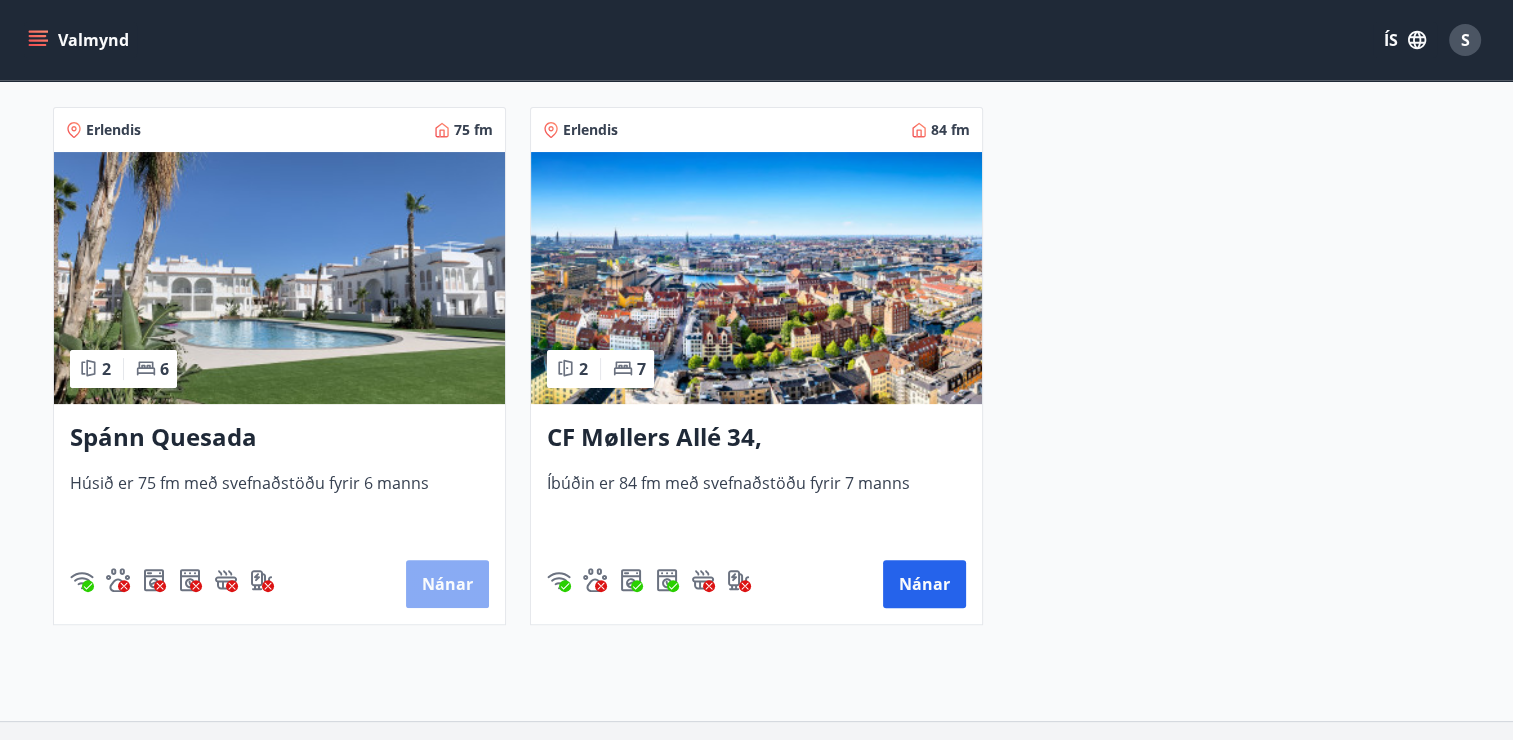click on "Nánar" at bounding box center [447, 584] 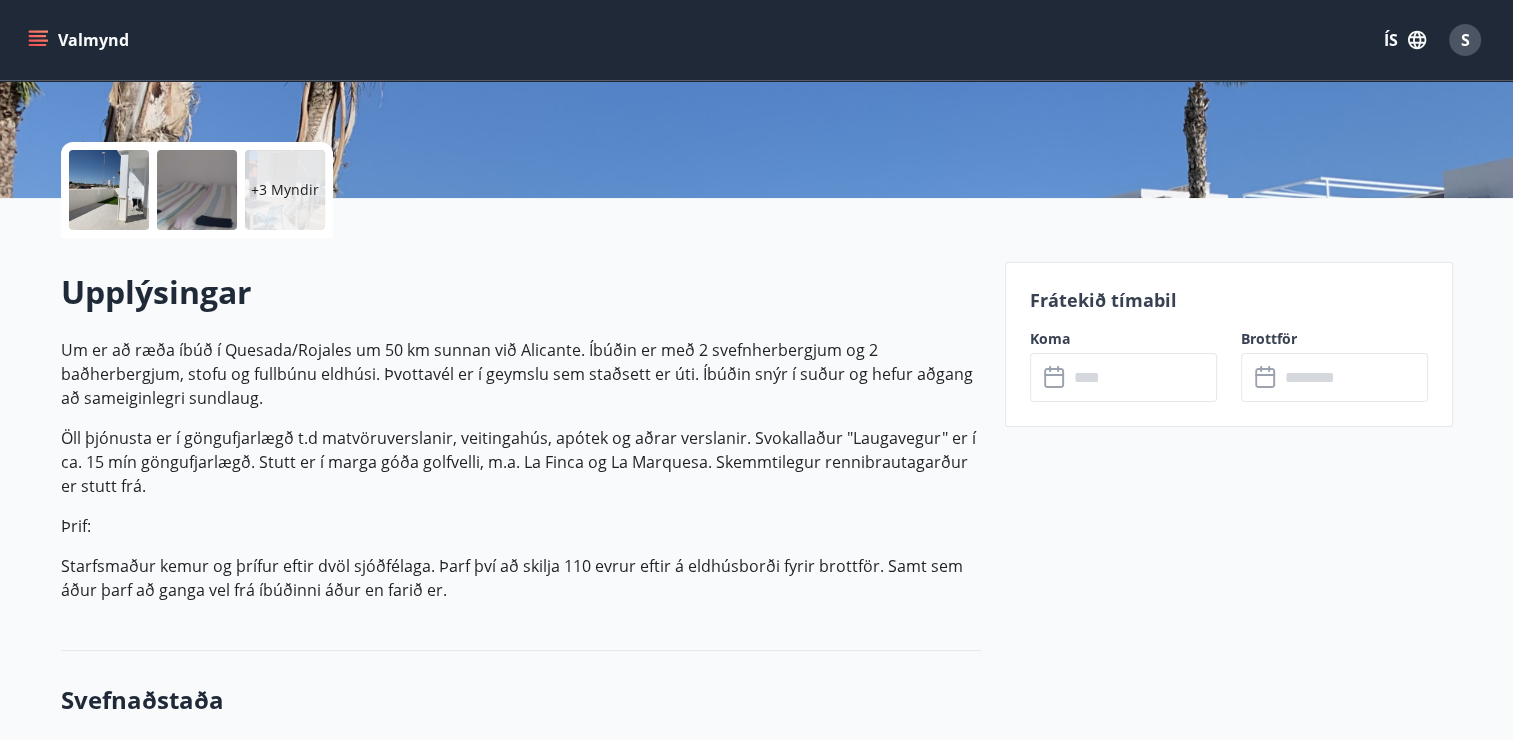 scroll, scrollTop: 100, scrollLeft: 0, axis: vertical 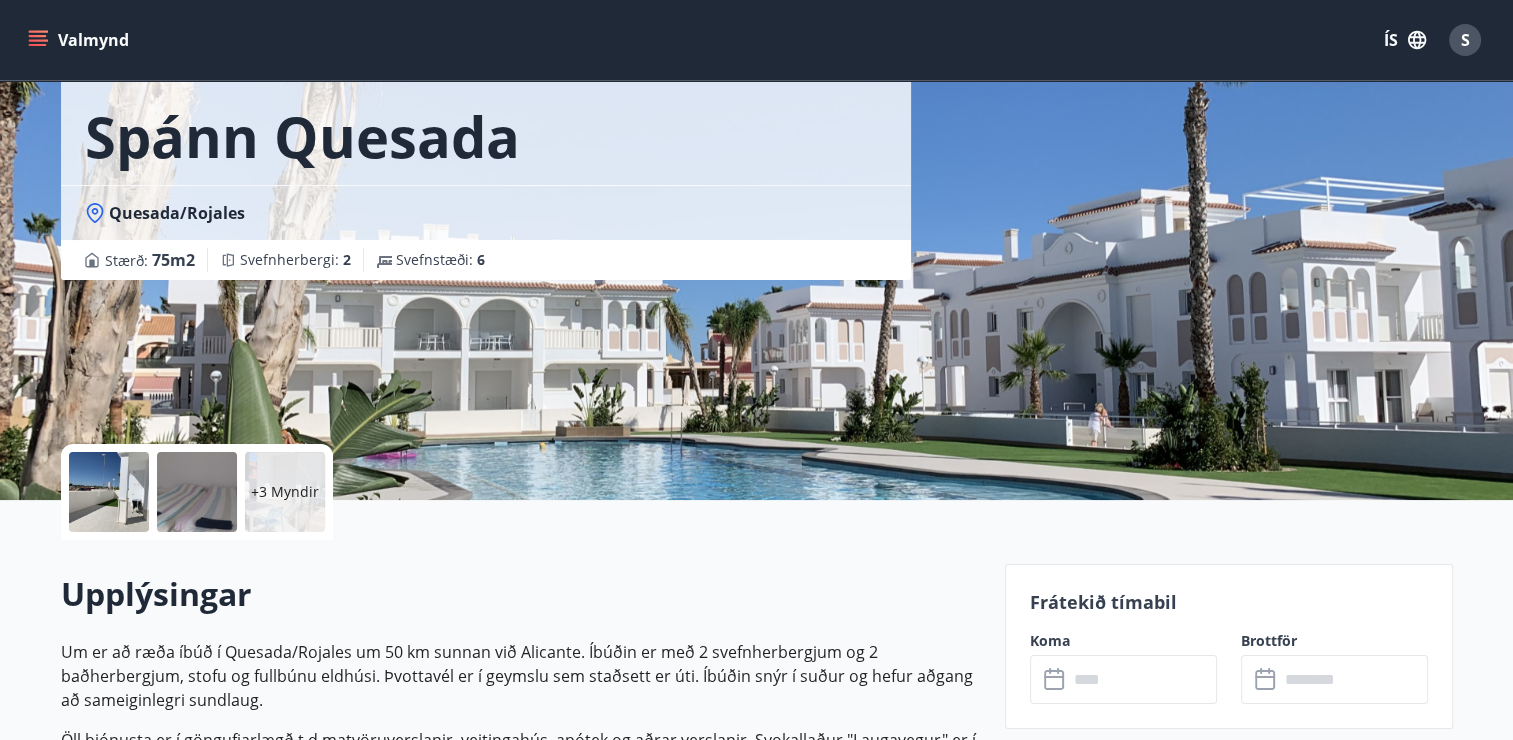 click at bounding box center (1142, 679) 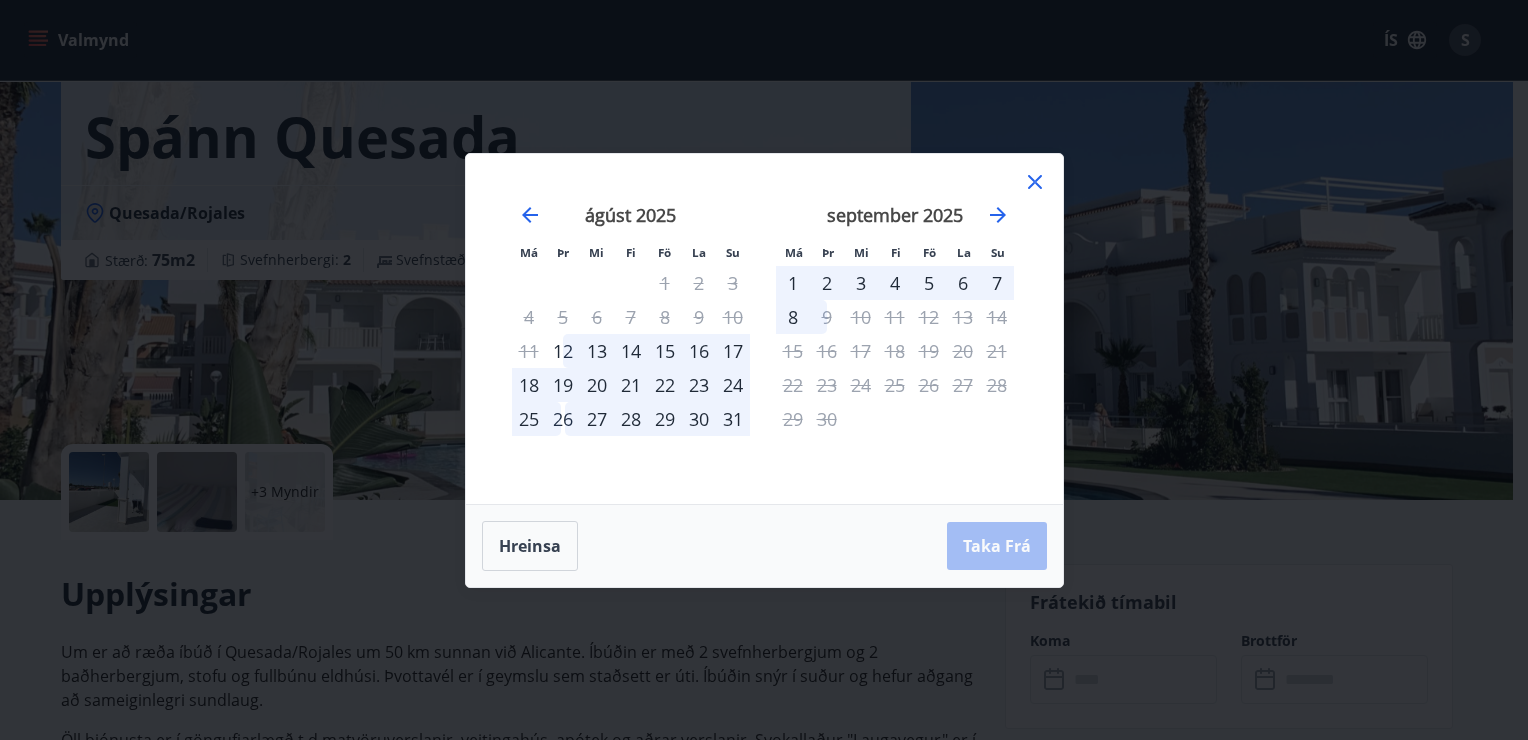 click on "13" at bounding box center (597, 351) 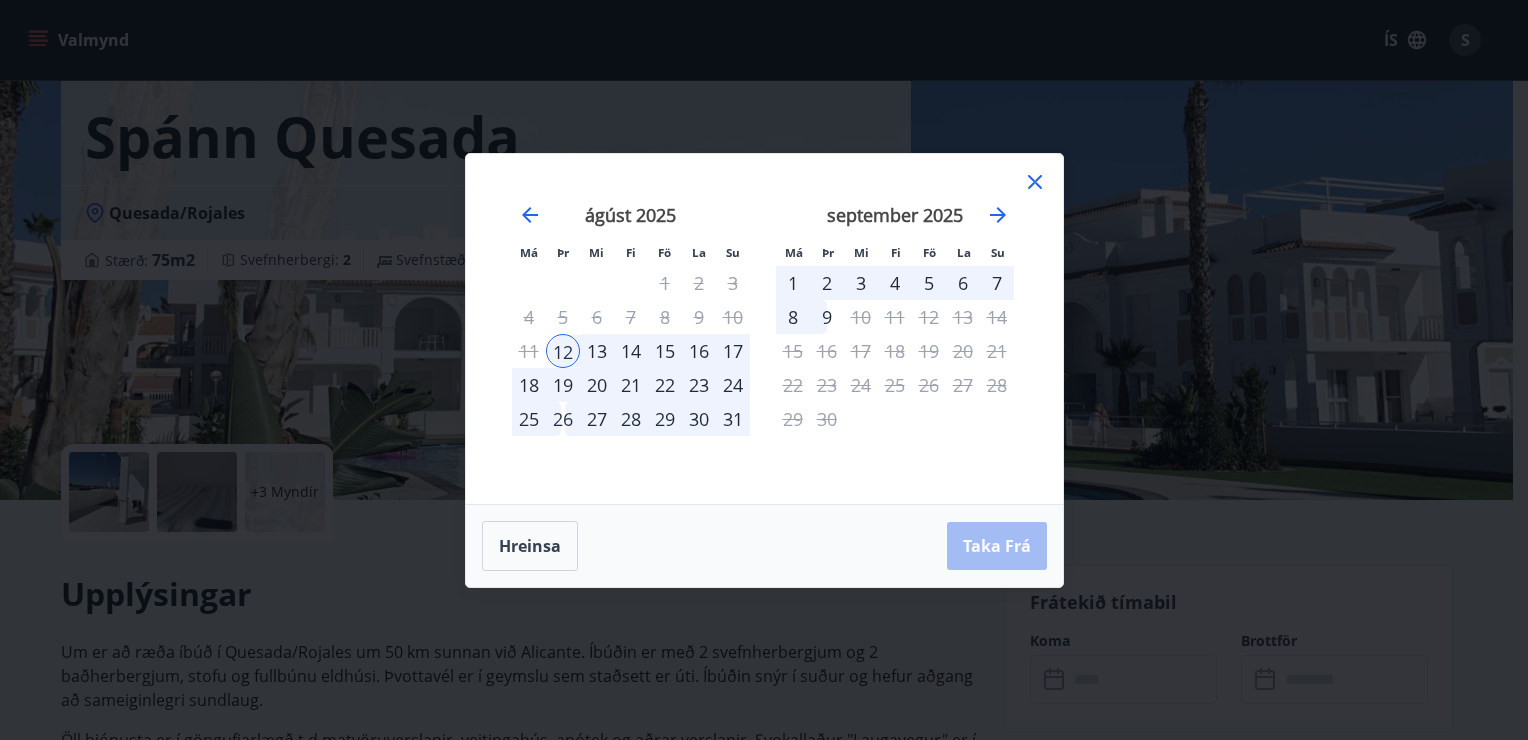 click on "19" at bounding box center [563, 385] 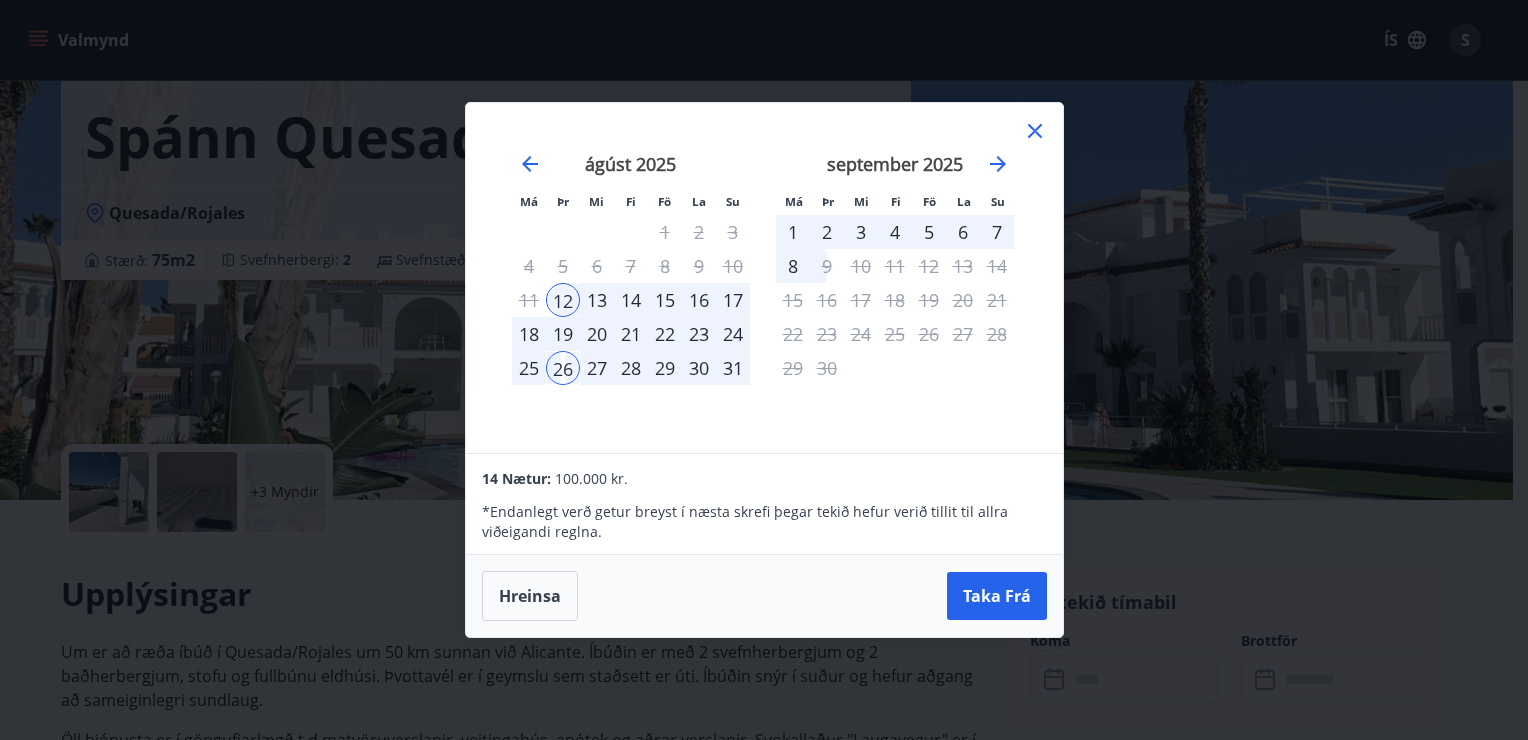 click 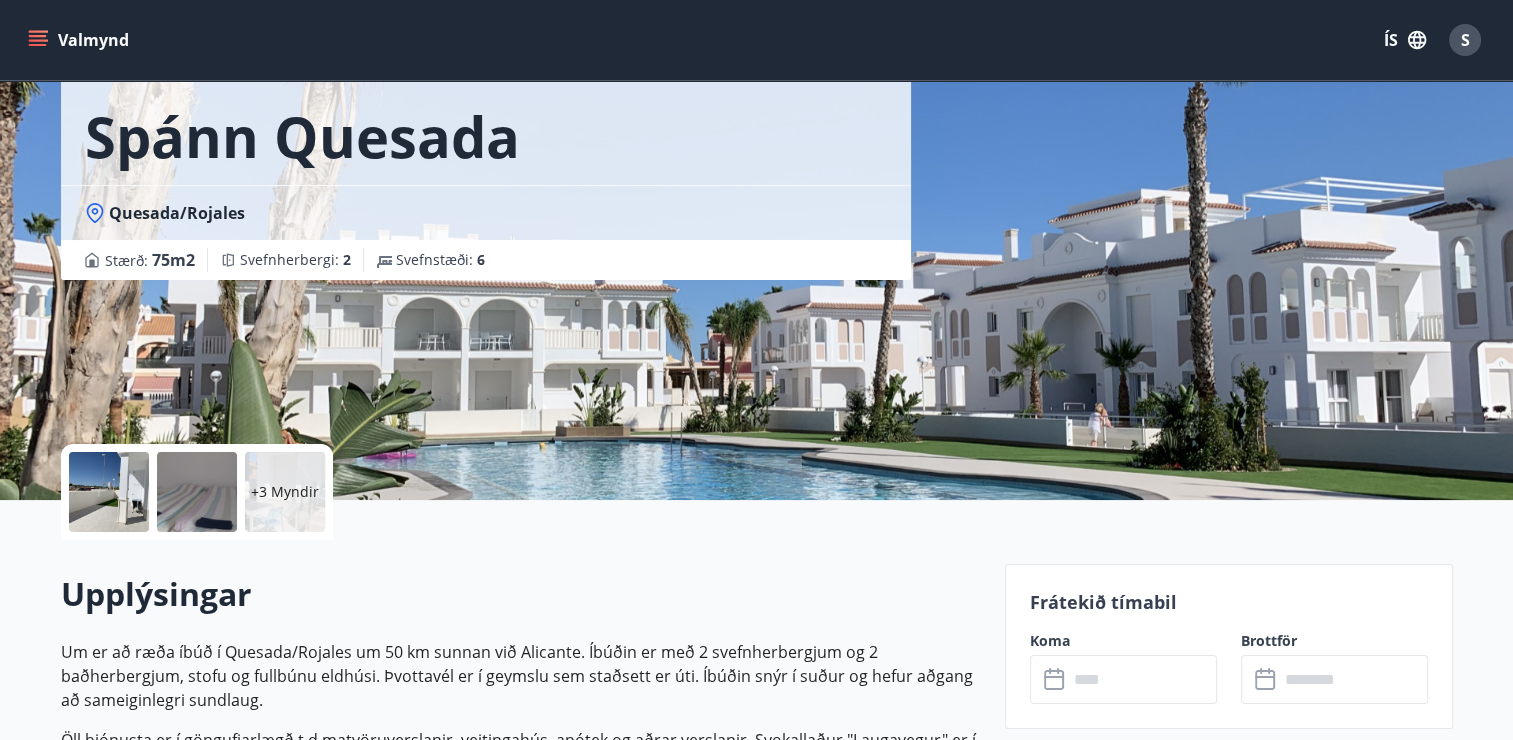 click on "Valmynd" at bounding box center (80, 40) 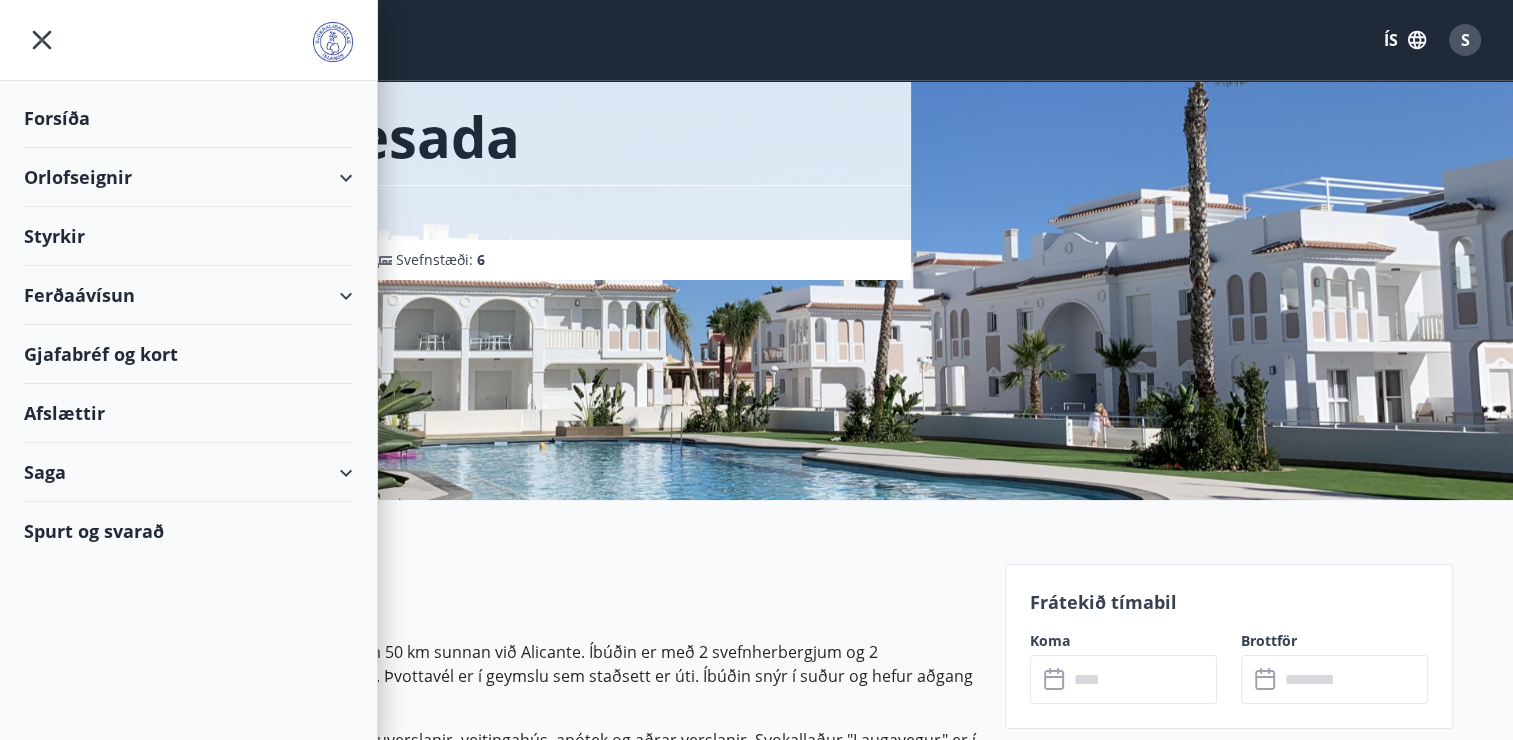 click on "Orlofseignir" at bounding box center (188, 177) 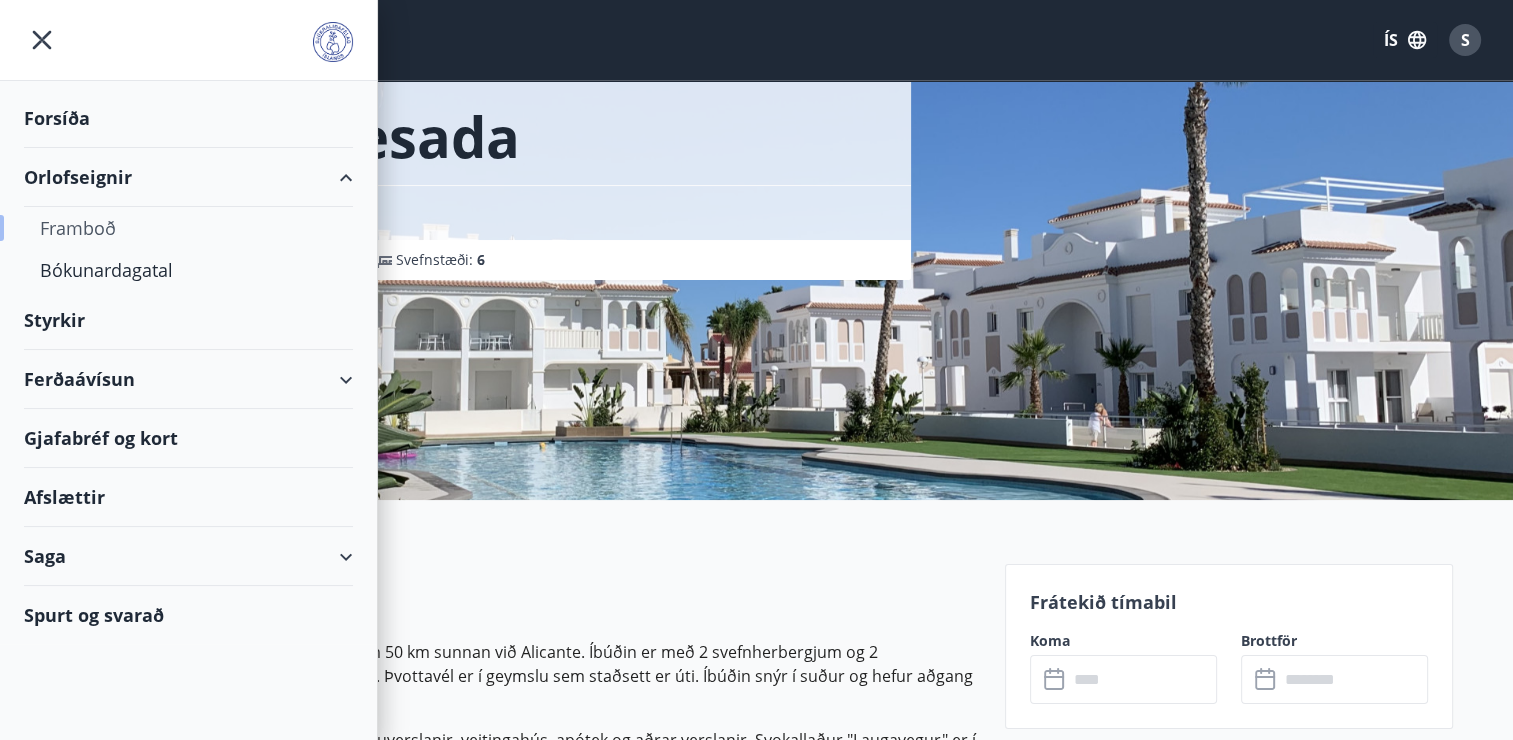 click on "Framboð" at bounding box center (188, 228) 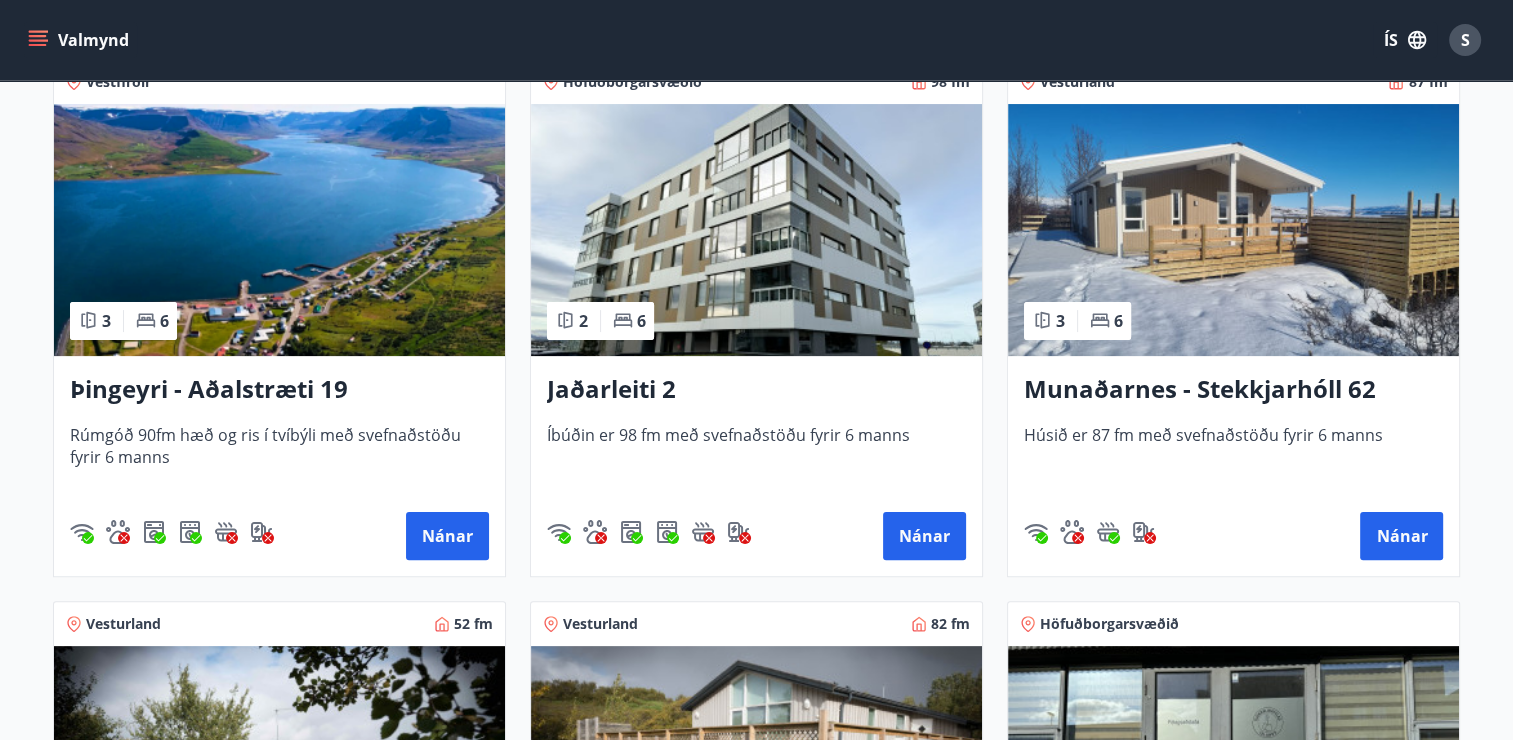 scroll, scrollTop: 0, scrollLeft: 0, axis: both 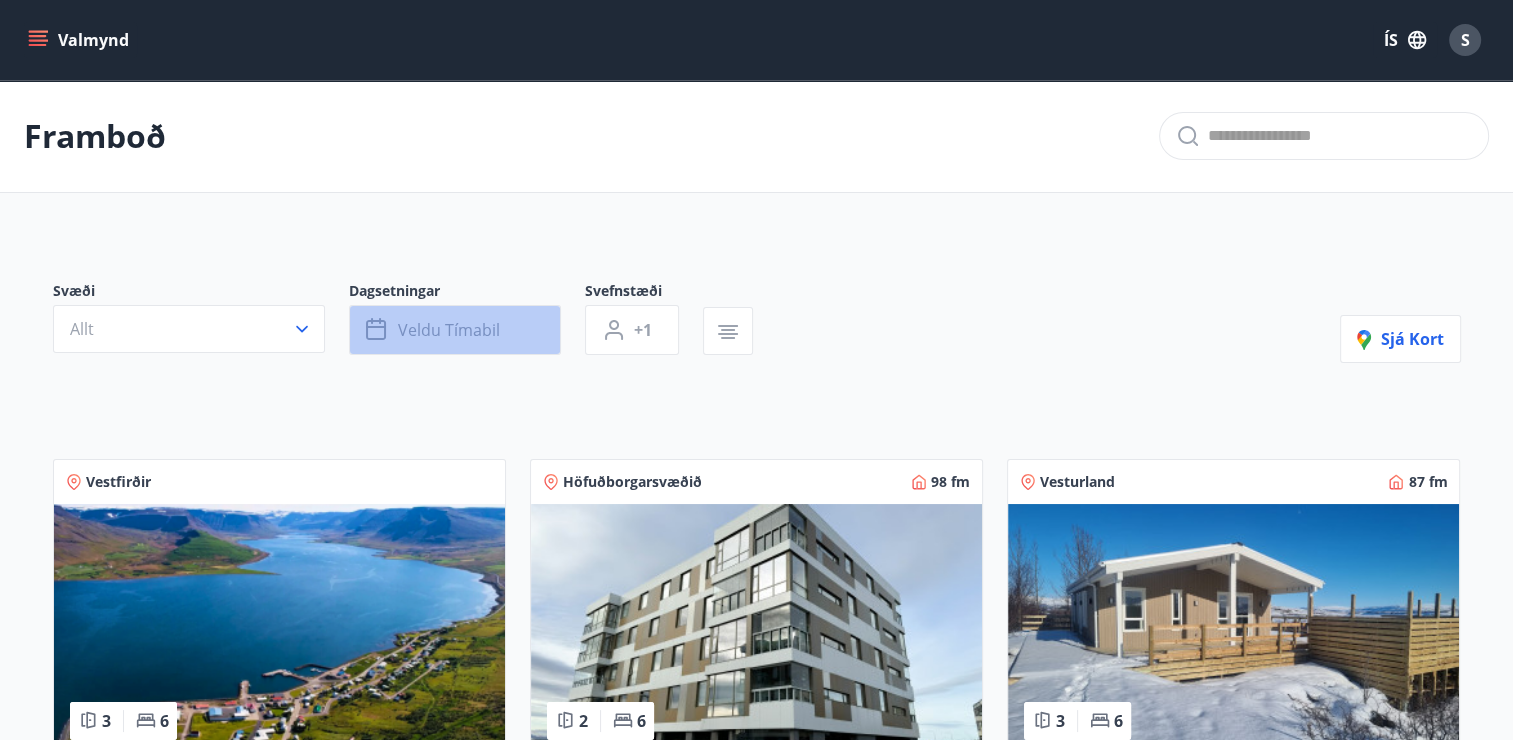 click on "Veldu tímabil" at bounding box center (449, 330) 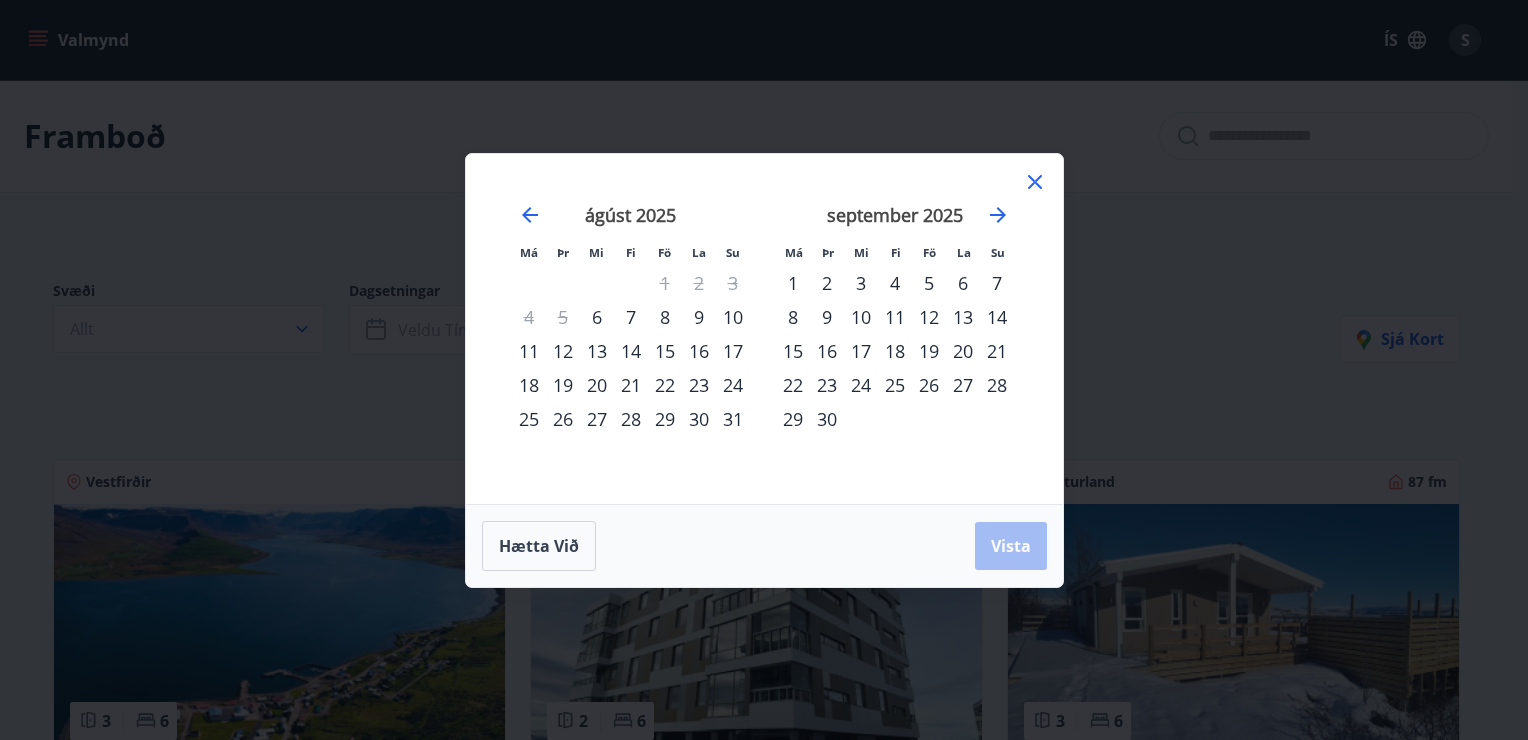 click 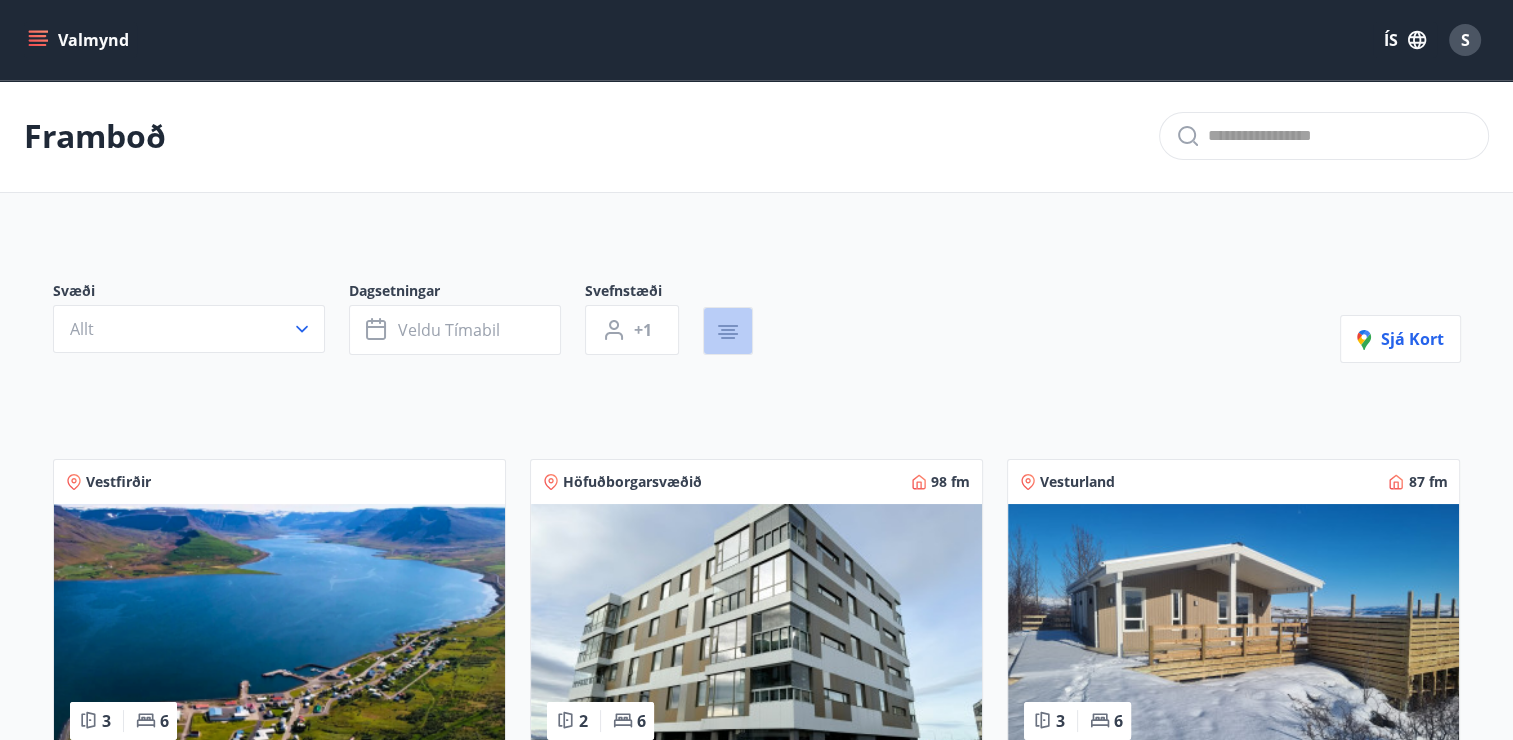 click 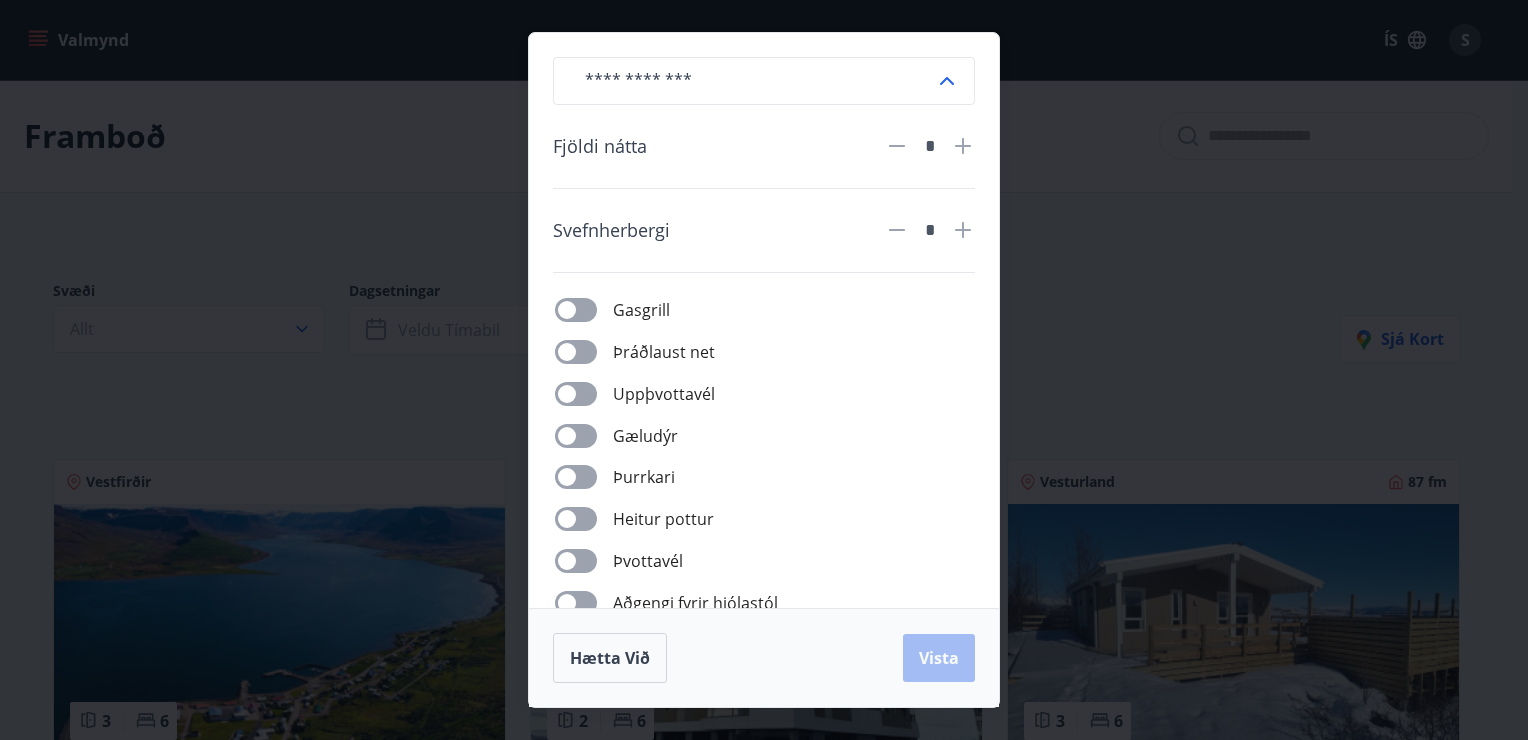 click on "Þráðlaust net" at bounding box center (776, 351) 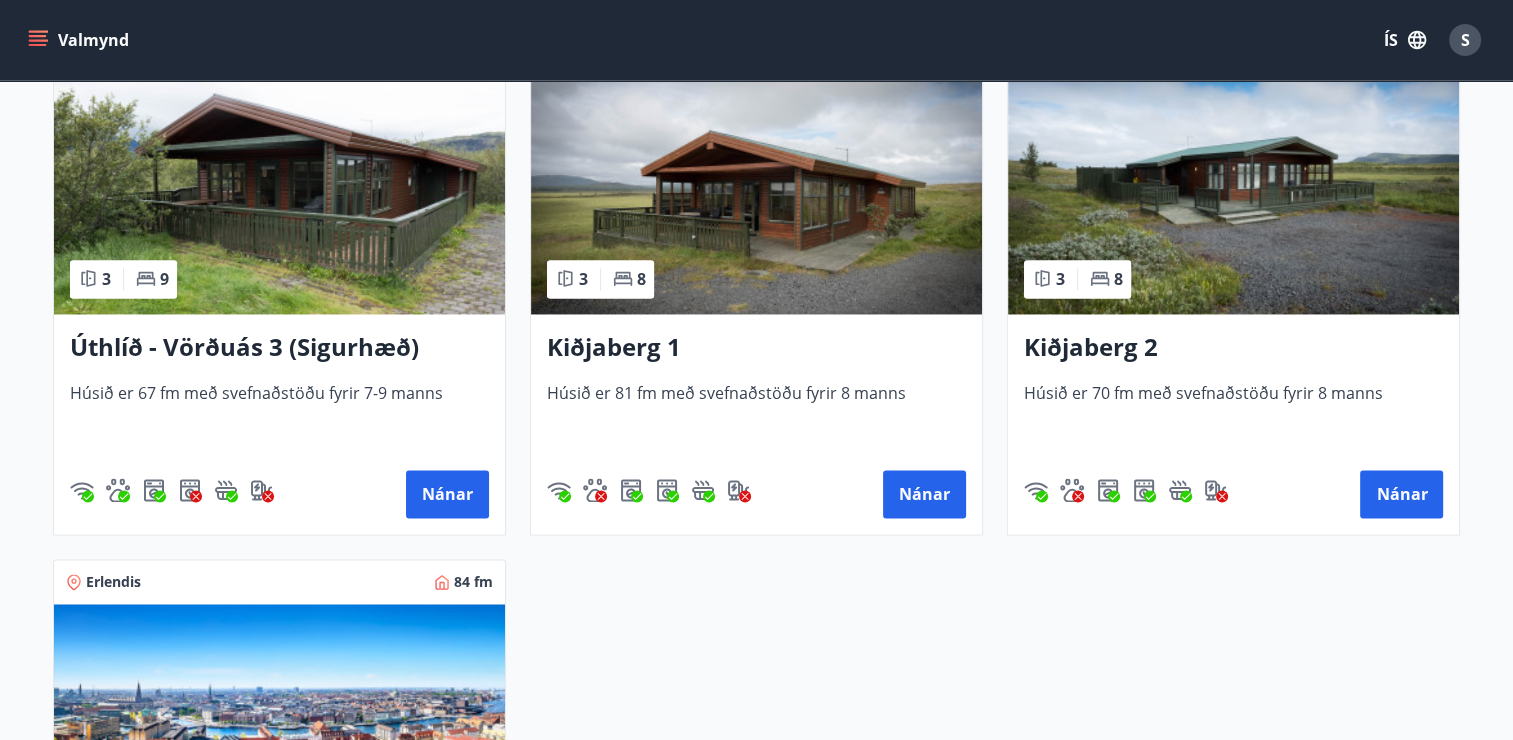 scroll, scrollTop: 3652, scrollLeft: 0, axis: vertical 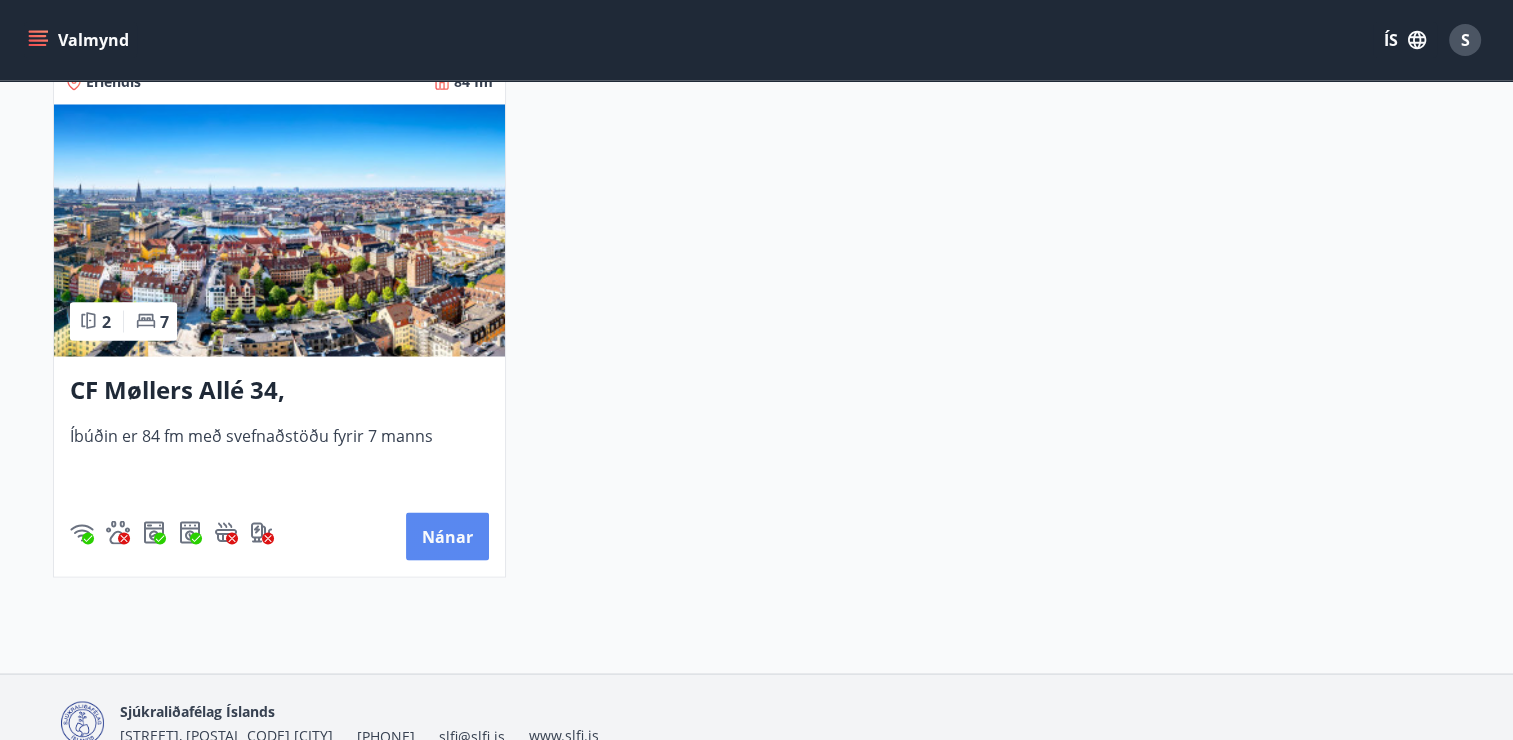 click on "Nánar" at bounding box center (447, 536) 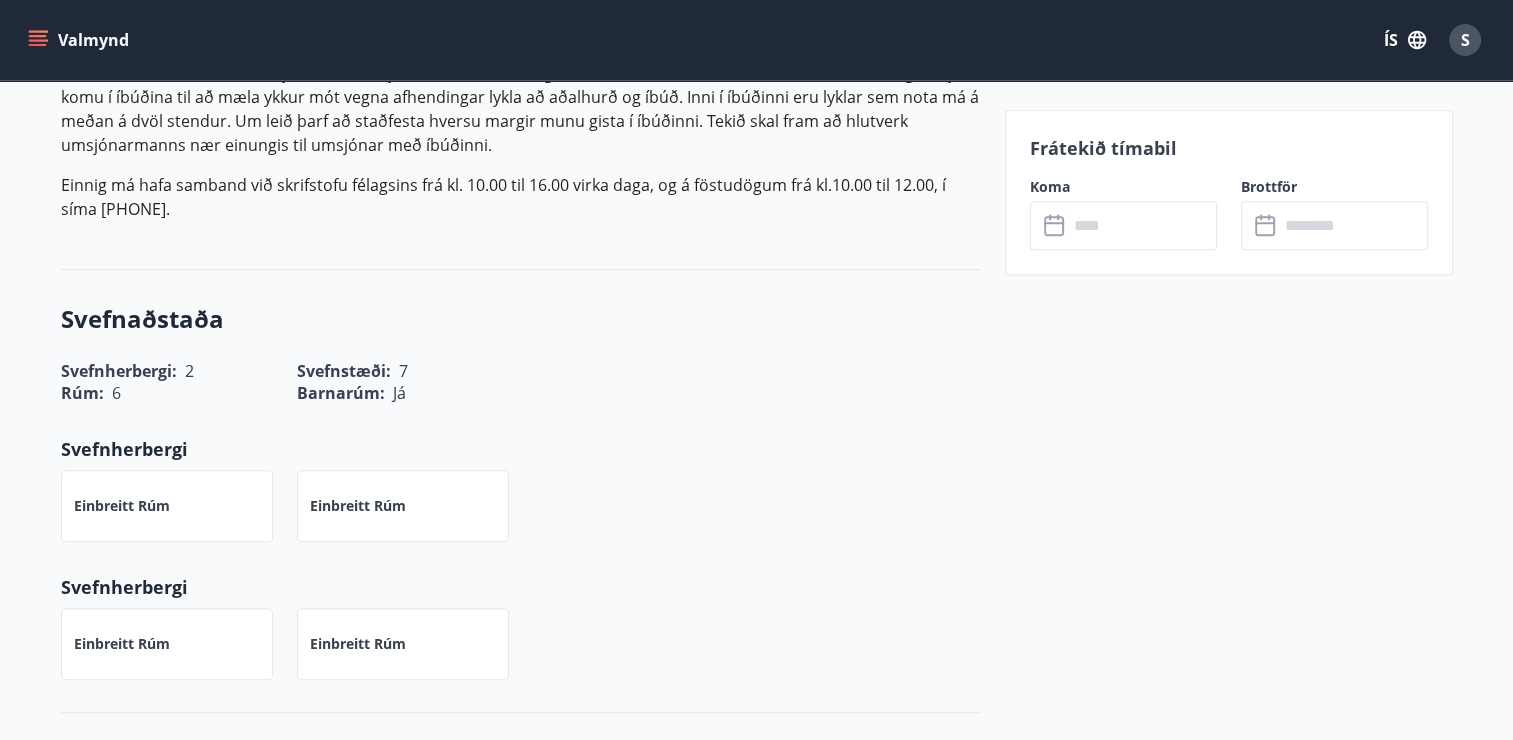scroll, scrollTop: 1300, scrollLeft: 0, axis: vertical 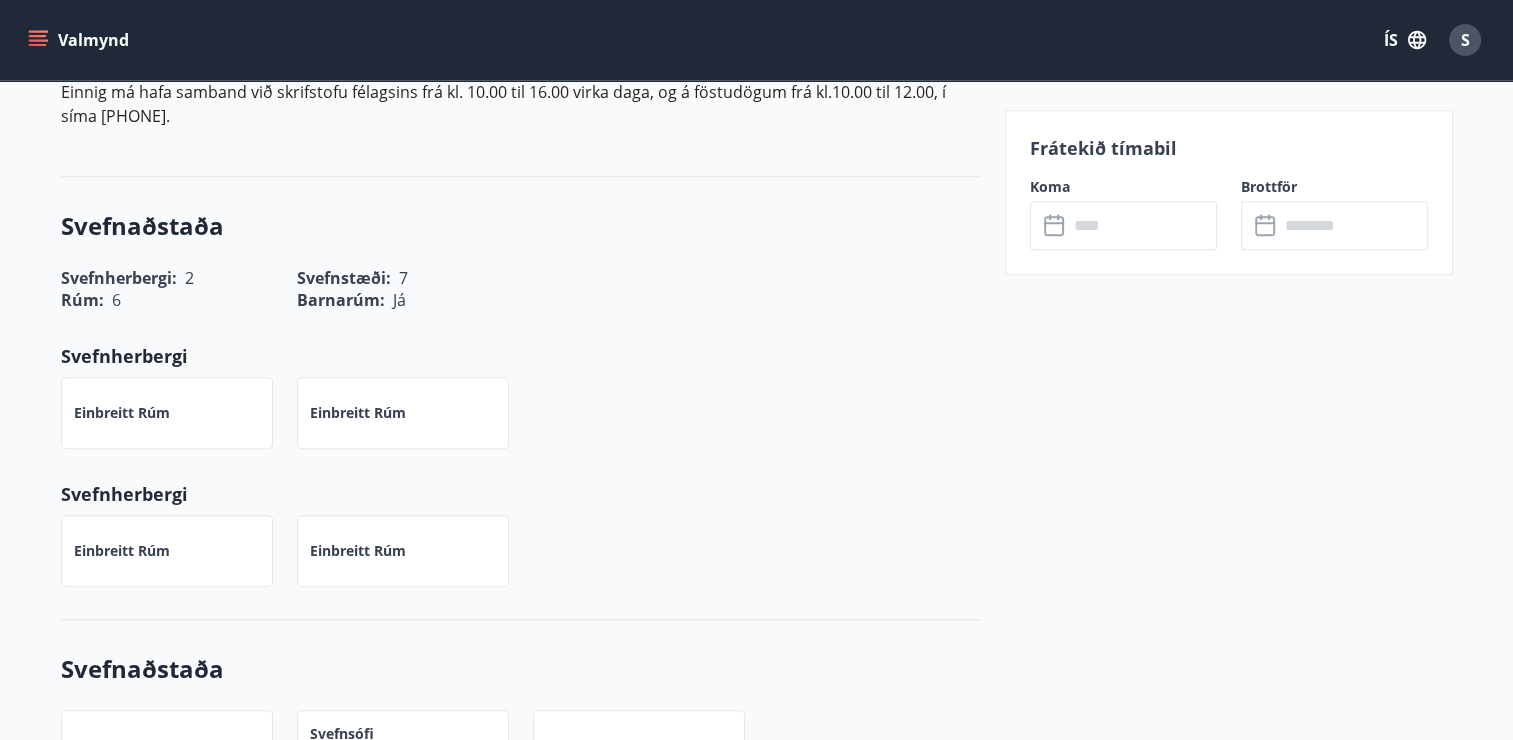 drag, startPoint x: 1128, startPoint y: 149, endPoint x: 1287, endPoint y: 155, distance: 159.11317 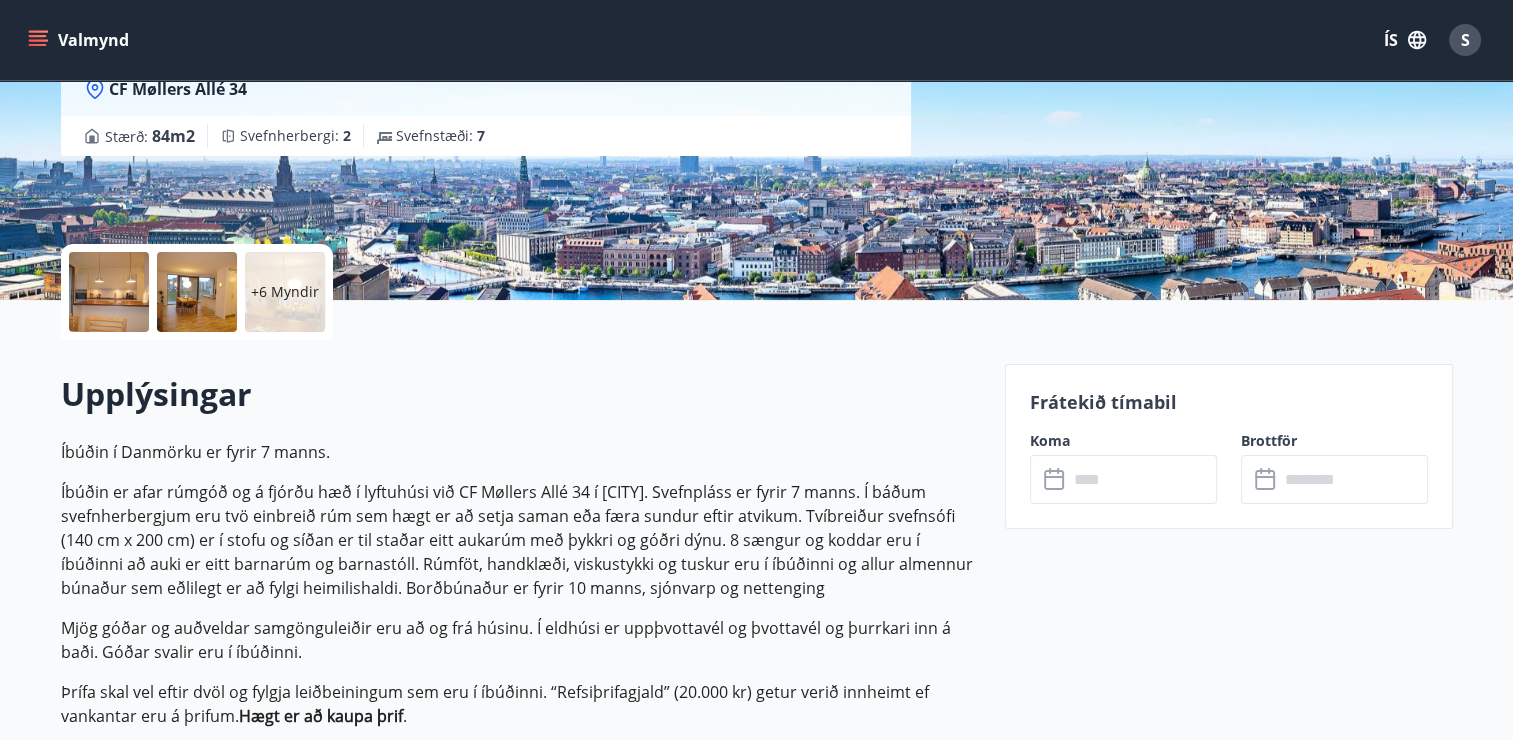 scroll, scrollTop: 0, scrollLeft: 0, axis: both 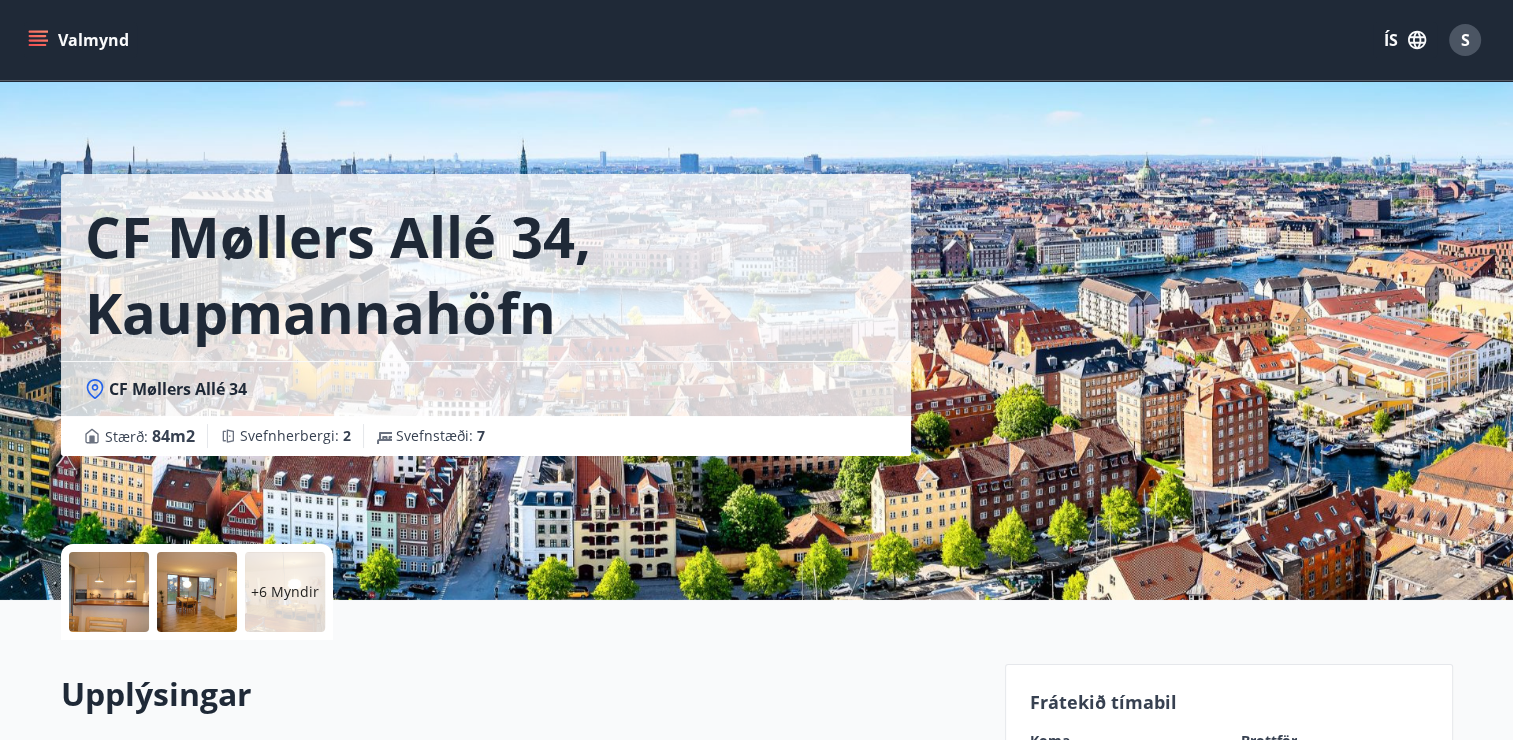 click on "Frátekið tímabil" at bounding box center (1229, 702) 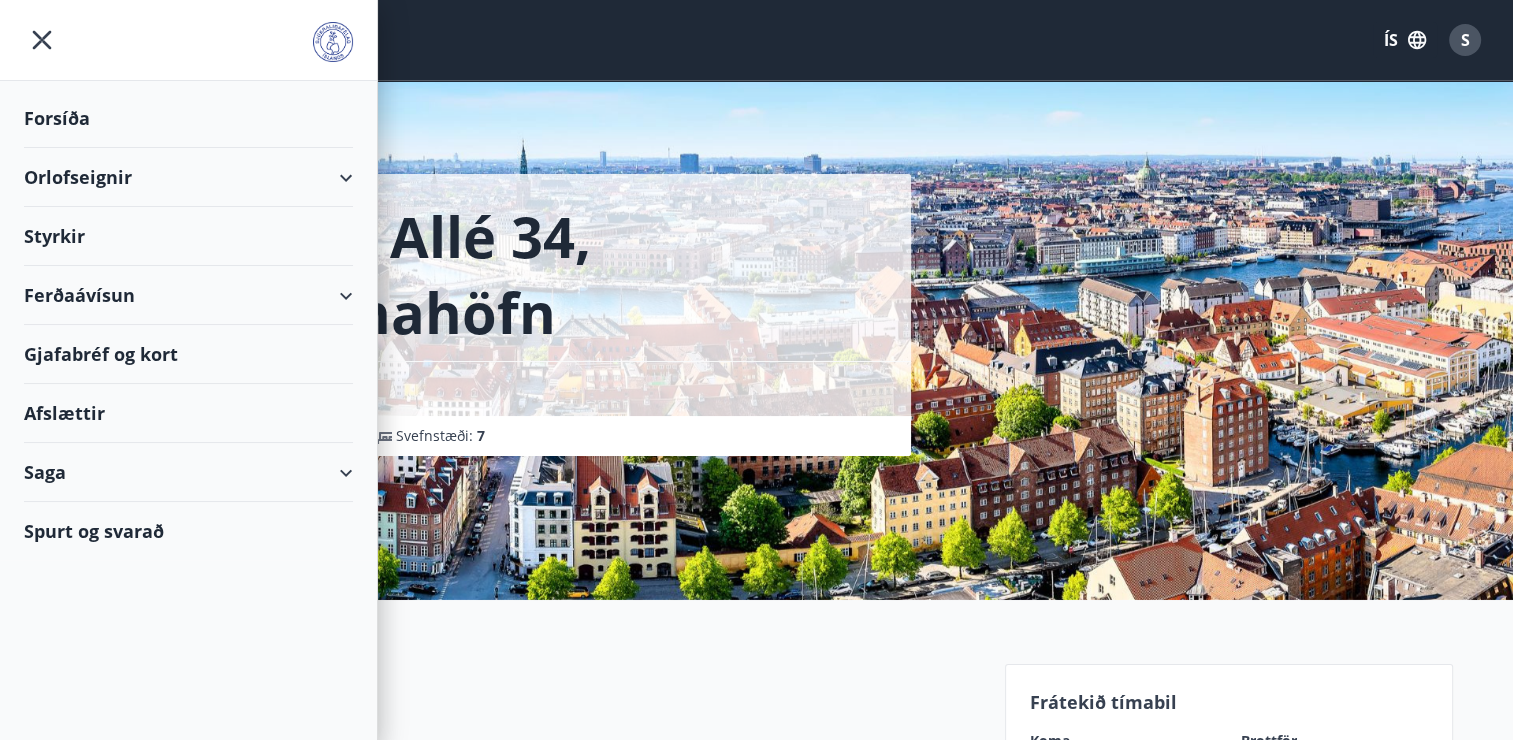 click on "Orlofseignir" at bounding box center (188, 177) 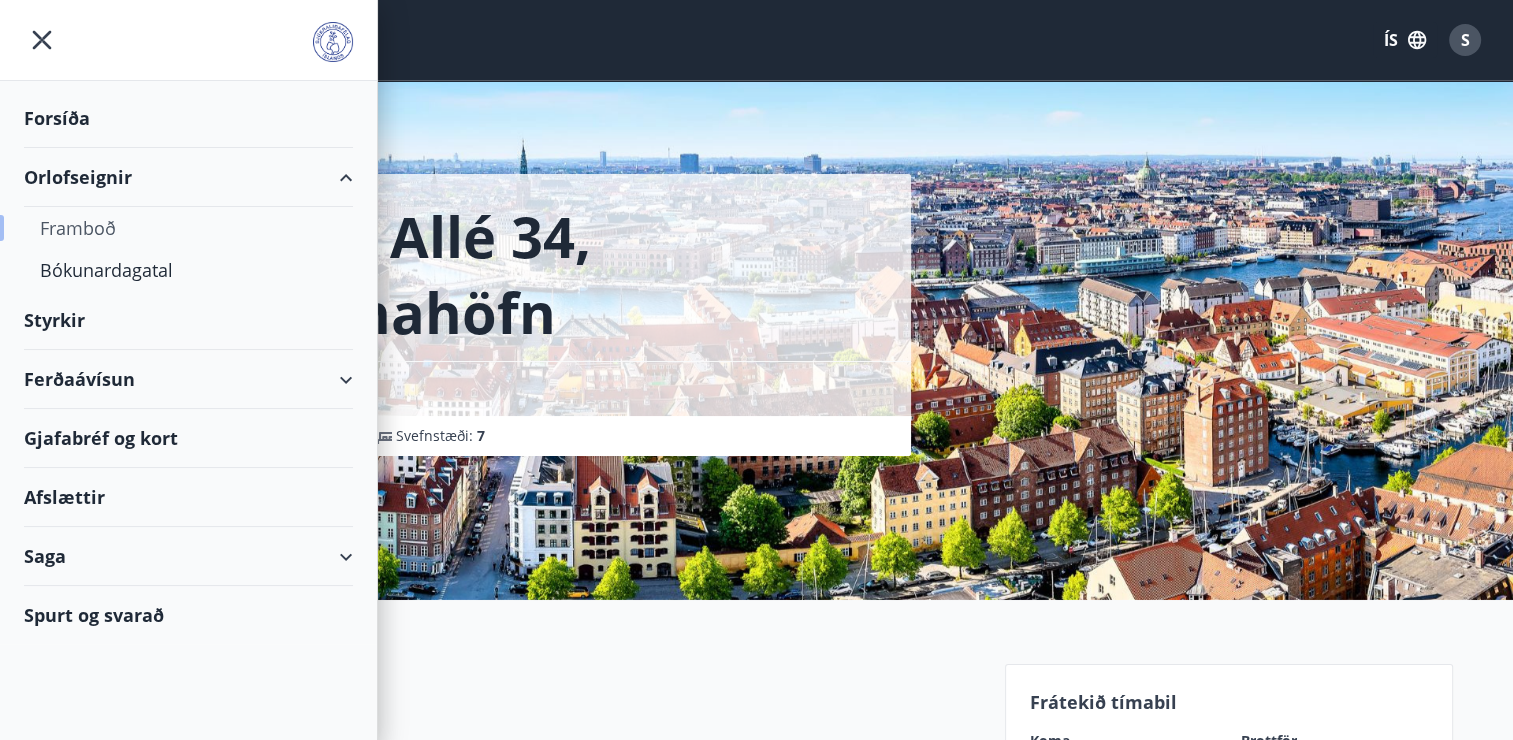 click on "Framboð" at bounding box center (188, 228) 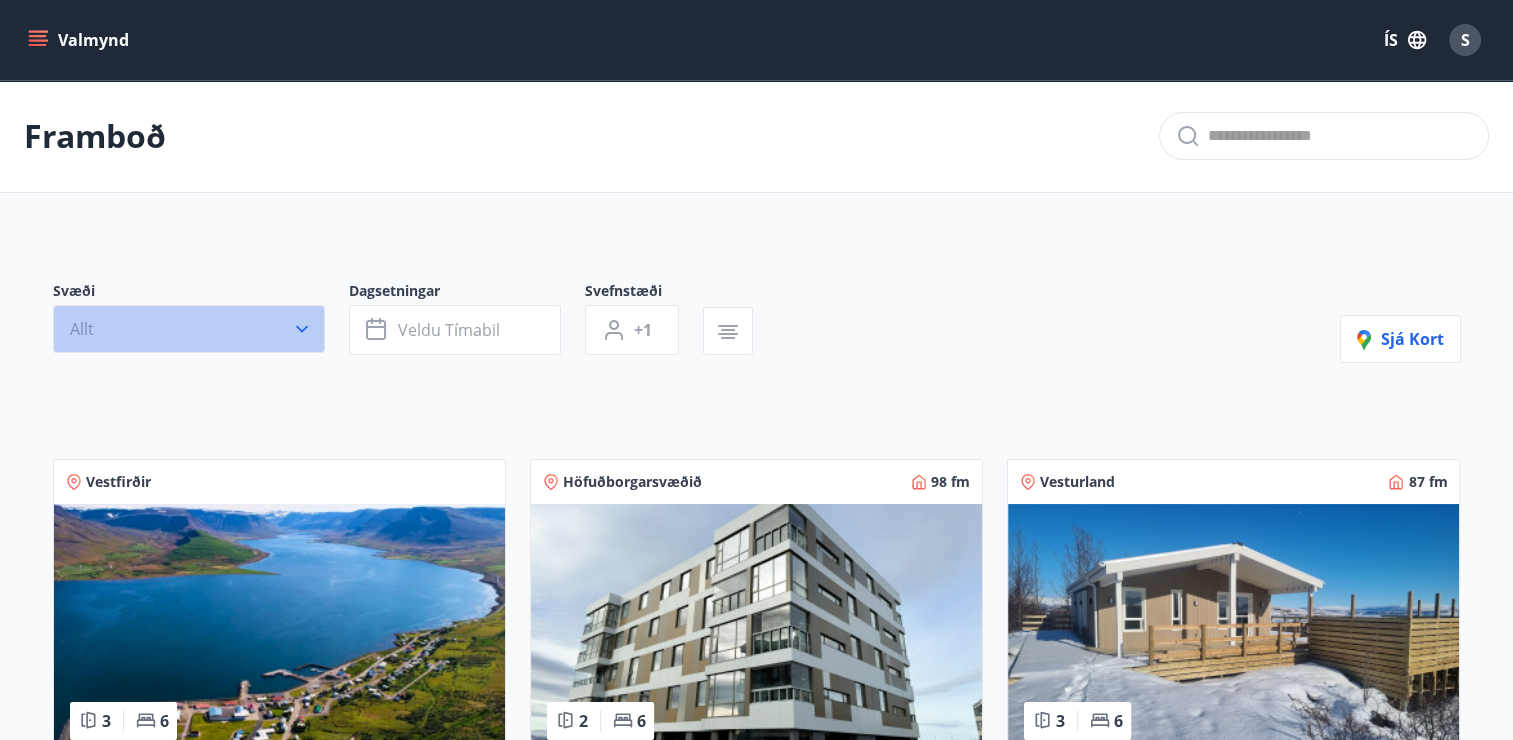 click on "Allt" at bounding box center [189, 329] 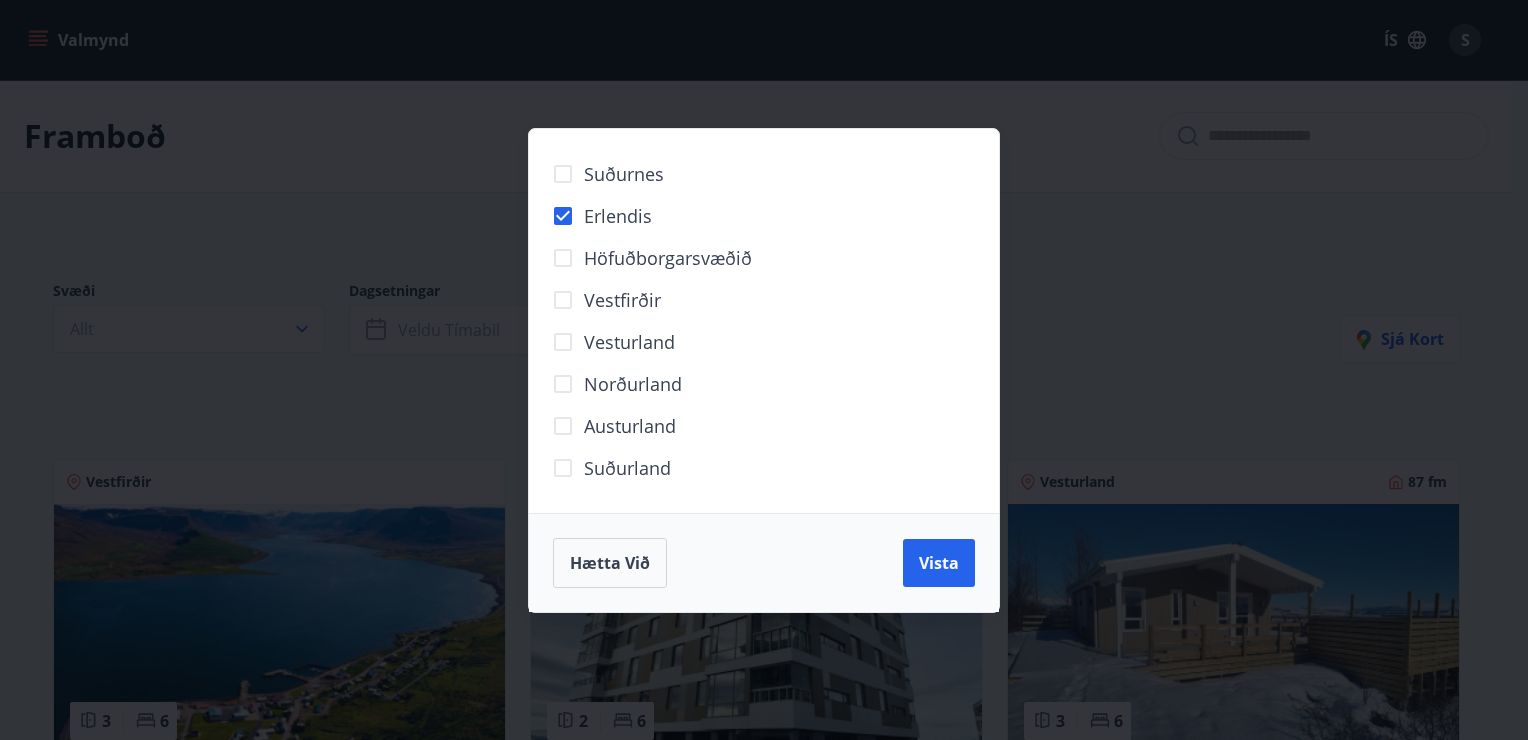 click on "Vista" at bounding box center (939, 563) 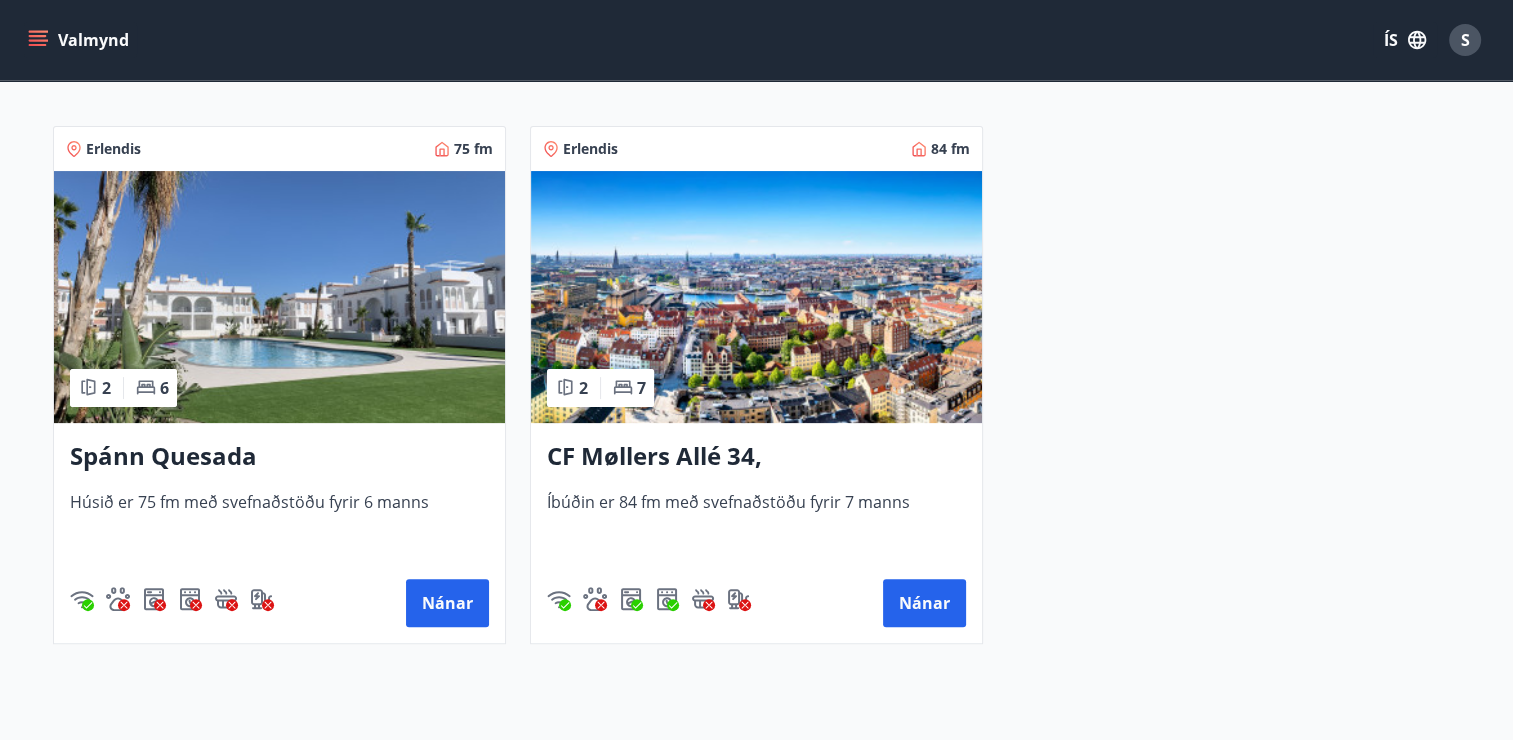 scroll, scrollTop: 400, scrollLeft: 0, axis: vertical 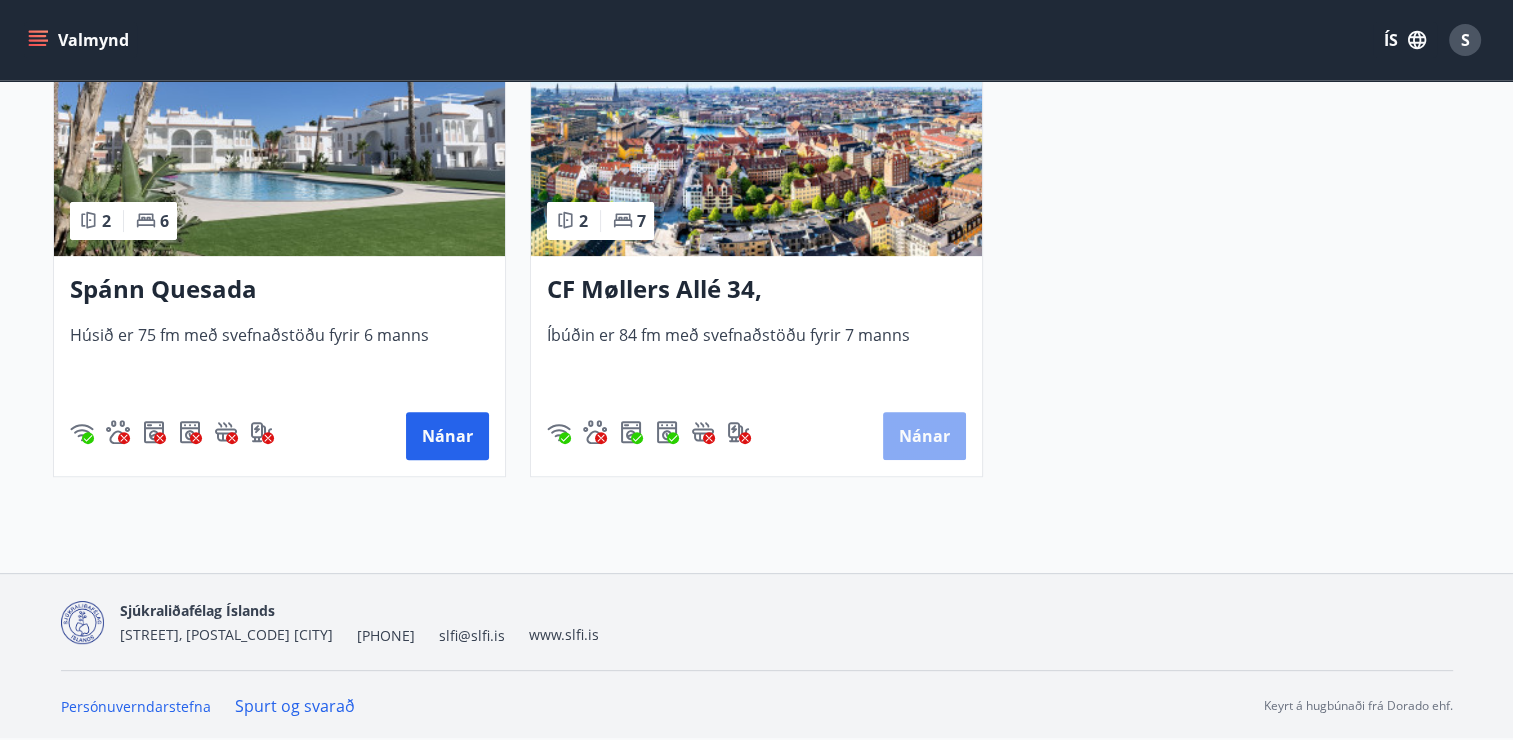 click on "Nánar" at bounding box center (924, 436) 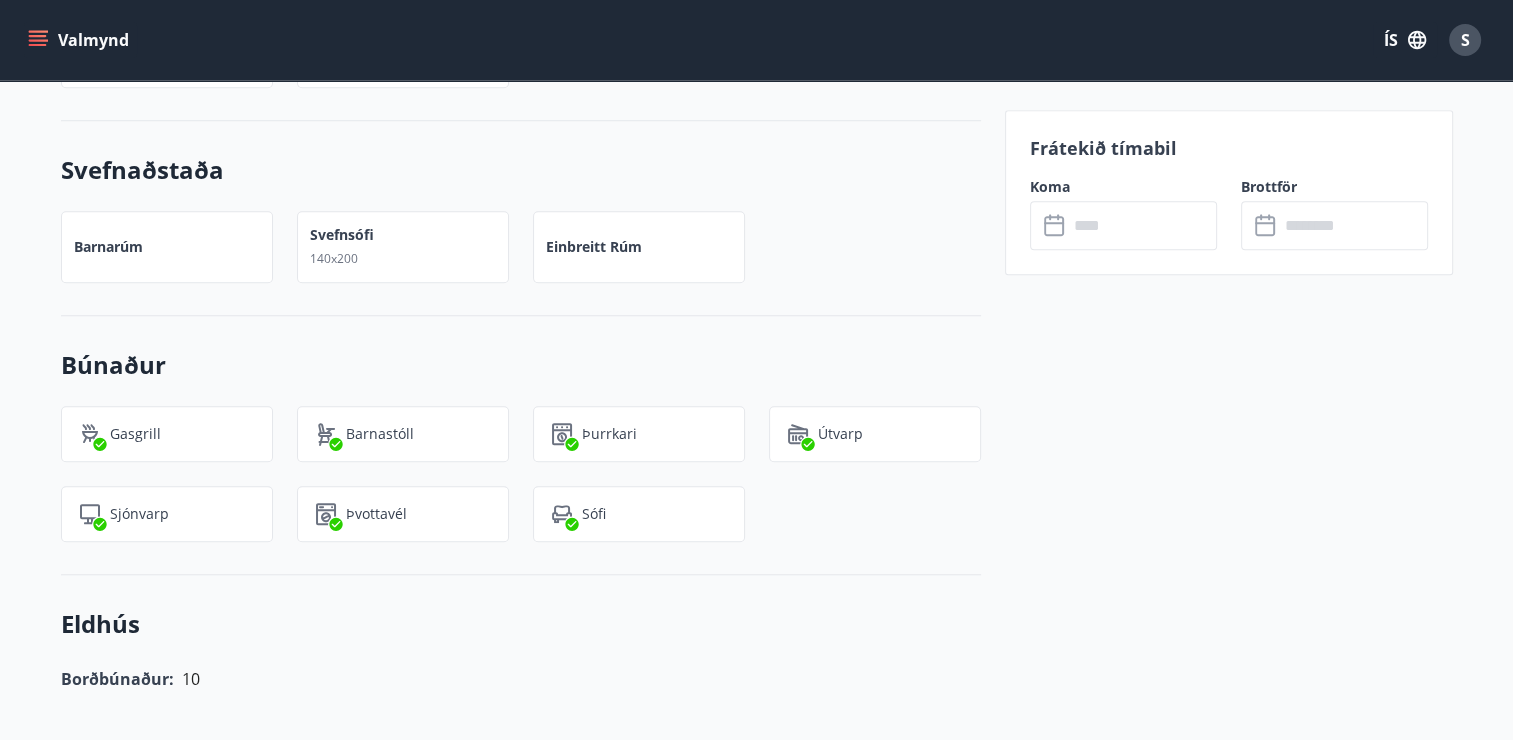 scroll, scrollTop: 1800, scrollLeft: 0, axis: vertical 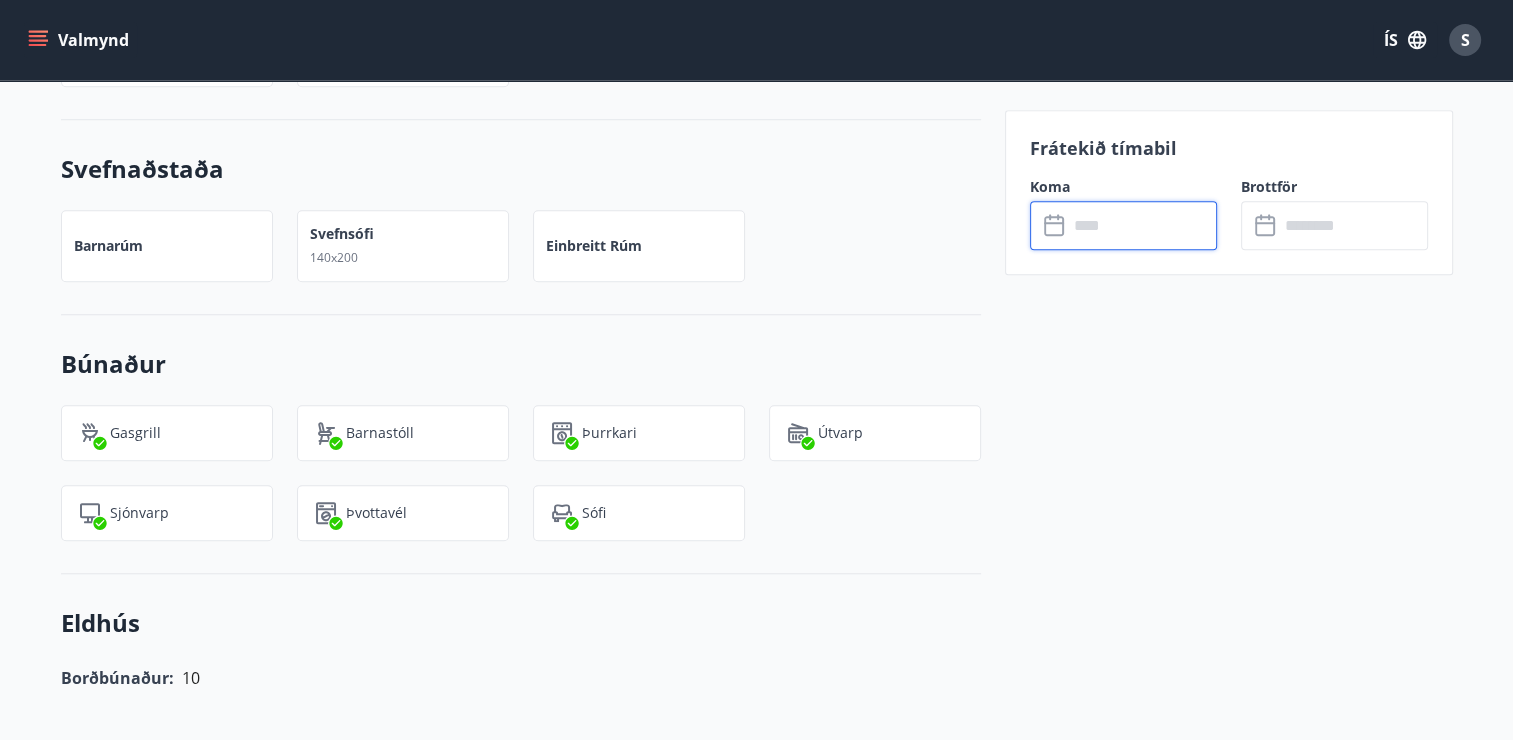 drag, startPoint x: 1073, startPoint y: 234, endPoint x: 1073, endPoint y: 221, distance: 13 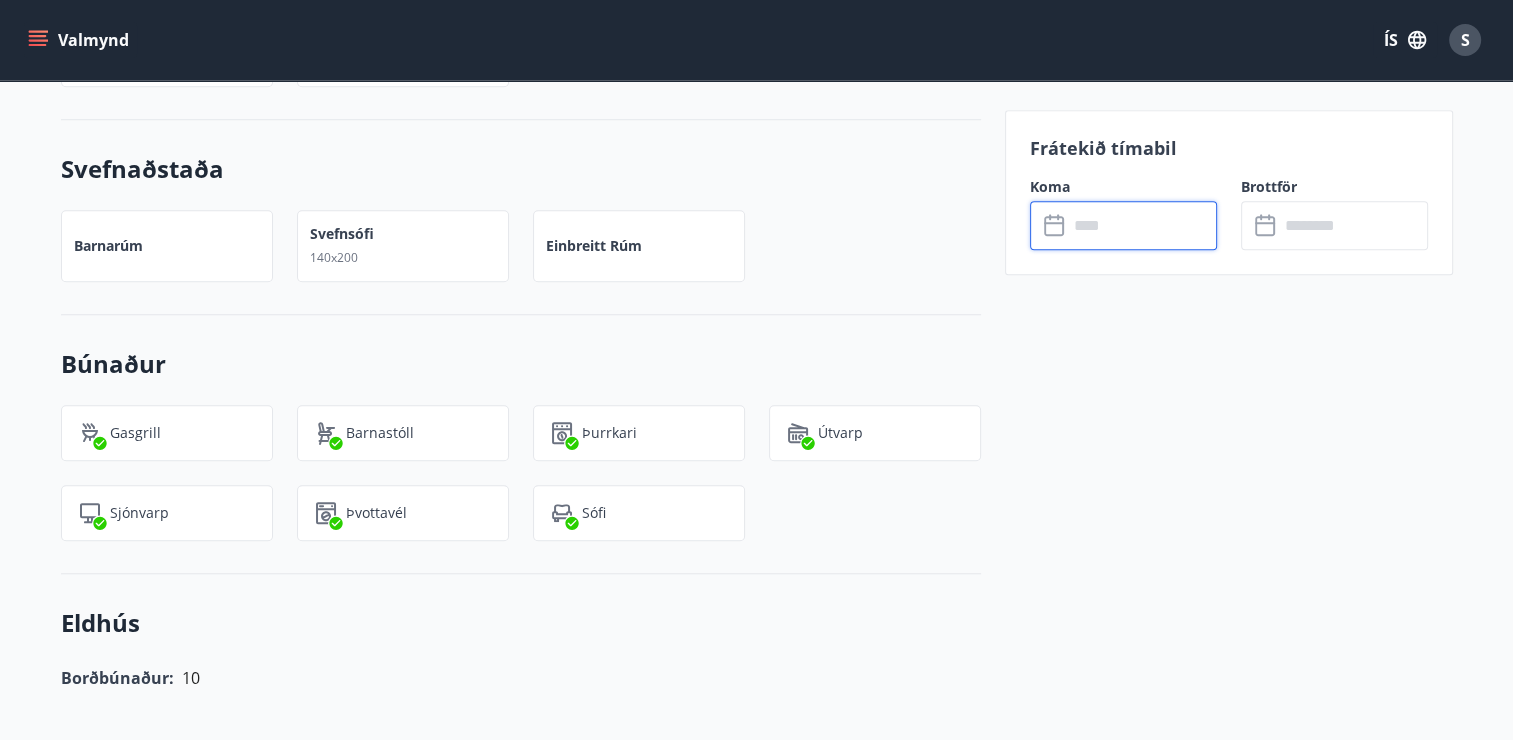 click at bounding box center [1142, 225] 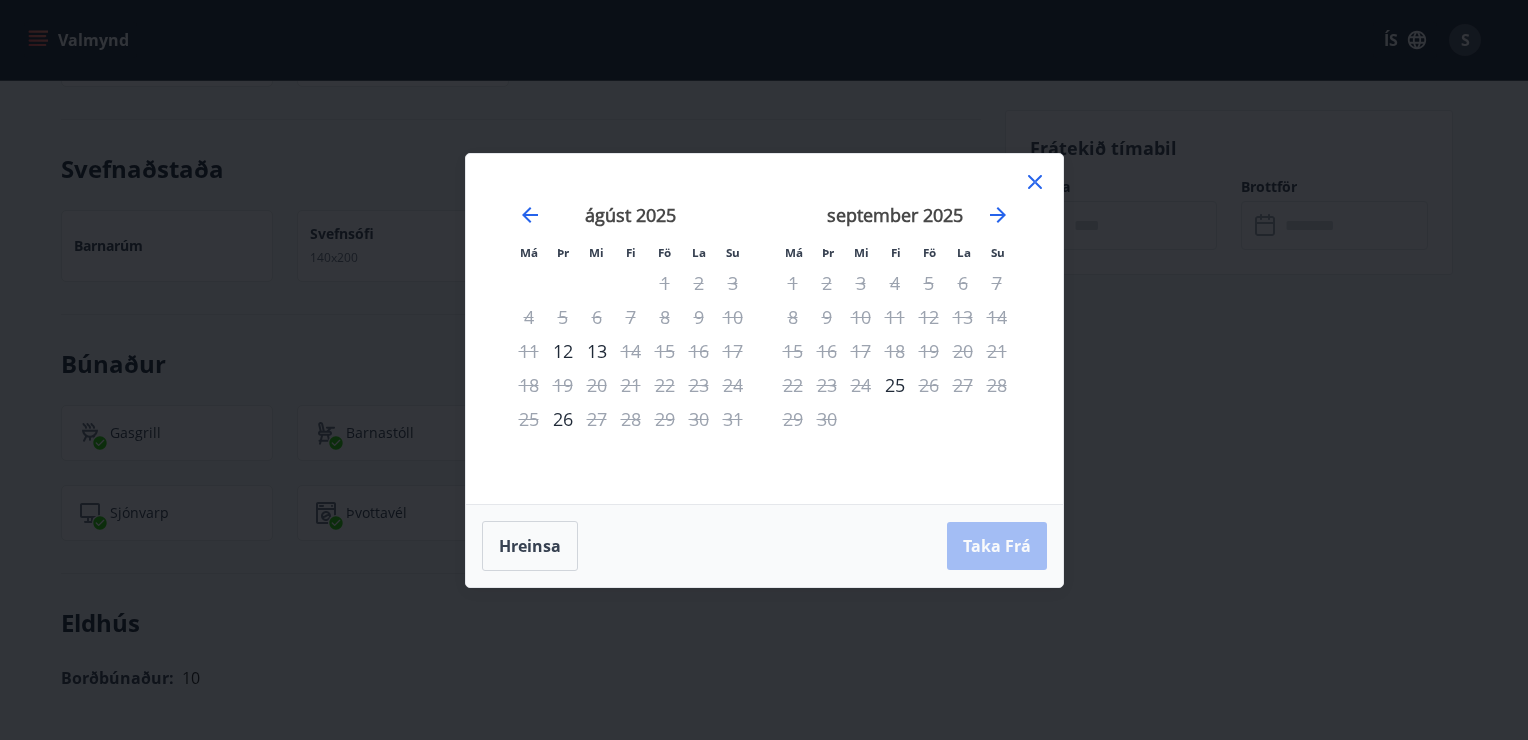 click 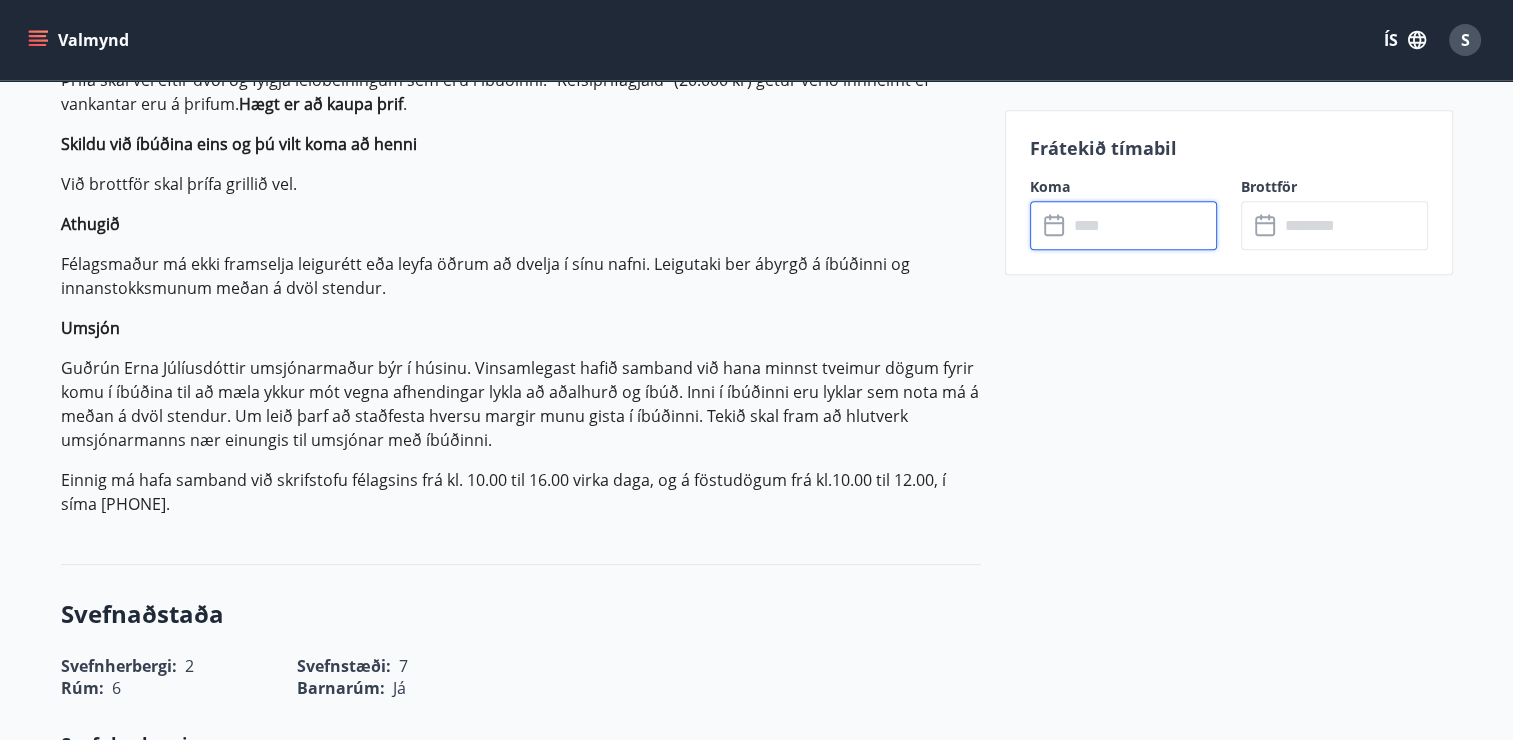 scroll, scrollTop: 900, scrollLeft: 0, axis: vertical 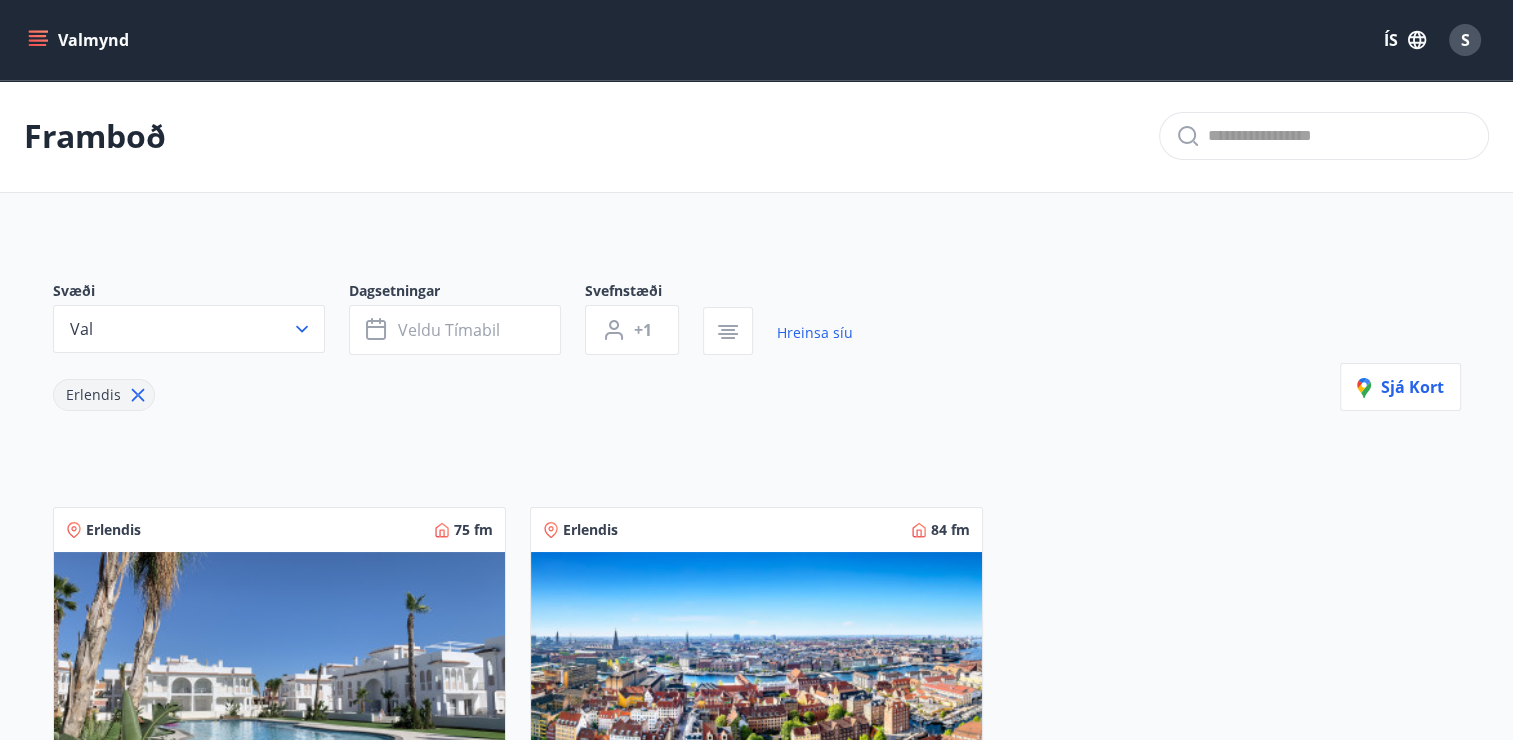 click at bounding box center (279, 678) 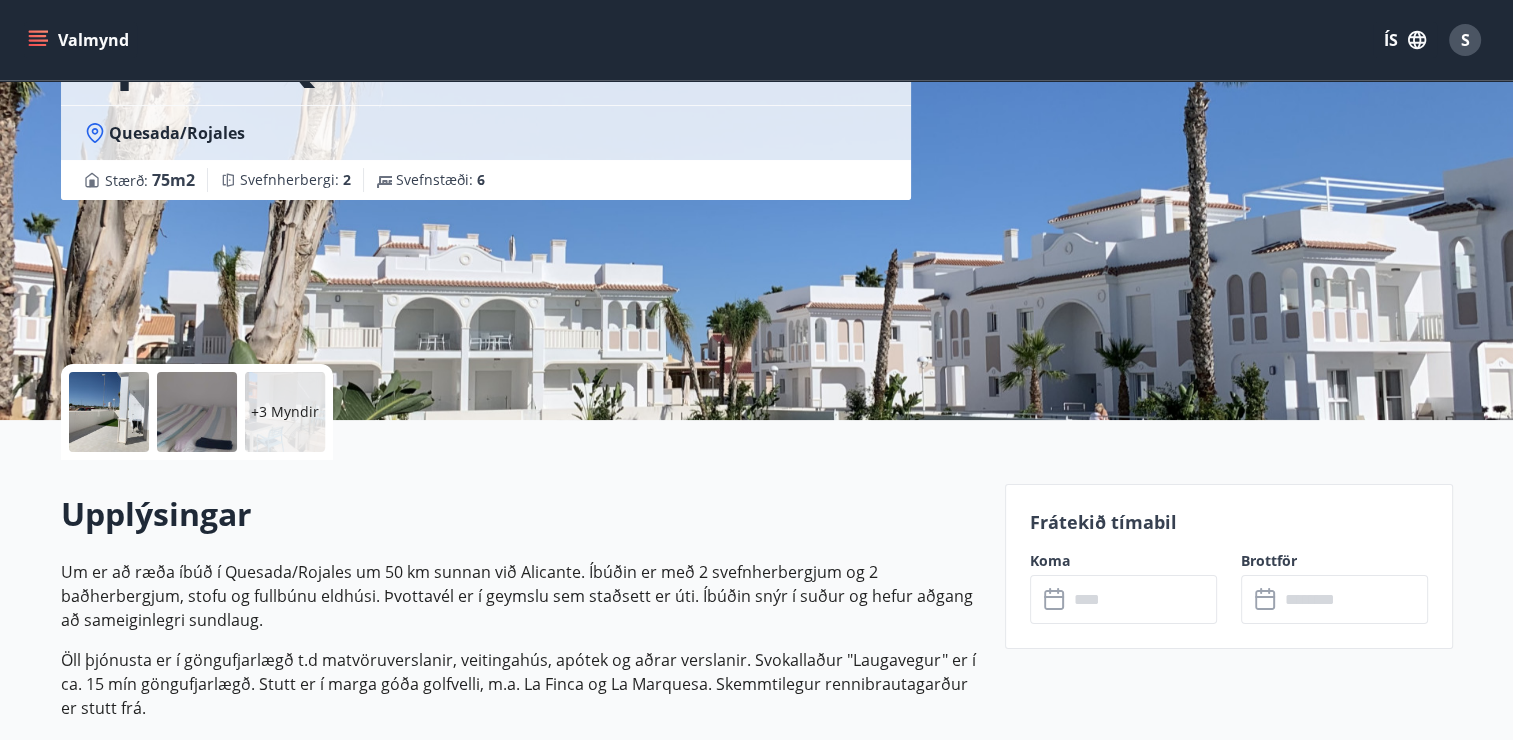 scroll, scrollTop: 0, scrollLeft: 0, axis: both 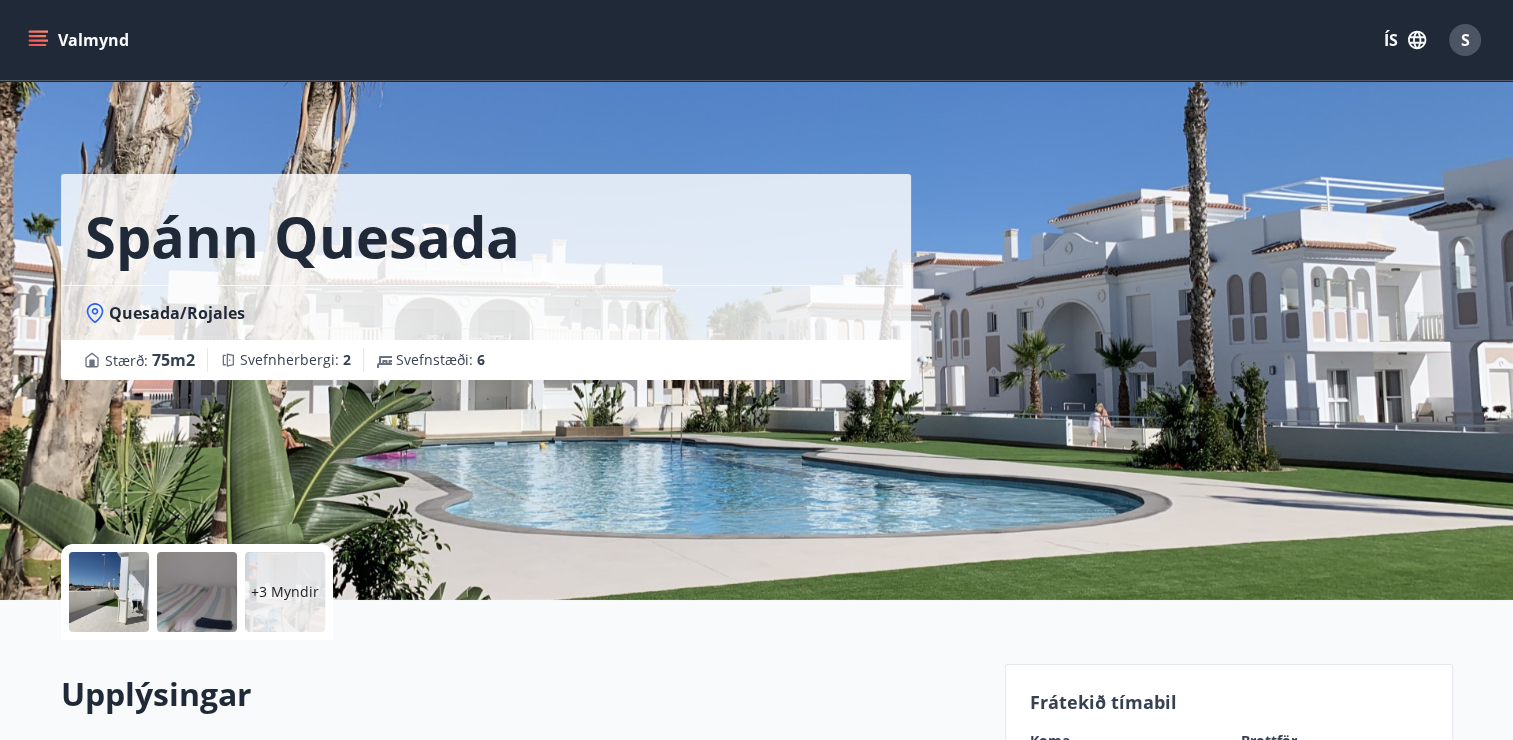 click on "[COUNTRY] Quesada Quesada/Rojales Stærð : 75 m2 Svefnherbergi : 2 Svefnstæði : 6" at bounding box center [757, 300] 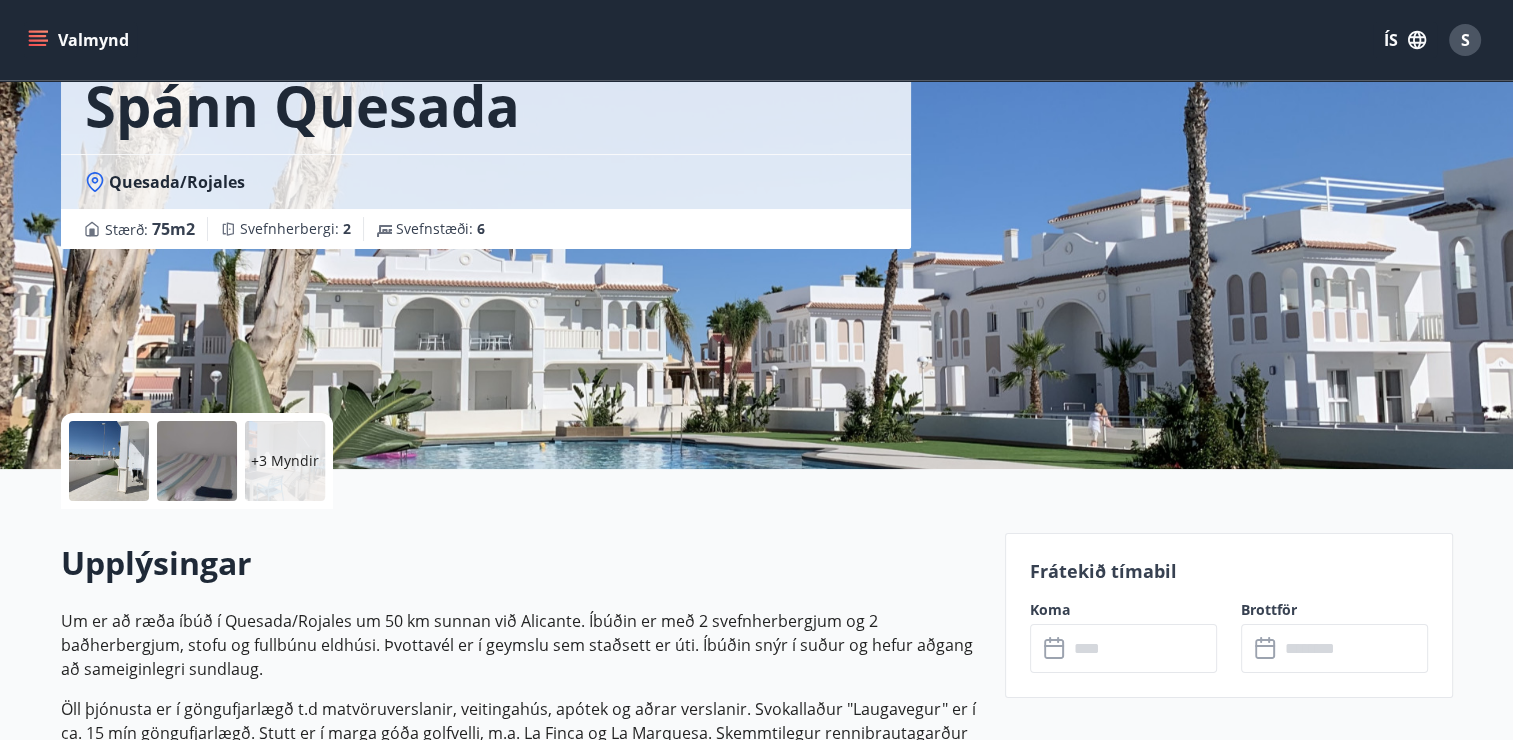scroll, scrollTop: 400, scrollLeft: 0, axis: vertical 